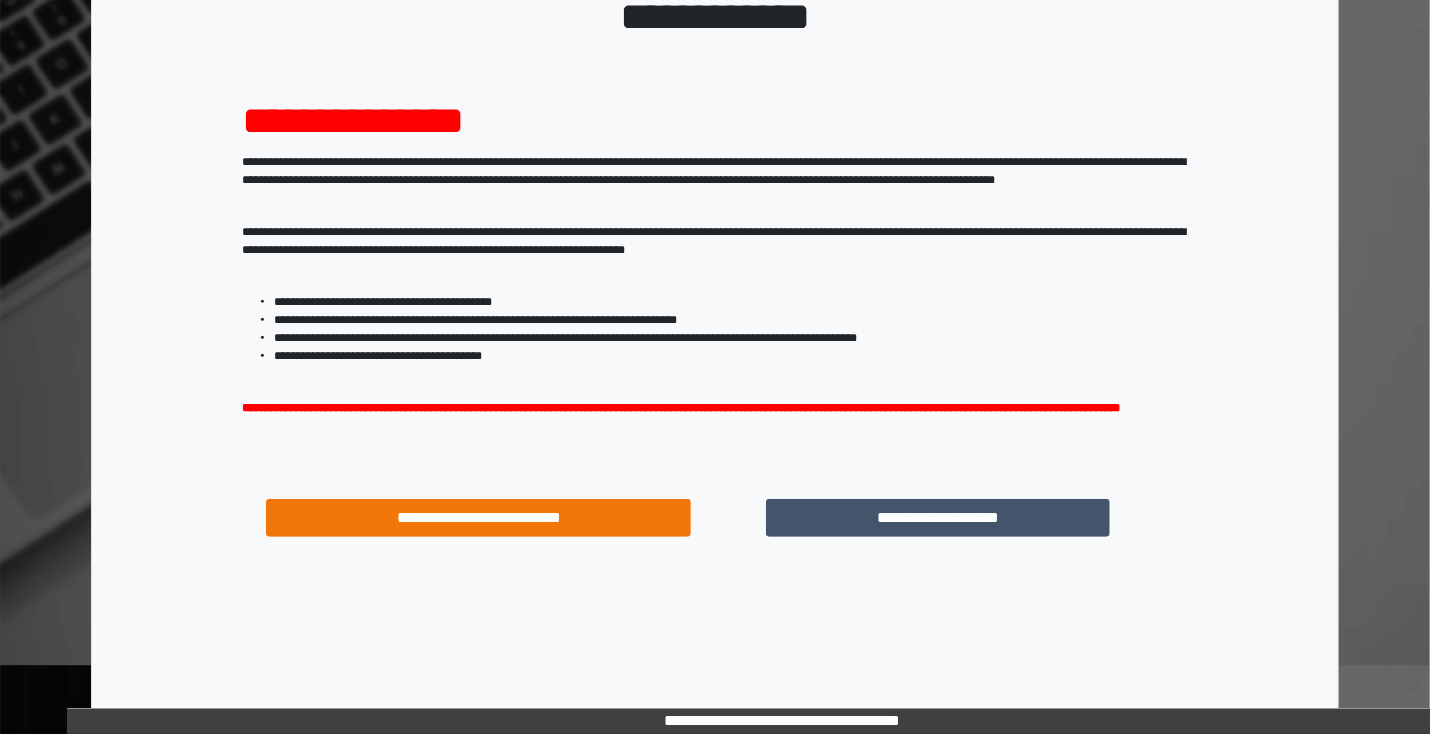 scroll, scrollTop: 160, scrollLeft: 0, axis: vertical 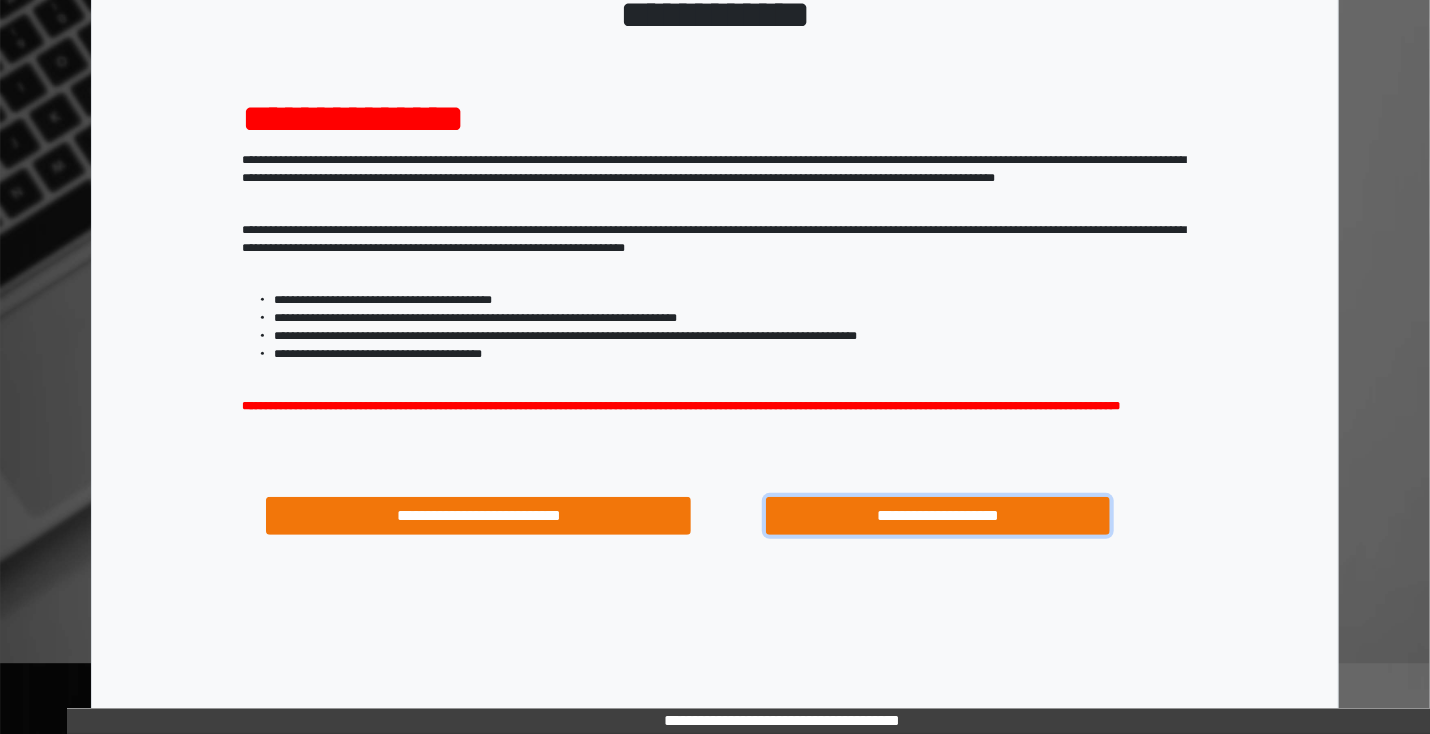 click on "**********" at bounding box center (938, 516) 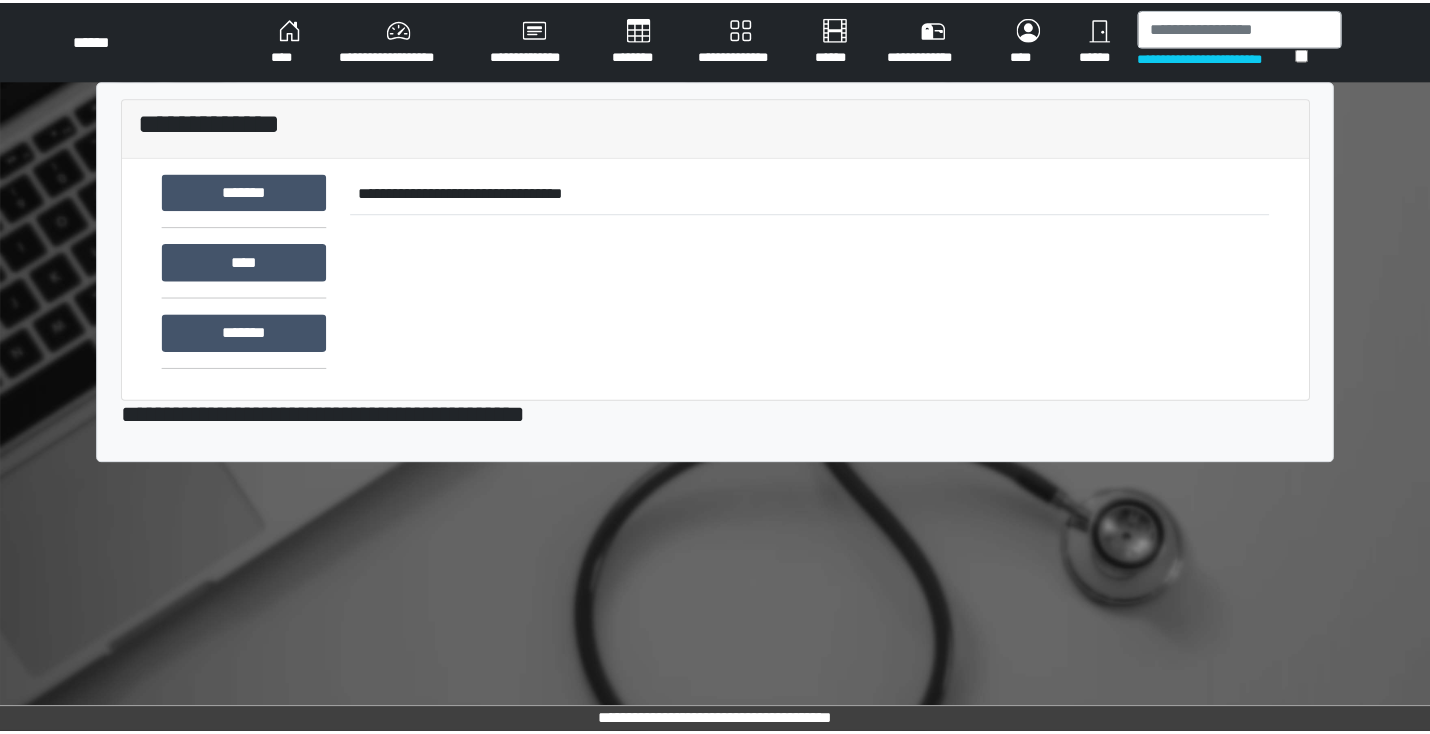 scroll, scrollTop: 0, scrollLeft: 0, axis: both 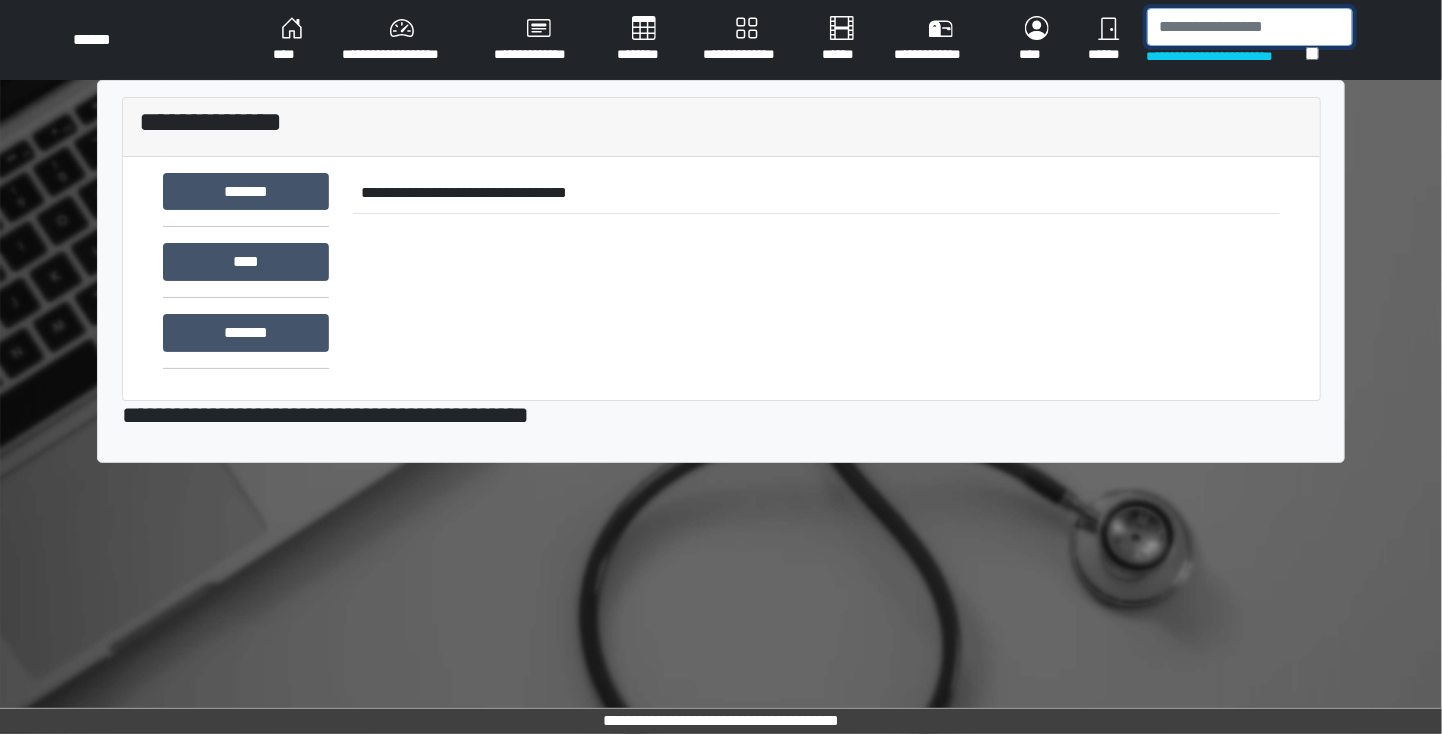 click at bounding box center [1250, 27] 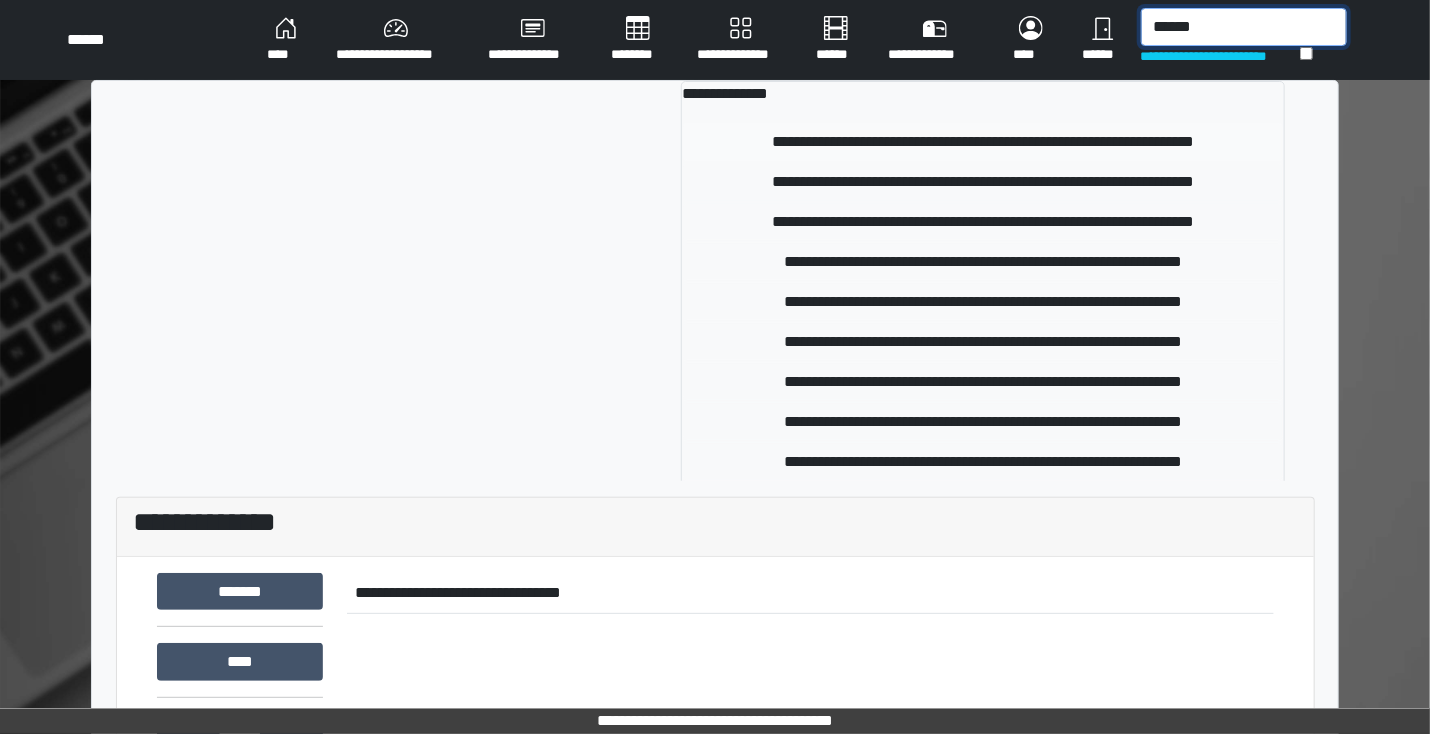 type on "******" 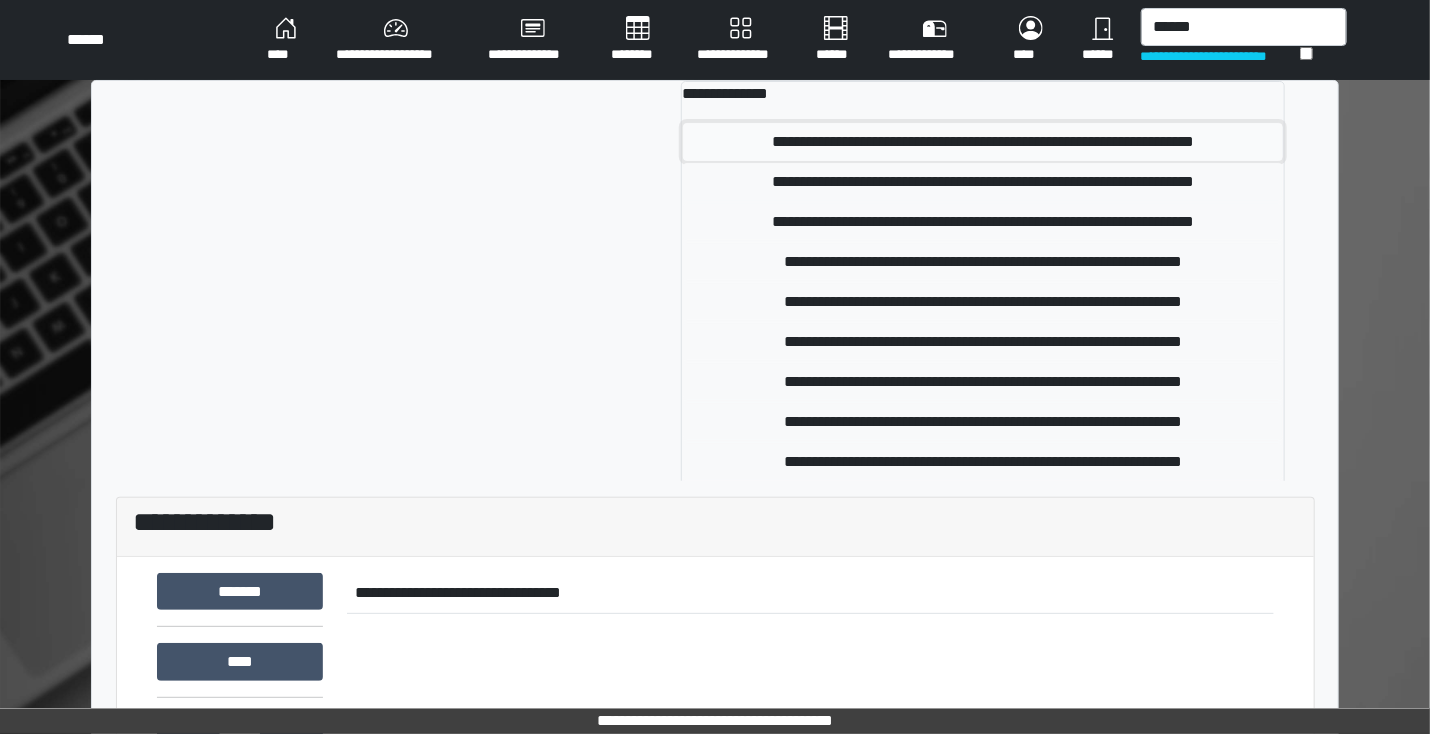 click on "**********" at bounding box center (982, 142) 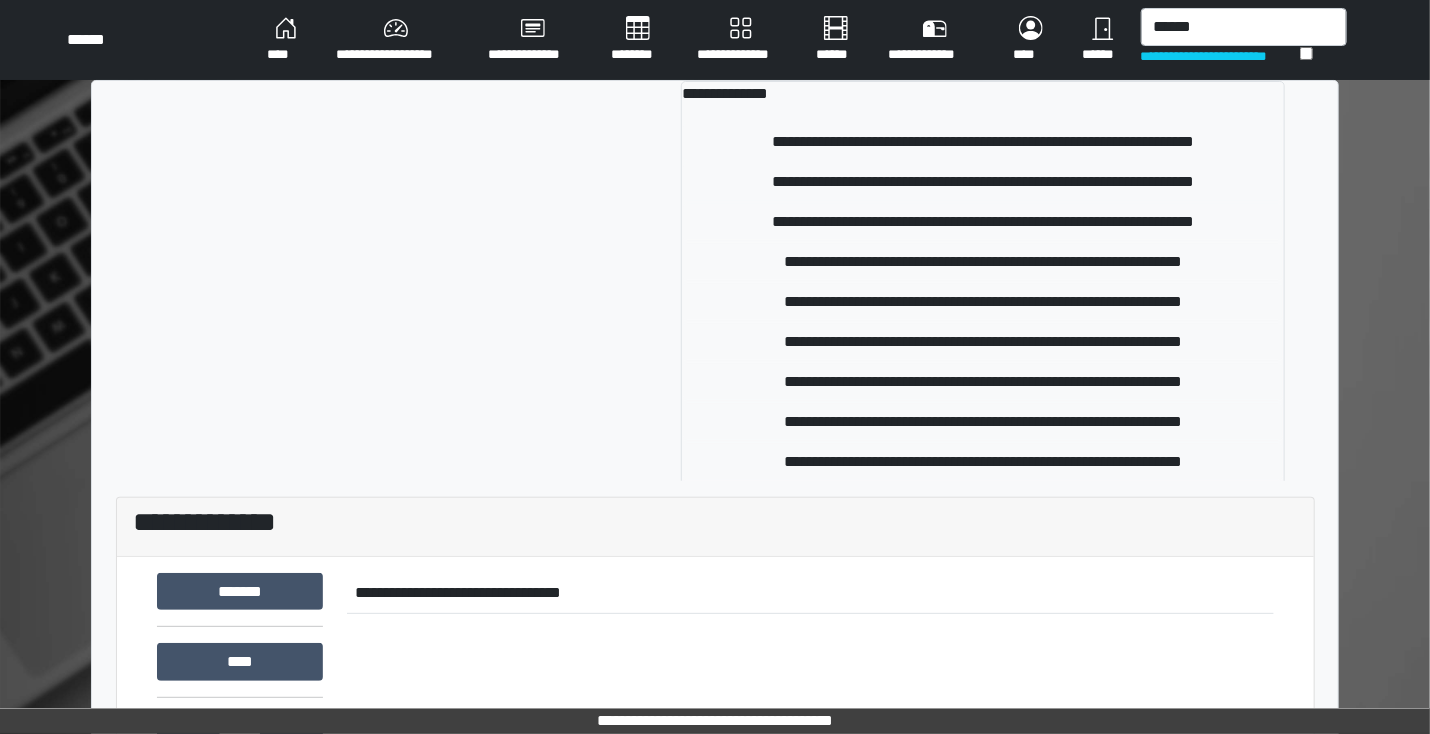 type 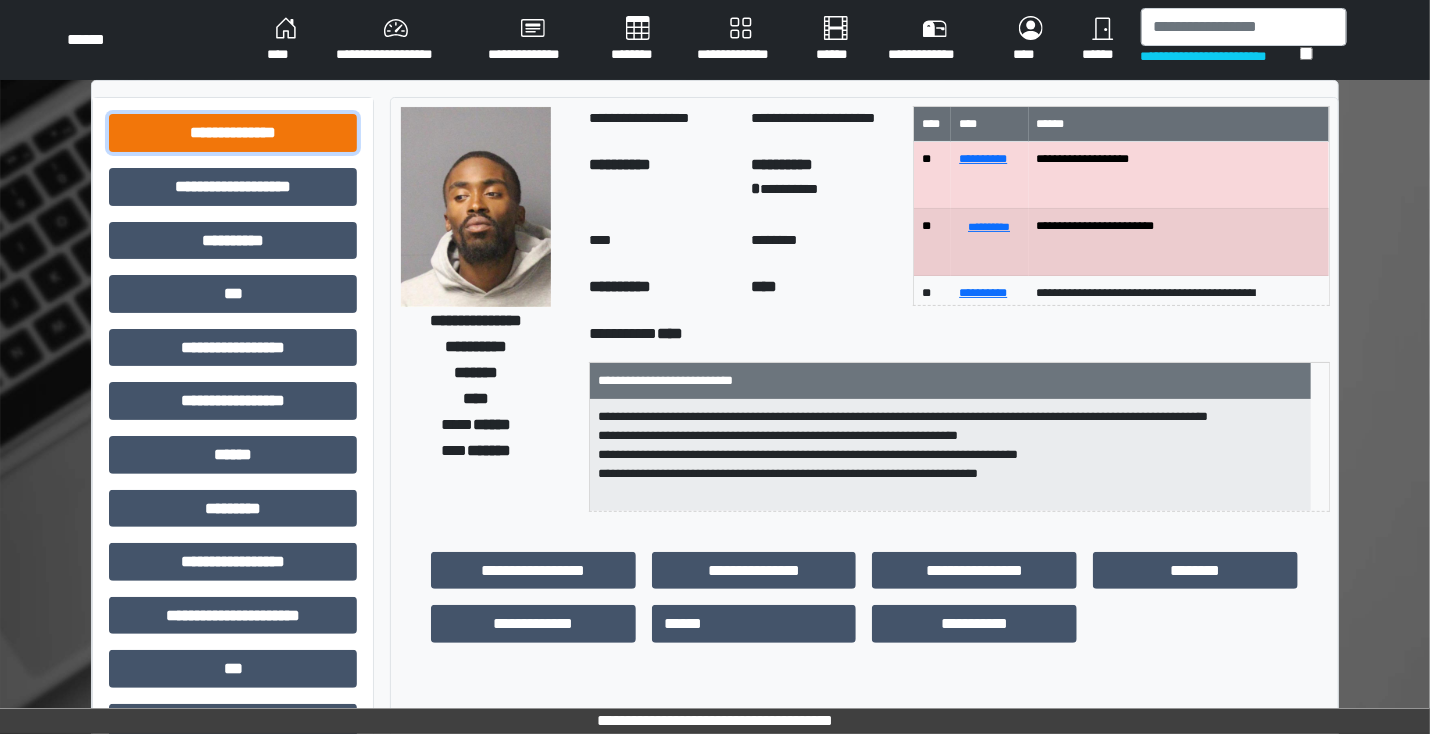click on "**********" at bounding box center (233, 133) 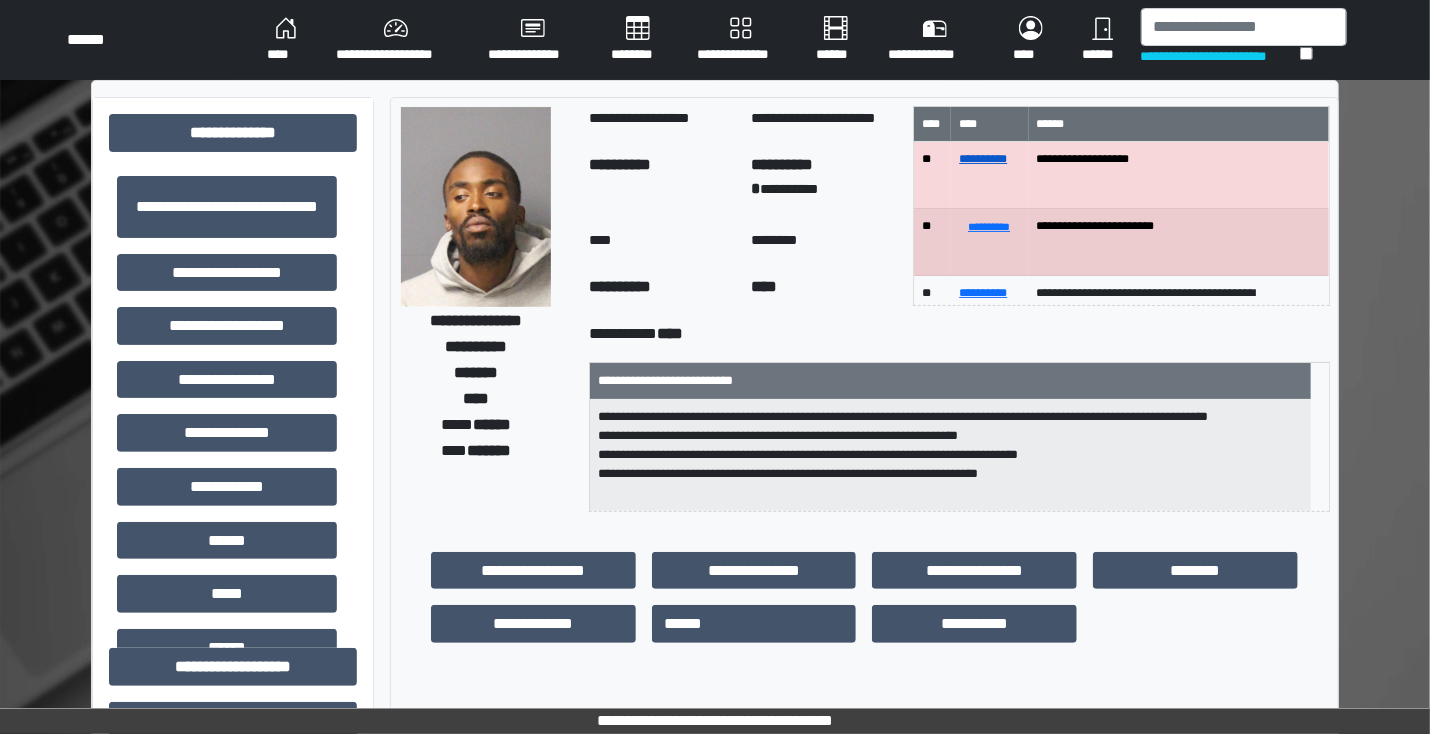 click on "**********" at bounding box center (983, 159) 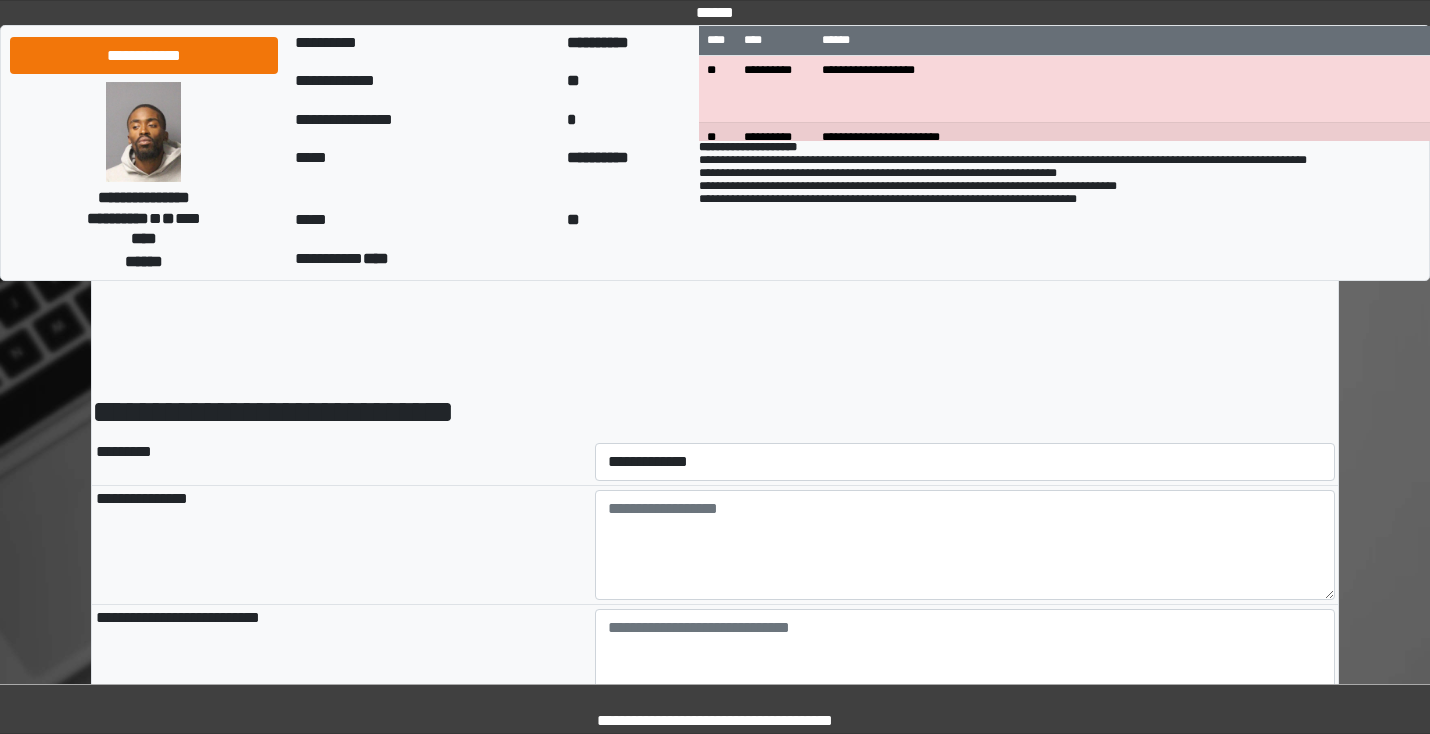 scroll, scrollTop: 0, scrollLeft: 0, axis: both 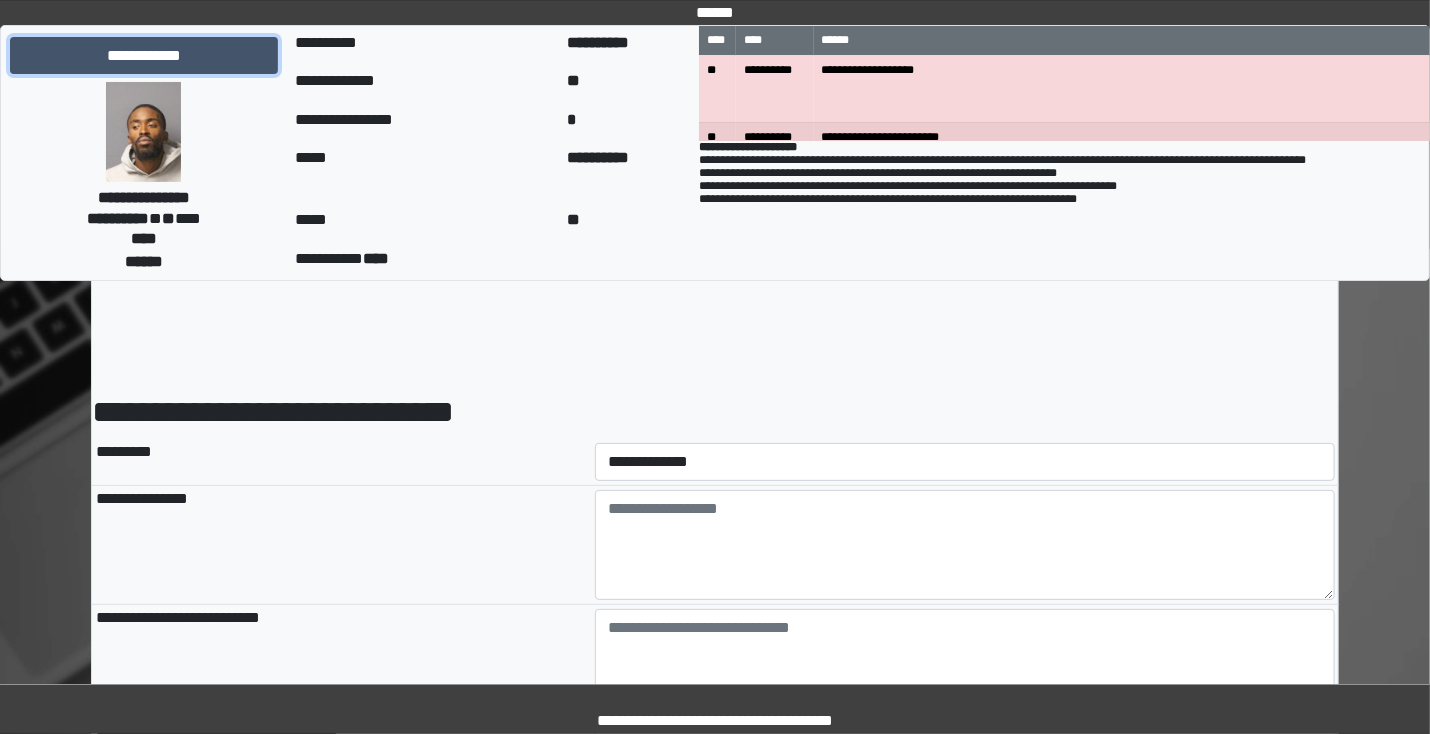 click on "**********" at bounding box center [144, 56] 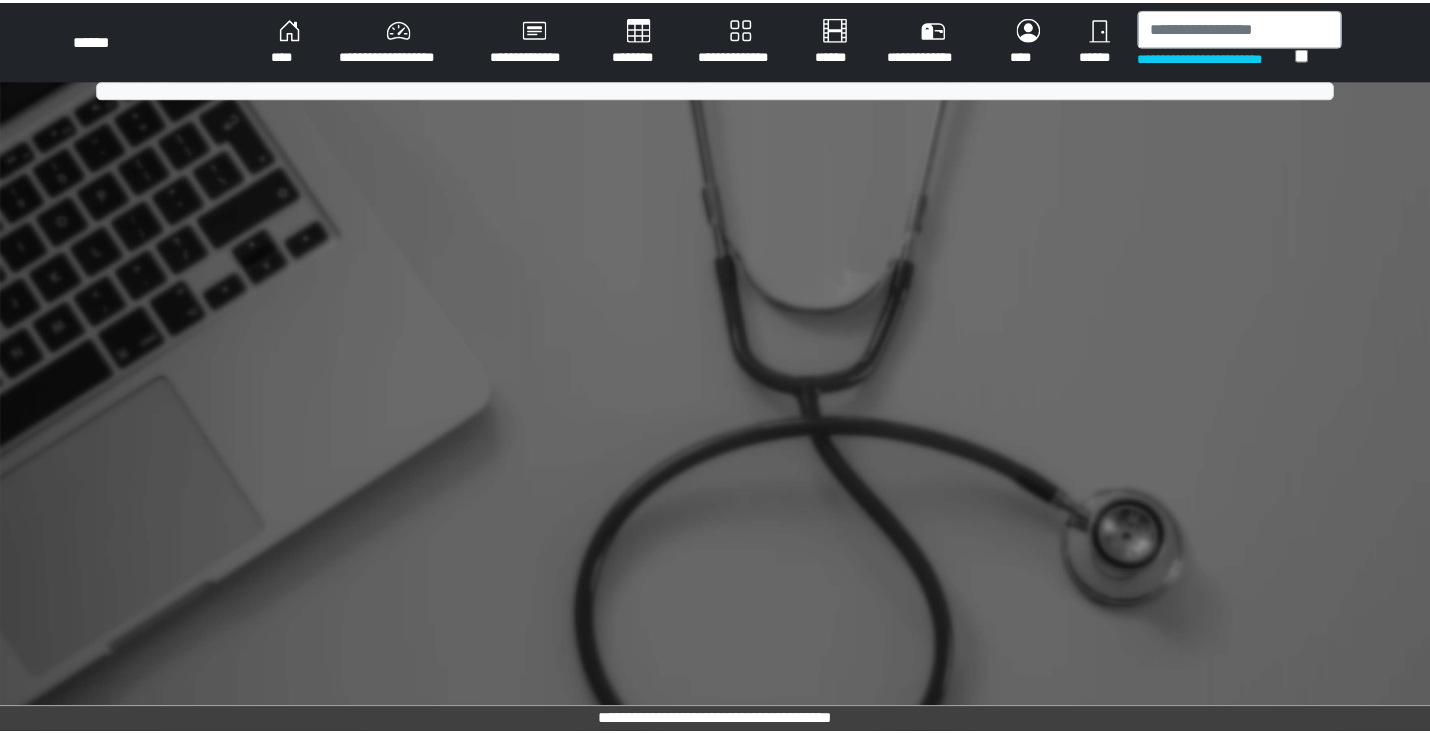 scroll, scrollTop: 0, scrollLeft: 0, axis: both 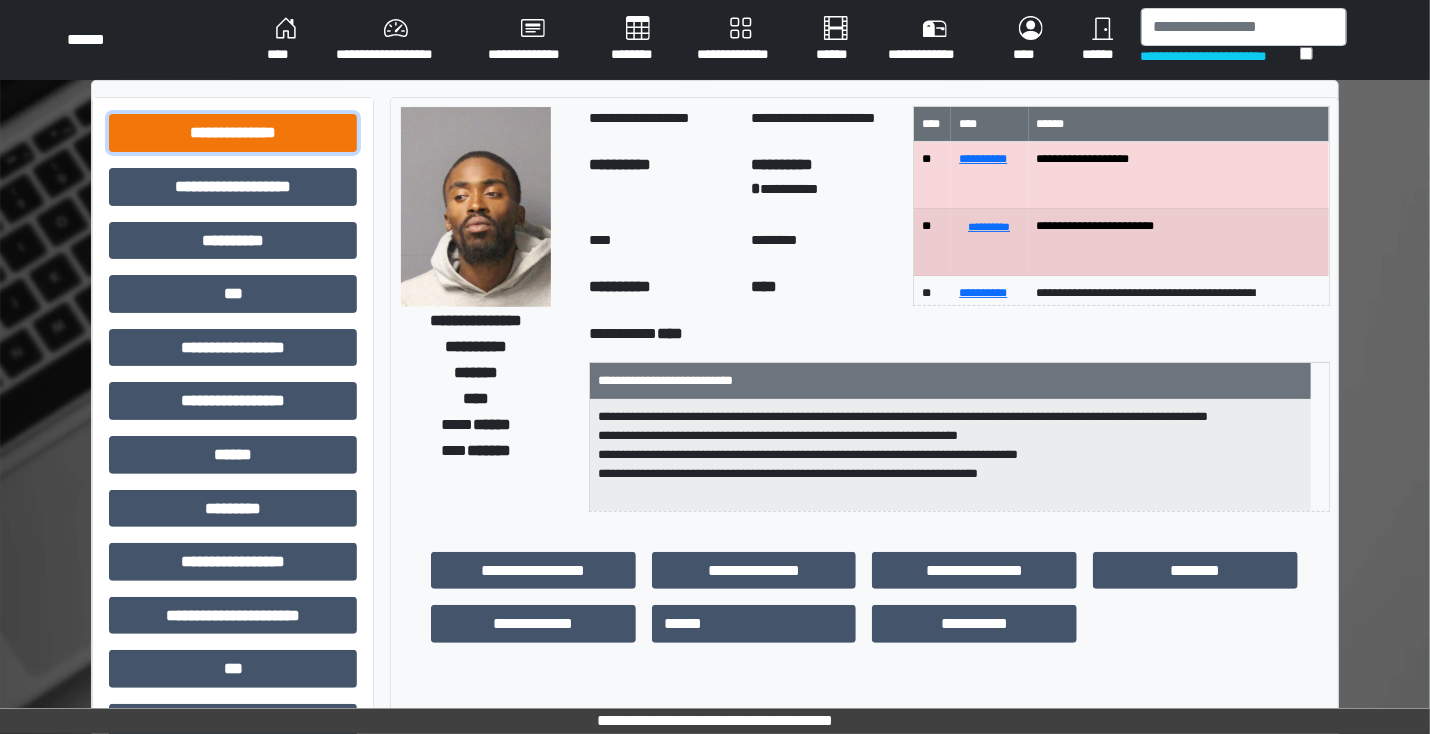 click on "**********" at bounding box center (233, 133) 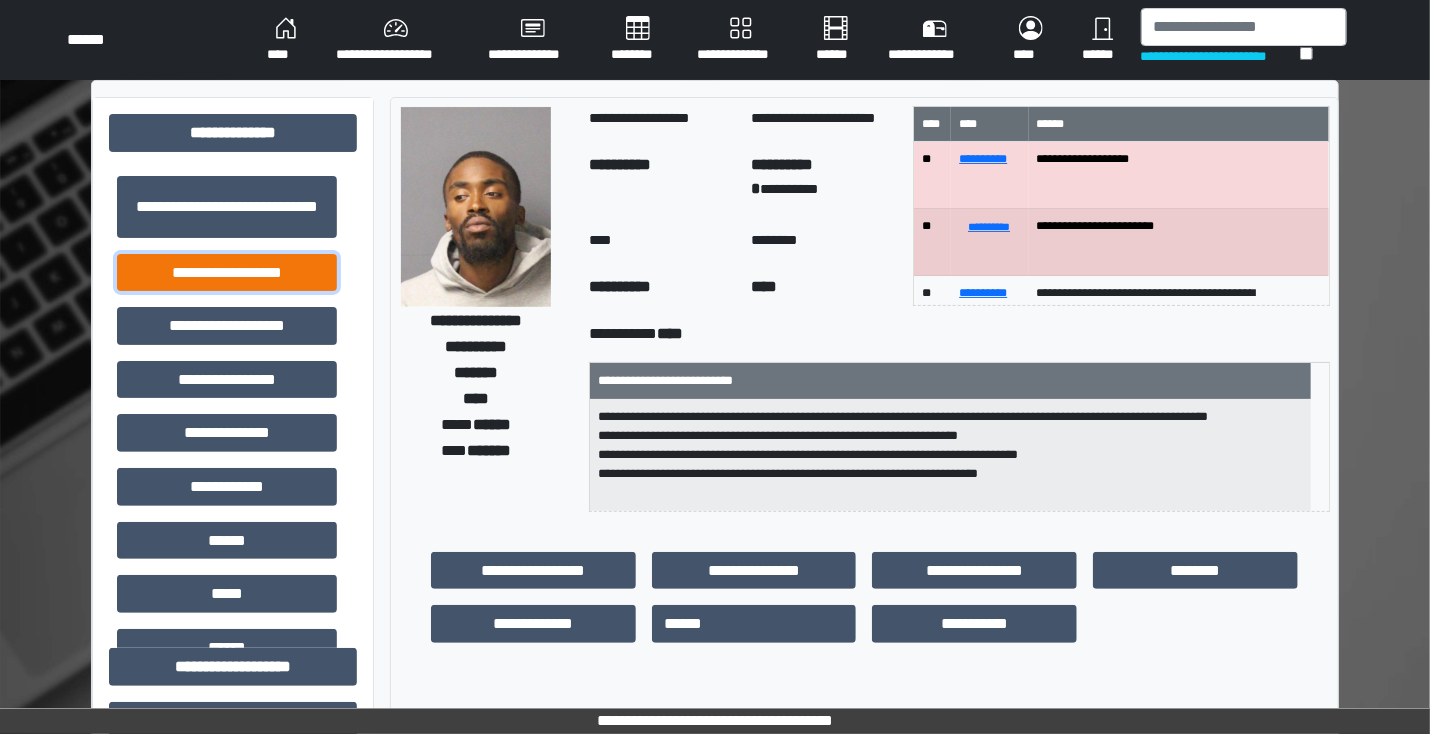 click on "**********" at bounding box center [227, 273] 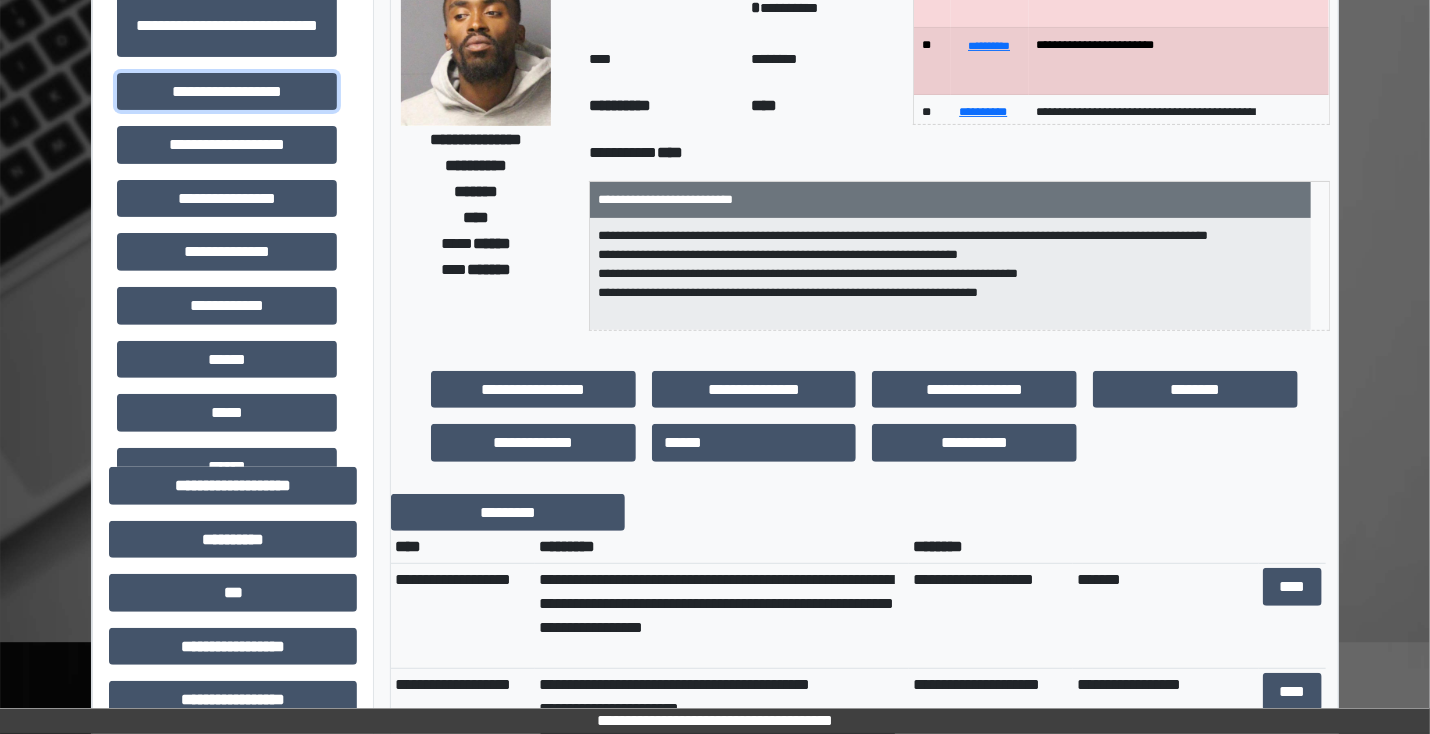 scroll, scrollTop: 400, scrollLeft: 0, axis: vertical 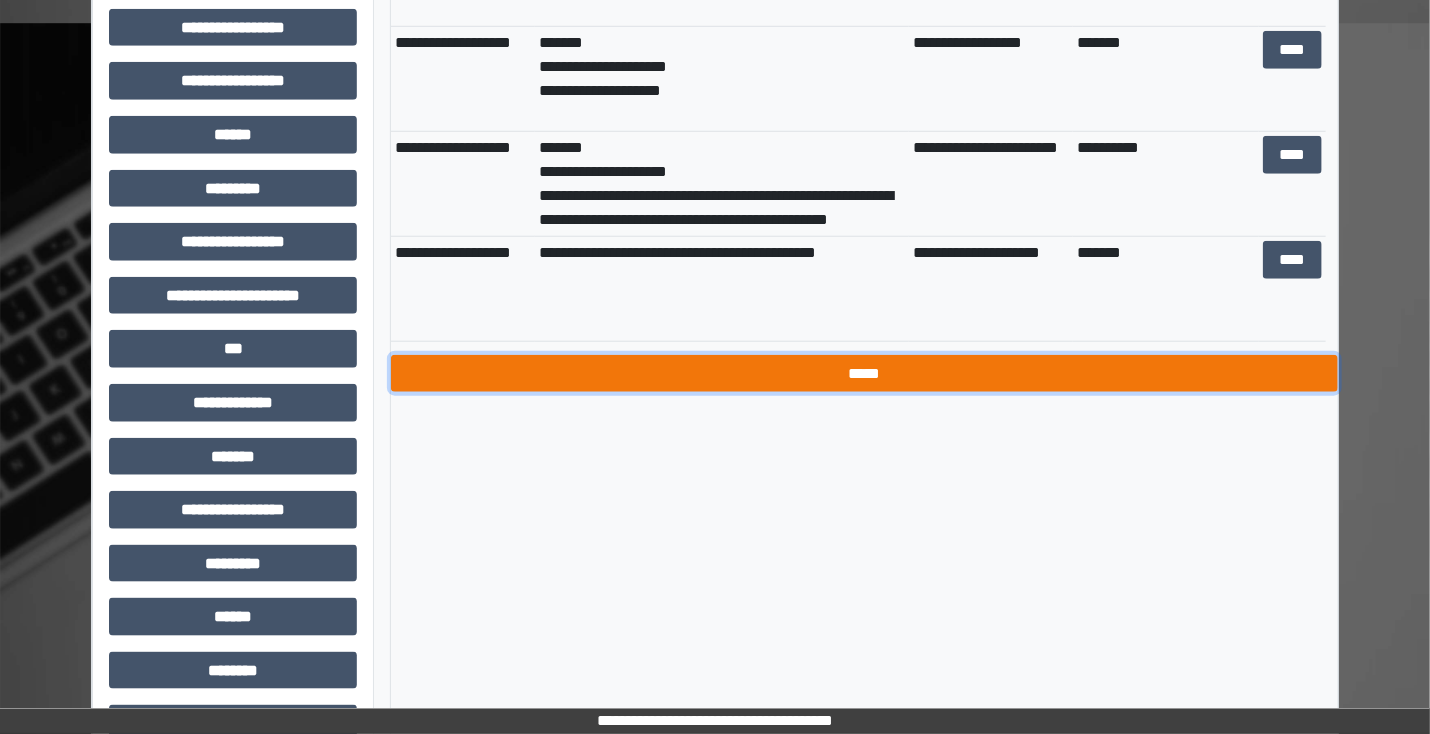 click on "*****" at bounding box center (864, 374) 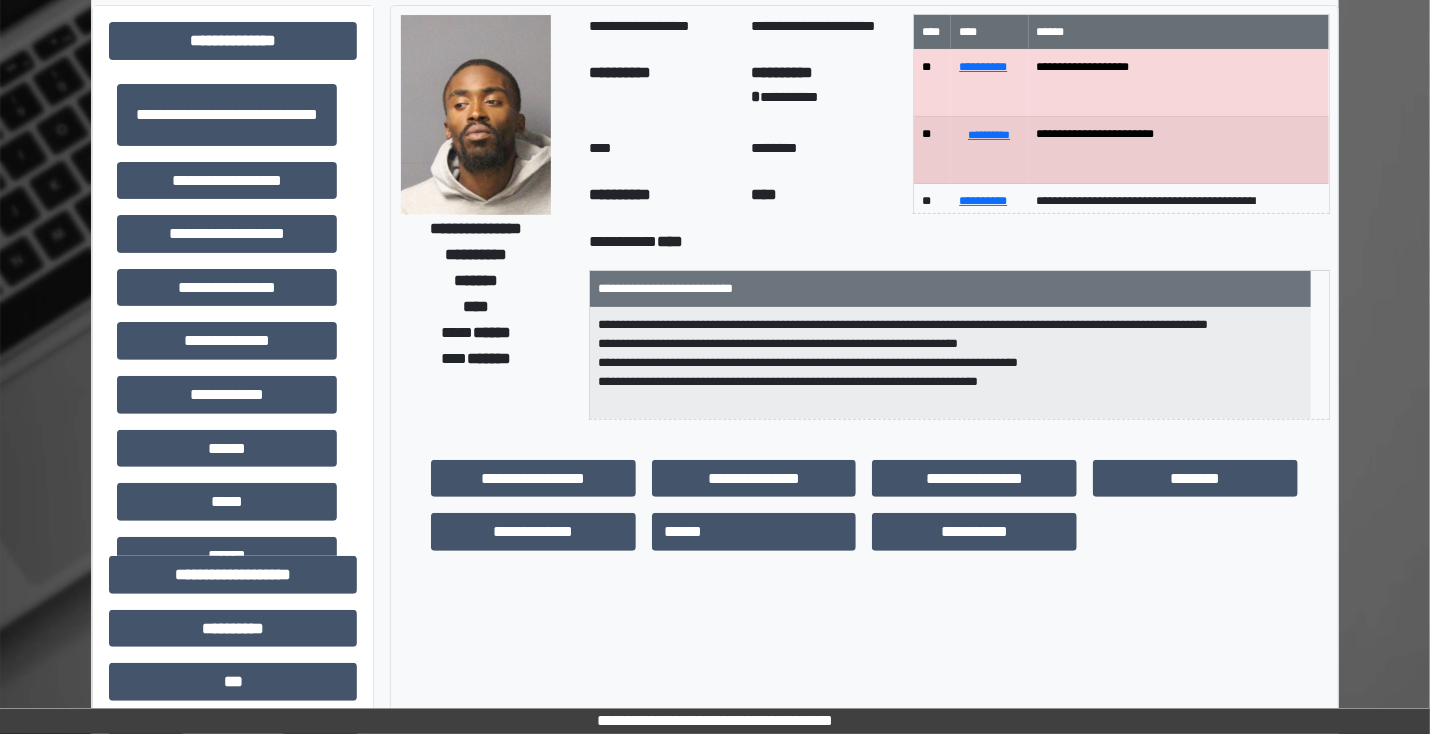 scroll, scrollTop: 0, scrollLeft: 0, axis: both 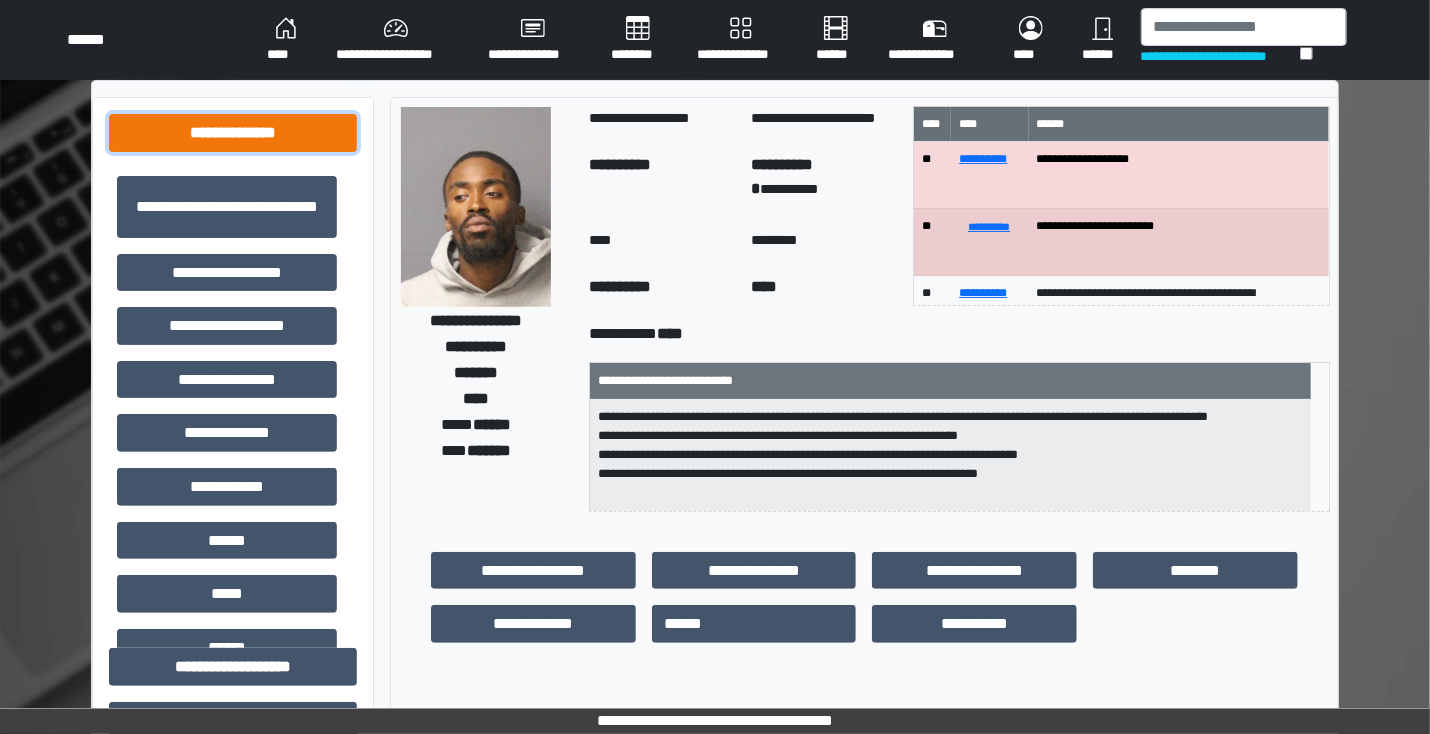 click on "**********" at bounding box center [233, 133] 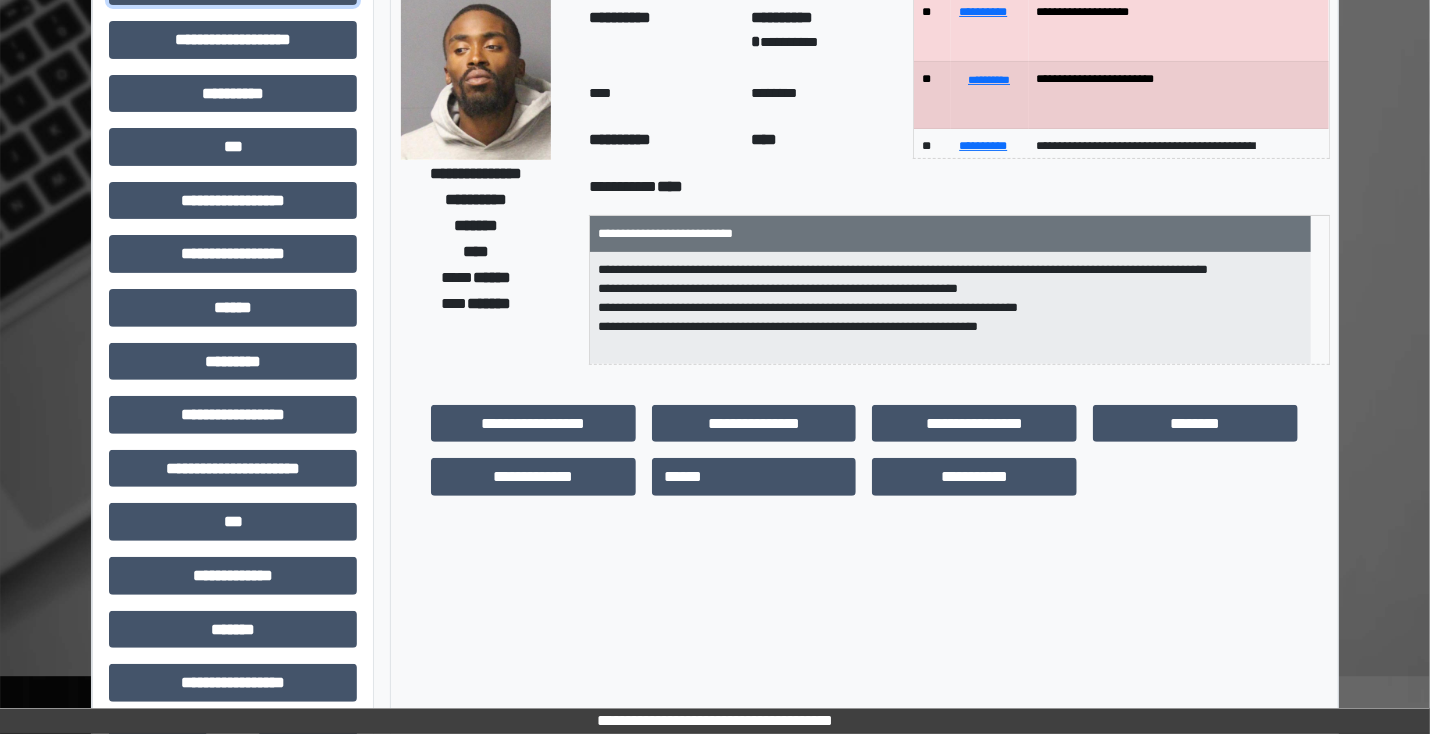 scroll, scrollTop: 400, scrollLeft: 0, axis: vertical 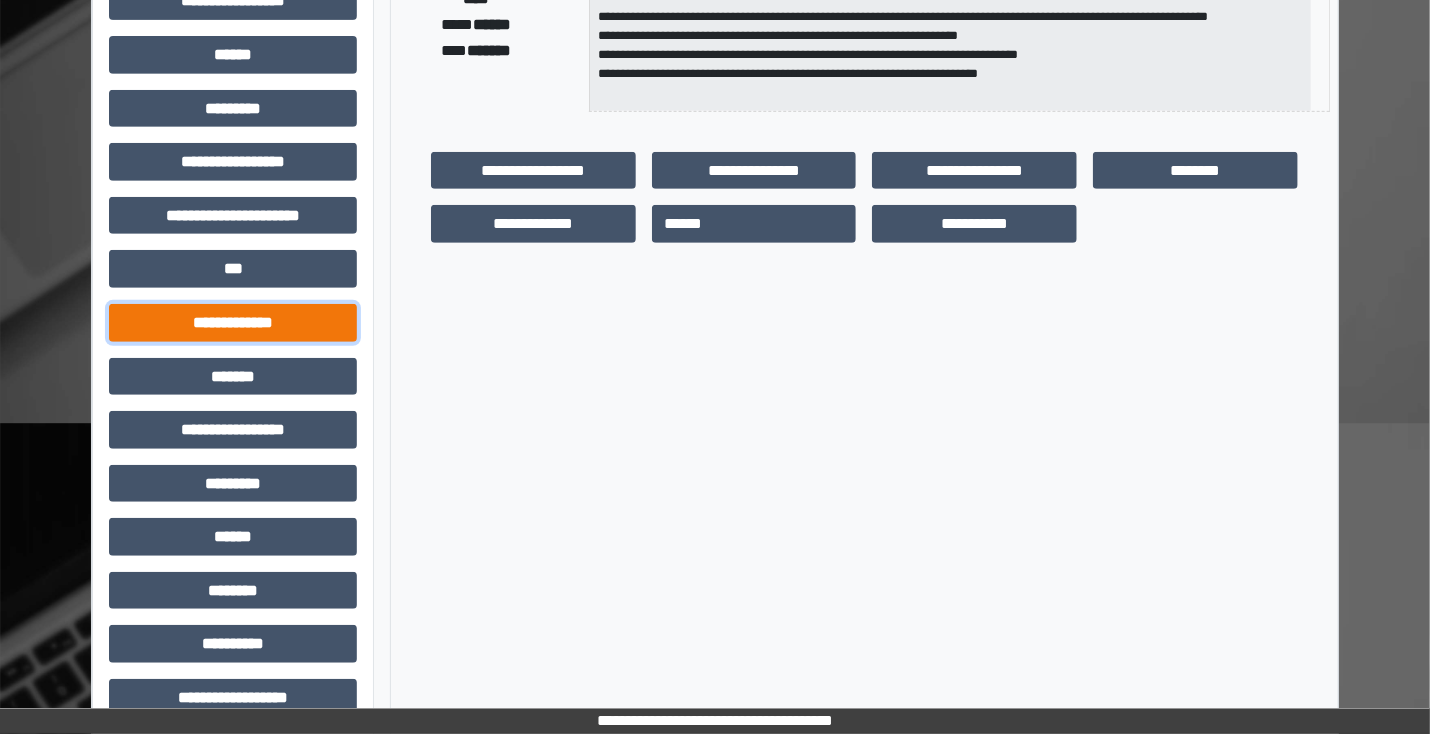 click on "**********" at bounding box center (233, 323) 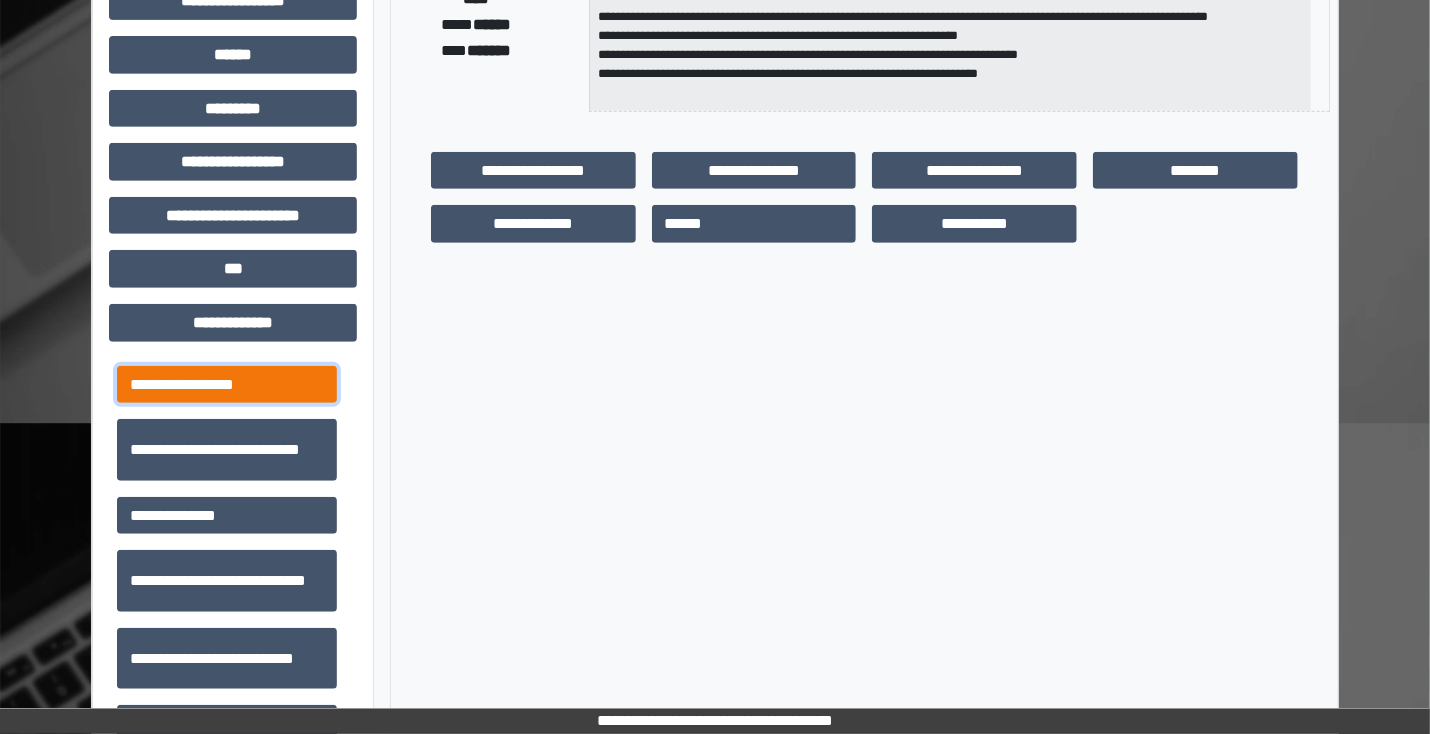 click on "**********" at bounding box center (227, 385) 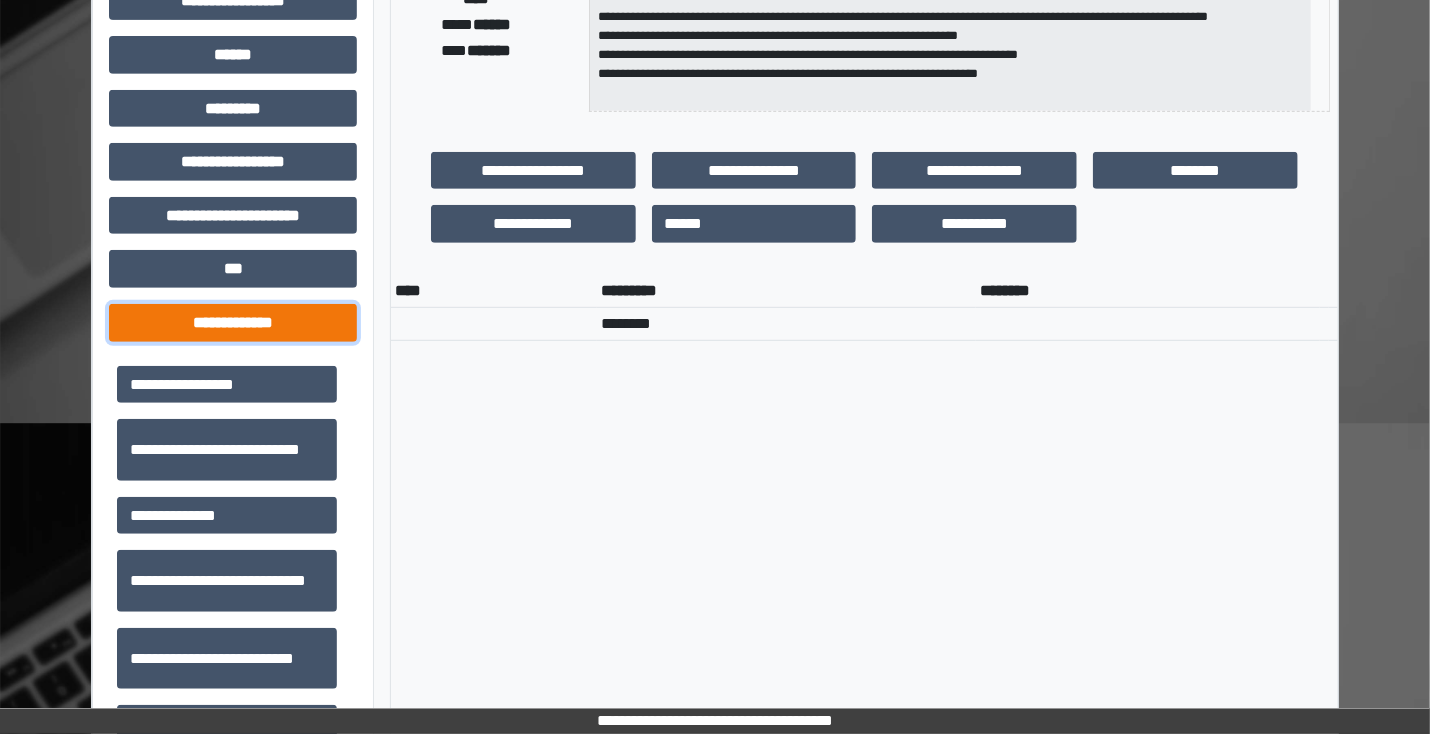 click on "**********" at bounding box center [233, 323] 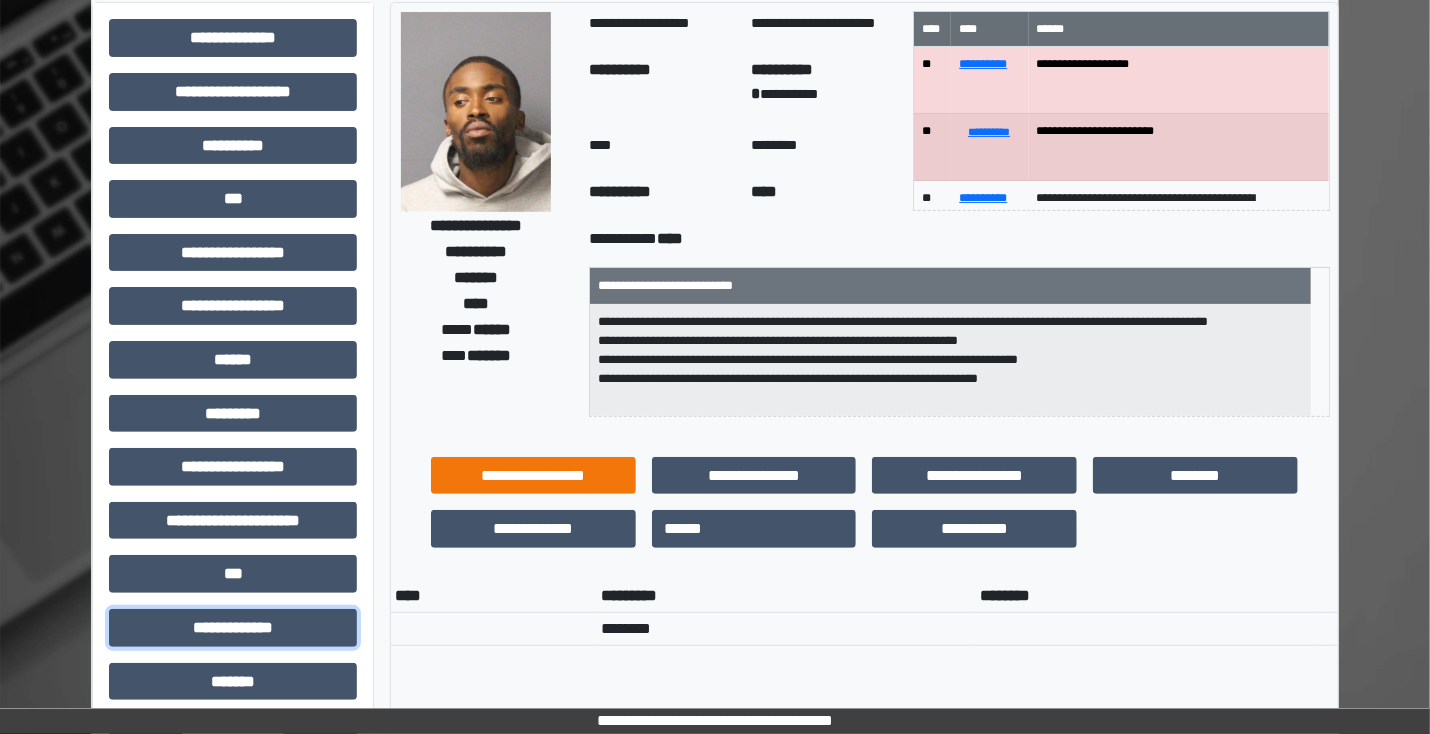 scroll, scrollTop: 0, scrollLeft: 0, axis: both 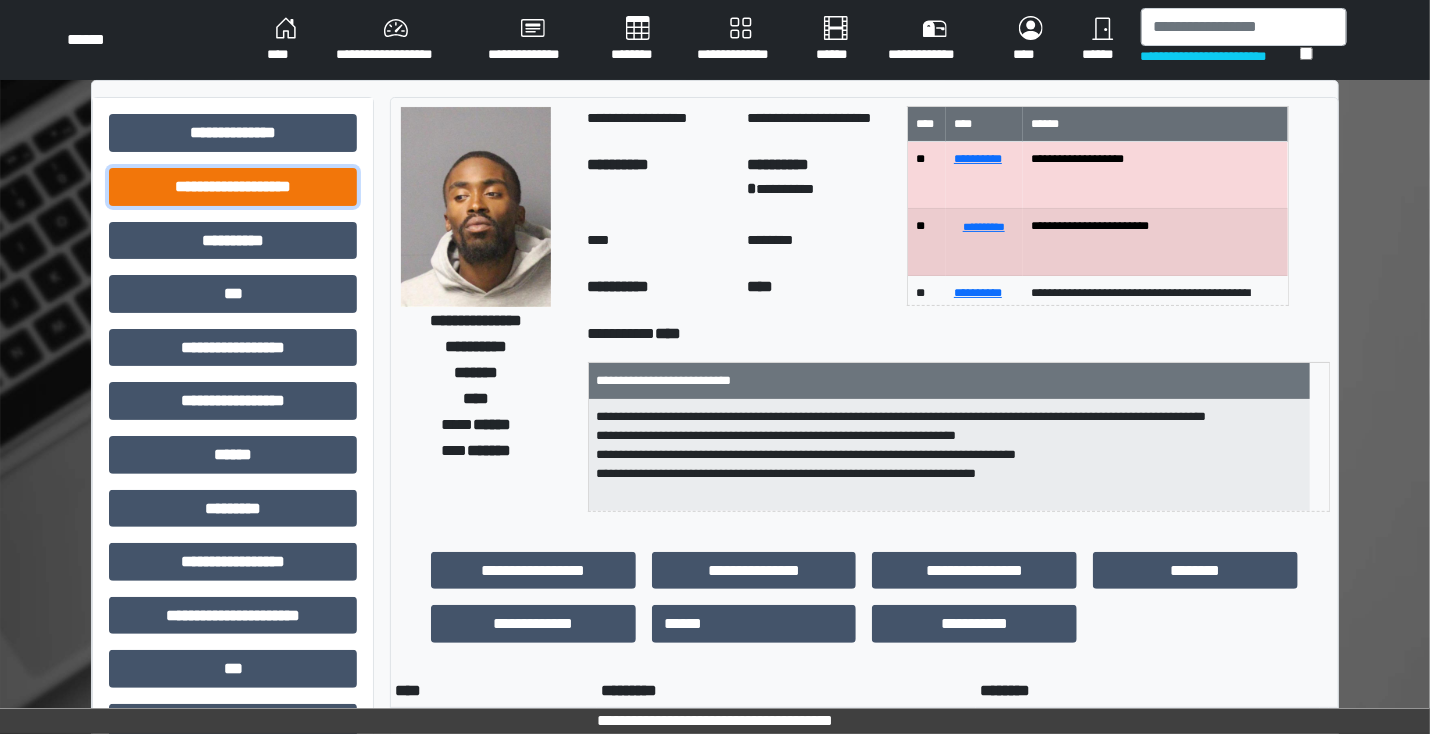 click on "**********" at bounding box center (233, 187) 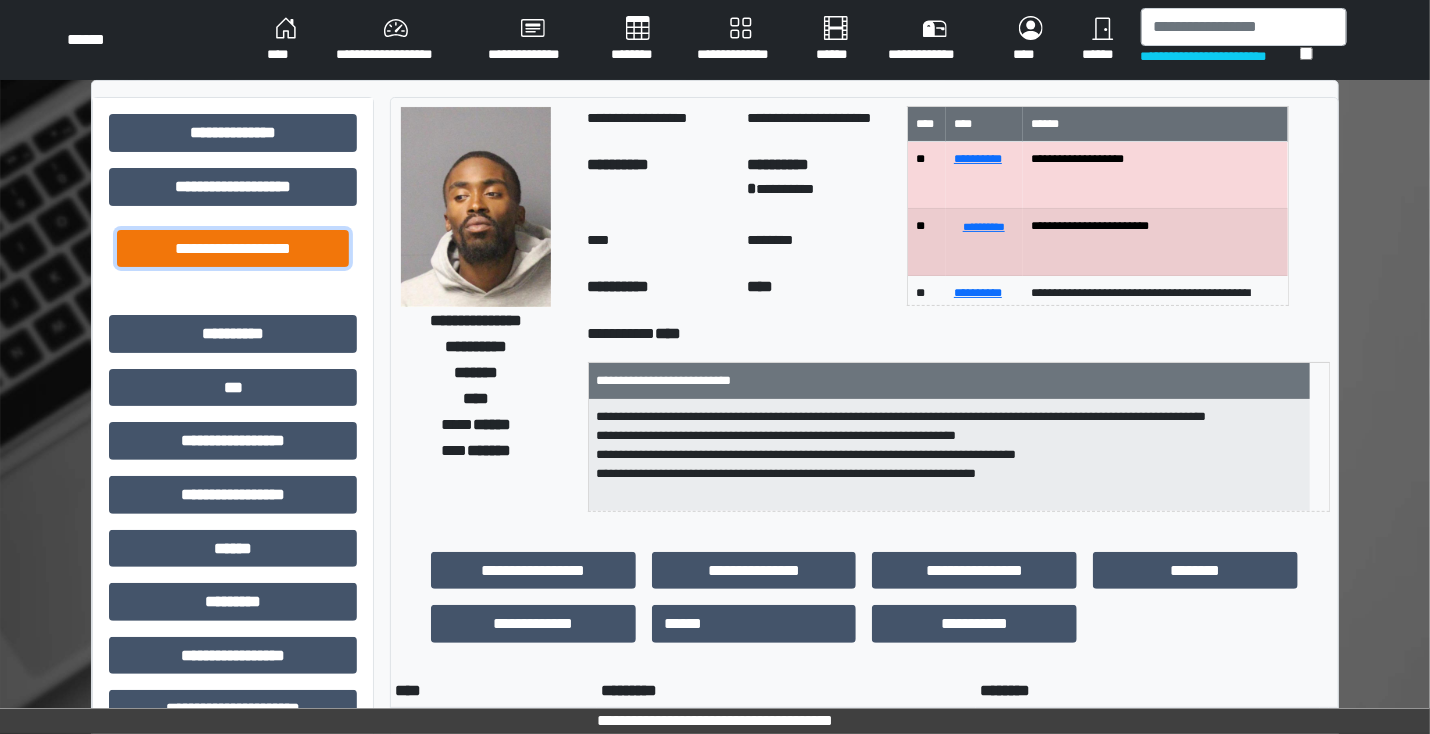 click on "**********" at bounding box center [233, 249] 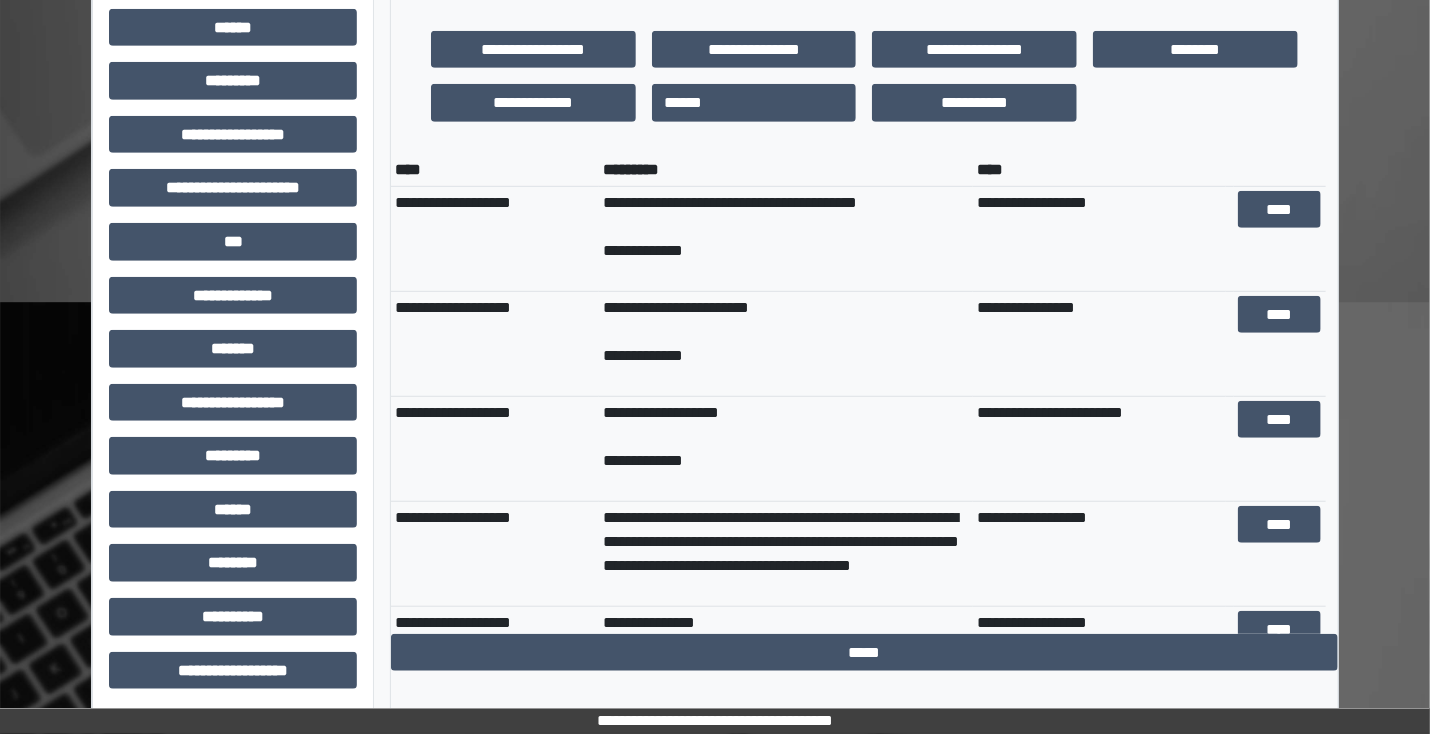 scroll, scrollTop: 525, scrollLeft: 0, axis: vertical 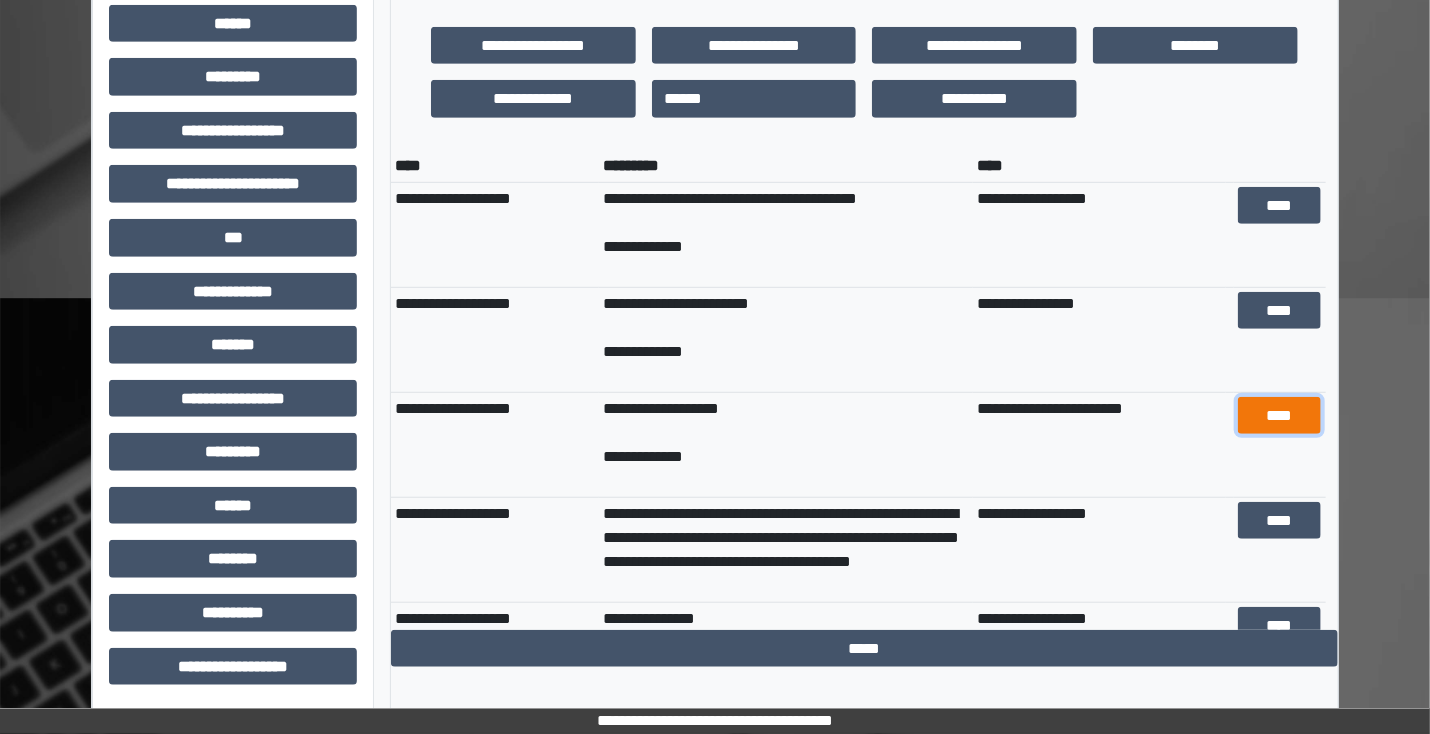 click on "****" at bounding box center (1280, 416) 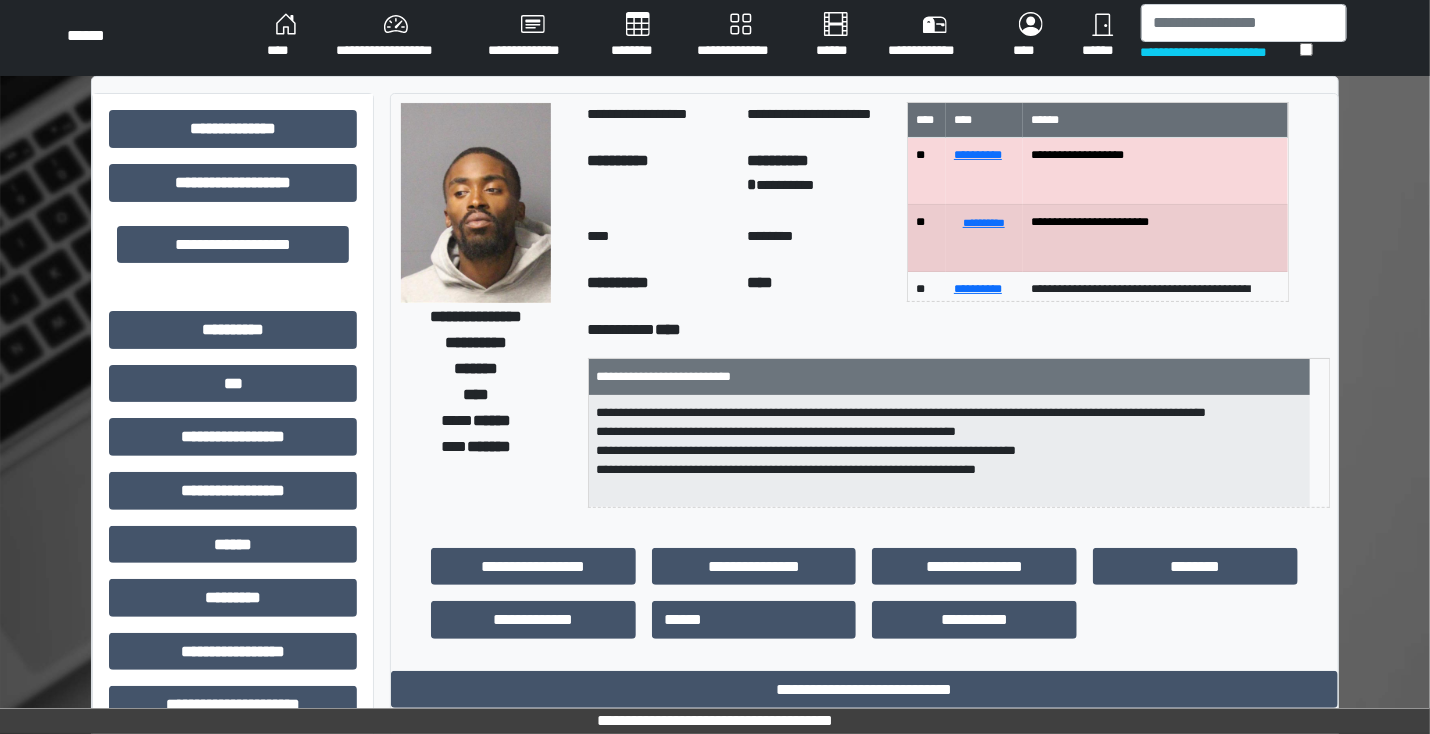 scroll, scrollTop: 0, scrollLeft: 0, axis: both 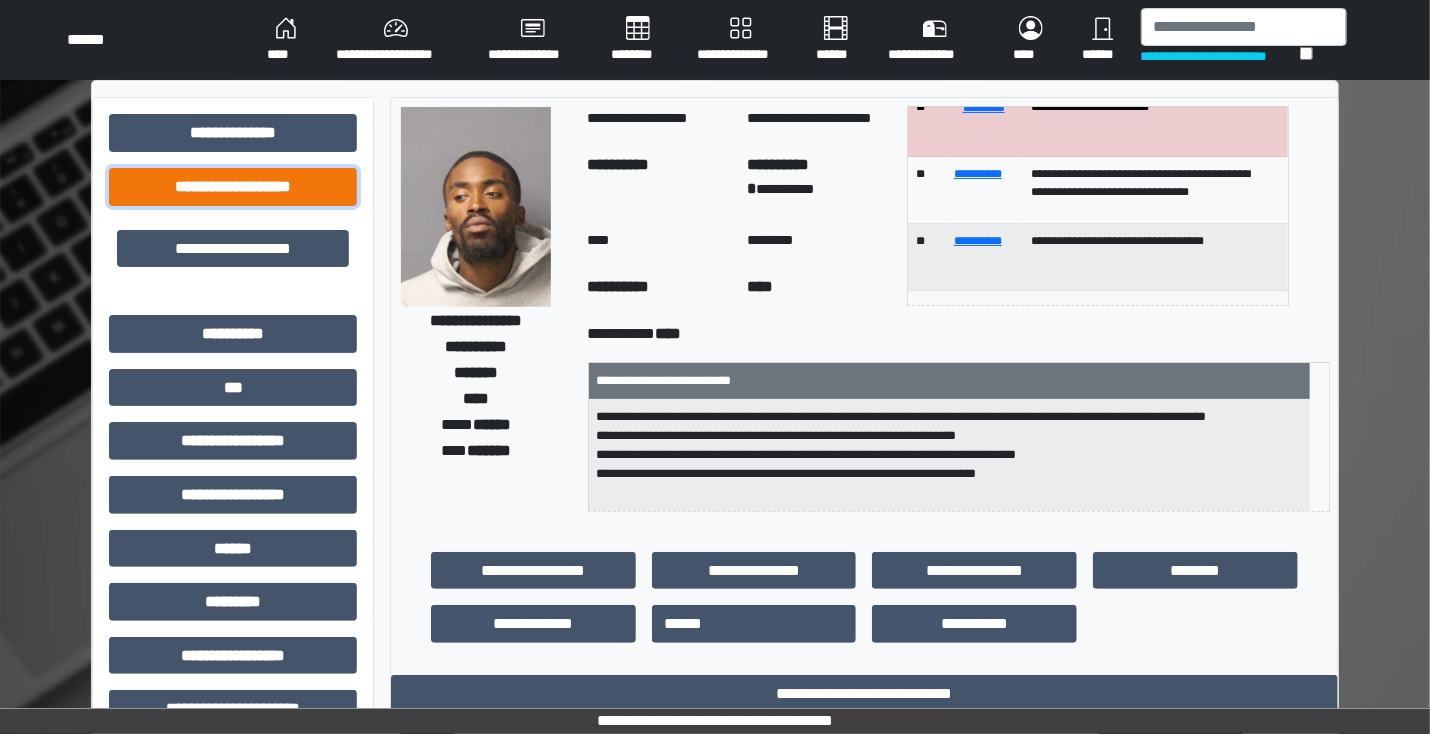 click on "**********" at bounding box center [233, 187] 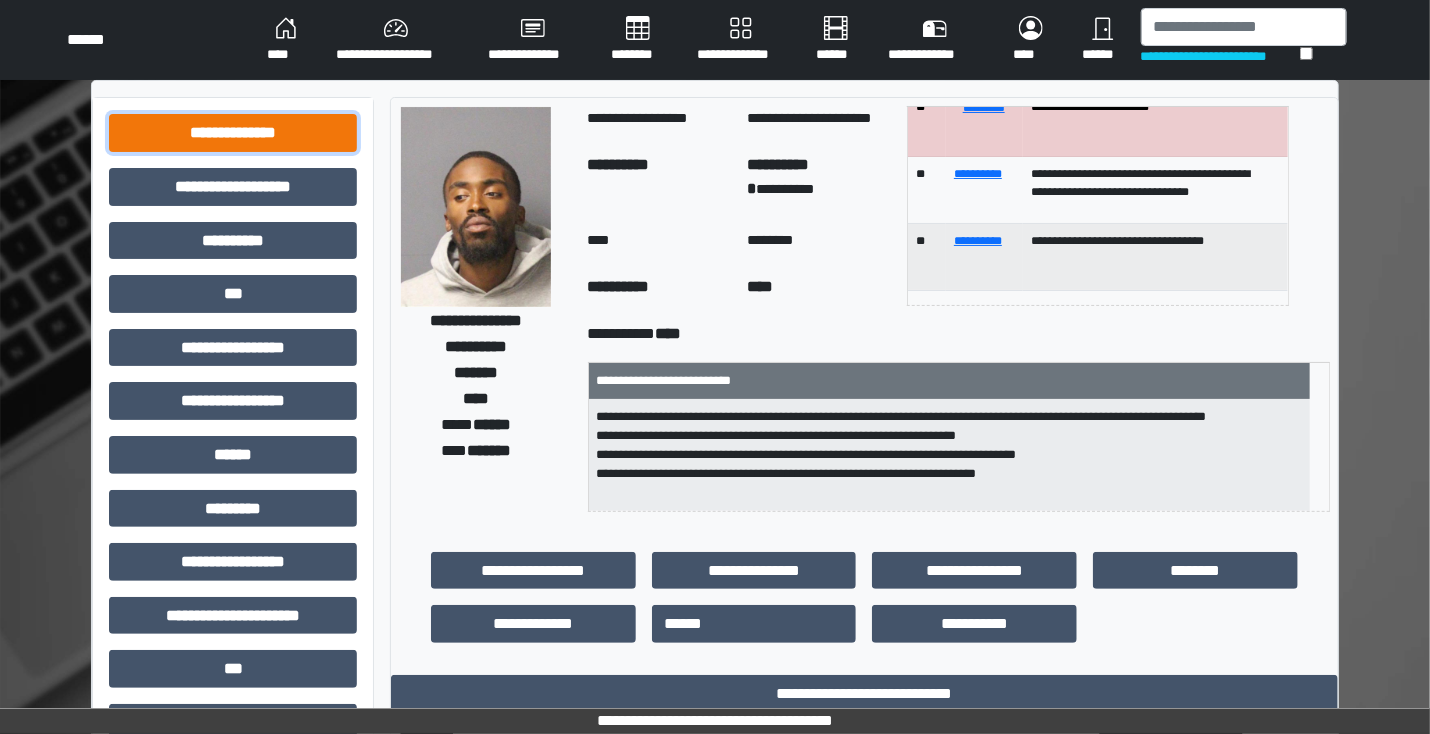 click on "**********" at bounding box center [233, 133] 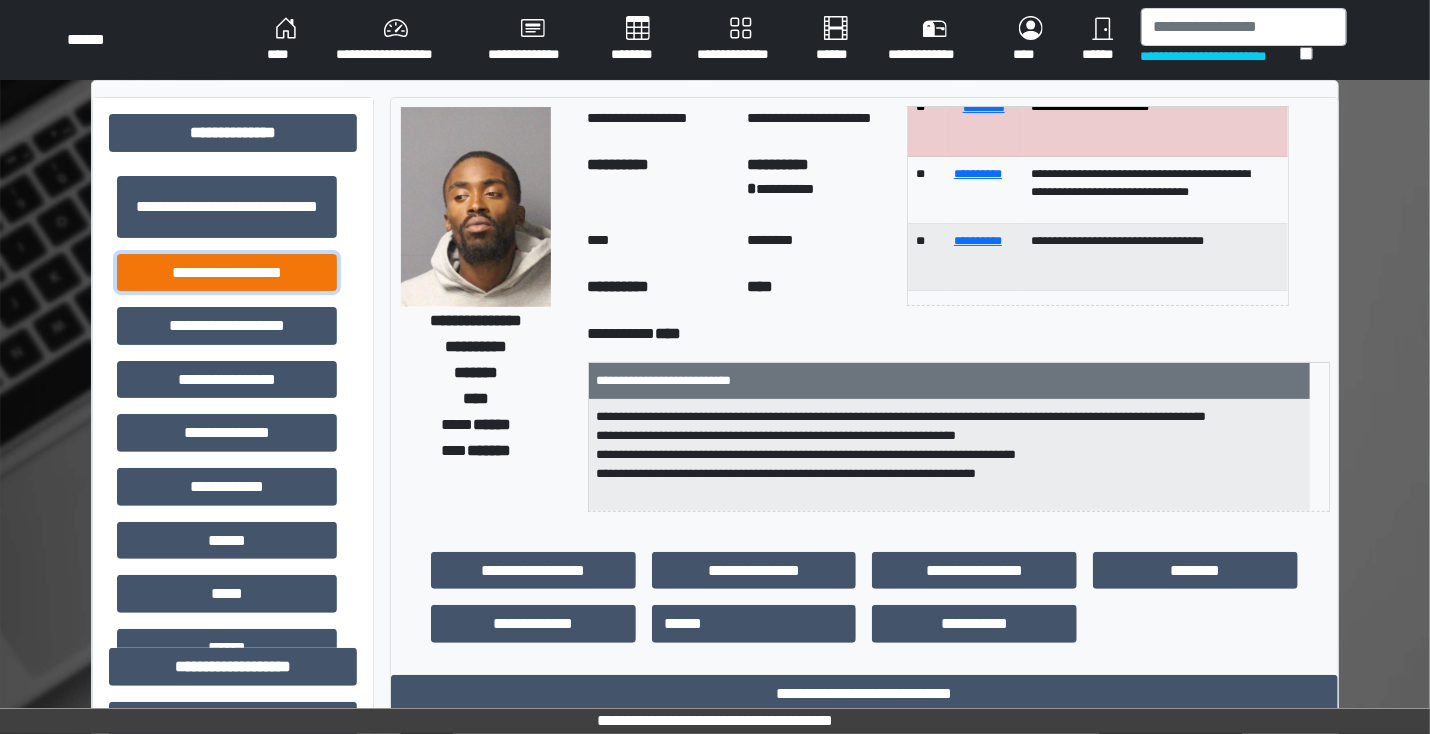 click on "**********" at bounding box center [227, 273] 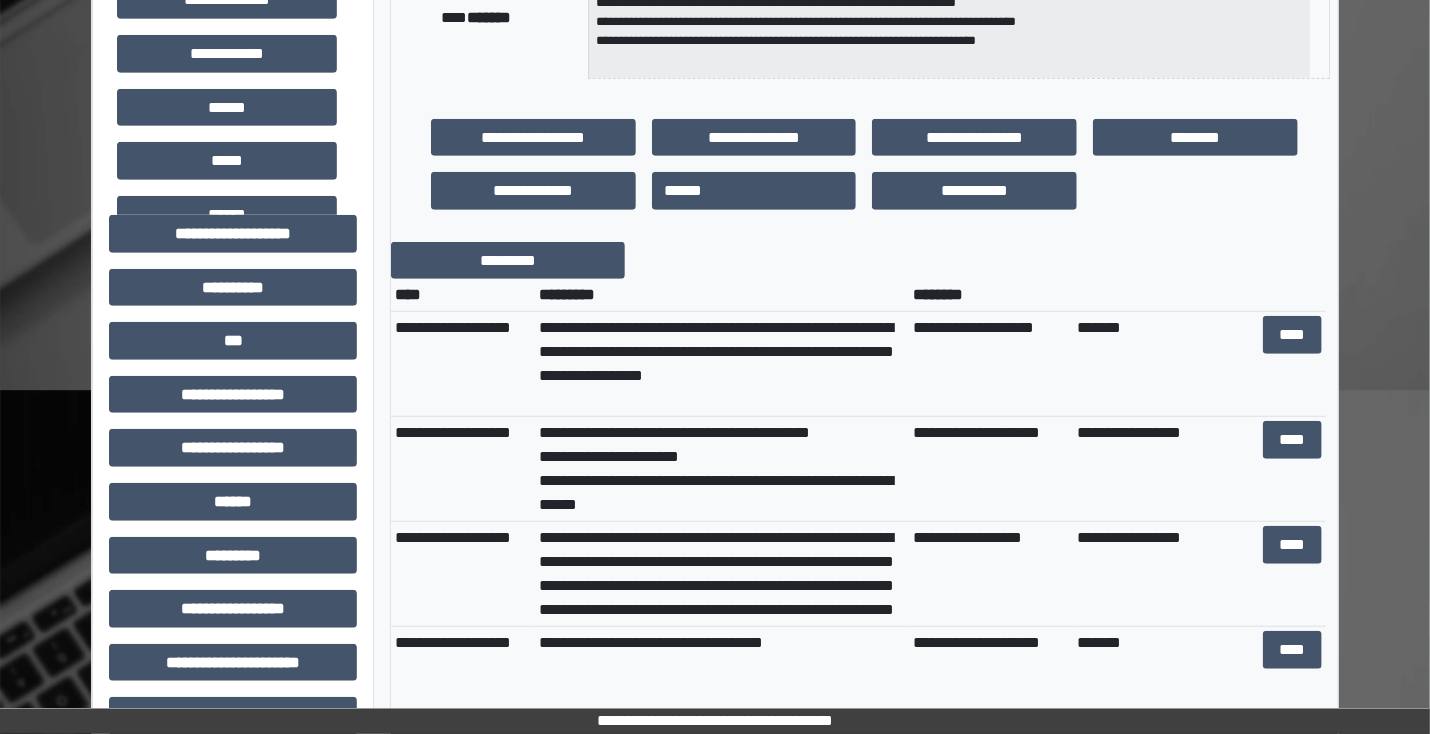scroll, scrollTop: 480, scrollLeft: 0, axis: vertical 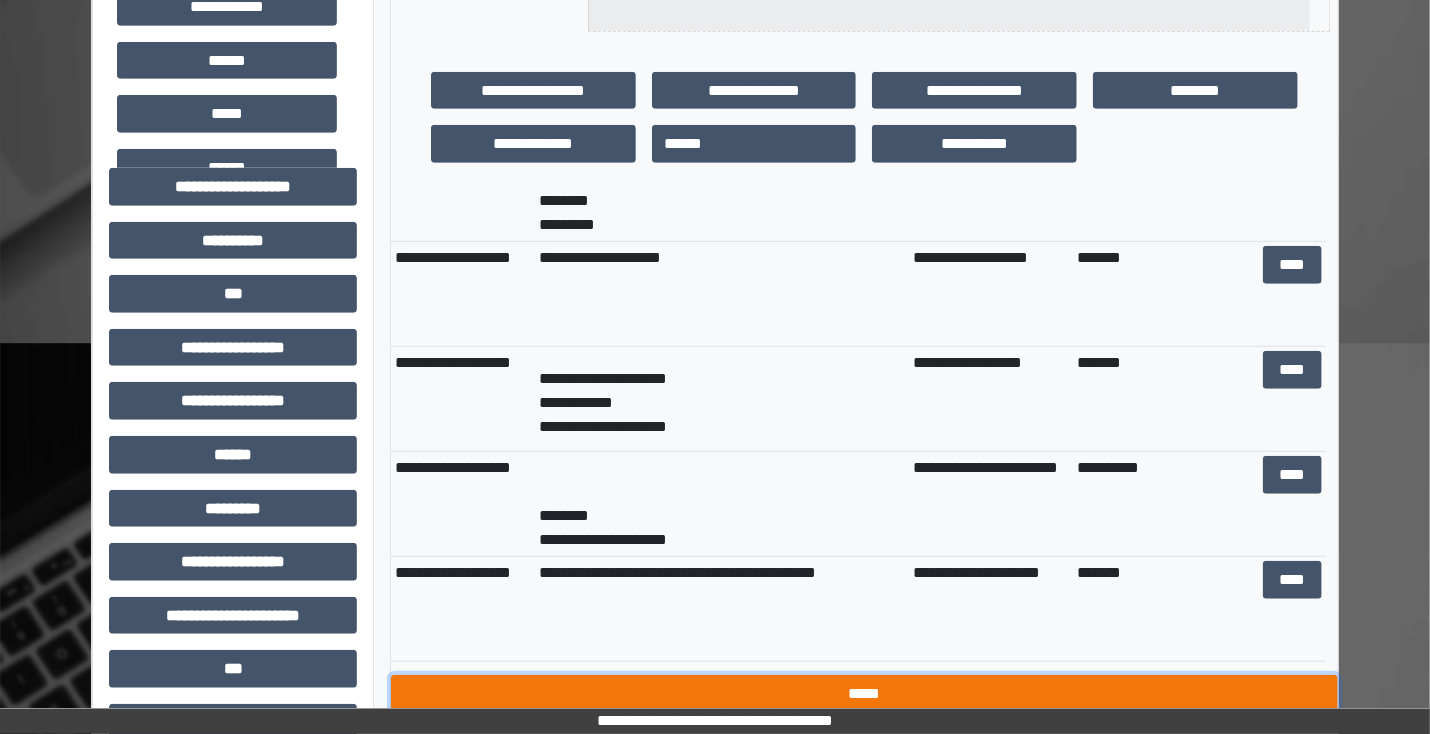 click on "*****" at bounding box center (864, 694) 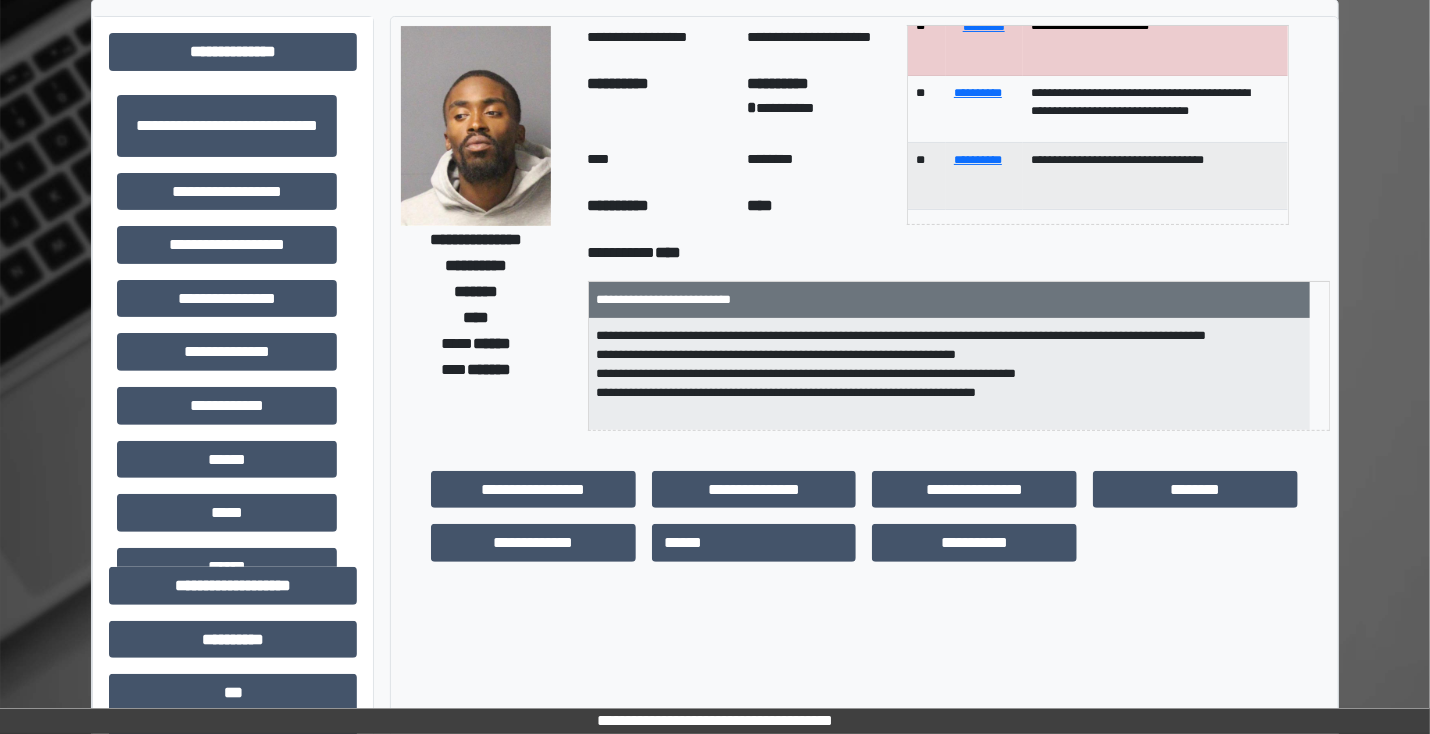scroll, scrollTop: 80, scrollLeft: 0, axis: vertical 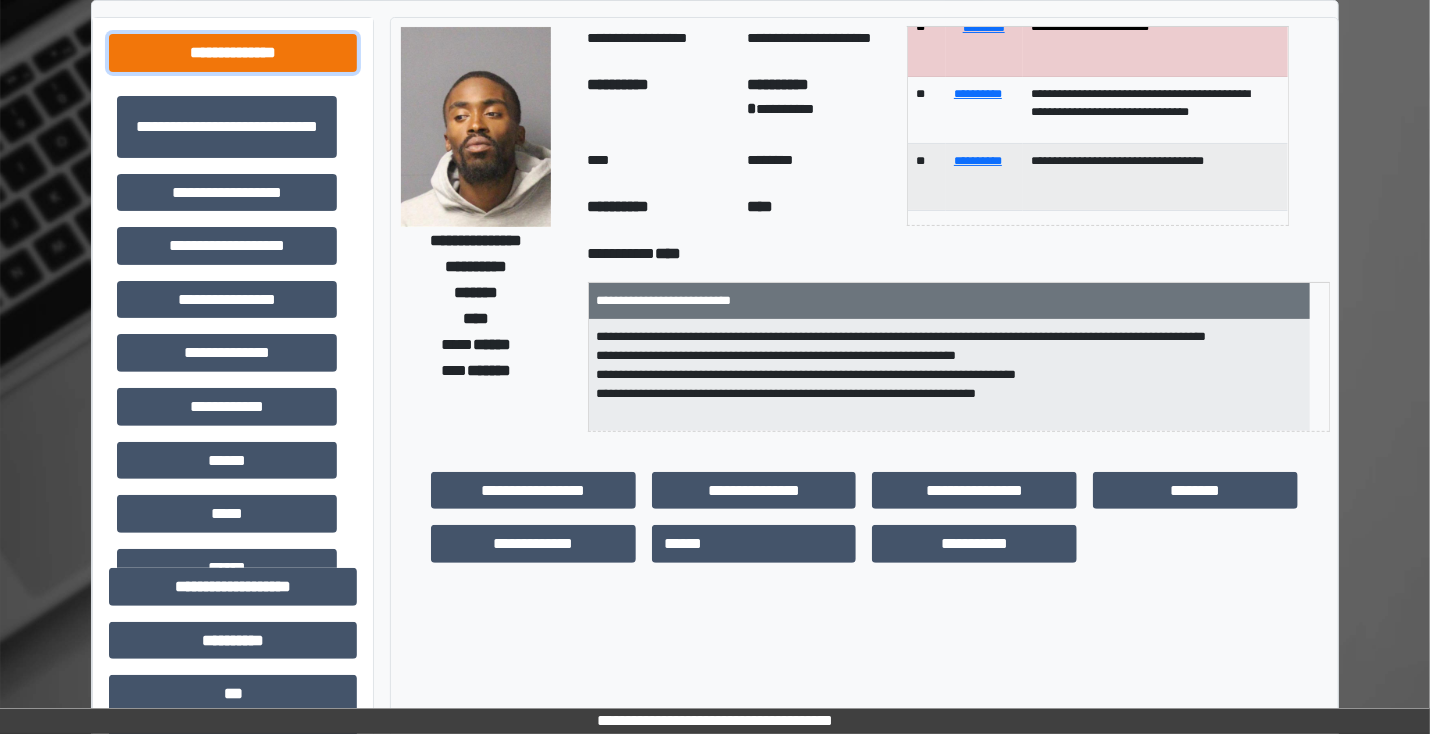 click on "**********" at bounding box center (233, 53) 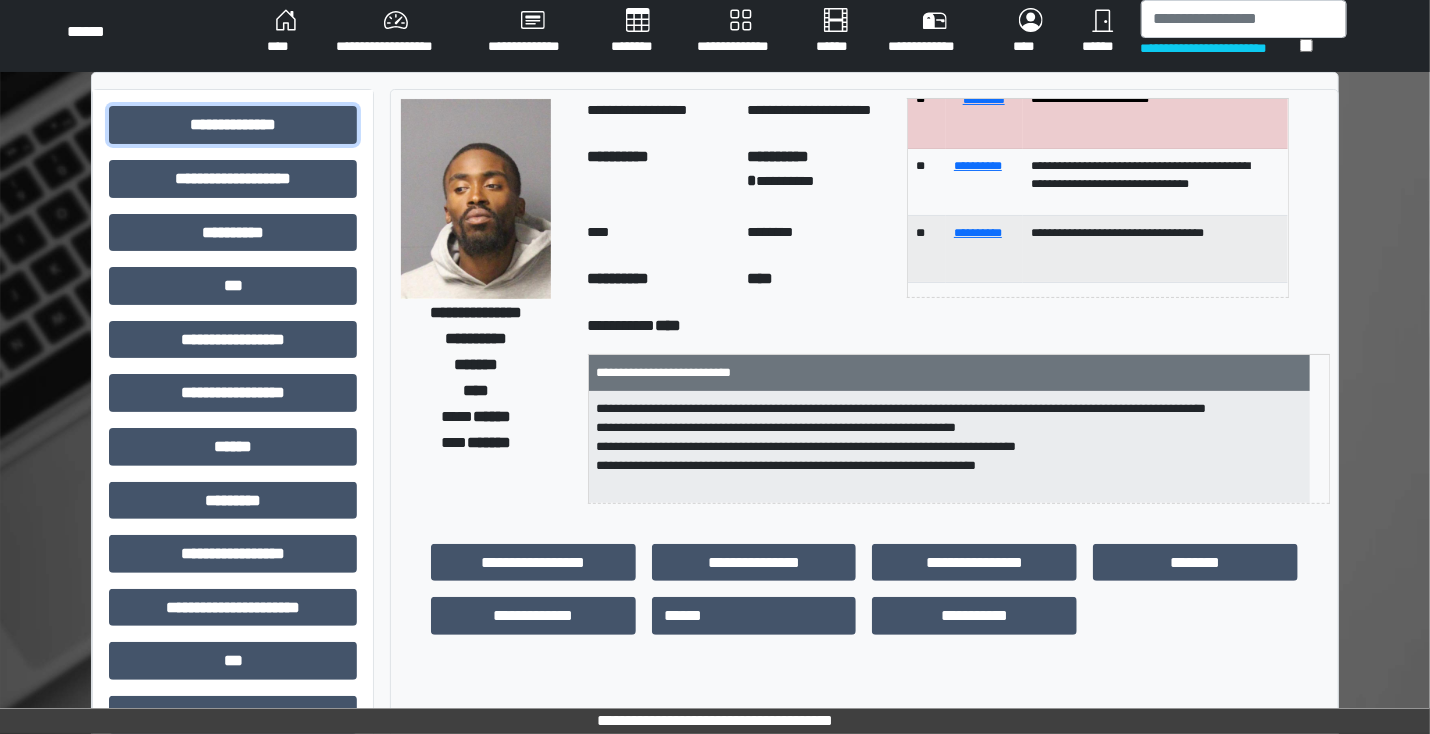 scroll, scrollTop: 0, scrollLeft: 0, axis: both 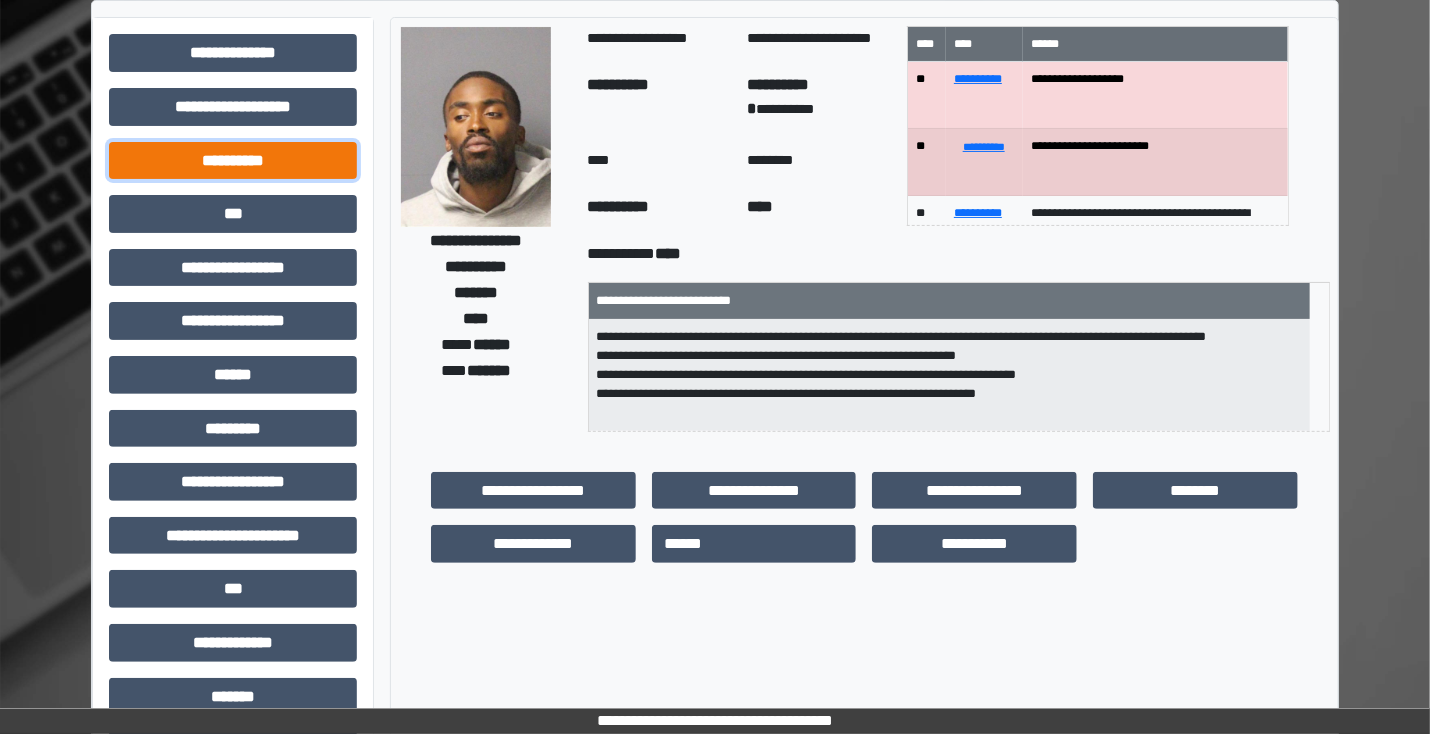 click on "**********" at bounding box center [233, 161] 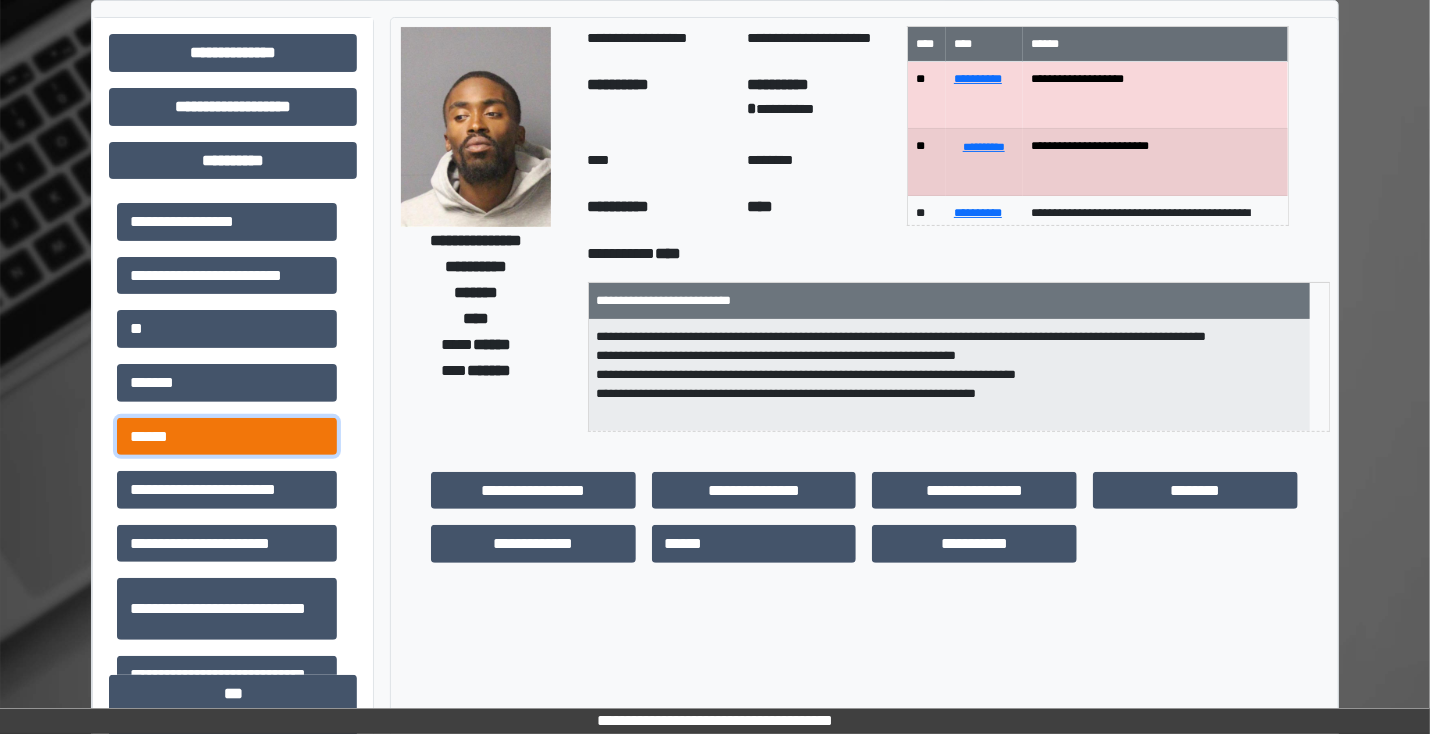 click on "******" at bounding box center (227, 437) 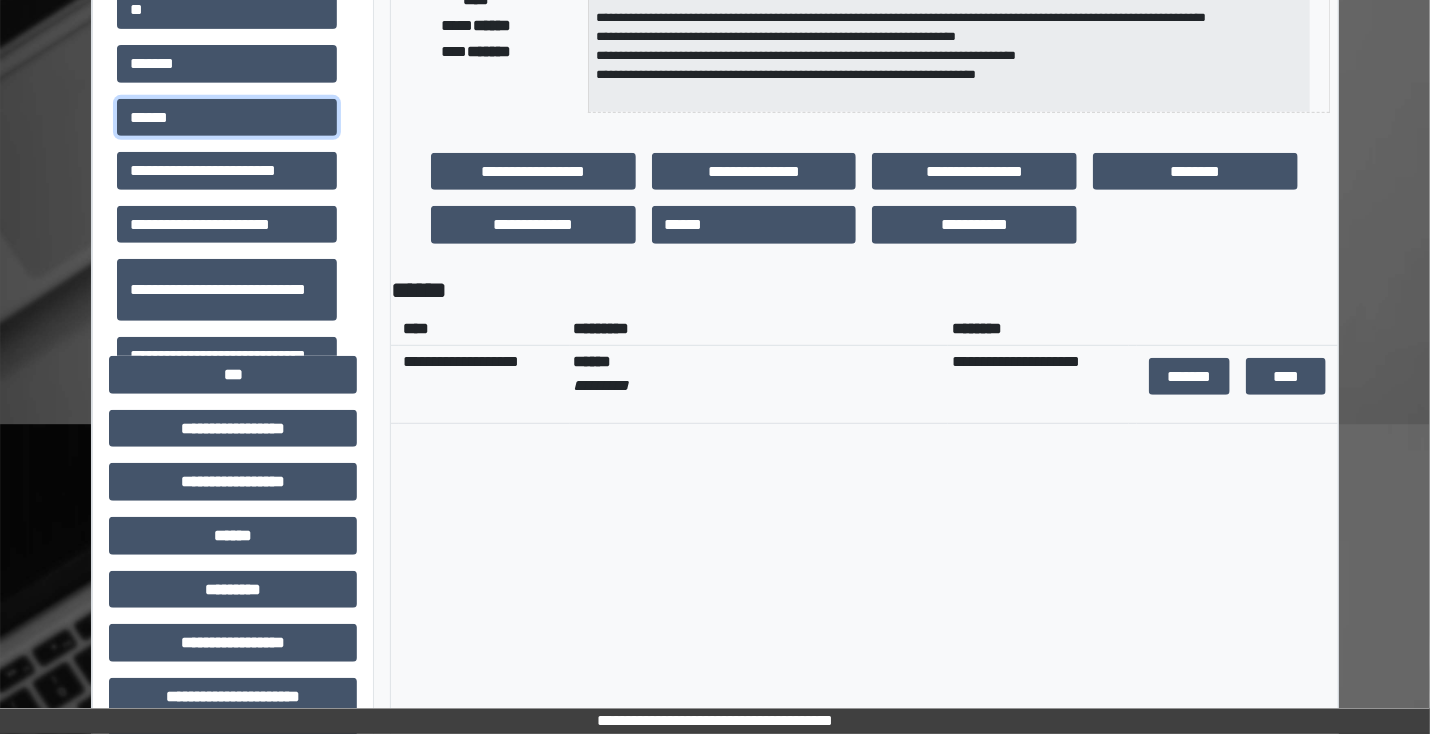 scroll, scrollTop: 400, scrollLeft: 0, axis: vertical 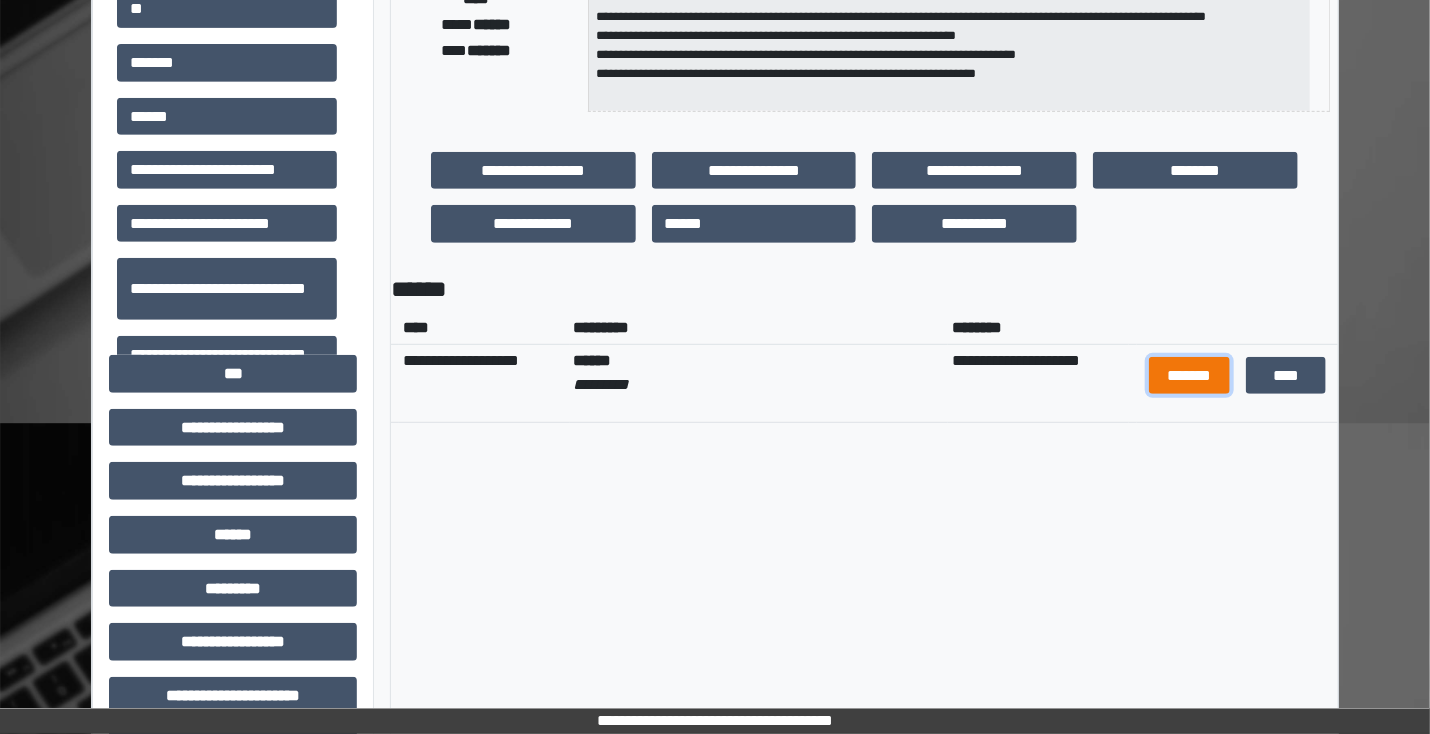 click on "*******" at bounding box center (1189, 376) 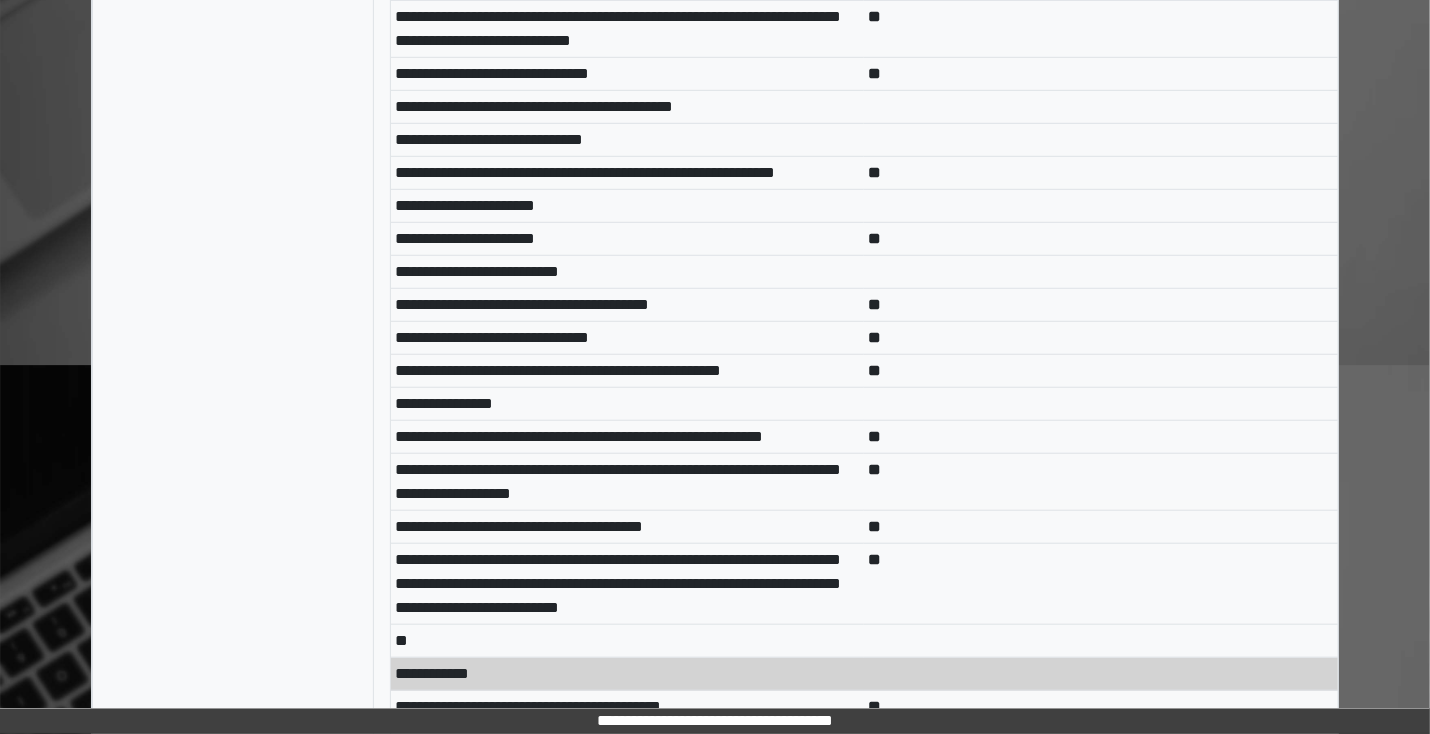 scroll, scrollTop: 7680, scrollLeft: 0, axis: vertical 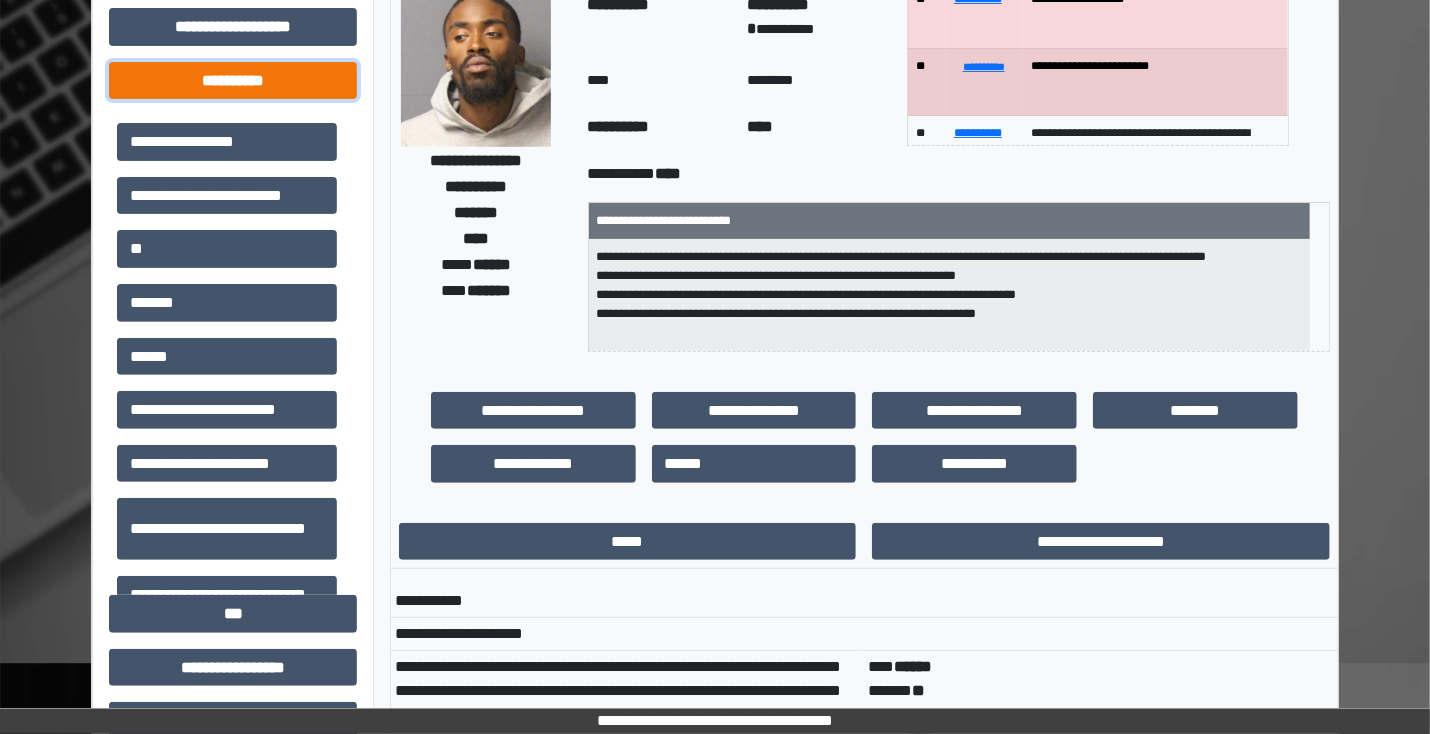 click on "**********" at bounding box center [233, 81] 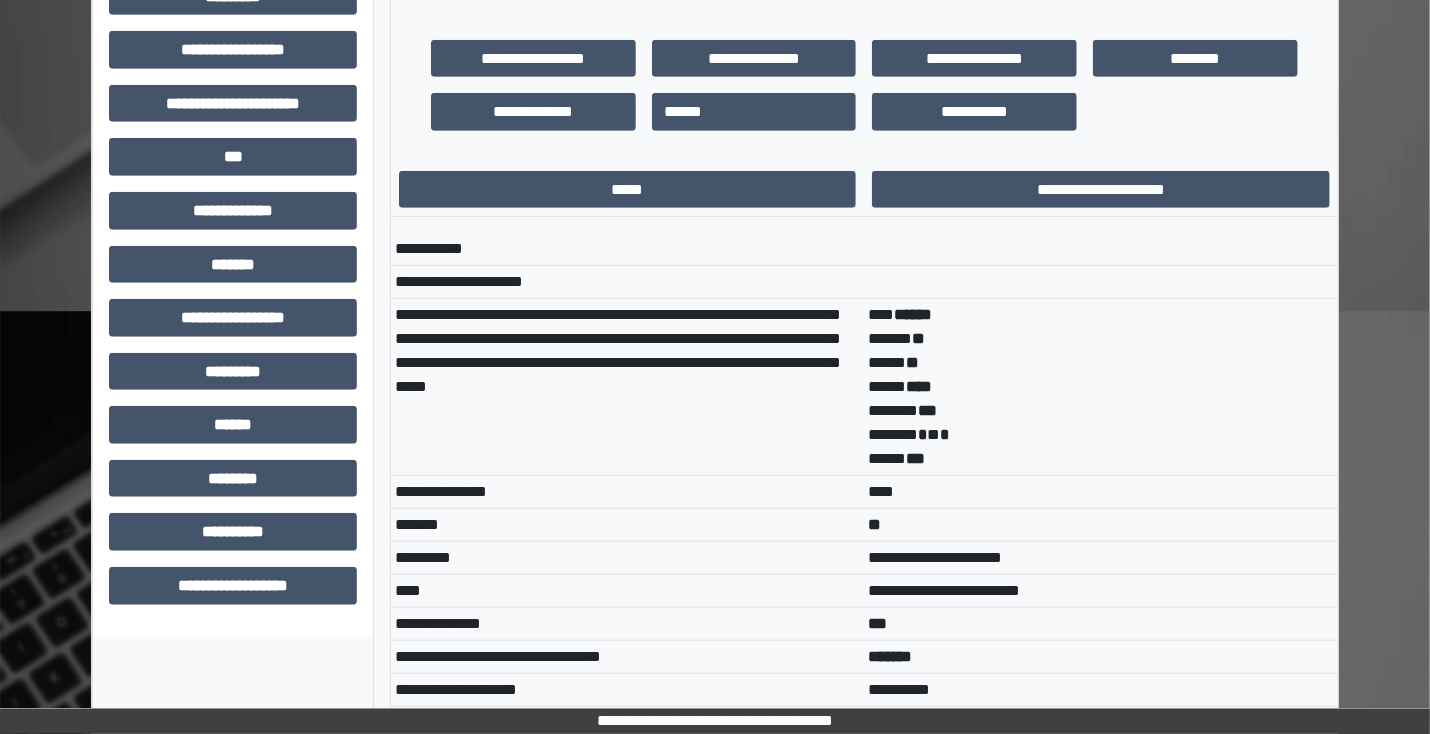 scroll, scrollTop: 640, scrollLeft: 0, axis: vertical 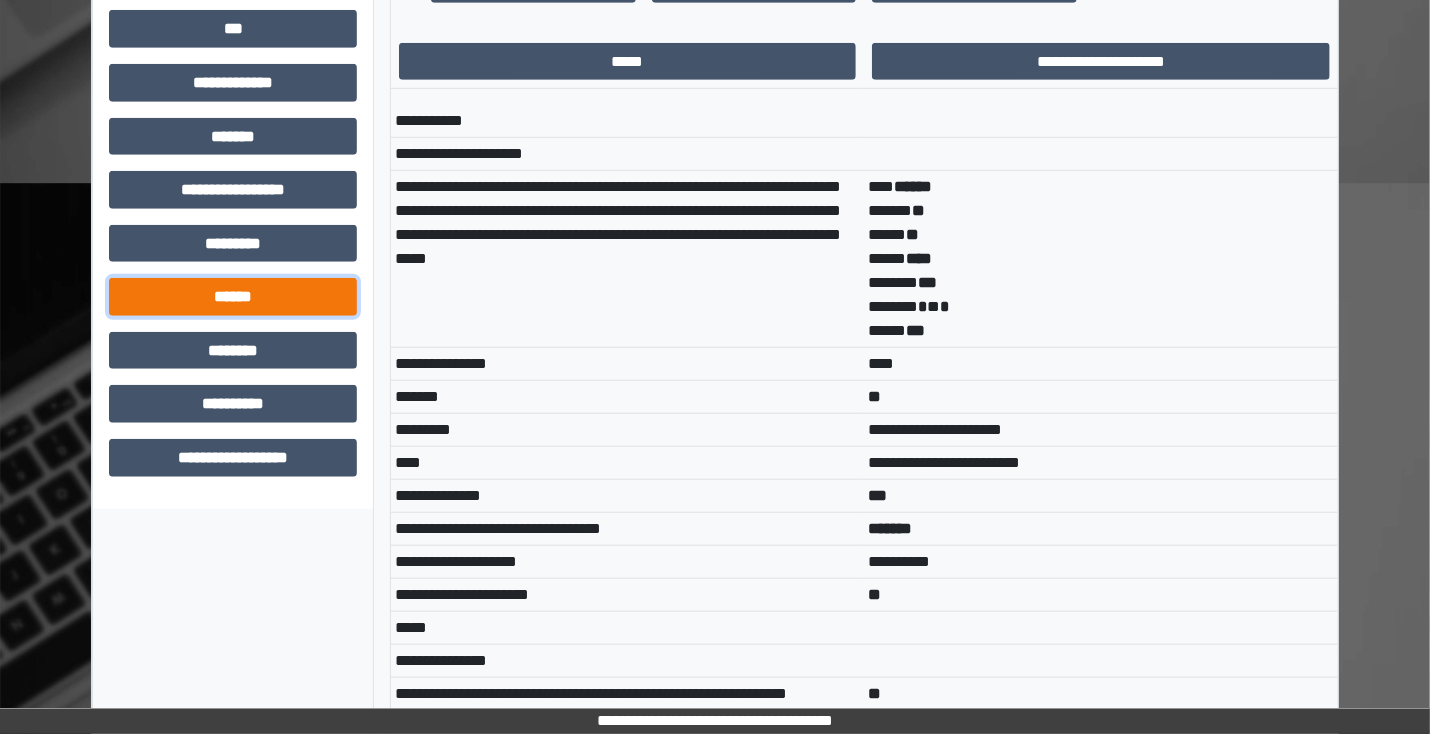 click on "******" at bounding box center [233, 297] 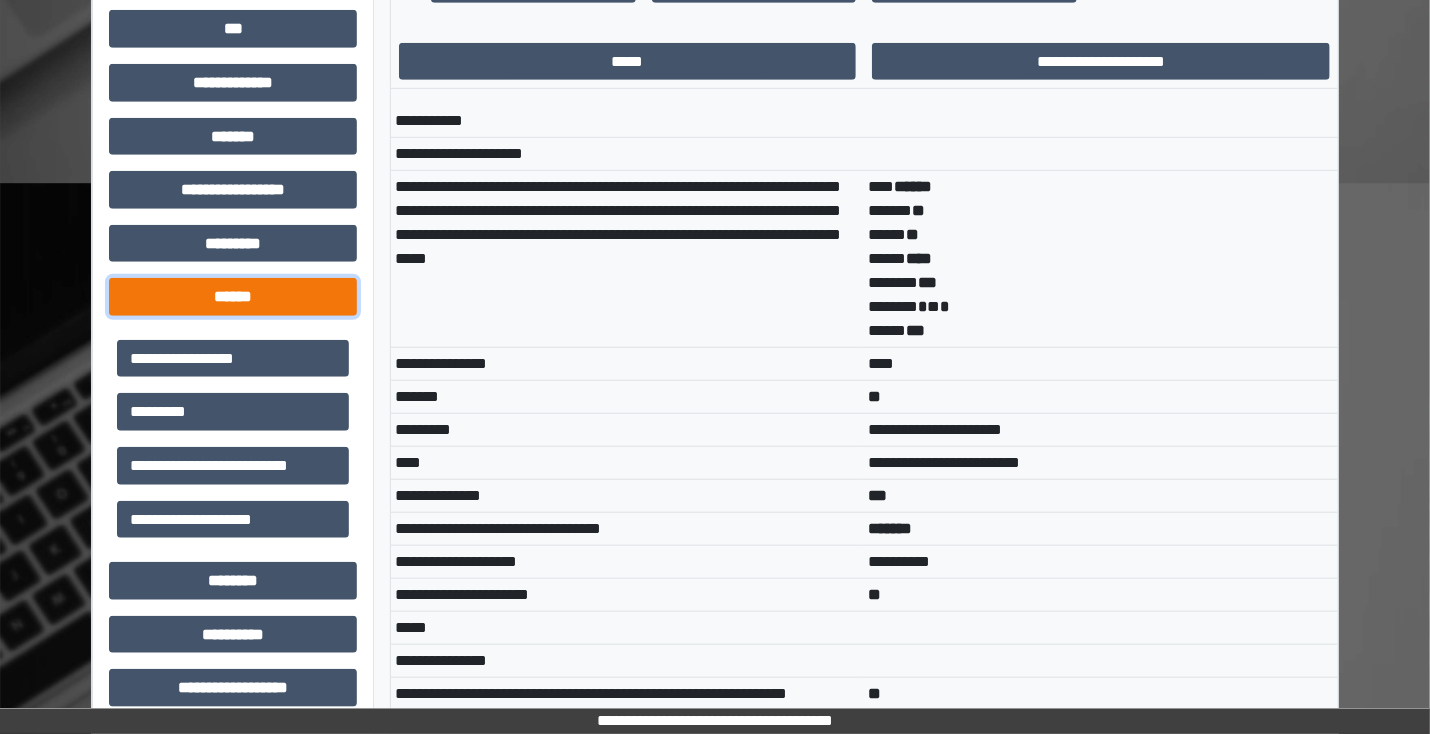 click on "******" at bounding box center [233, 297] 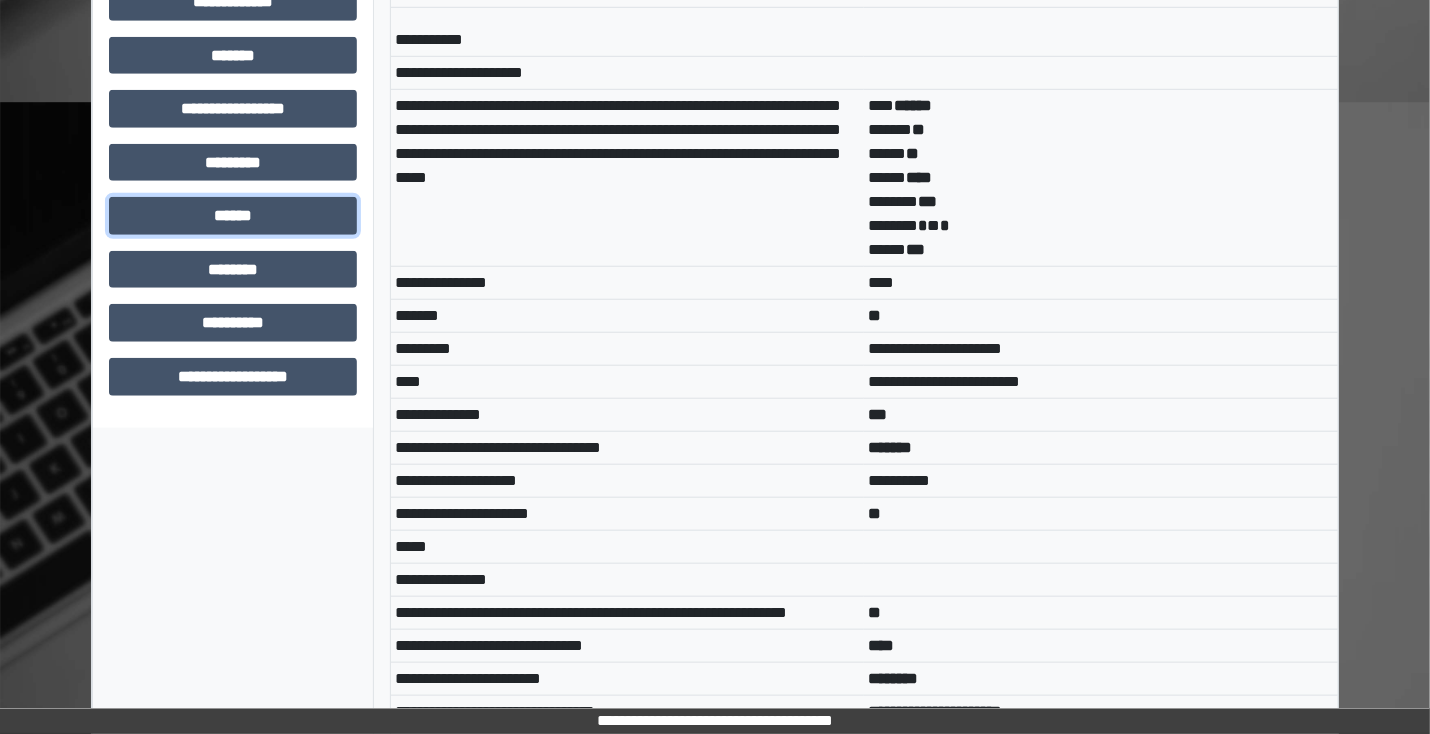 scroll, scrollTop: 800, scrollLeft: 0, axis: vertical 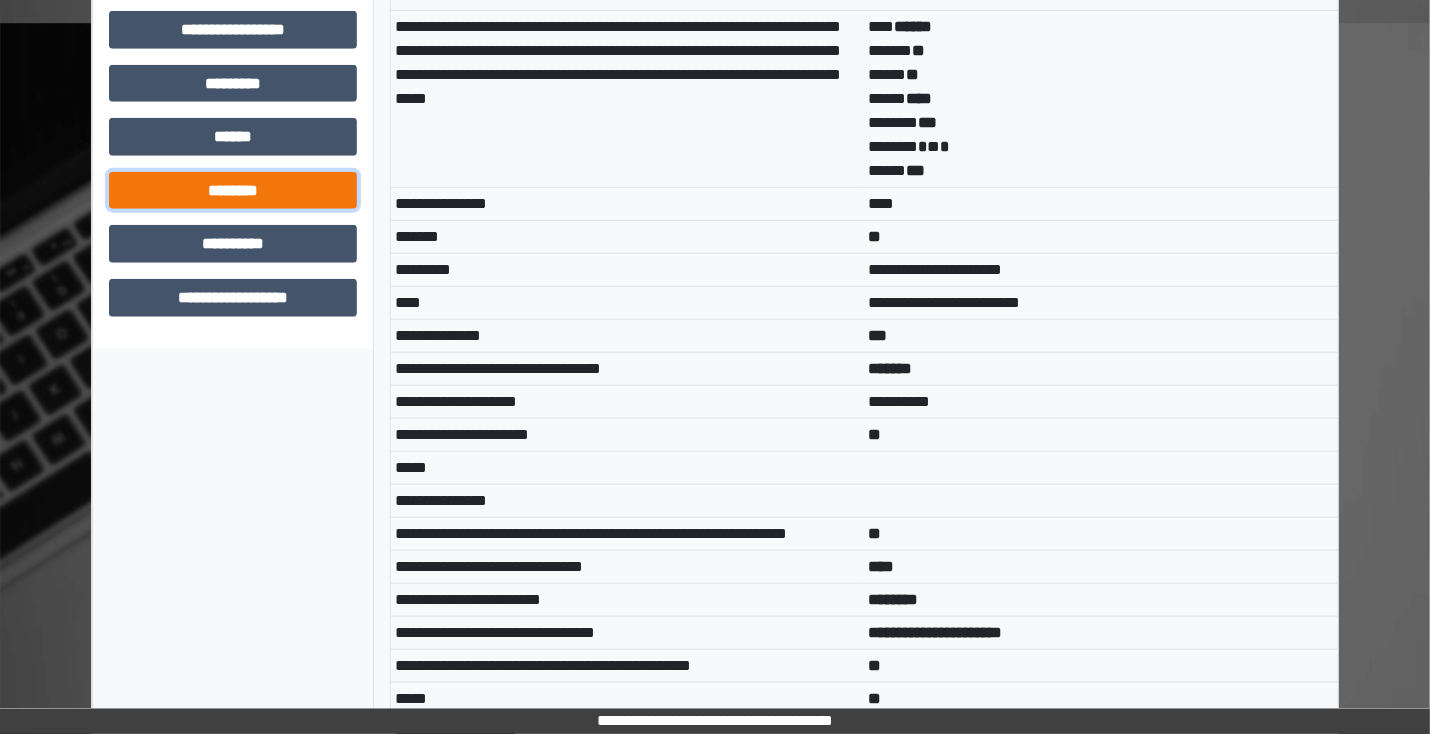 click on "********" at bounding box center [233, 191] 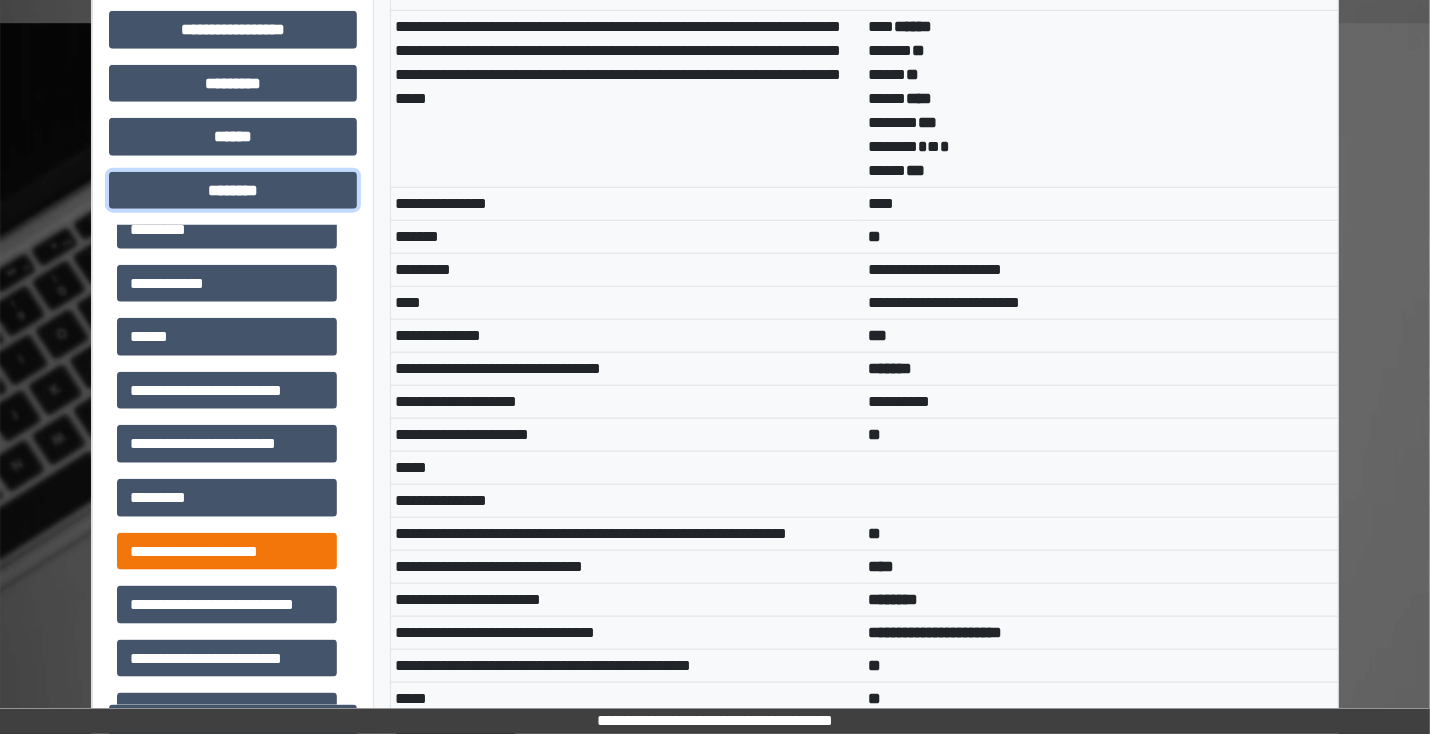 scroll, scrollTop: 160, scrollLeft: 0, axis: vertical 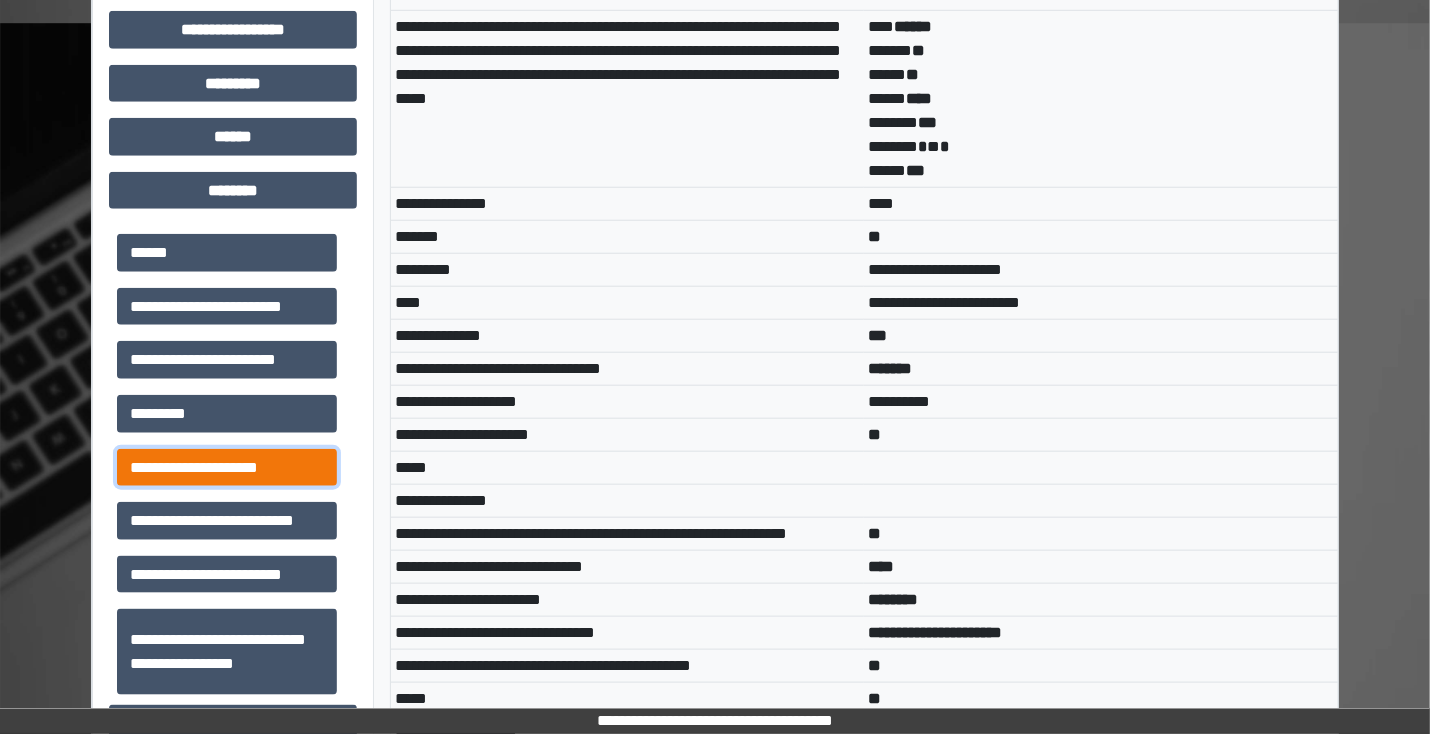 click on "**********" at bounding box center [227, 468] 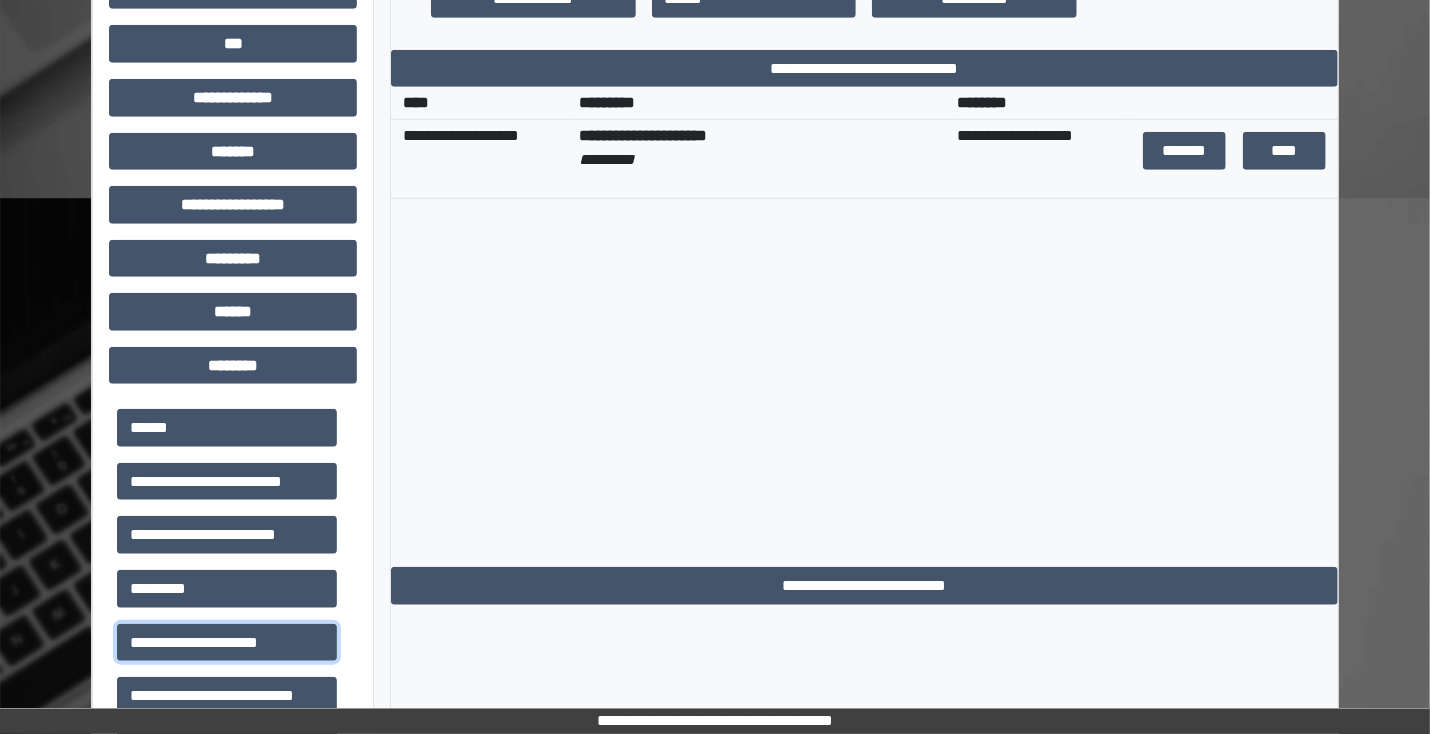 scroll, scrollTop: 400, scrollLeft: 0, axis: vertical 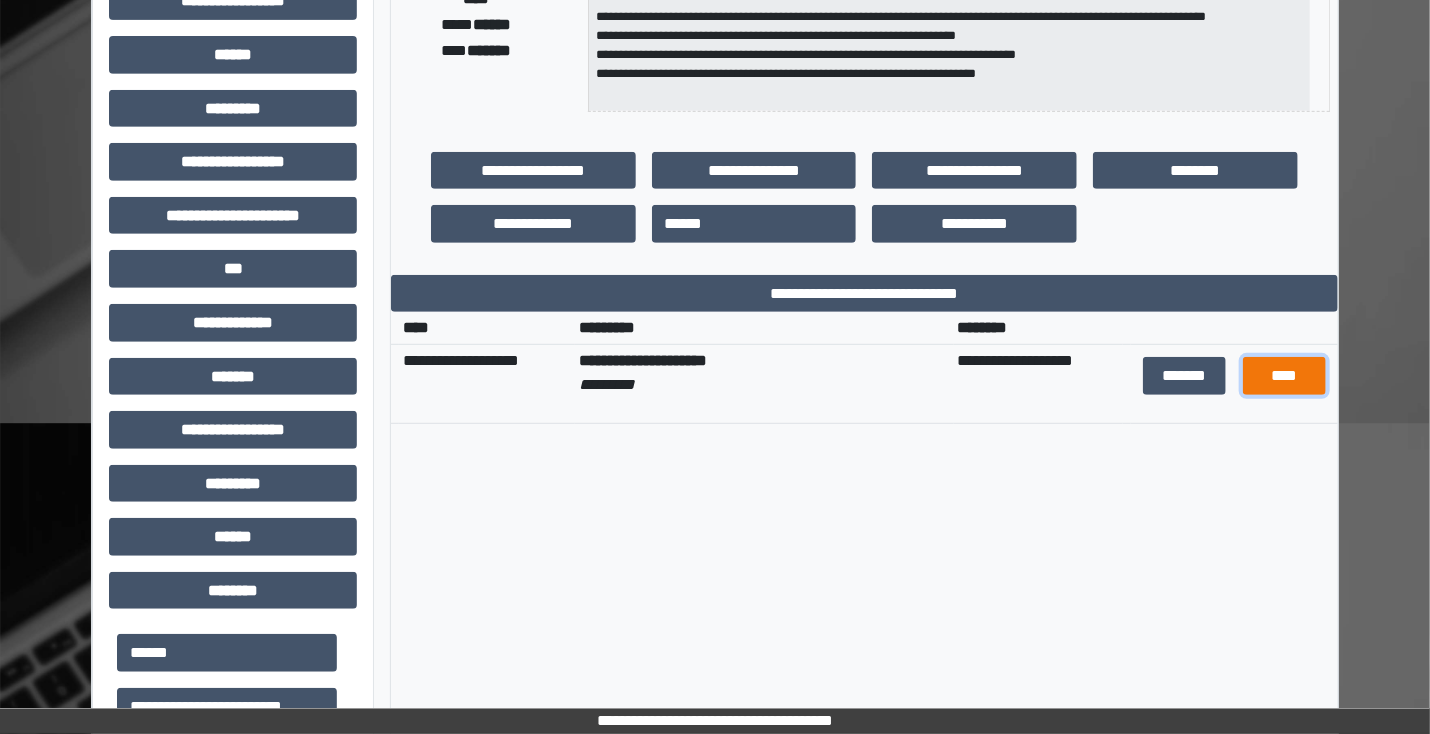 click on "****" at bounding box center (1284, 376) 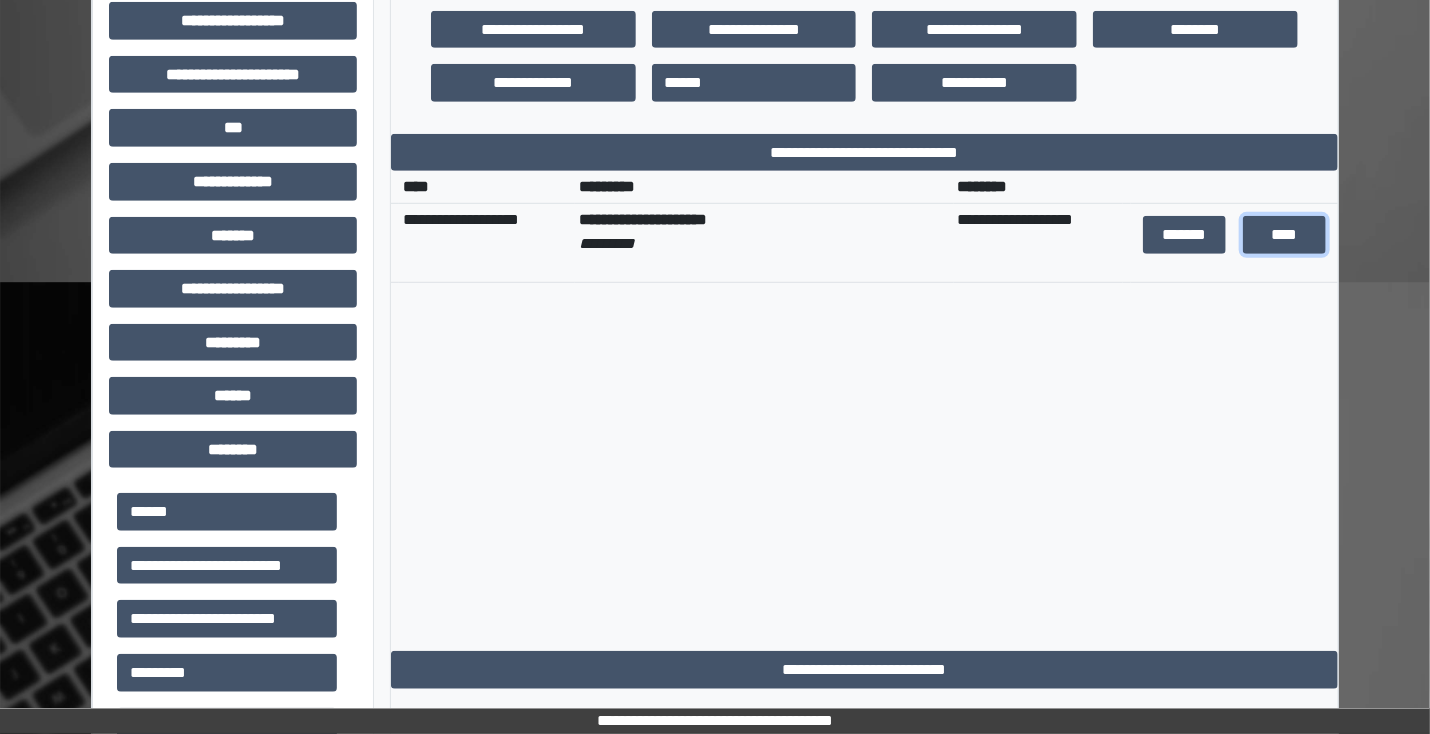 scroll, scrollTop: 800, scrollLeft: 0, axis: vertical 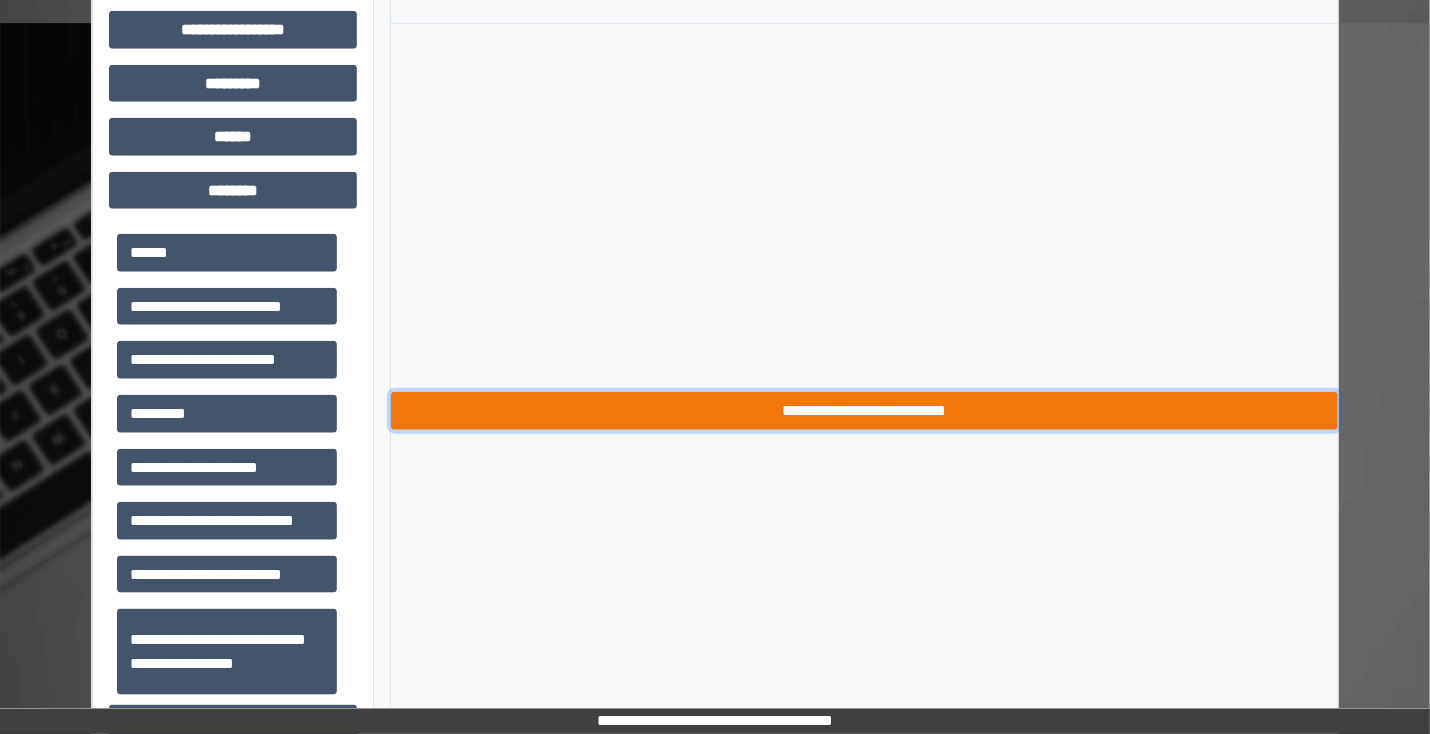 click on "**********" at bounding box center (864, 411) 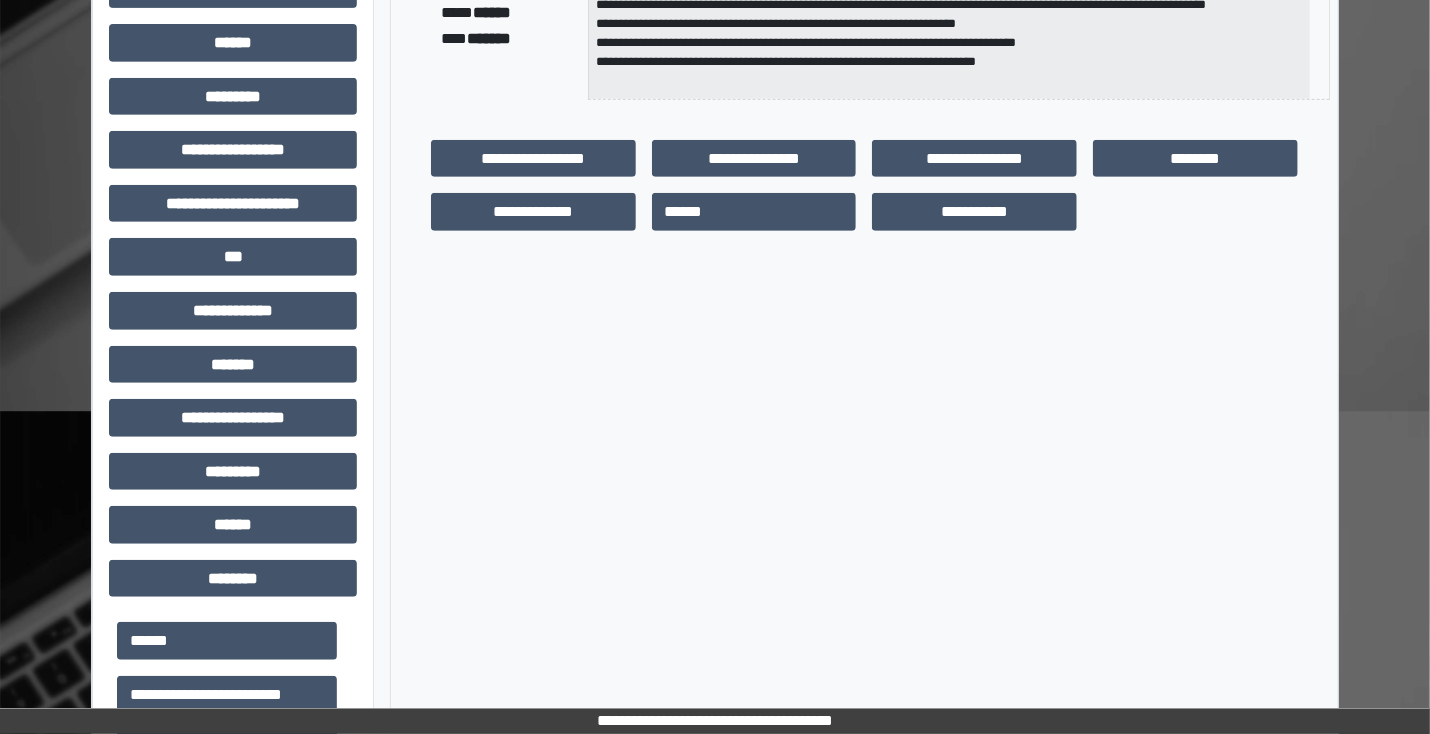 scroll, scrollTop: 480, scrollLeft: 0, axis: vertical 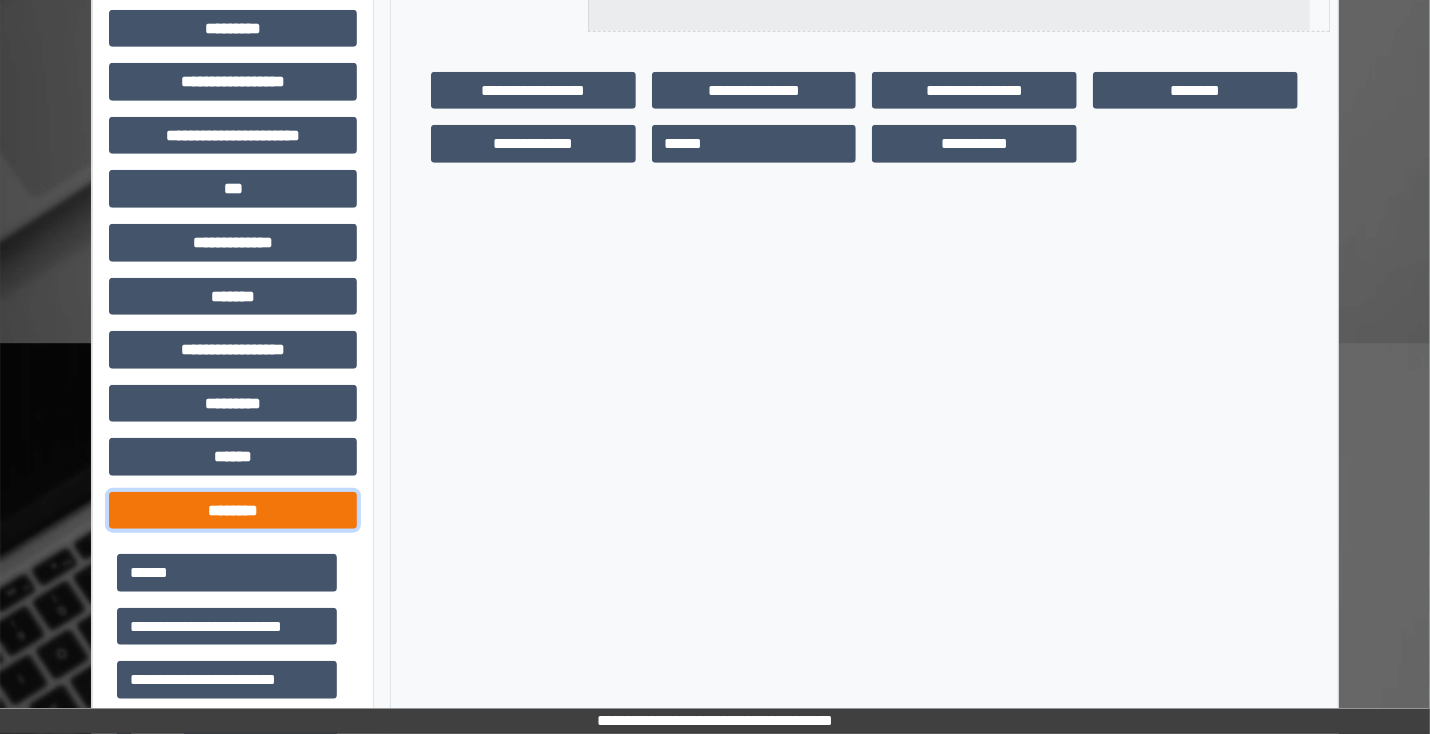 click on "********" at bounding box center [233, 511] 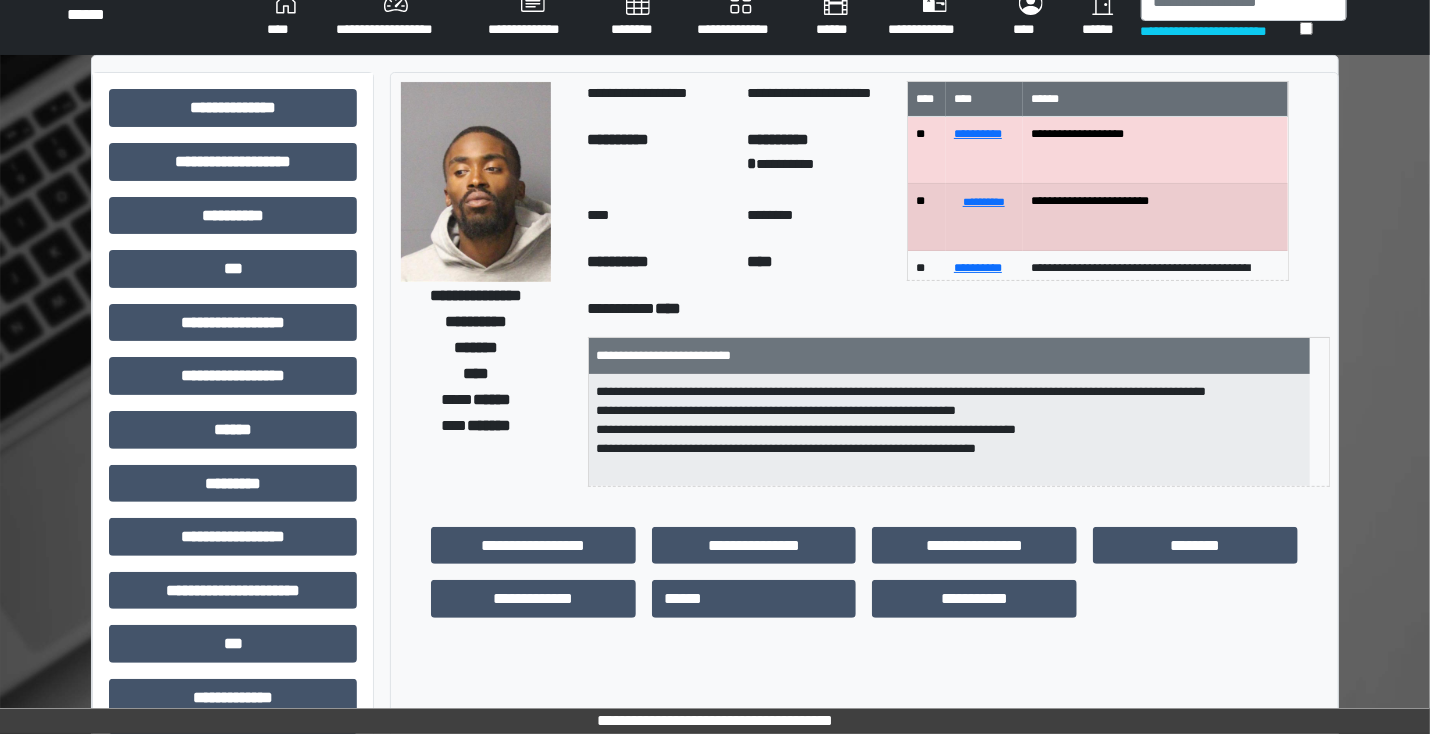 scroll, scrollTop: 0, scrollLeft: 0, axis: both 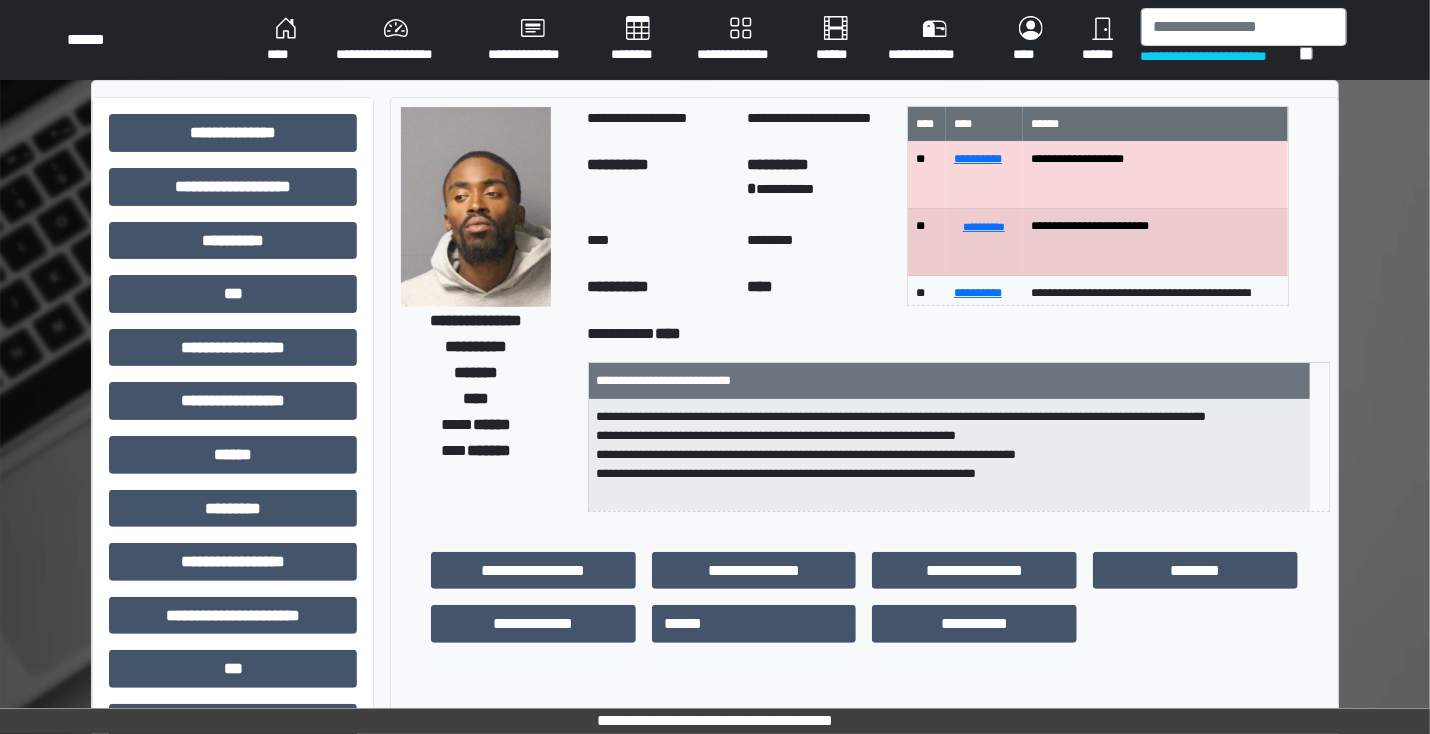 click on "**********" at bounding box center (233, 623) 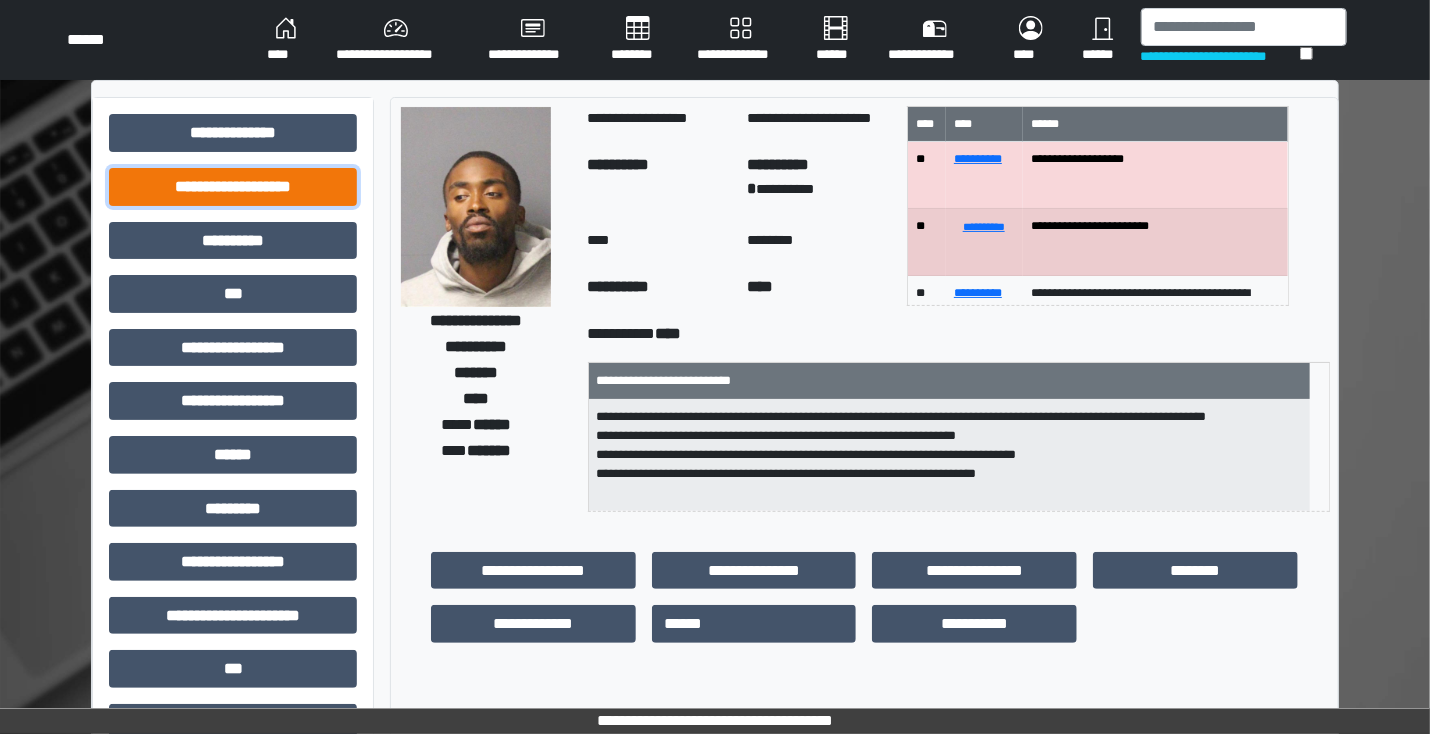 click on "**********" at bounding box center (233, 187) 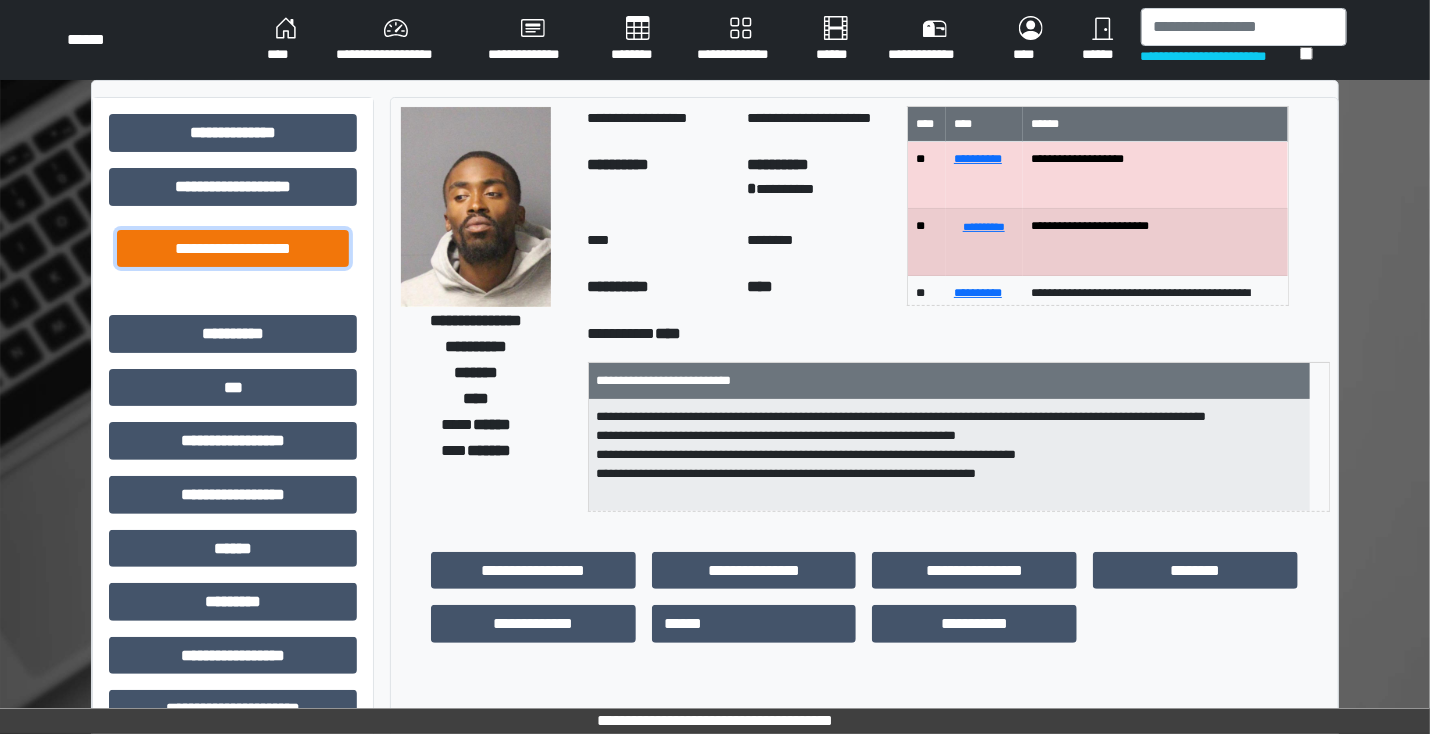 click on "**********" at bounding box center [233, 249] 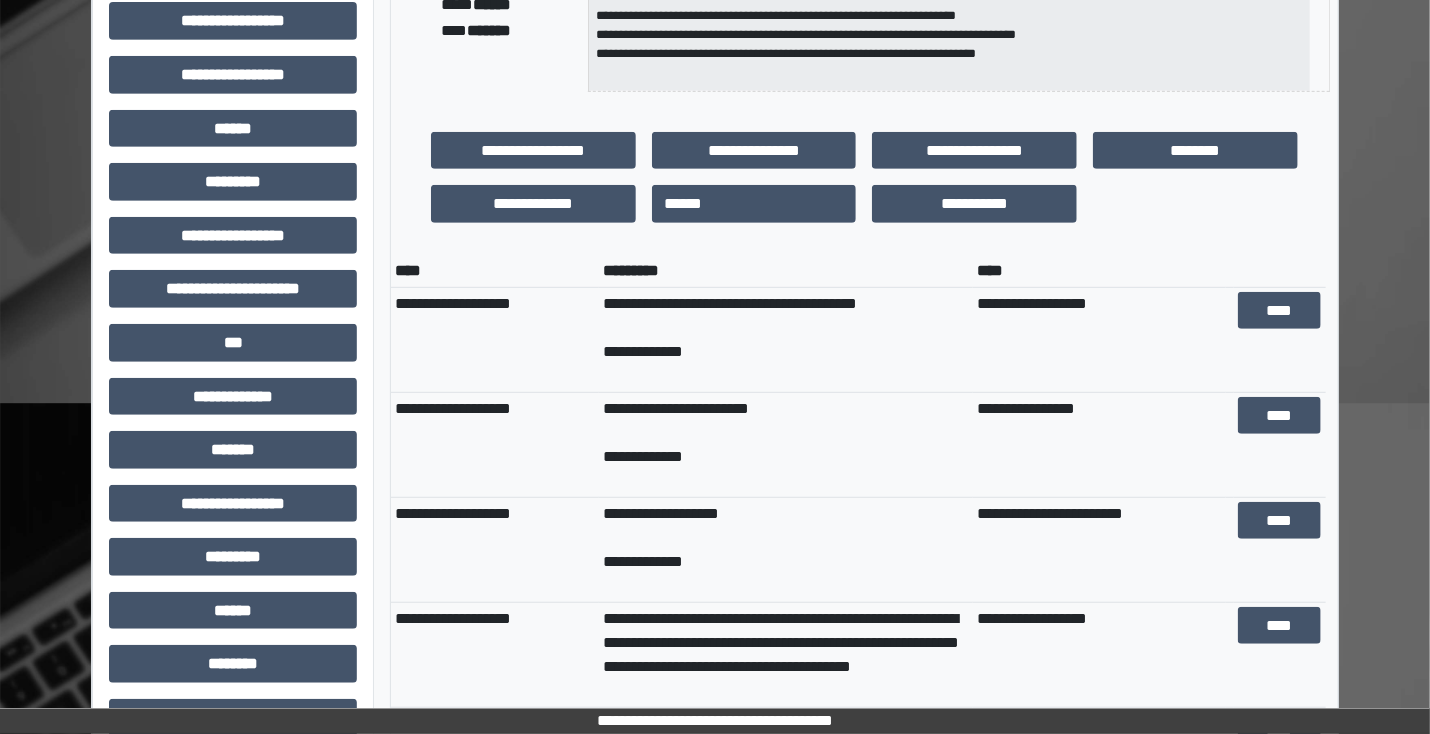 scroll, scrollTop: 480, scrollLeft: 0, axis: vertical 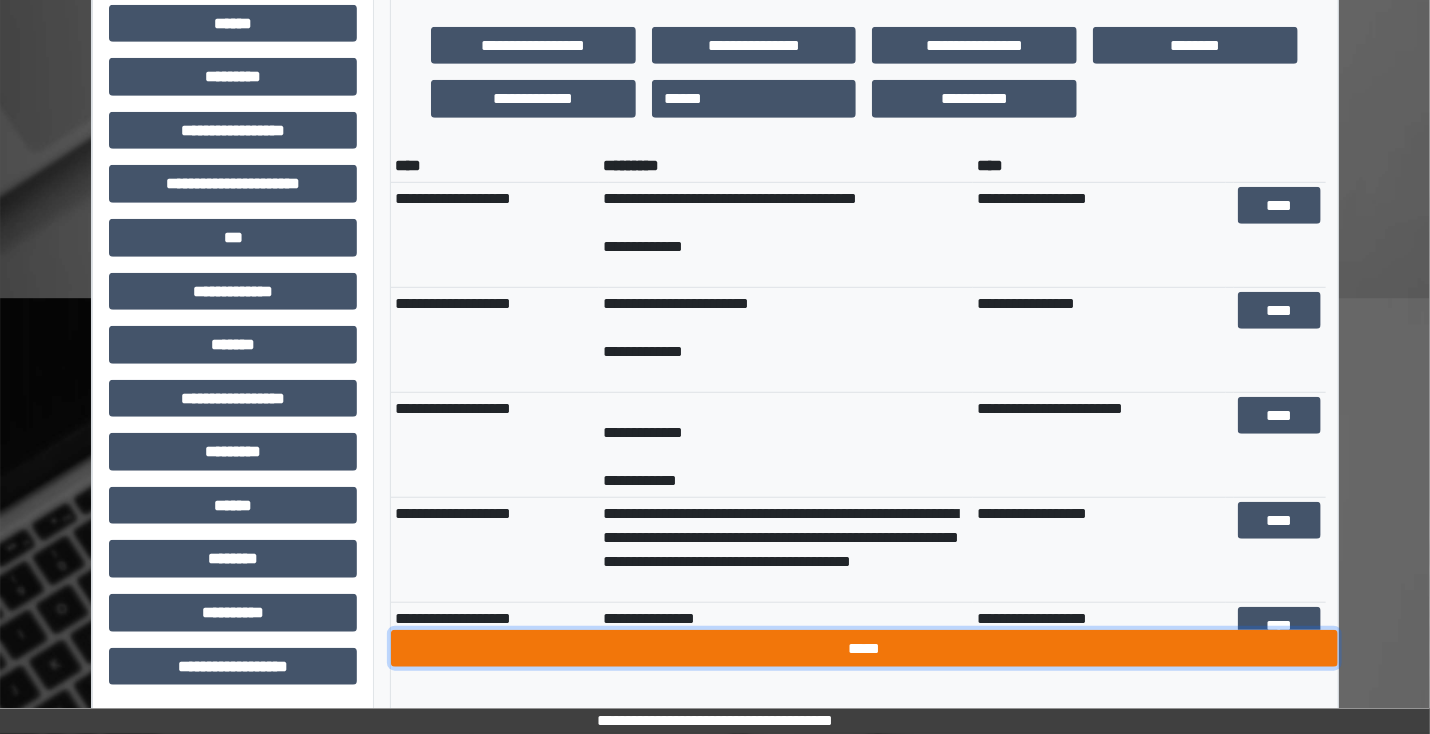 click on "*****" at bounding box center (864, 649) 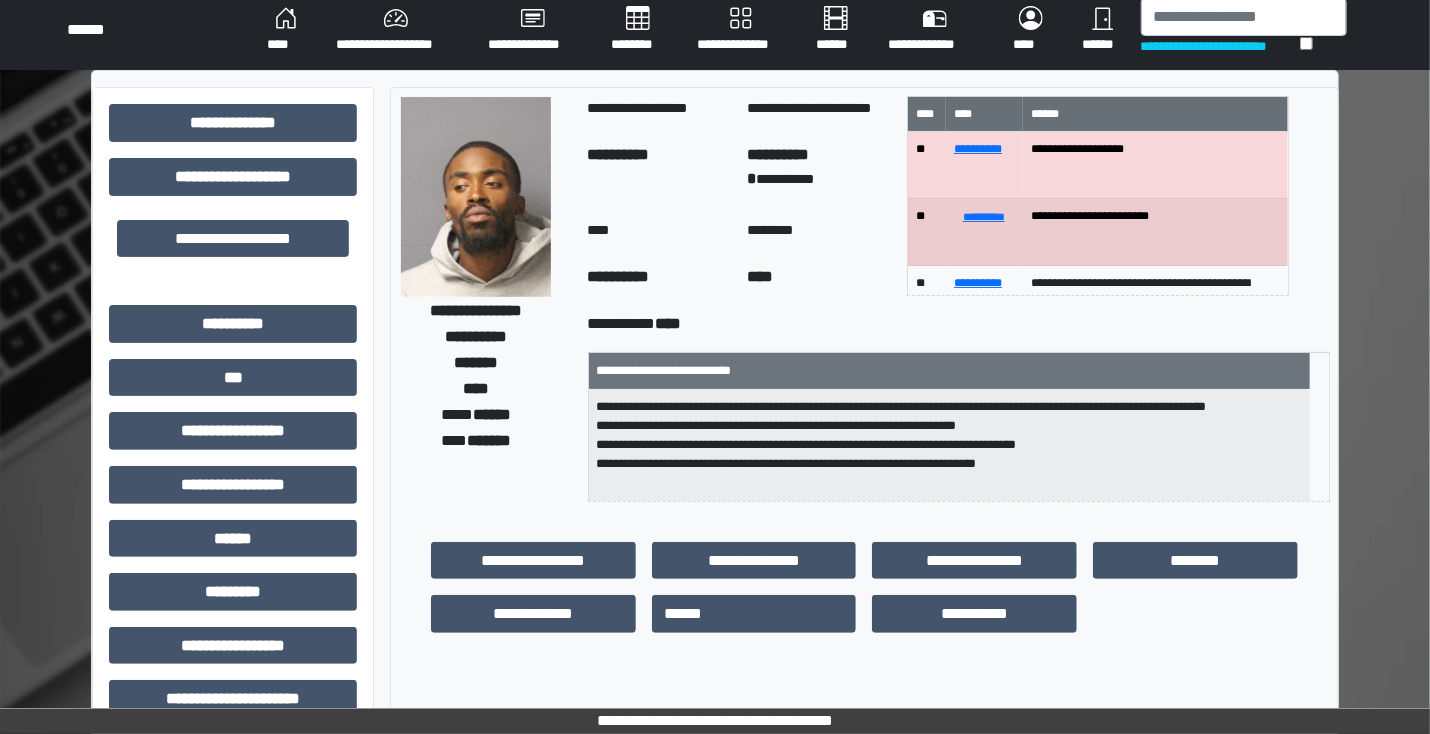 scroll, scrollTop: 80, scrollLeft: 0, axis: vertical 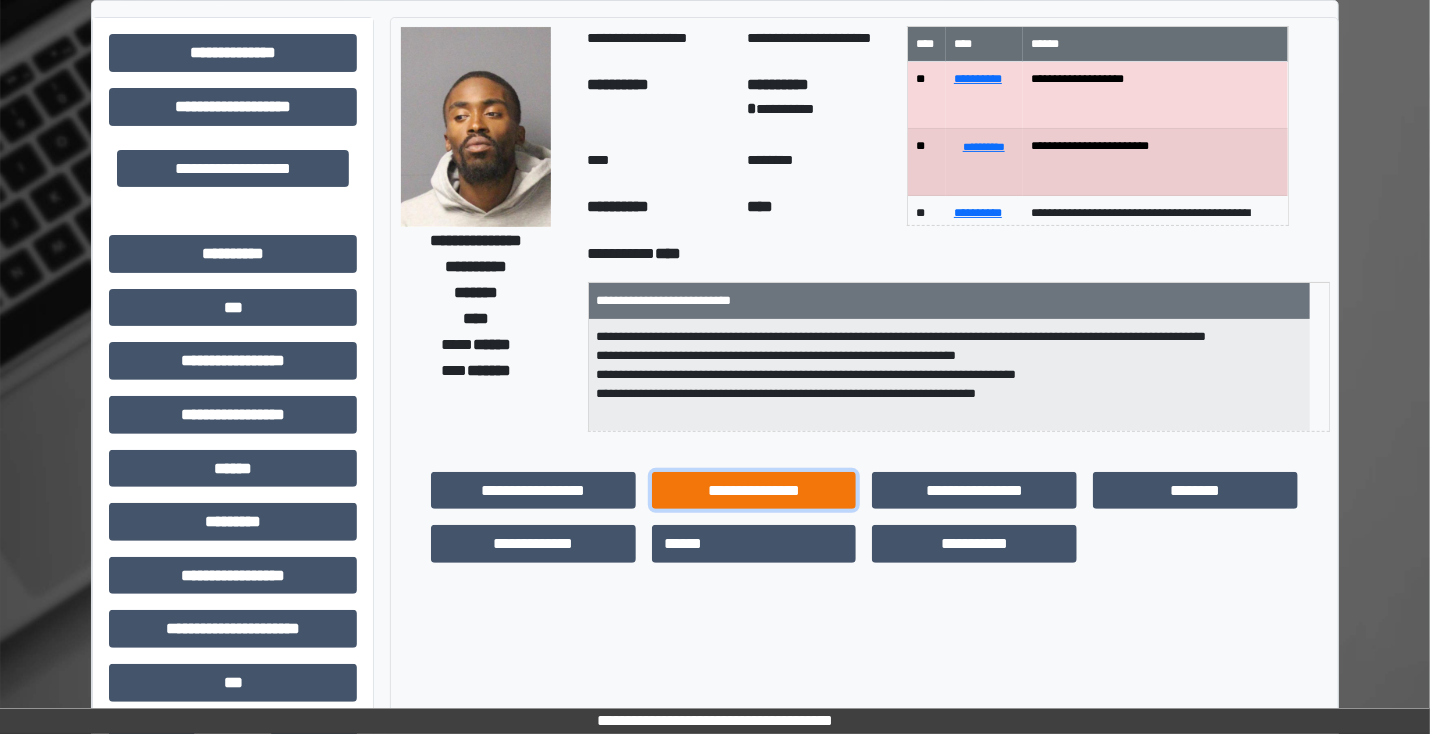 click on "**********" at bounding box center [754, 491] 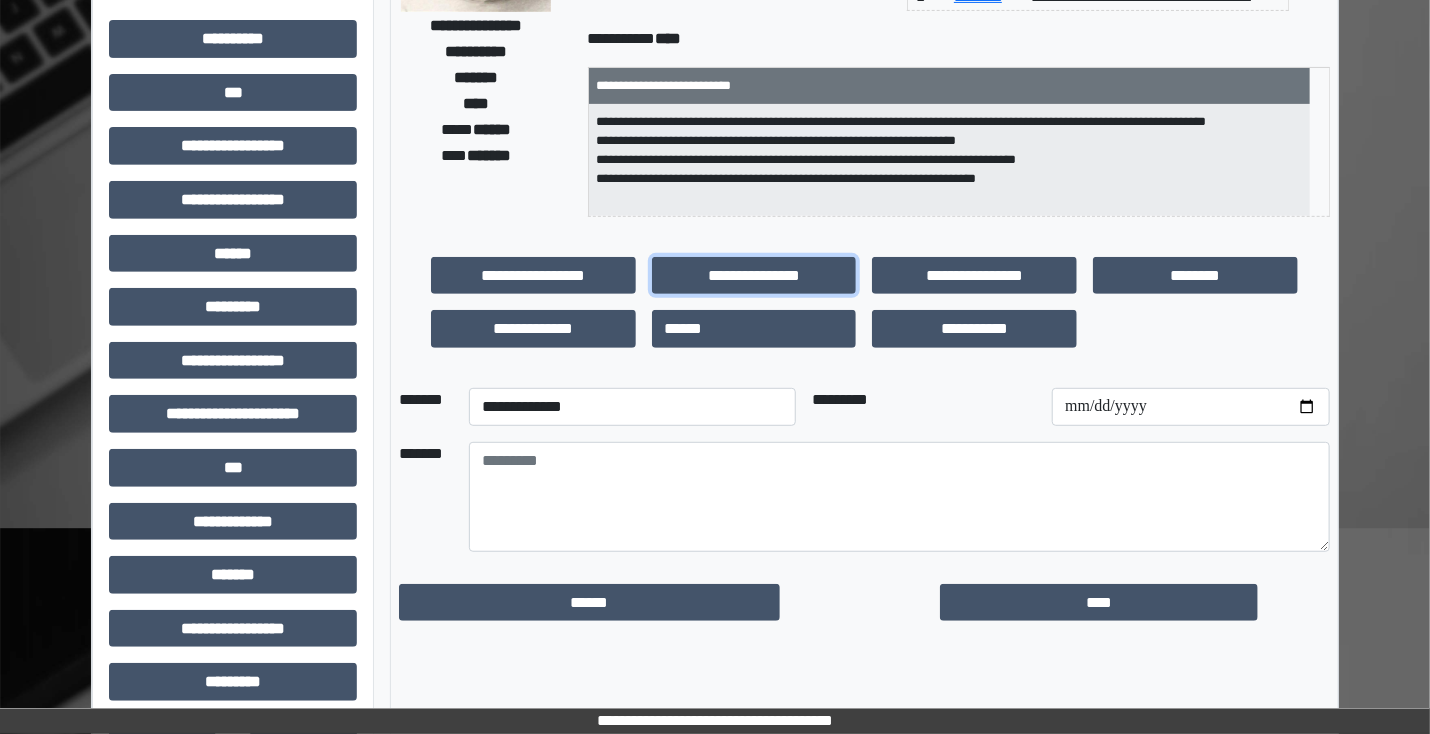 scroll, scrollTop: 80, scrollLeft: 0, axis: vertical 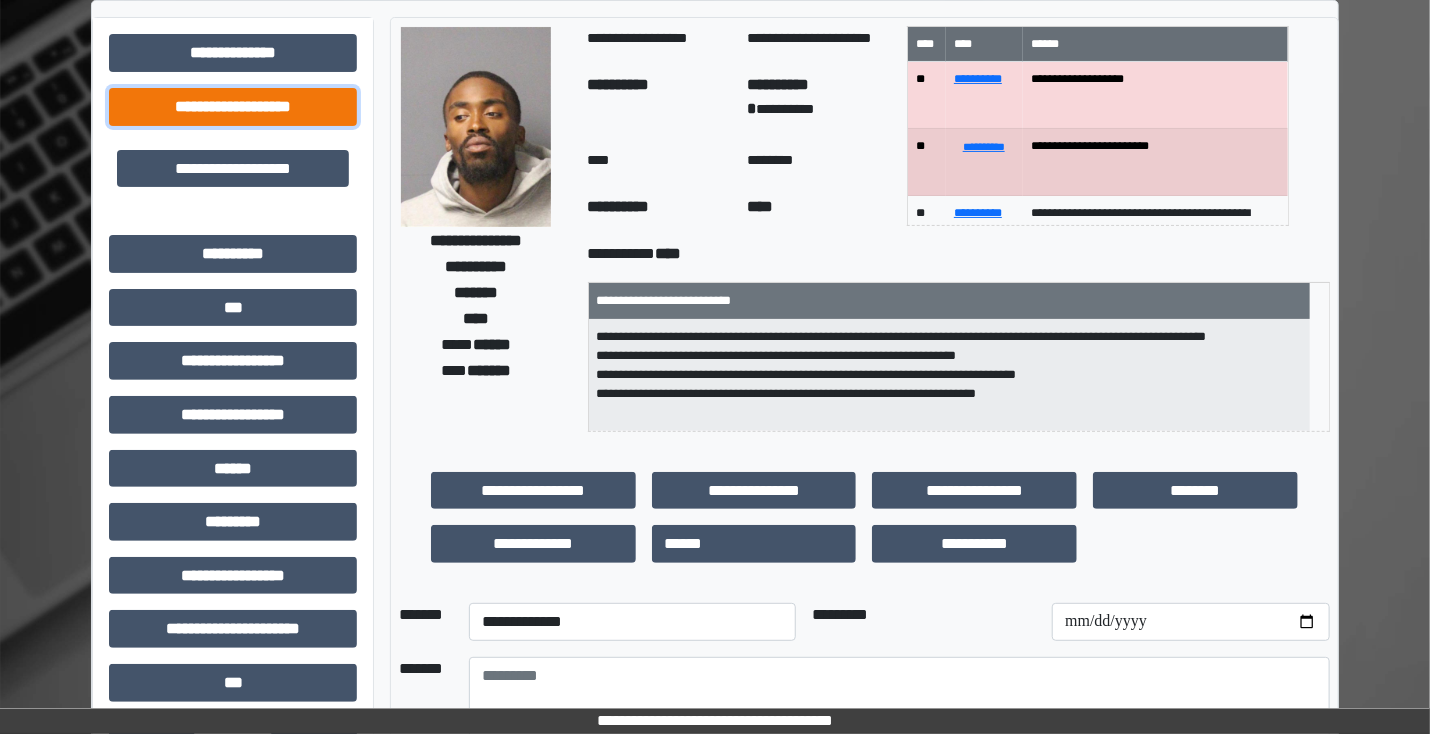click on "**********" at bounding box center (233, 107) 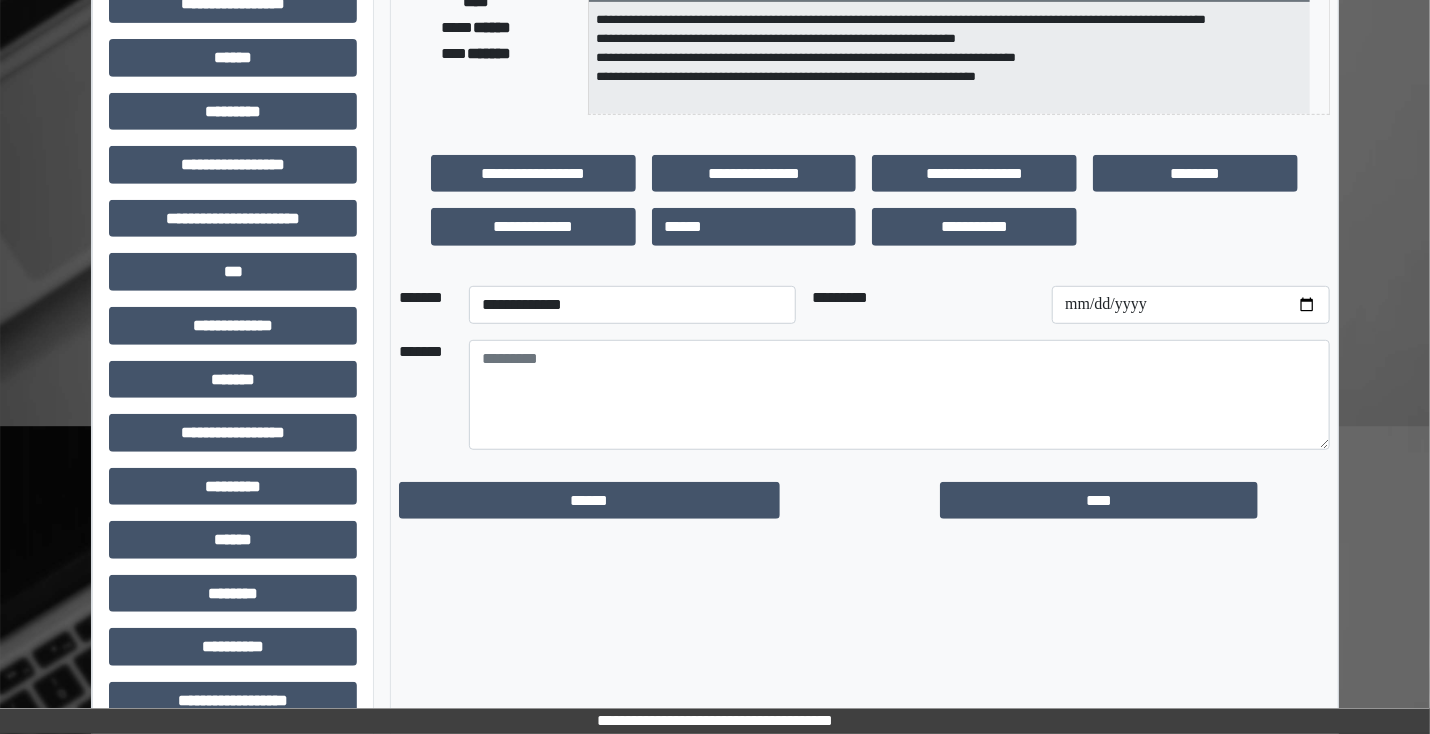 scroll, scrollTop: 400, scrollLeft: 0, axis: vertical 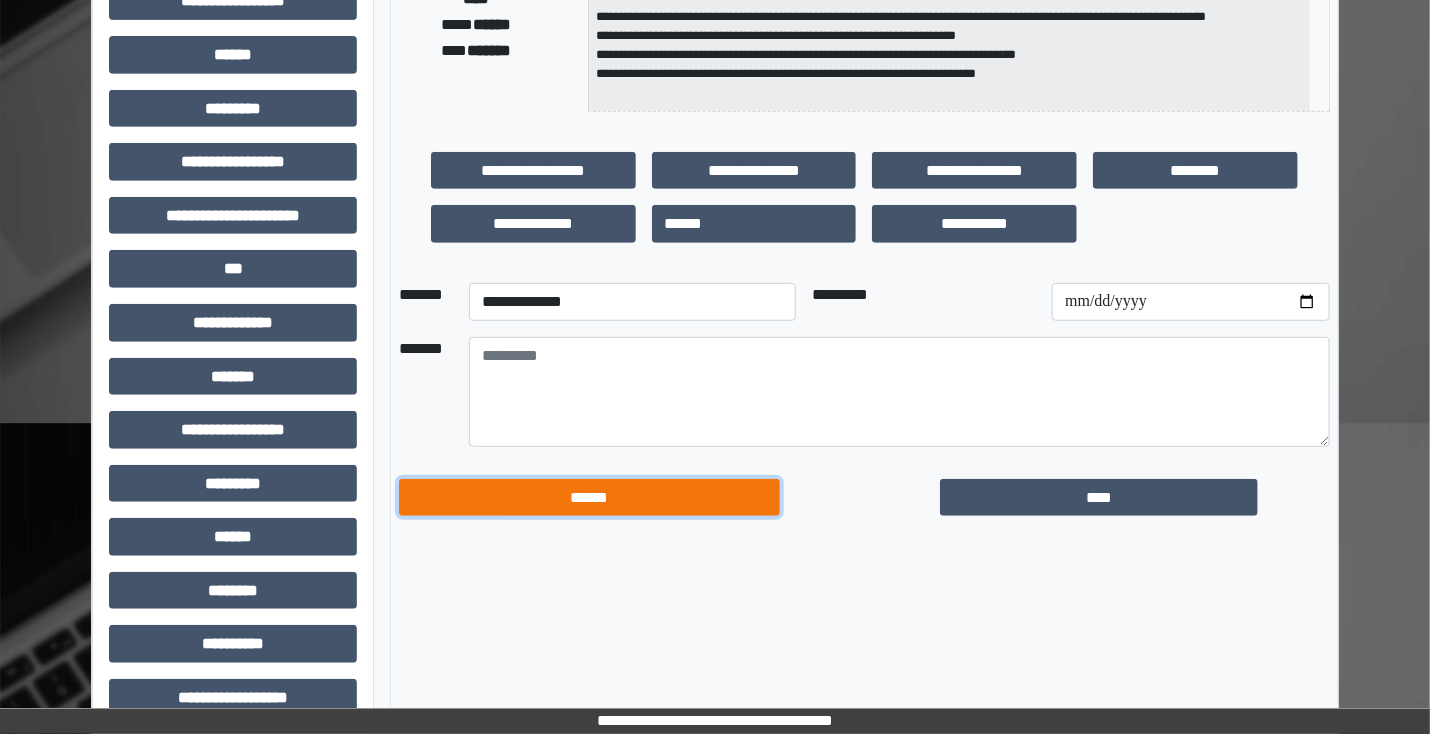 click on "******" at bounding box center (589, 498) 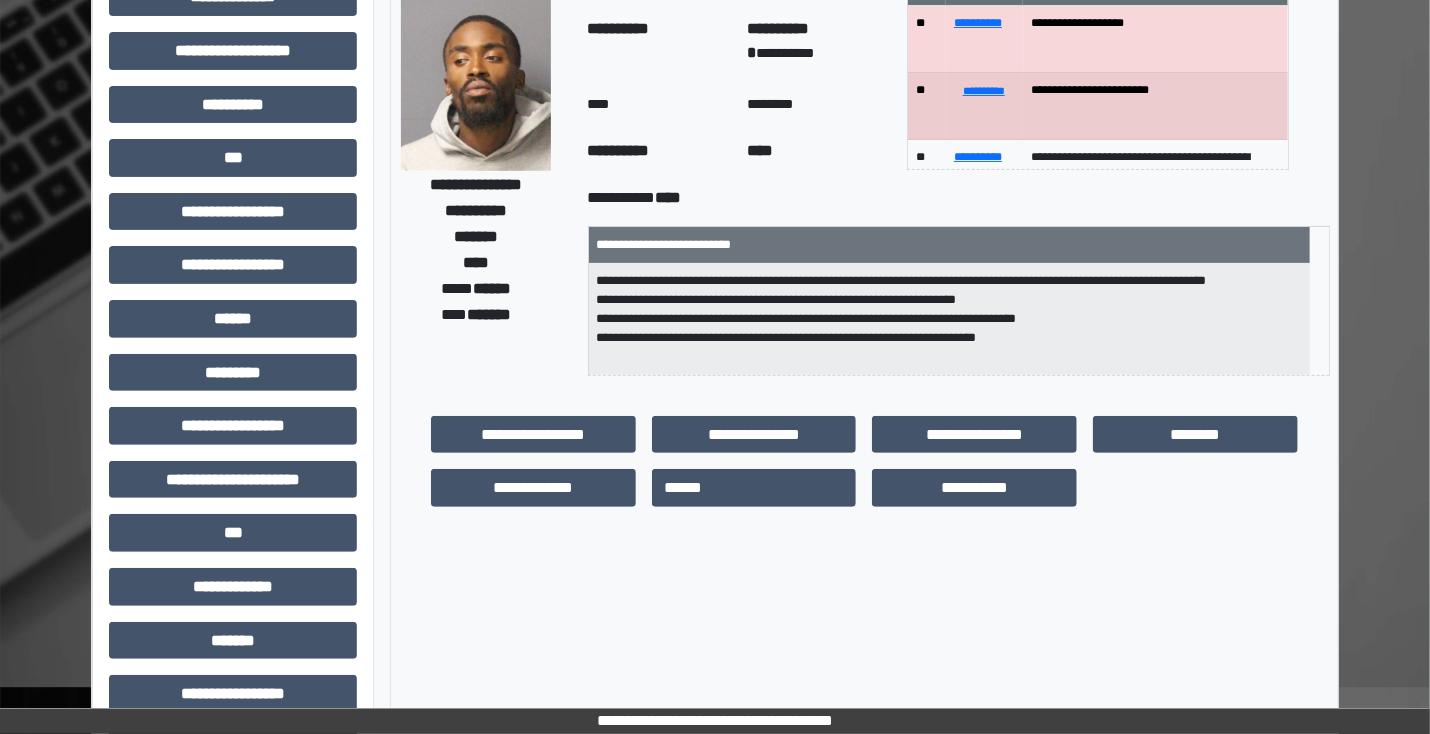 scroll, scrollTop: 0, scrollLeft: 0, axis: both 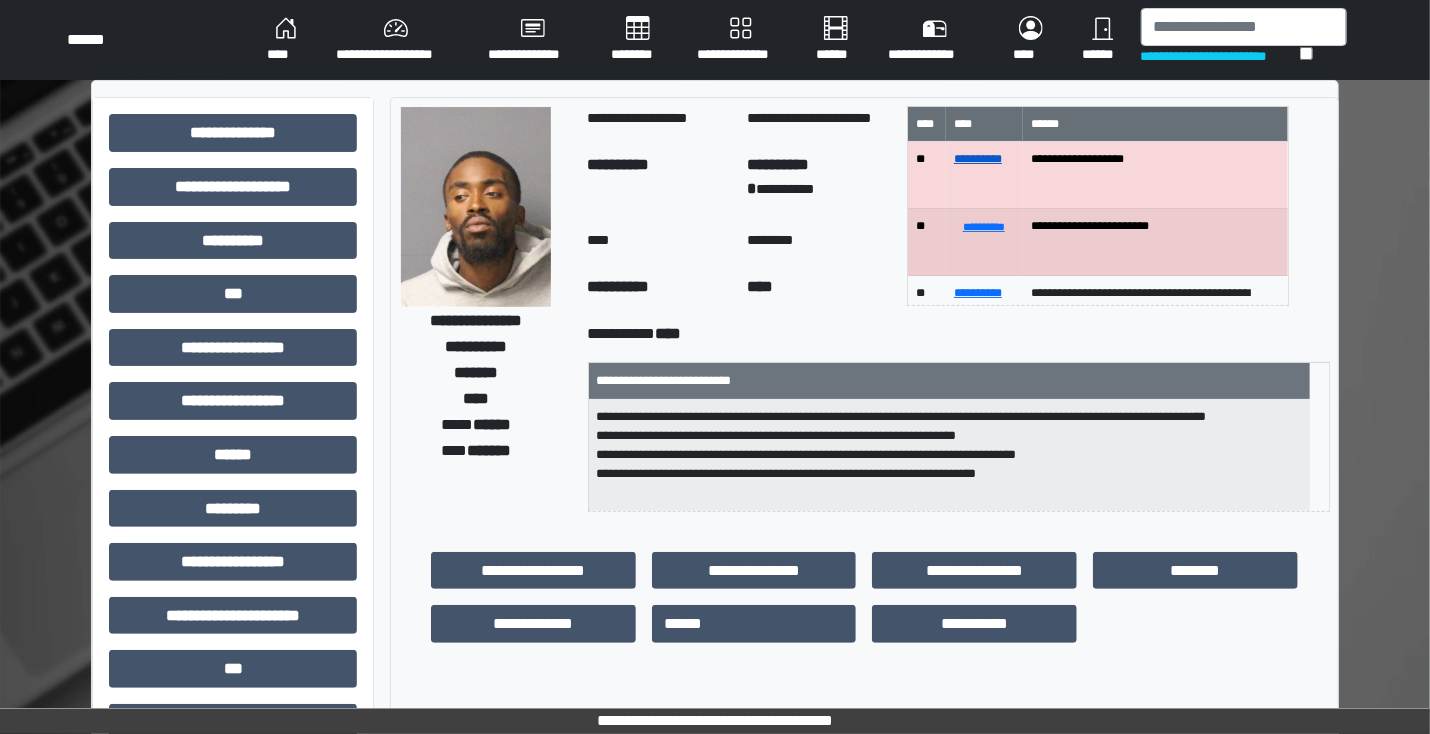 click on "**********" at bounding box center (978, 159) 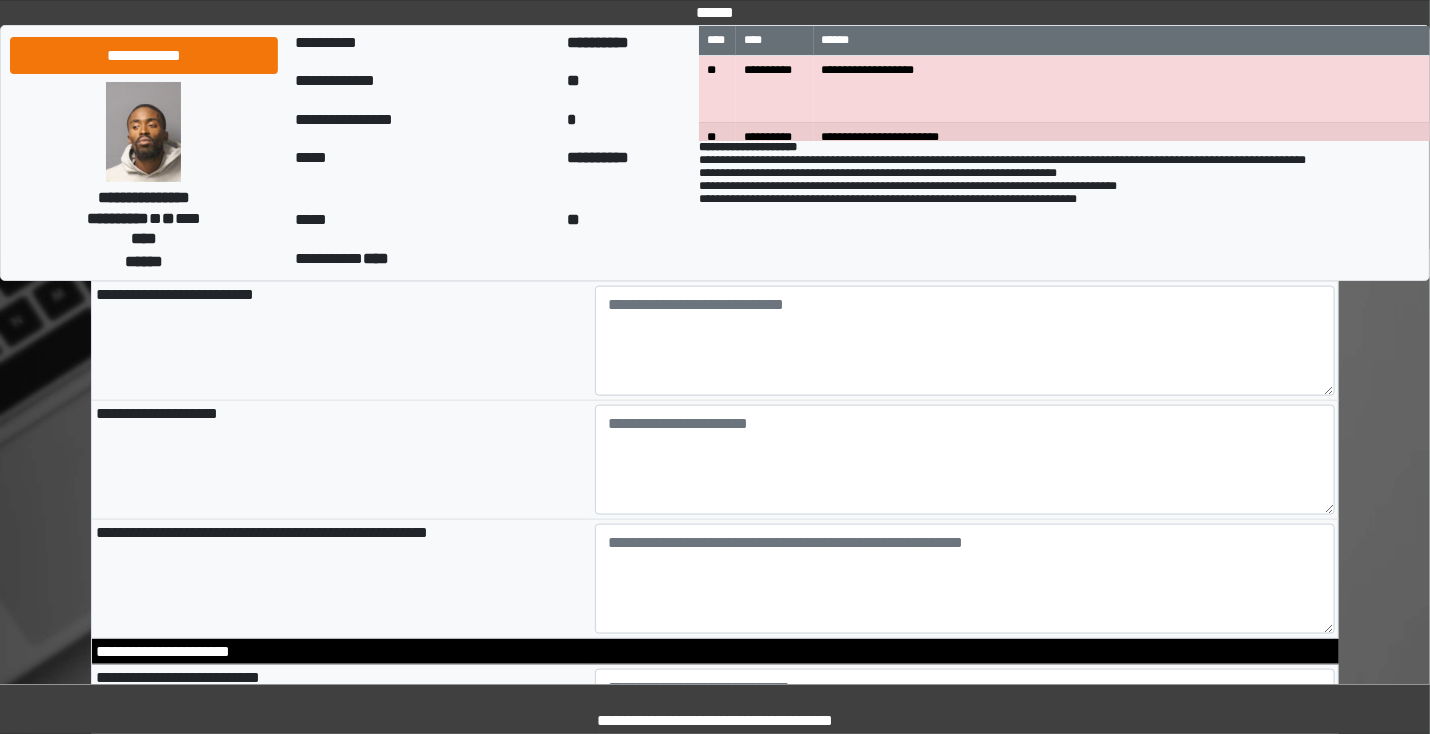 scroll, scrollTop: 1120, scrollLeft: 0, axis: vertical 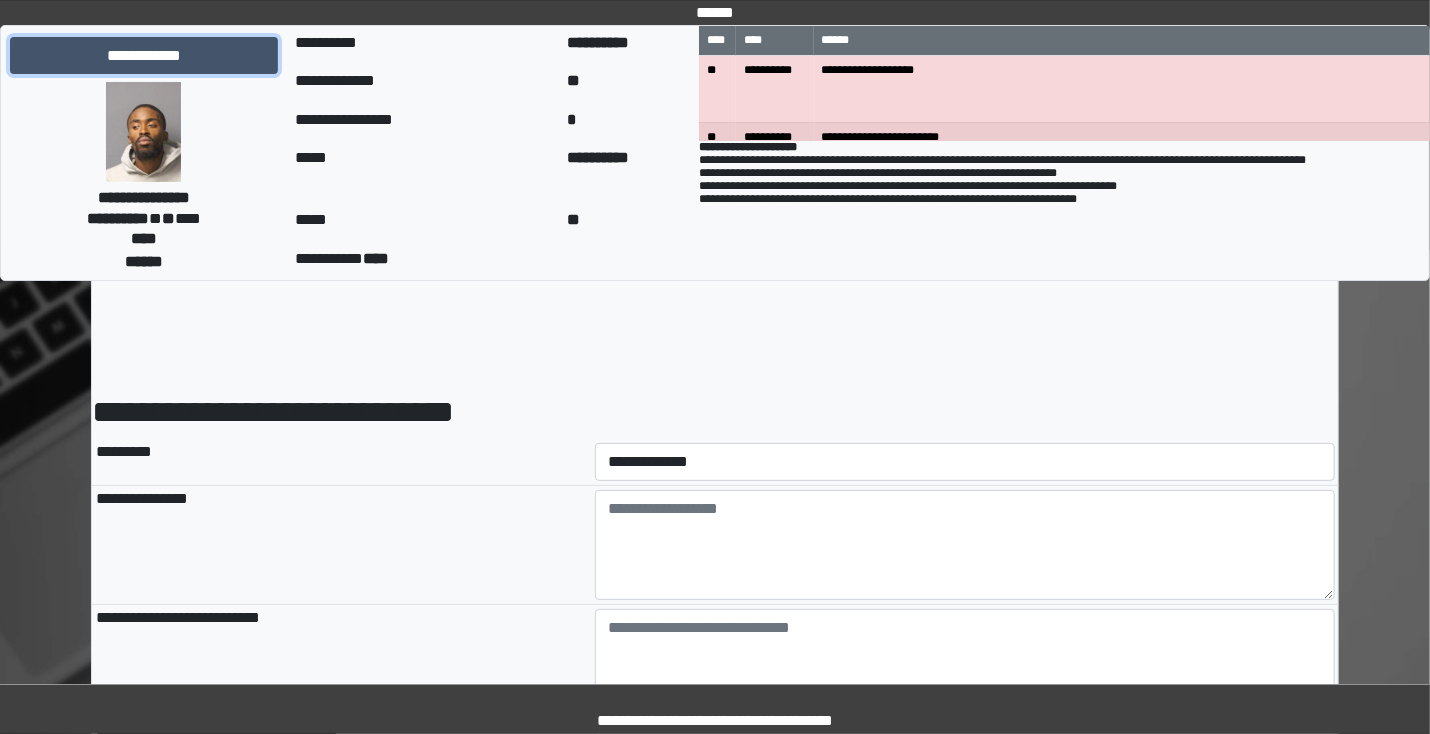 click on "**********" at bounding box center [144, 56] 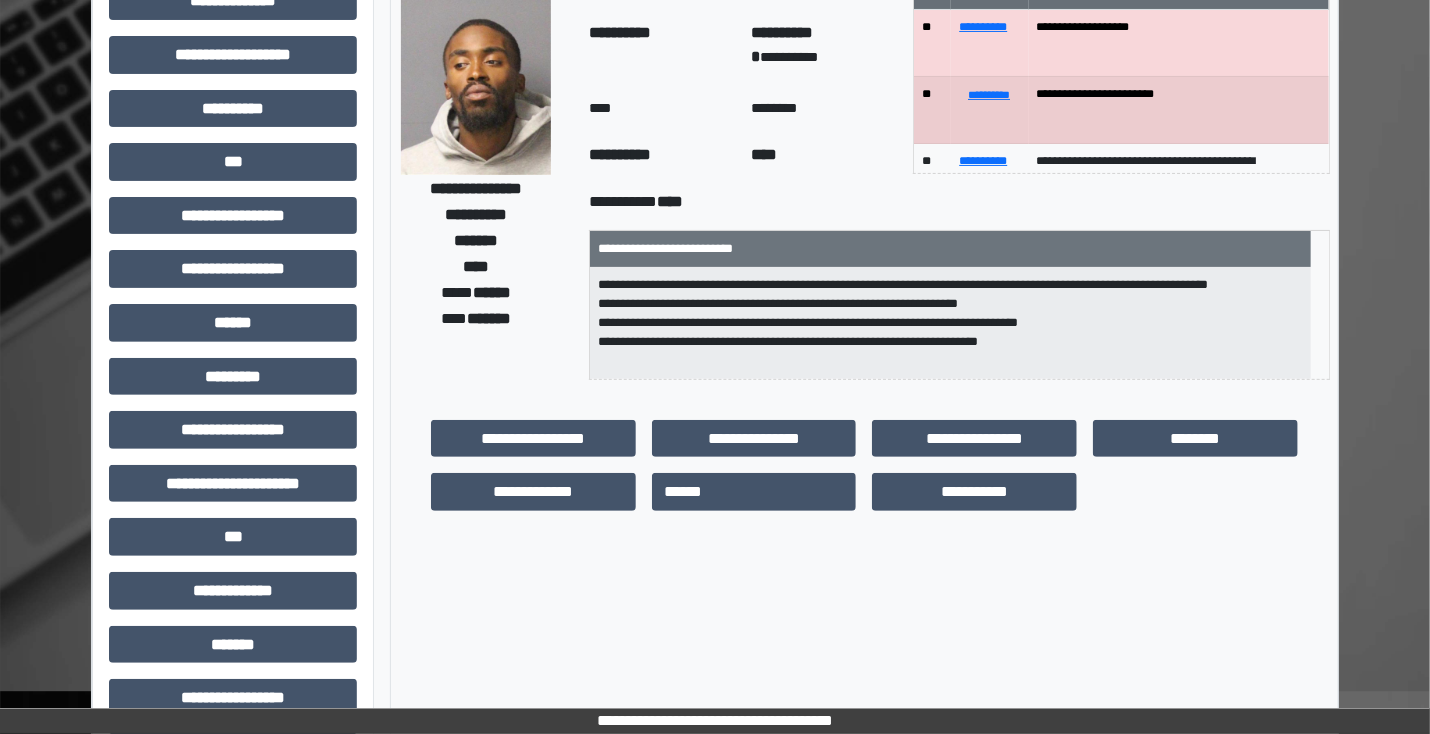 scroll, scrollTop: 160, scrollLeft: 0, axis: vertical 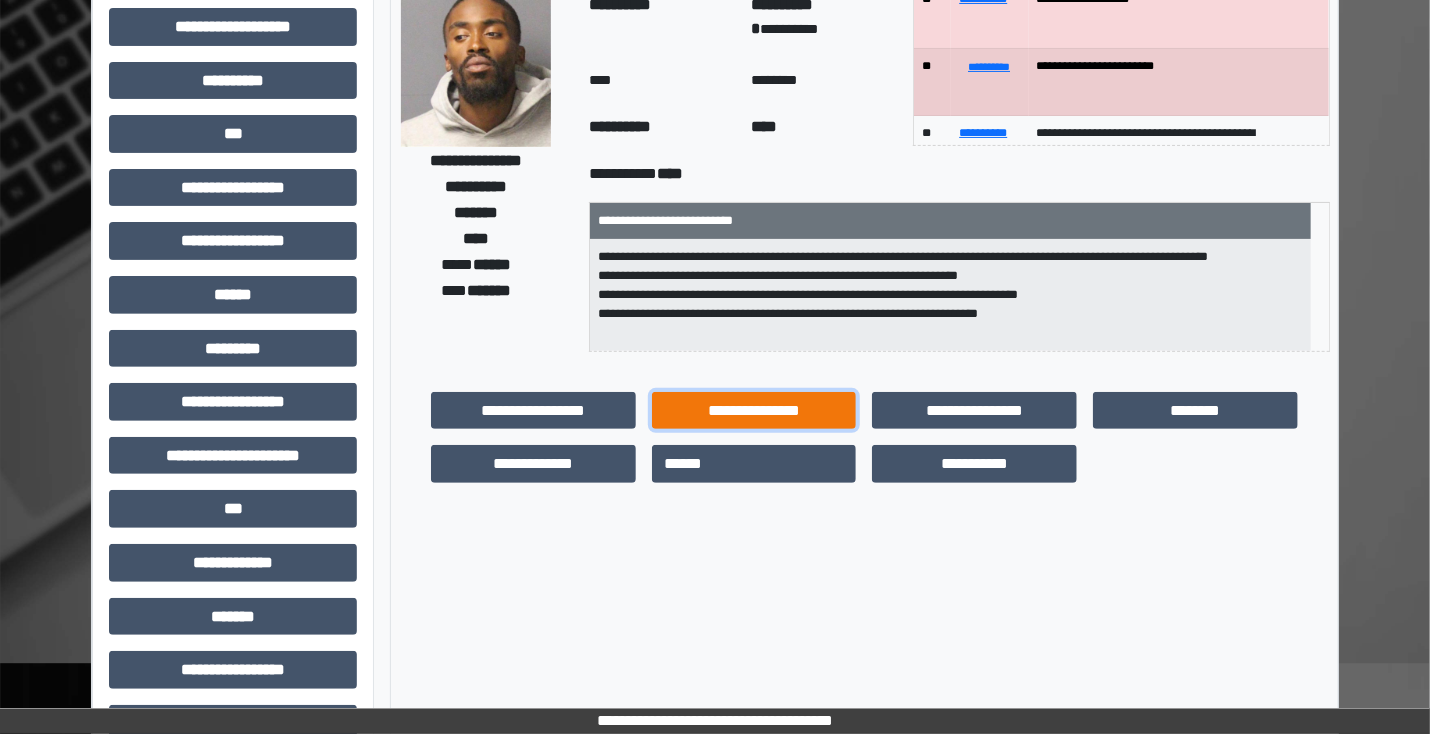 click on "**********" at bounding box center [754, 411] 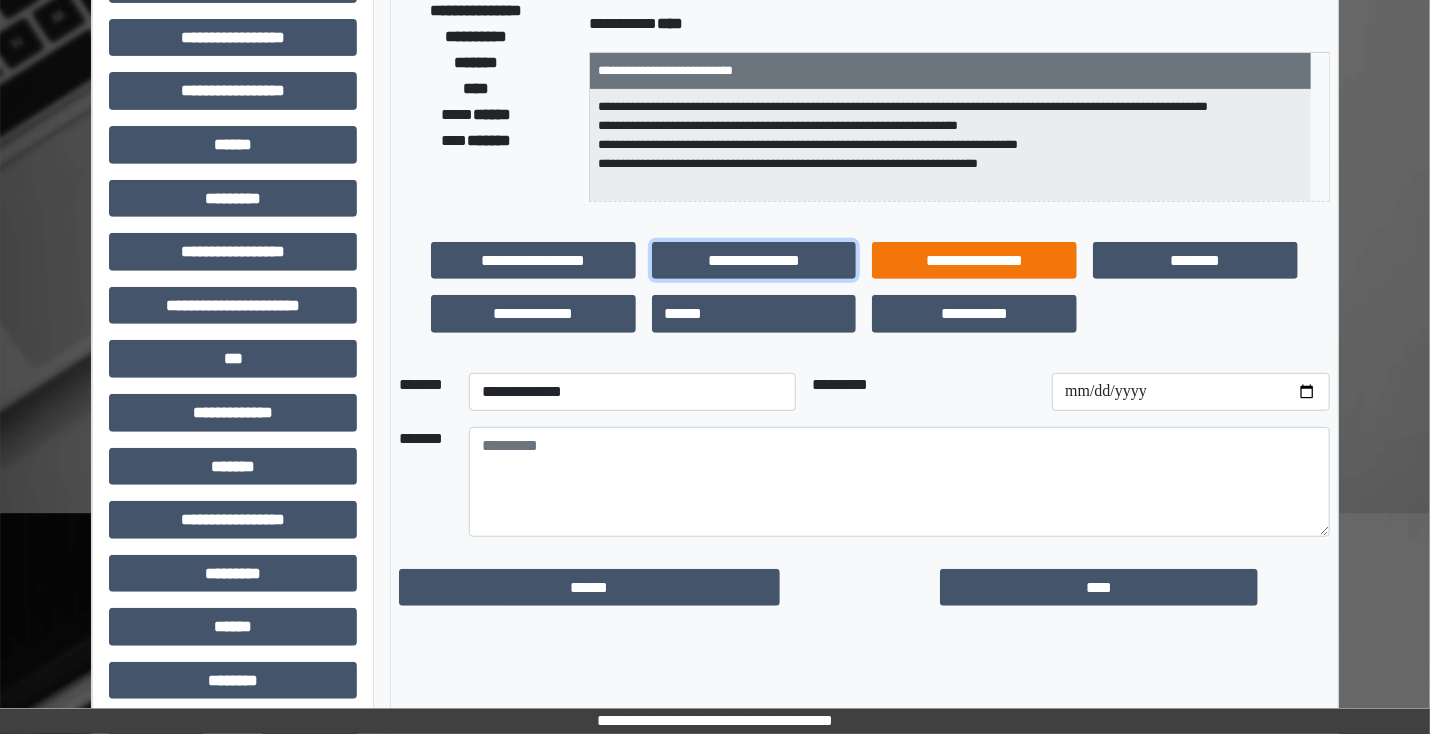 scroll, scrollTop: 192, scrollLeft: 0, axis: vertical 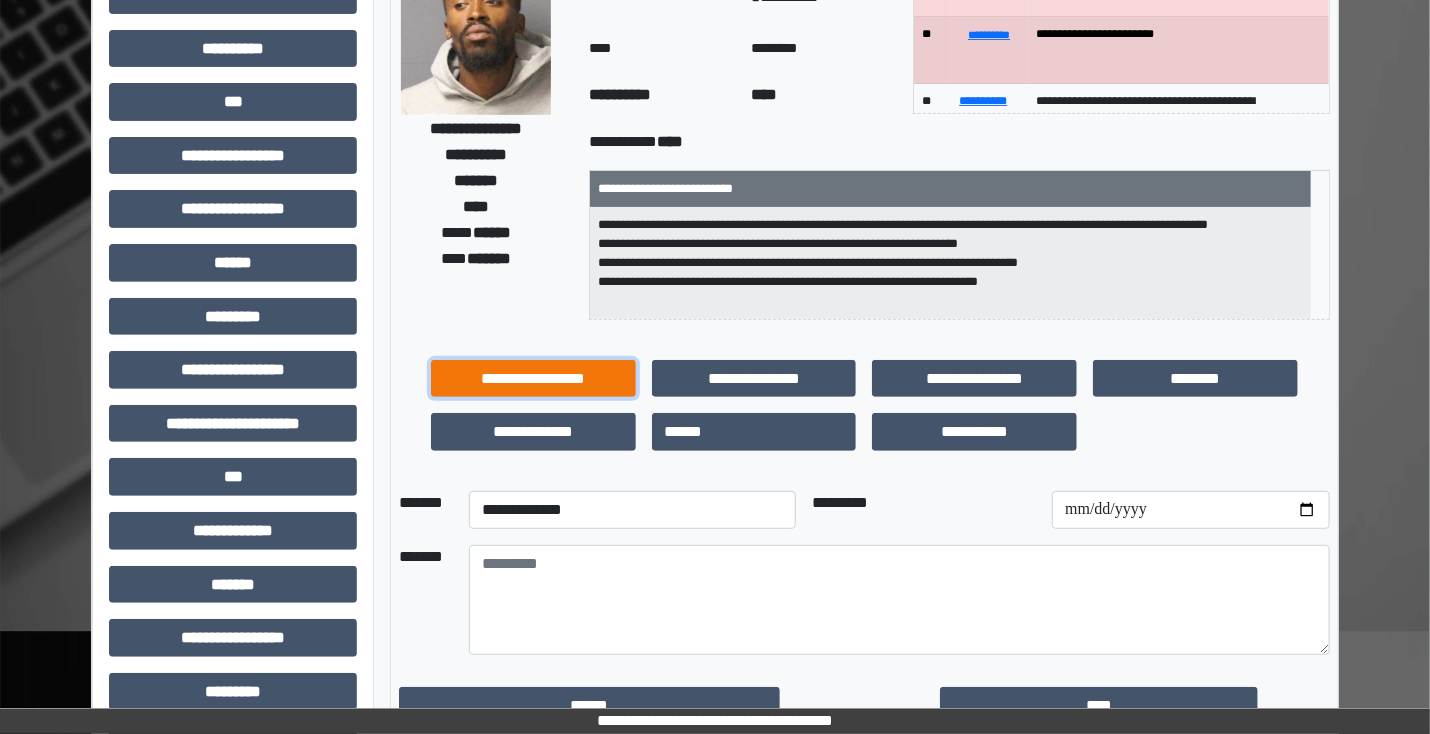 click on "**********" at bounding box center (533, 379) 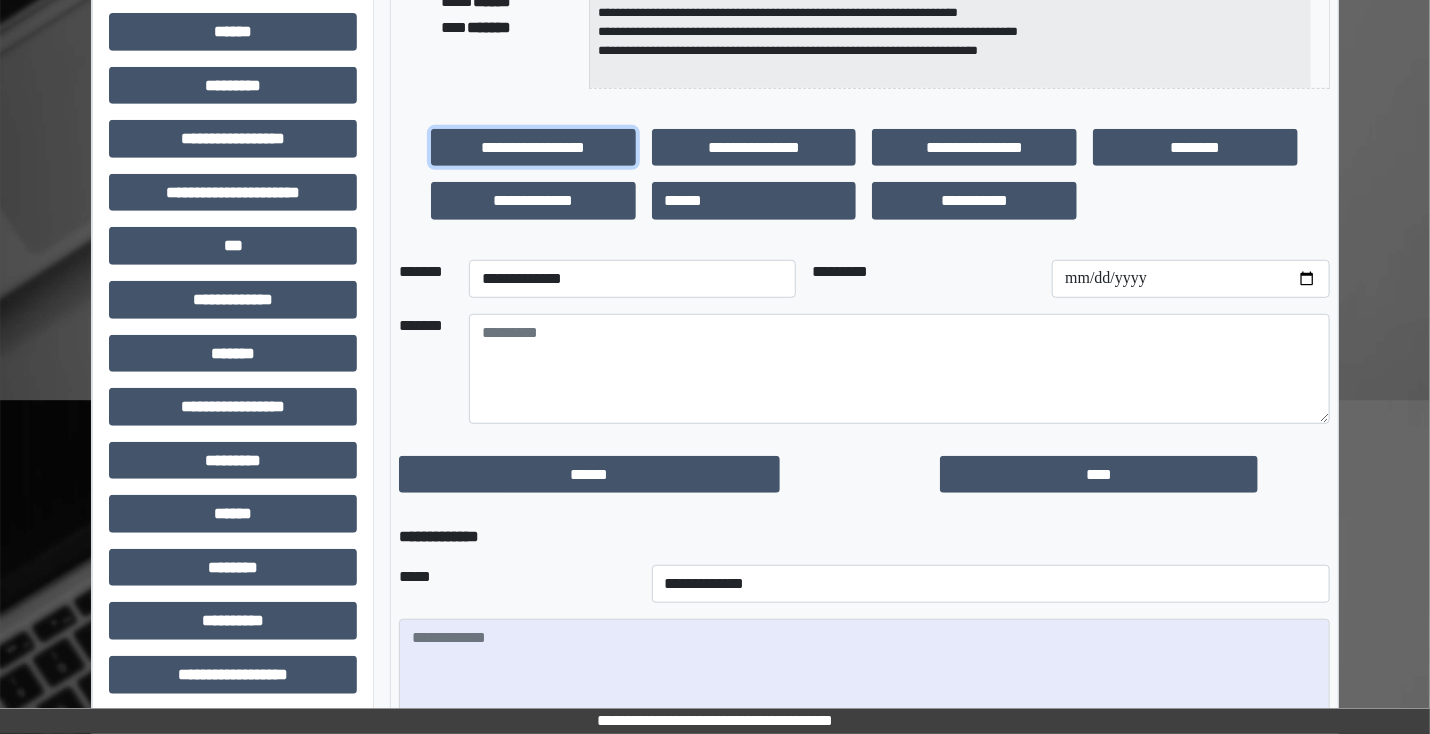 scroll, scrollTop: 432, scrollLeft: 0, axis: vertical 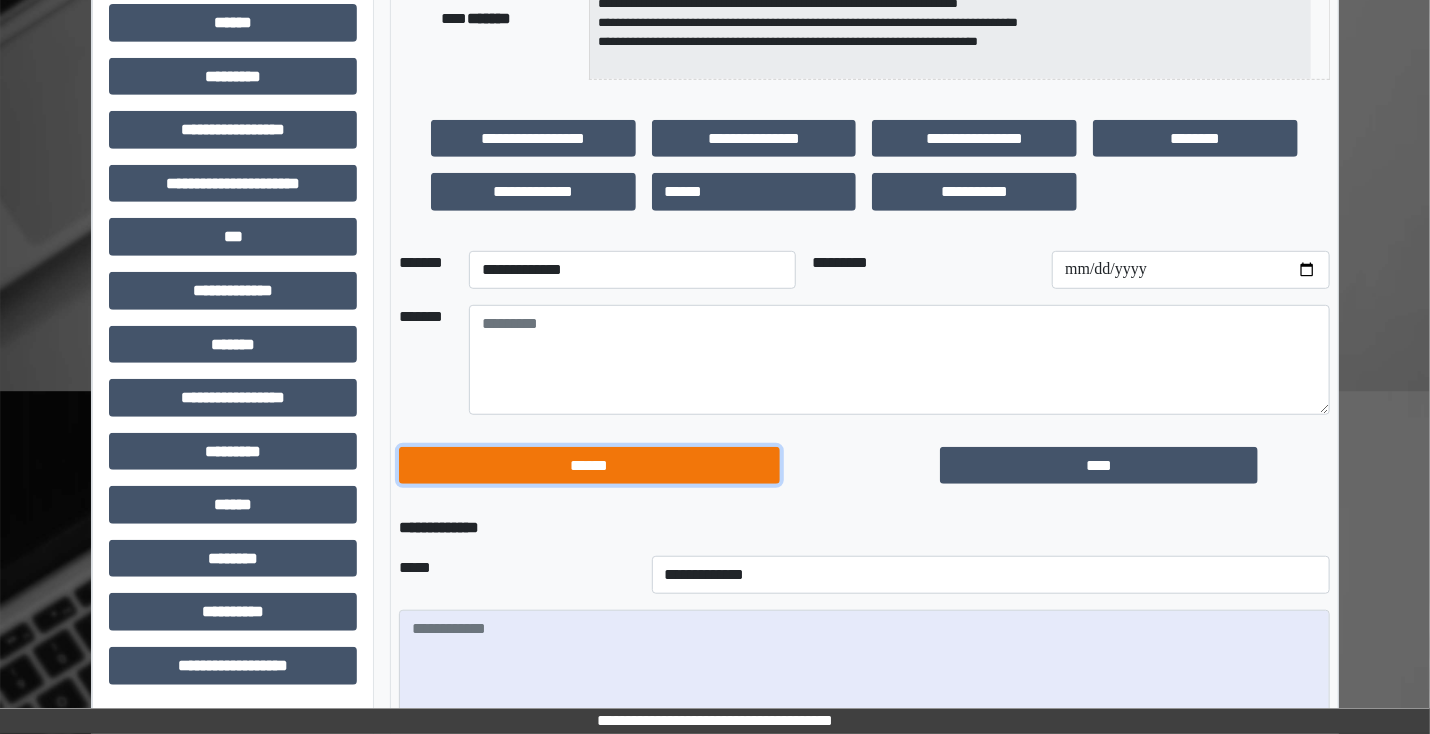 click on "******" at bounding box center [589, 466] 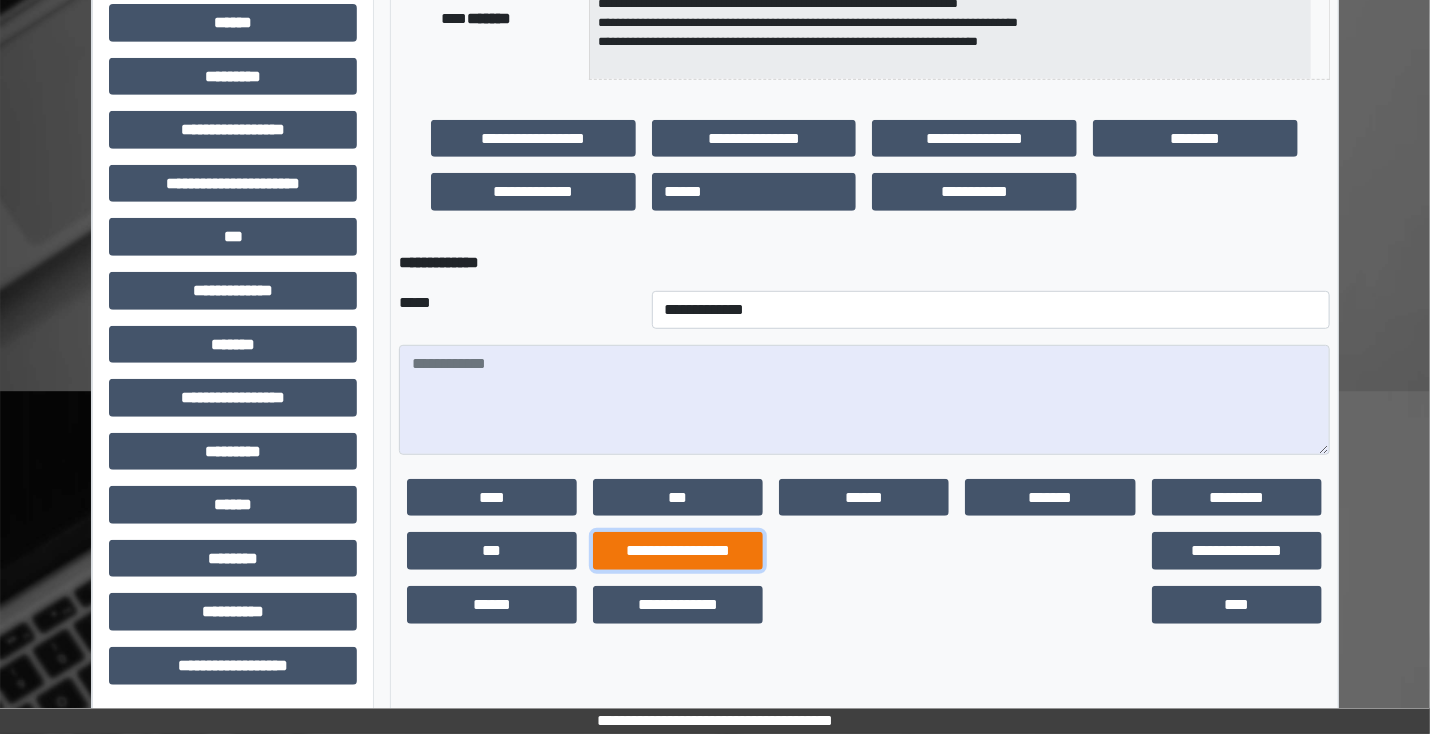 click on "**********" at bounding box center (678, 551) 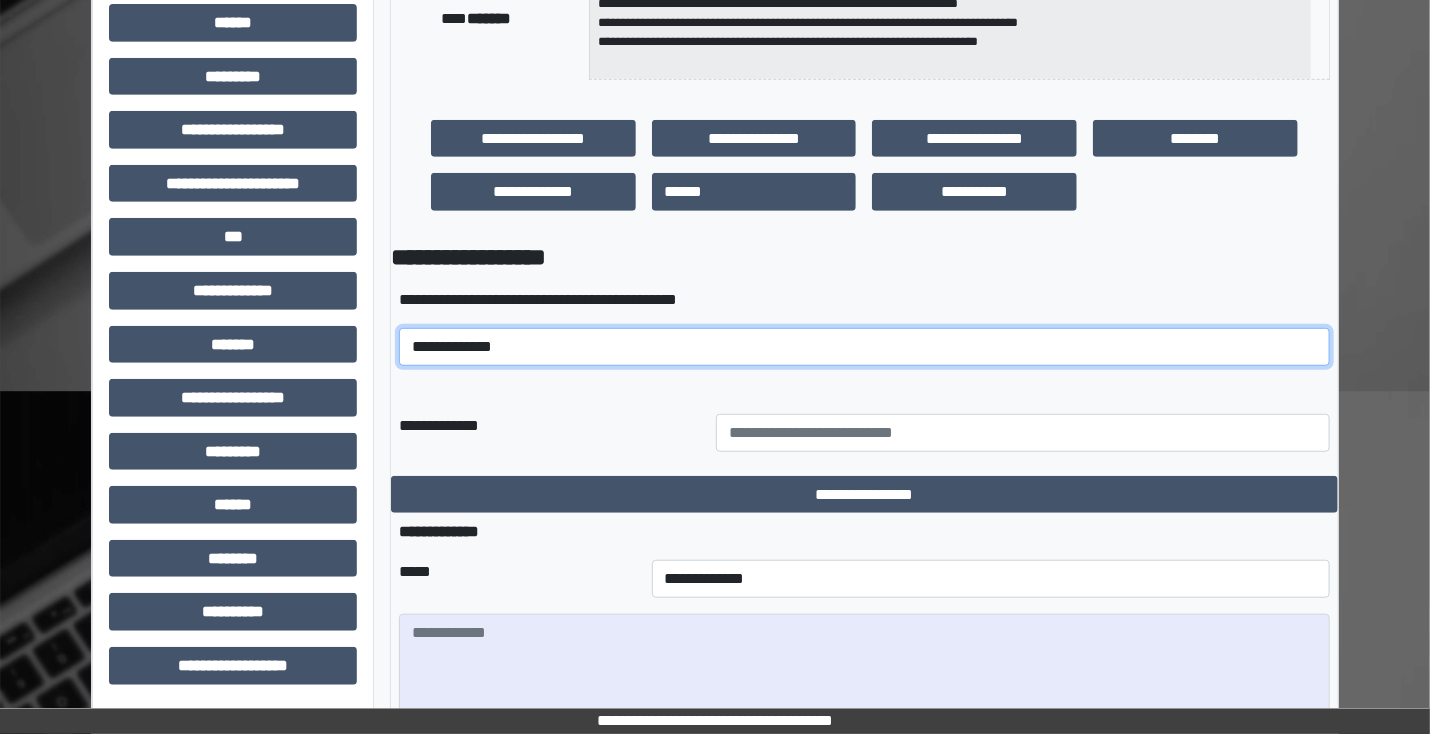 click on "**********" at bounding box center [864, 347] 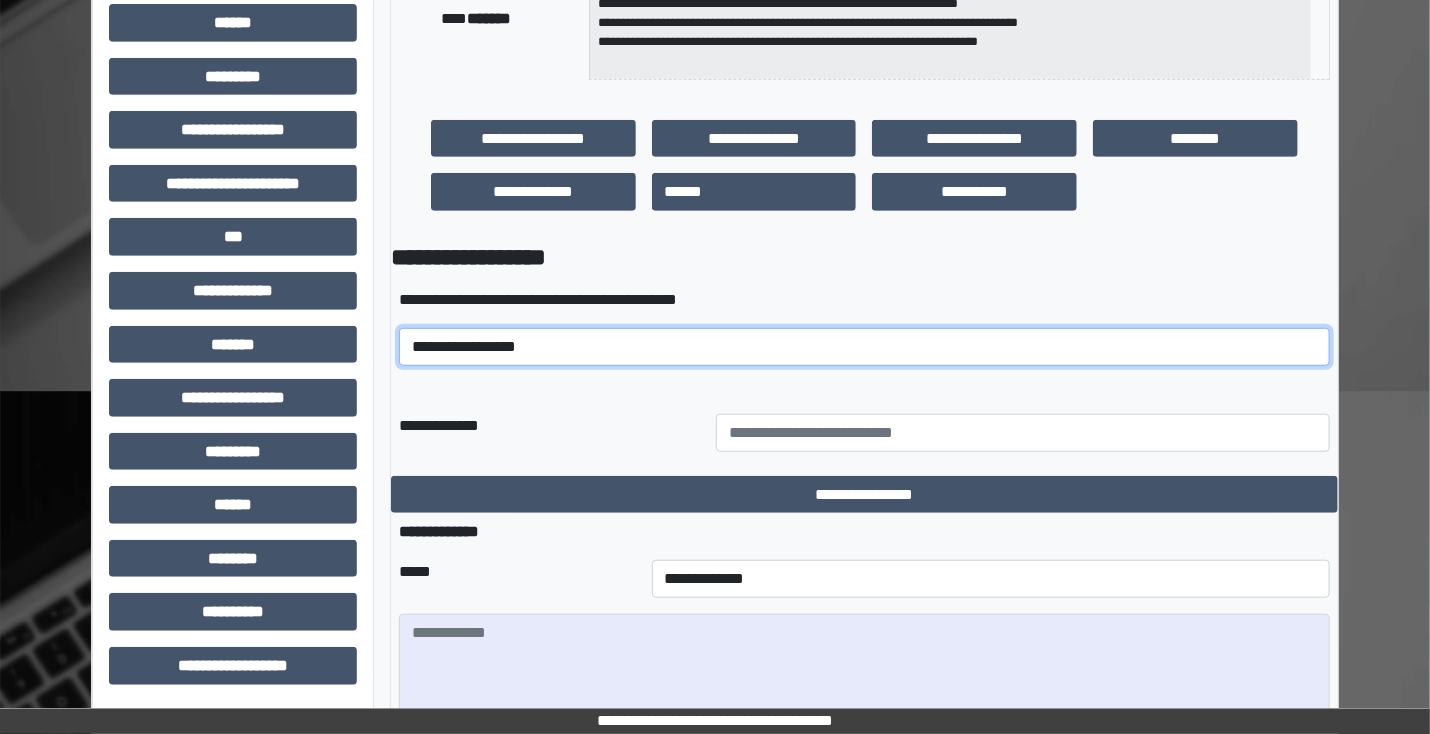 click on "**********" at bounding box center (864, 347) 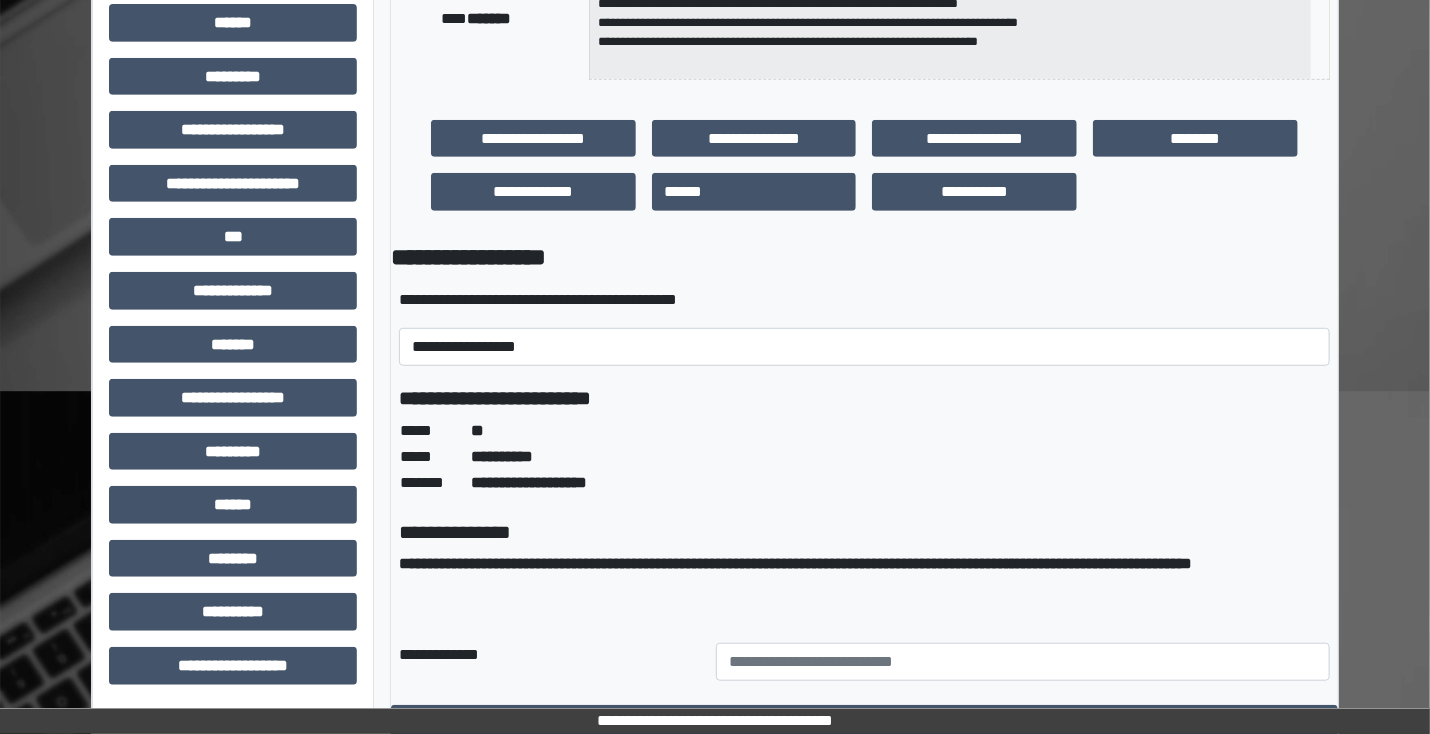 click on "**********" at bounding box center [864, 493] 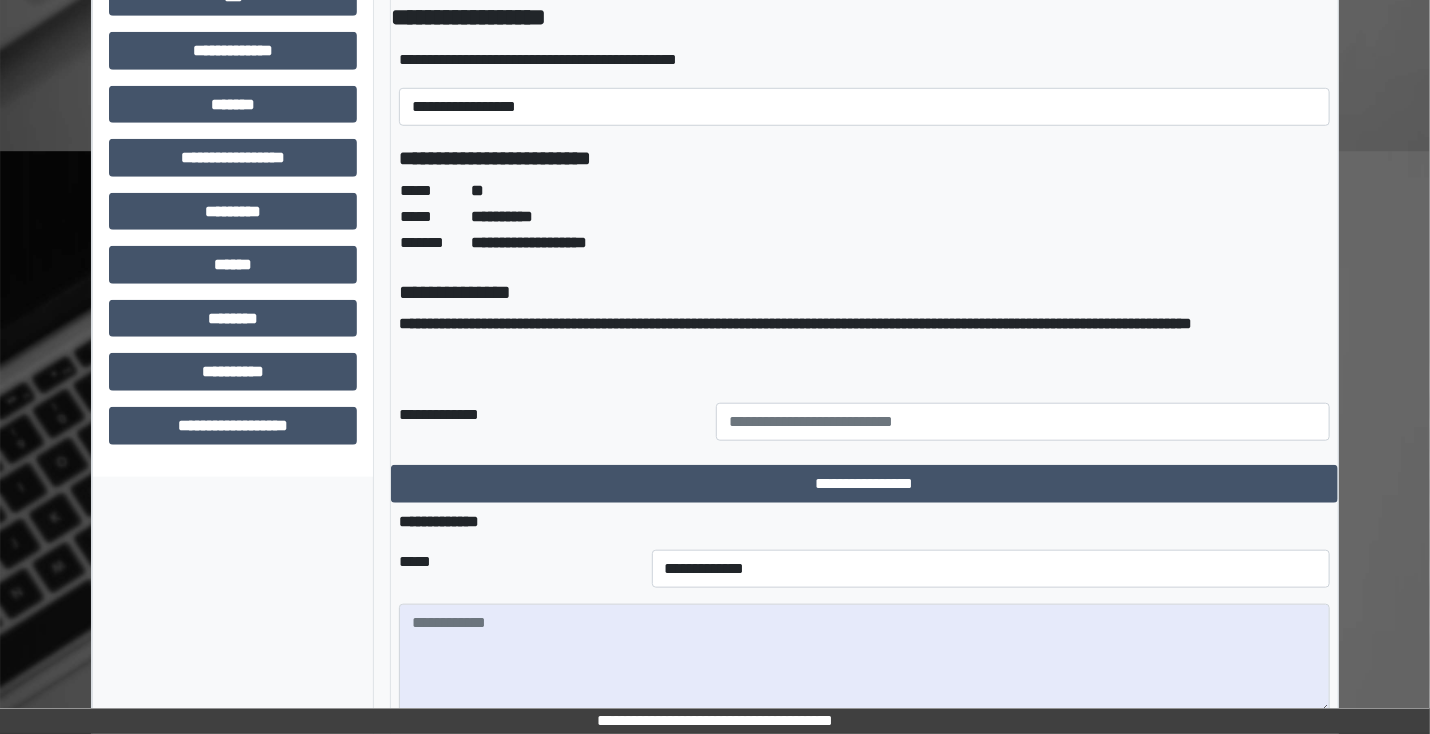 scroll, scrollTop: 752, scrollLeft: 0, axis: vertical 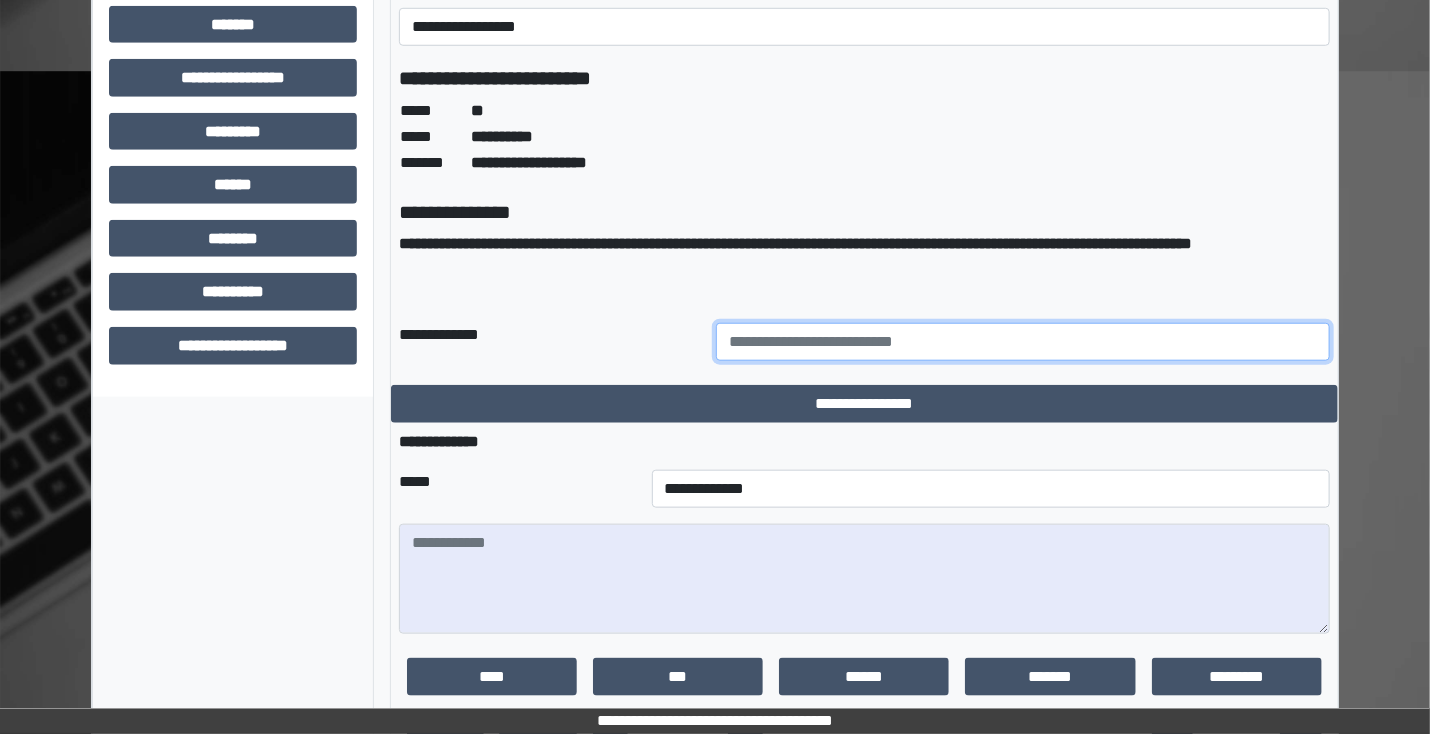click at bounding box center [1023, 342] 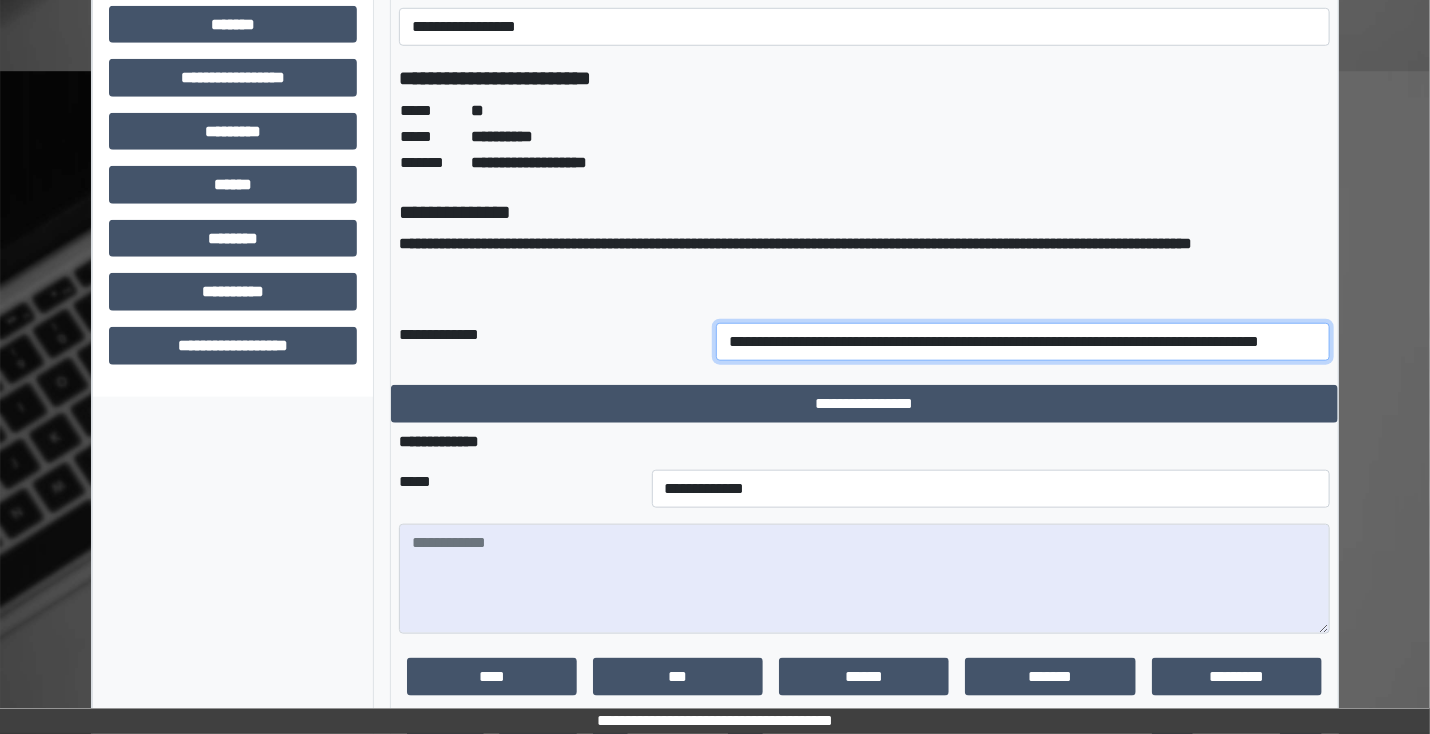 scroll, scrollTop: 0, scrollLeft: 31, axis: horizontal 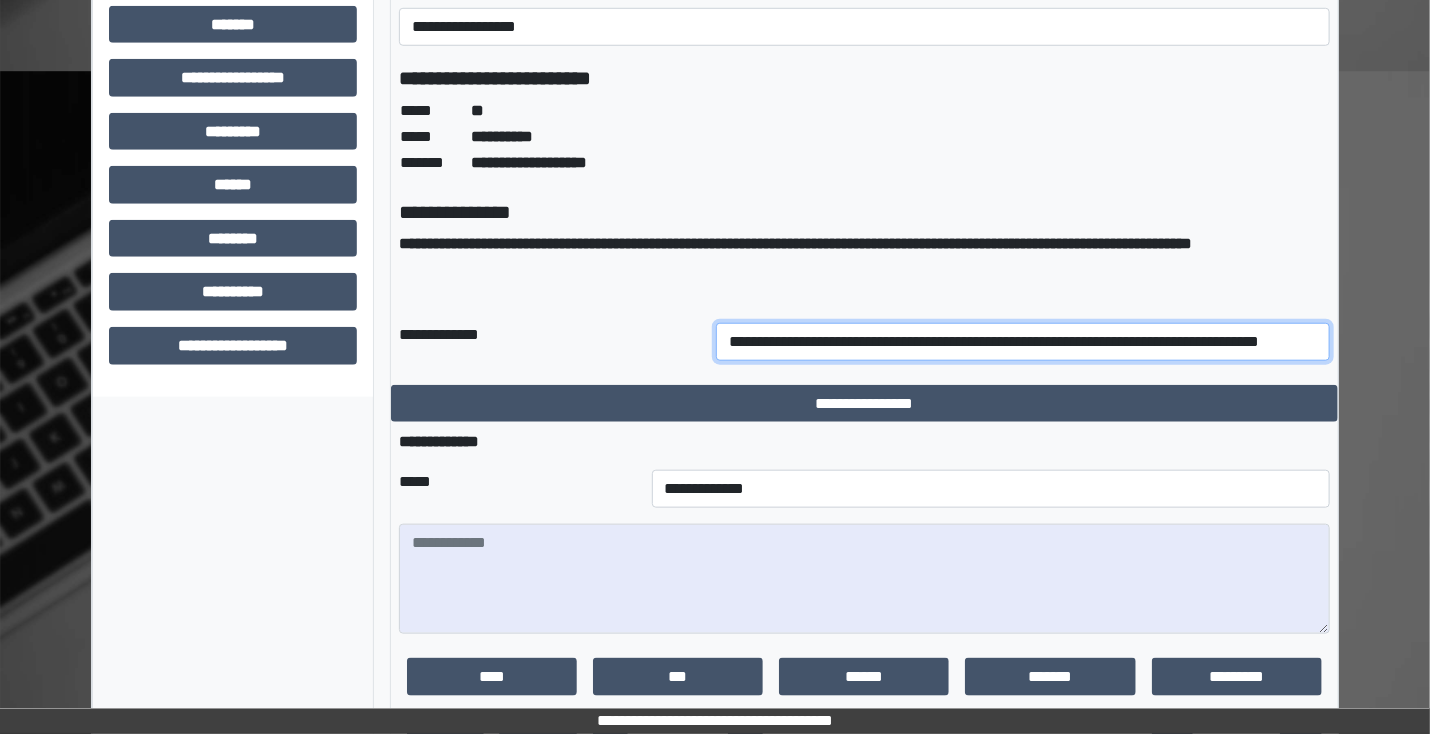 drag, startPoint x: 921, startPoint y: 341, endPoint x: 1023, endPoint y: 360, distance: 103.75452 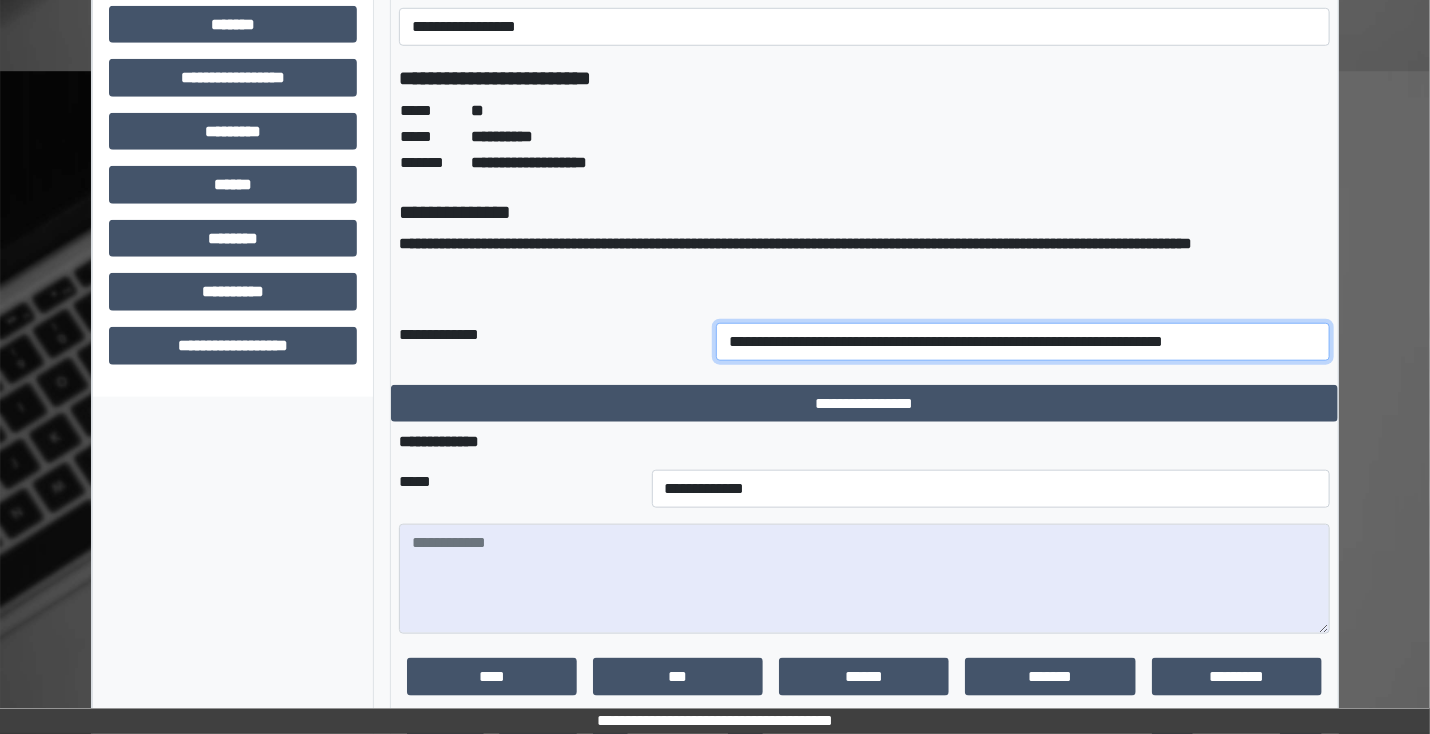 scroll, scrollTop: 0, scrollLeft: 0, axis: both 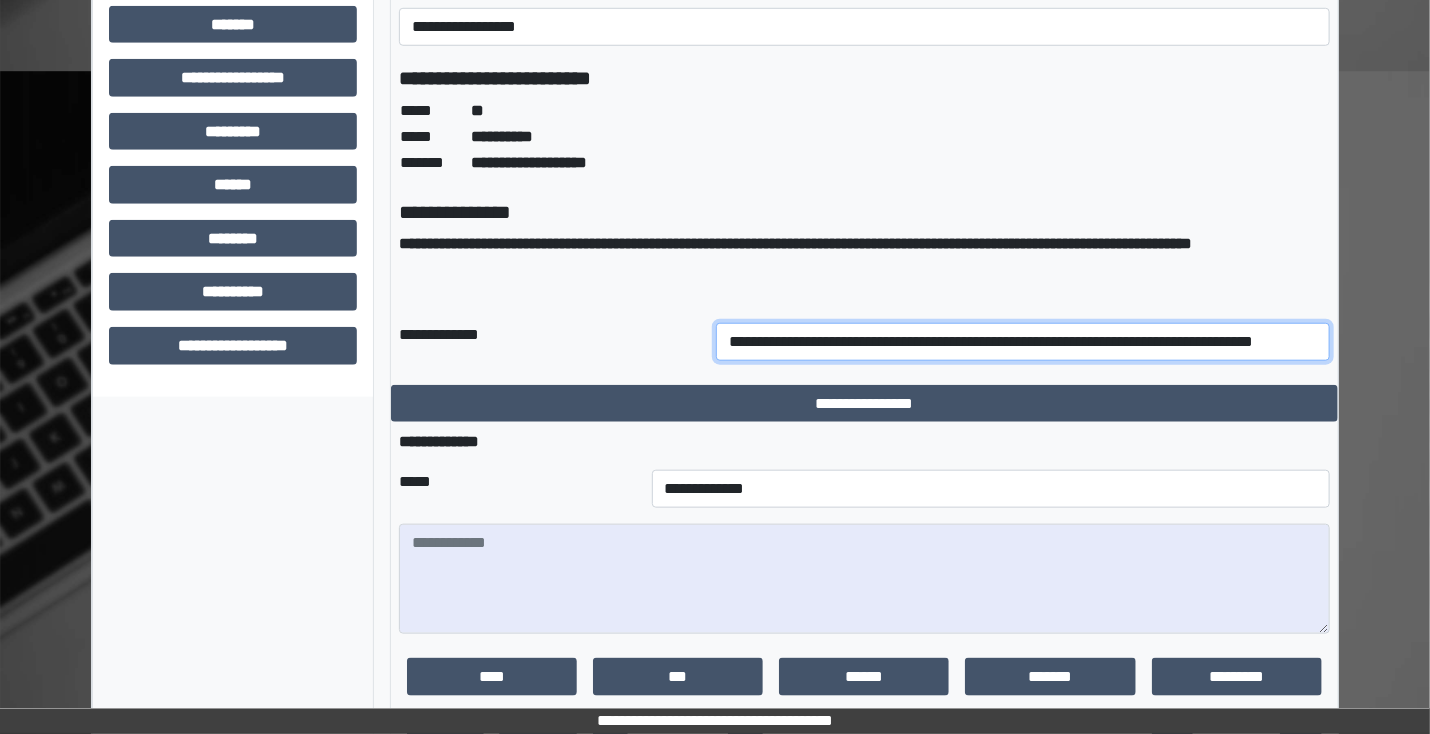 click on "**********" at bounding box center (1023, 342) 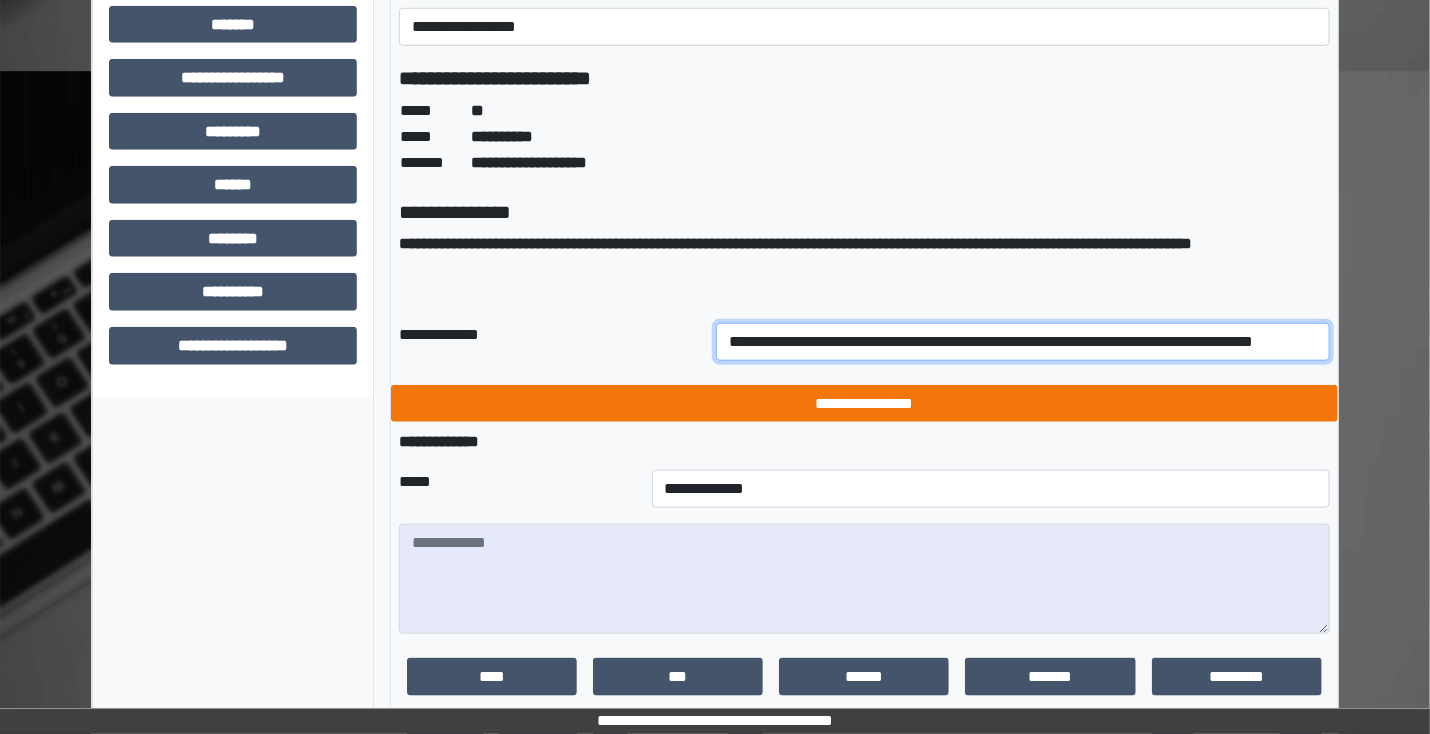 scroll, scrollTop: 0, scrollLeft: 12, axis: horizontal 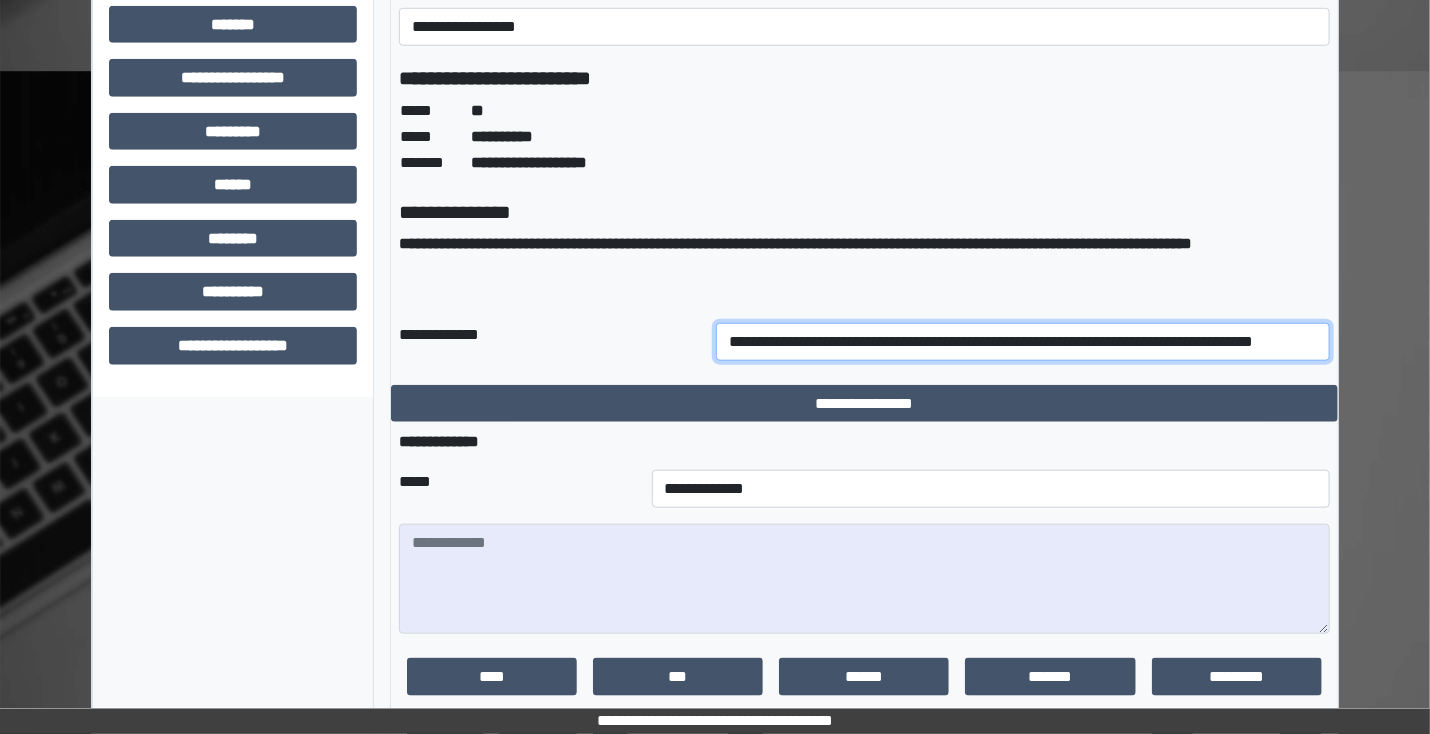 type on "**********" 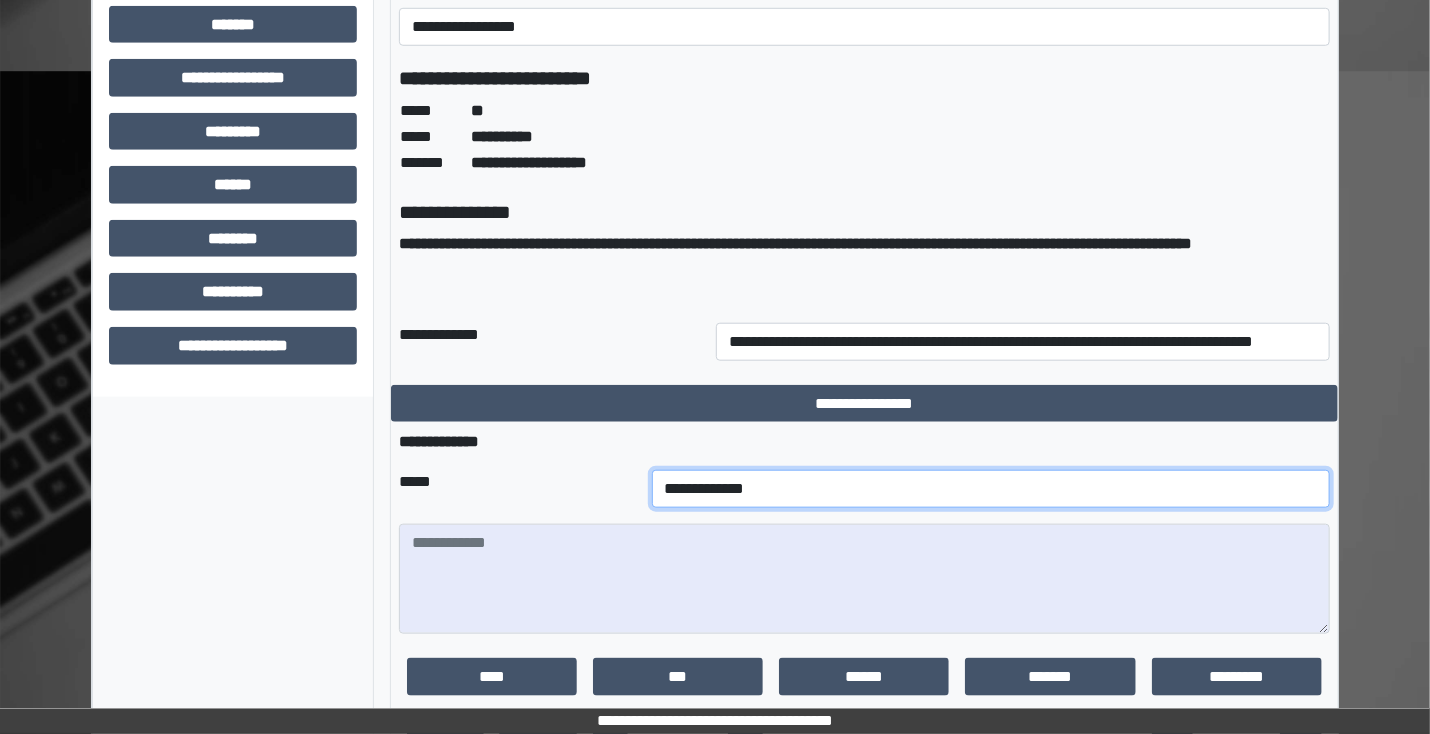 click on "**********" at bounding box center [991, 489] 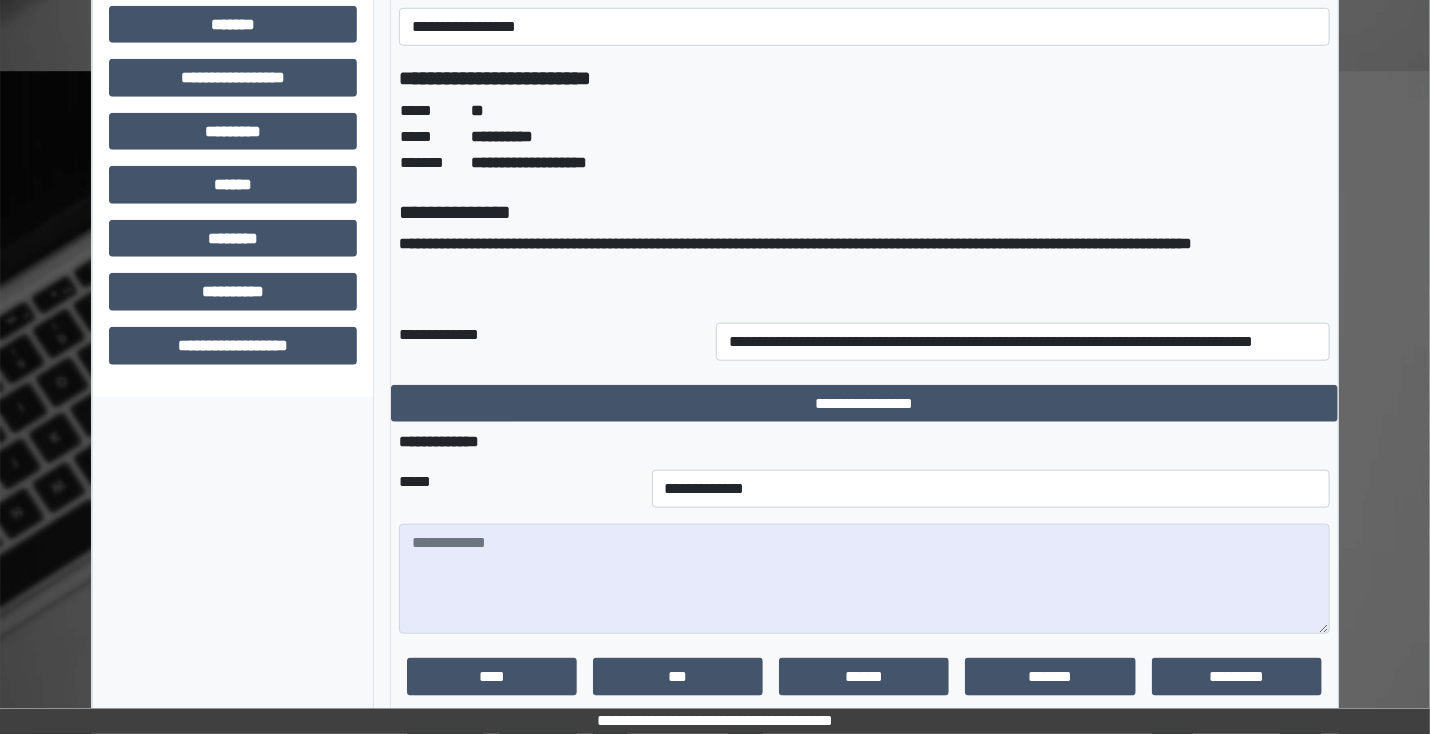click on "*****" at bounding box center (517, 489) 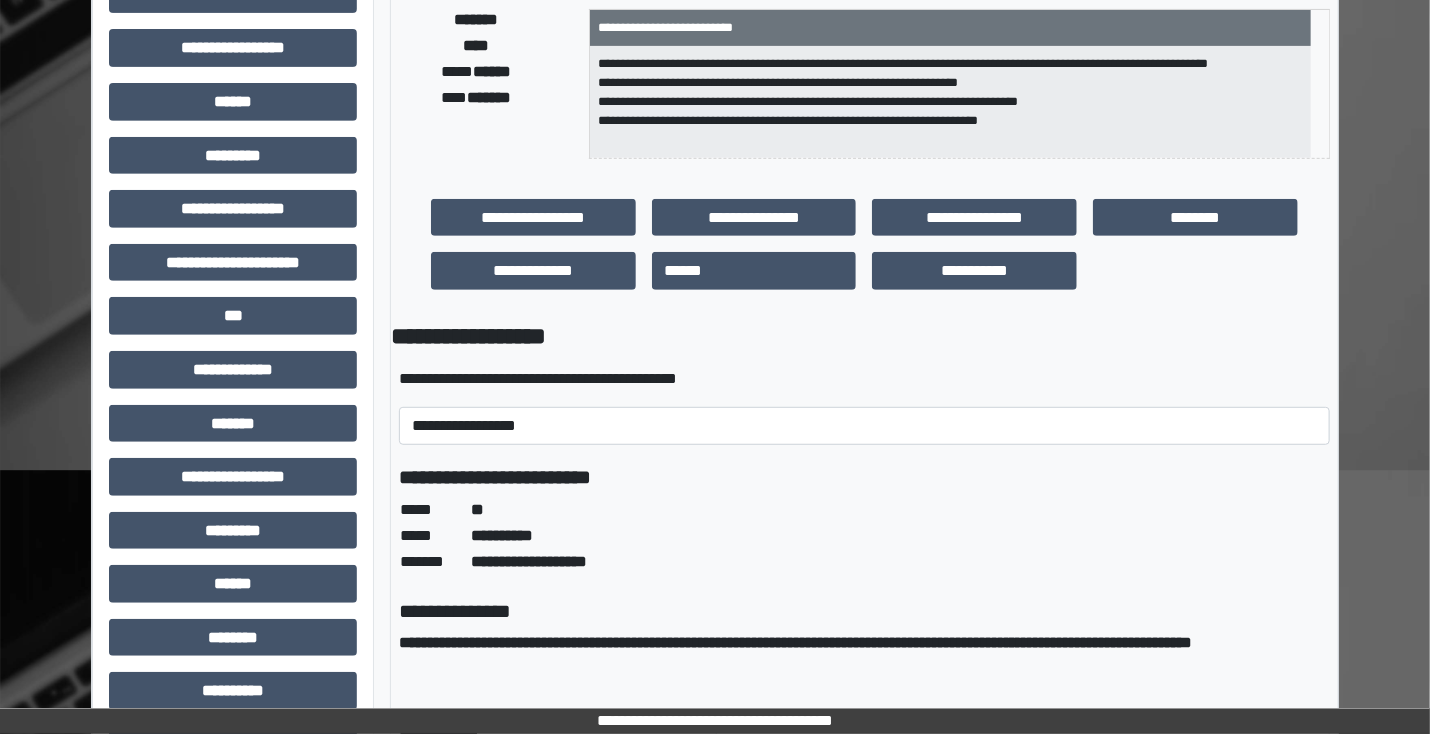 scroll, scrollTop: 564, scrollLeft: 0, axis: vertical 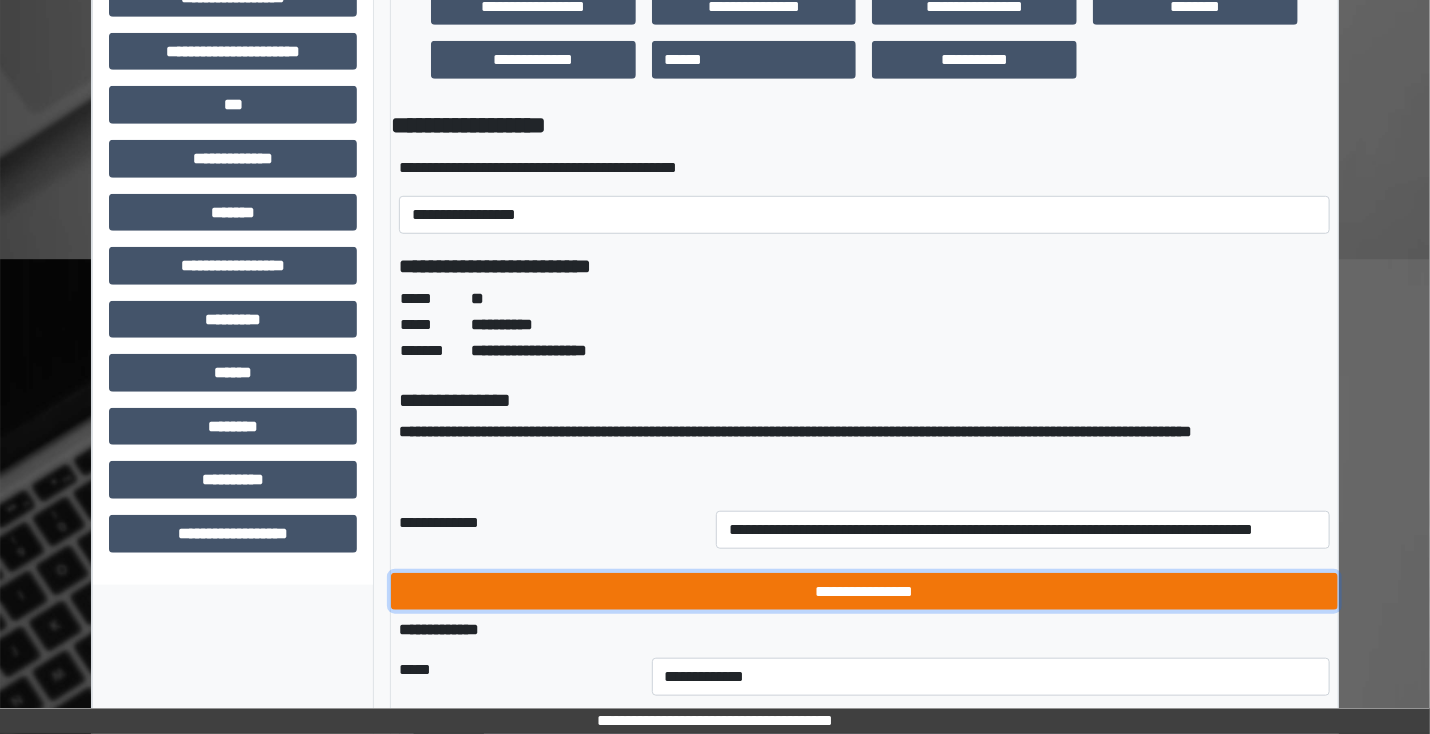 click on "**********" at bounding box center [864, 592] 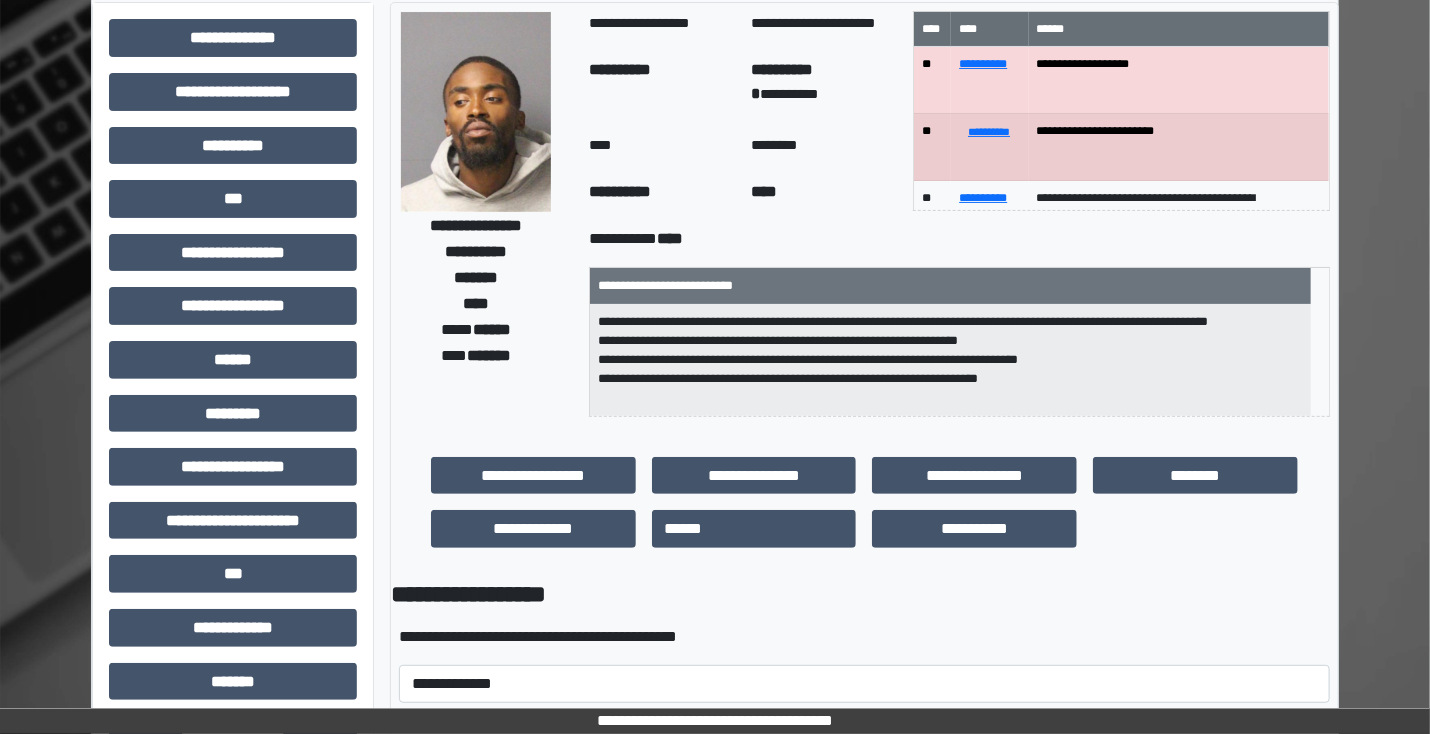 scroll, scrollTop: 0, scrollLeft: 0, axis: both 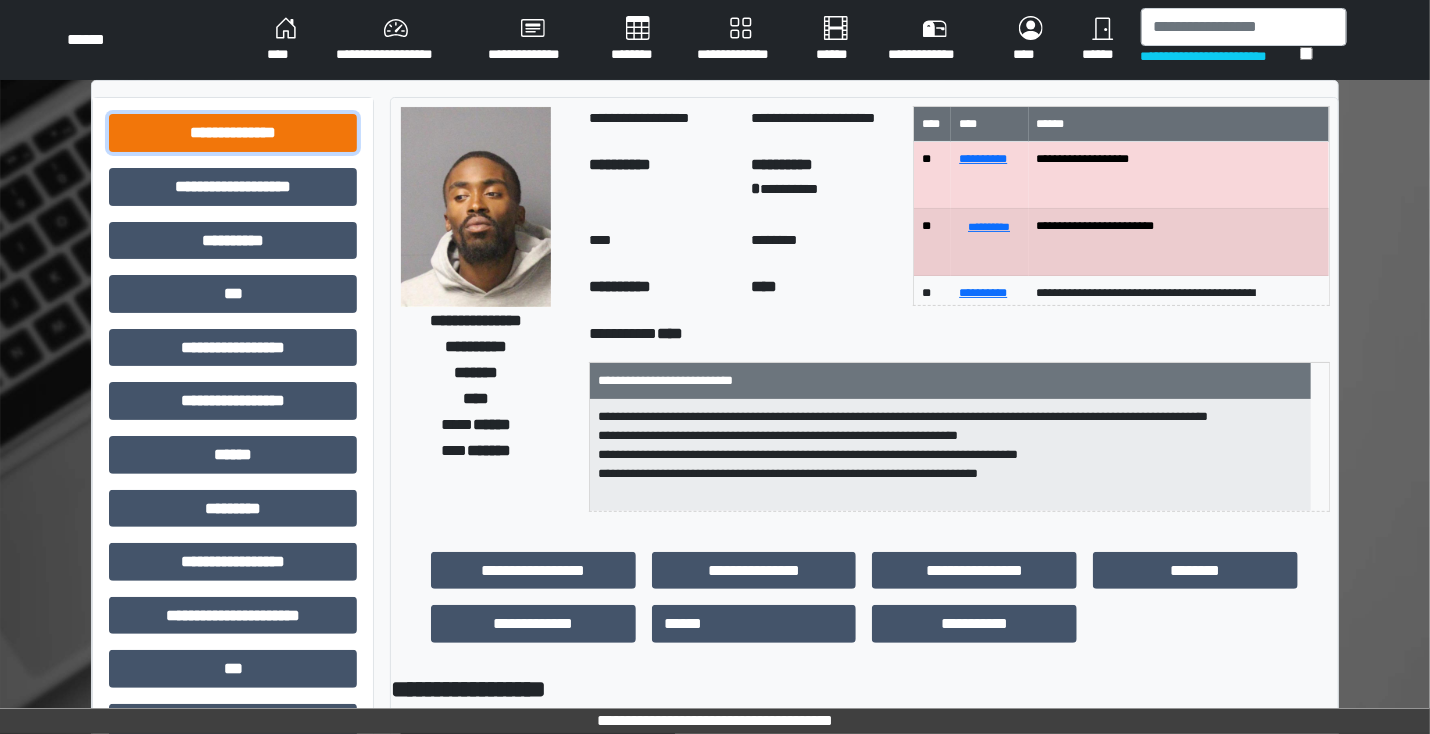 click on "**********" at bounding box center [233, 133] 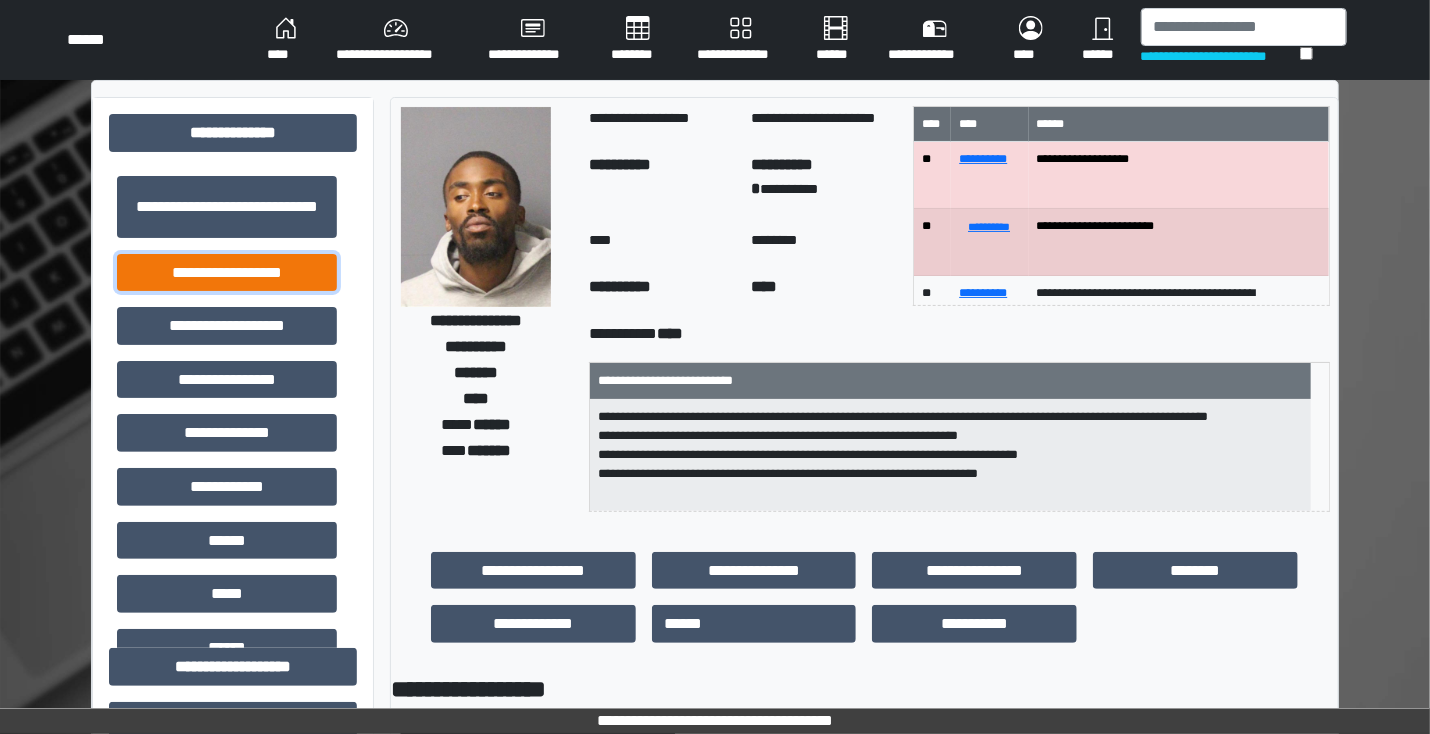 click on "**********" at bounding box center [227, 273] 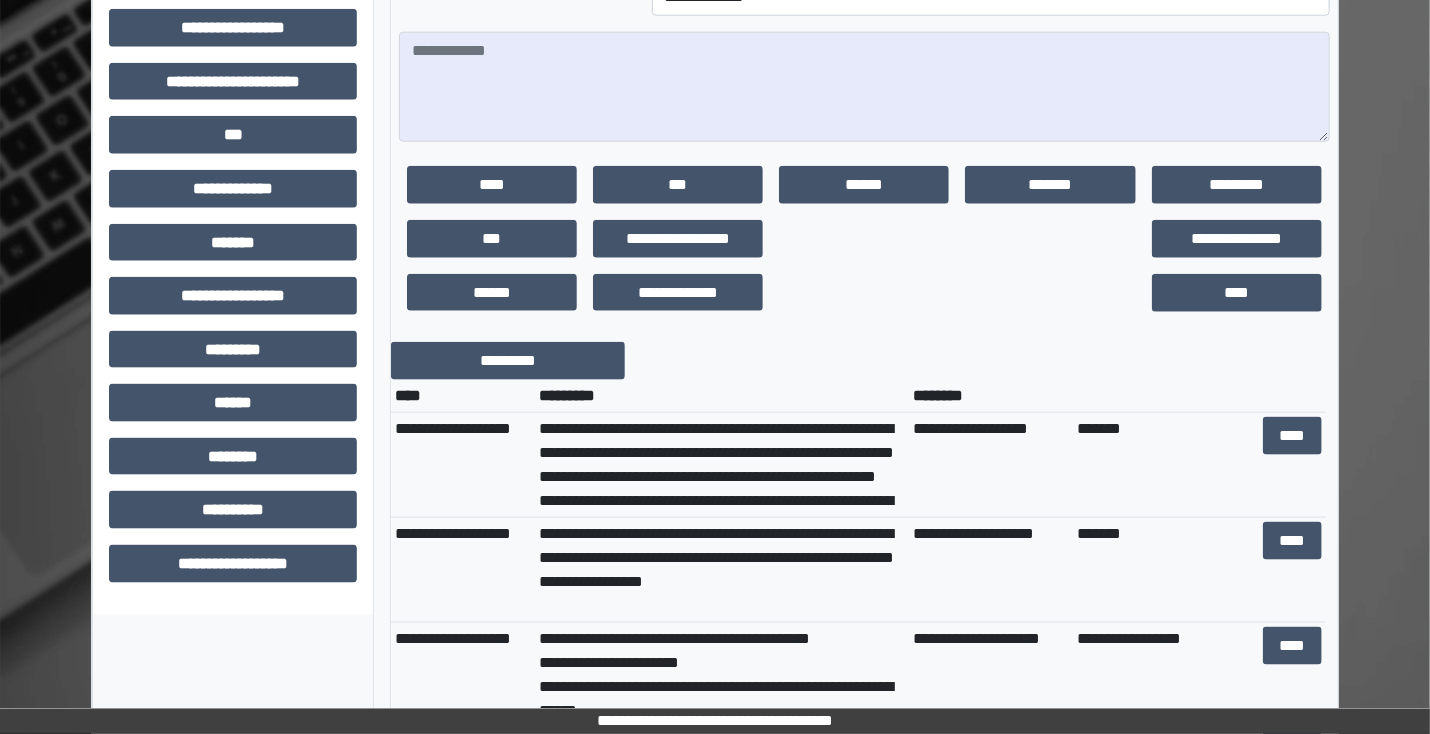 scroll, scrollTop: 1040, scrollLeft: 0, axis: vertical 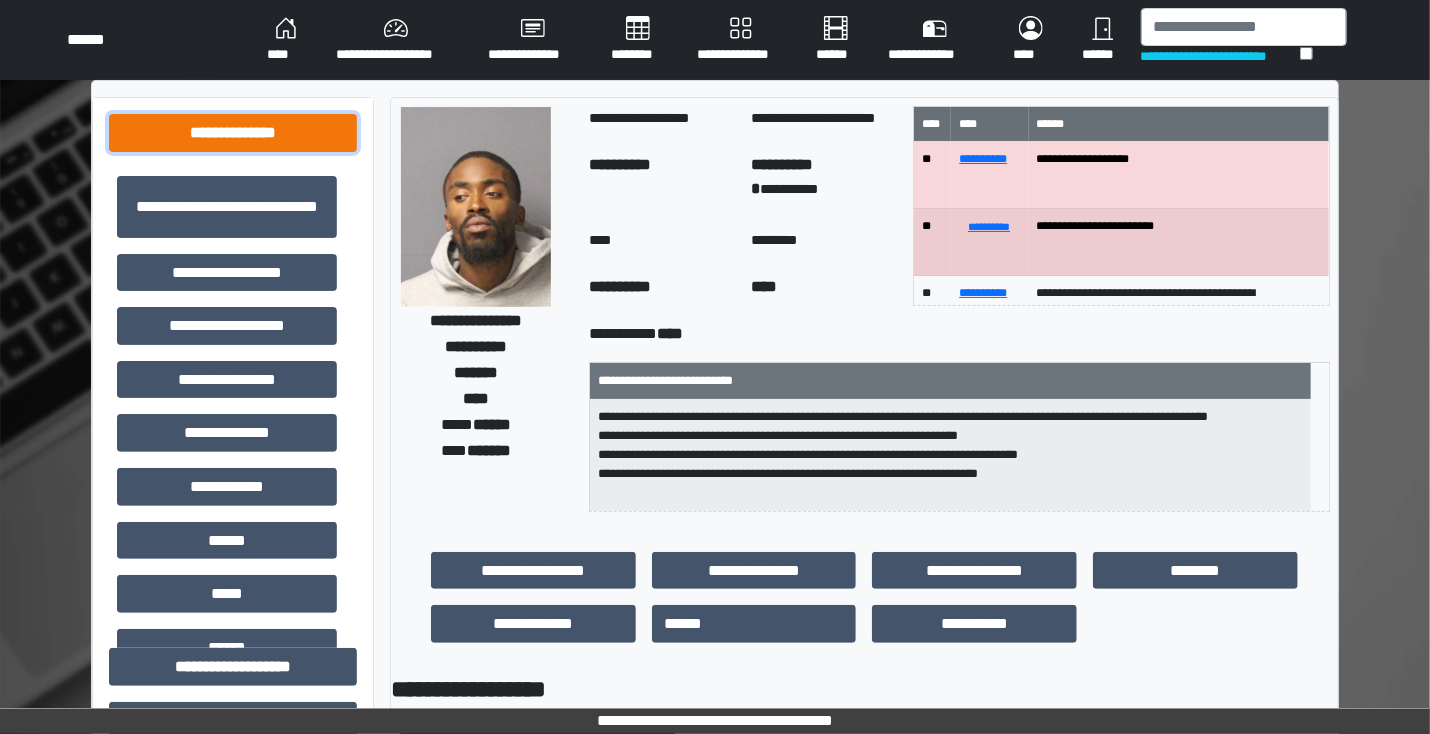 click on "**********" at bounding box center [233, 133] 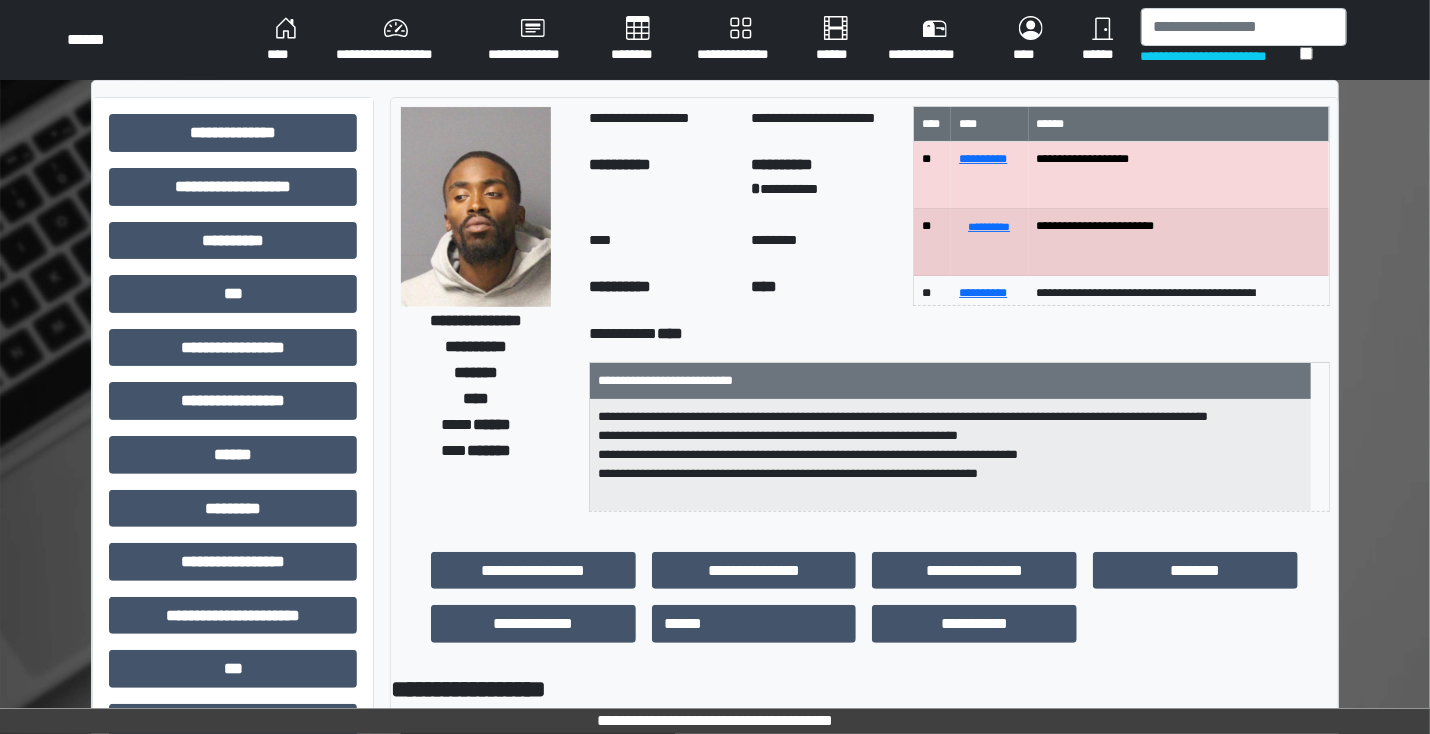 click on "****" at bounding box center (285, 40) 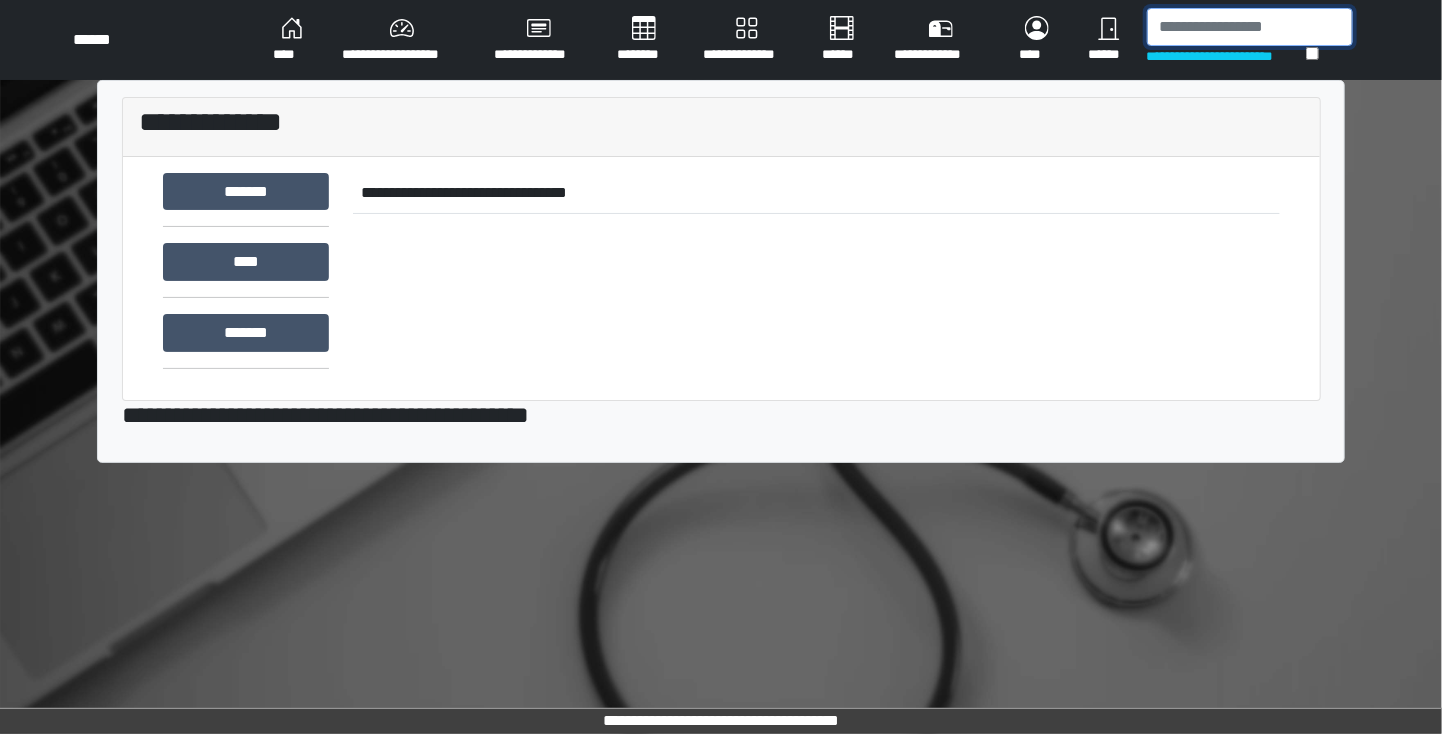 click at bounding box center (1250, 27) 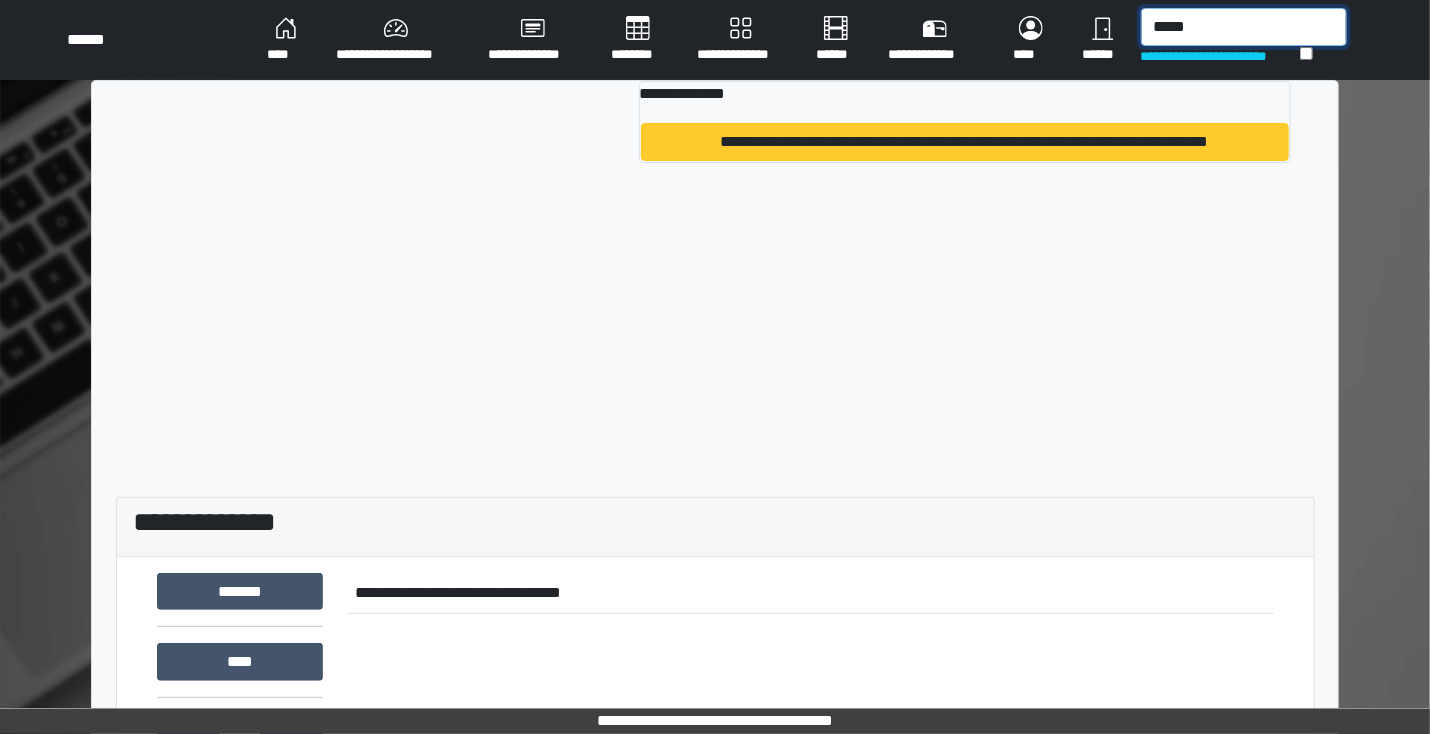 type on "*****" 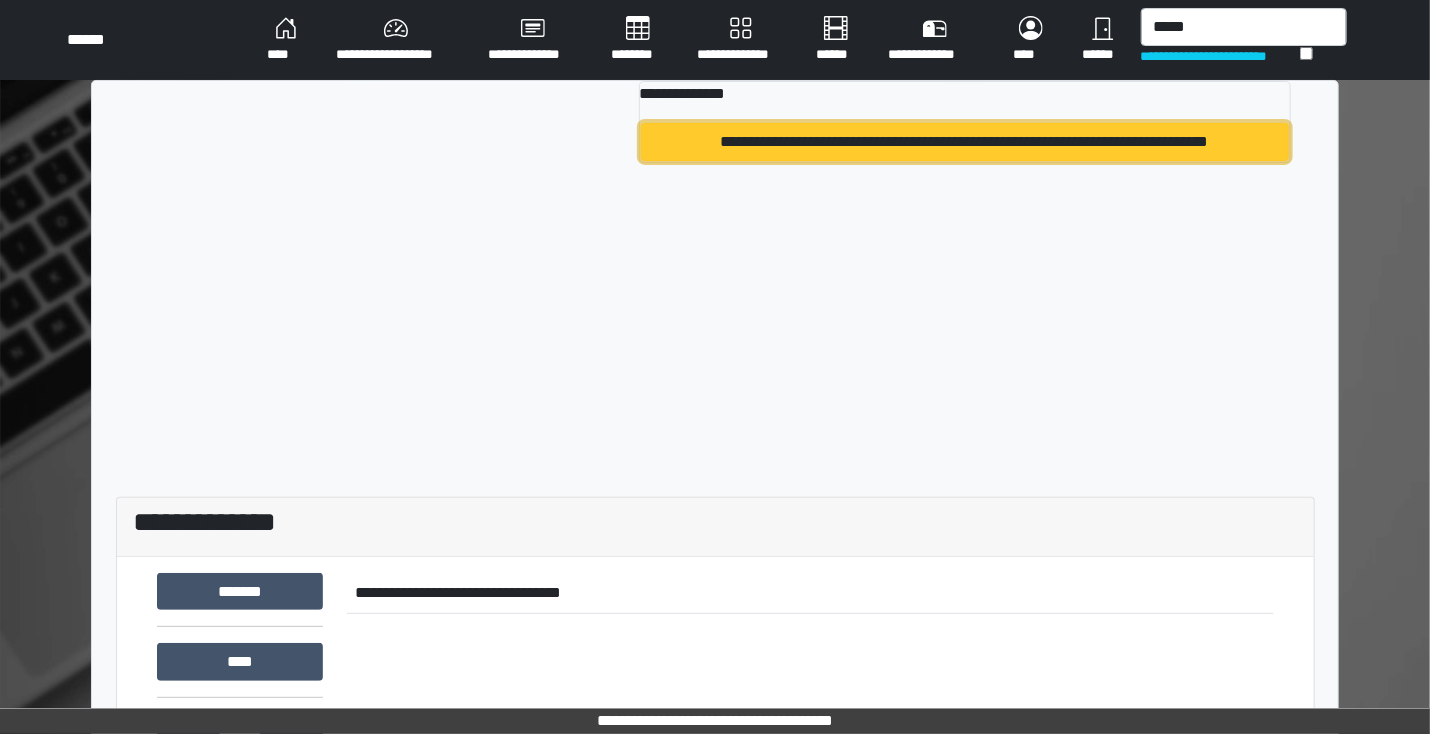 click on "**********" at bounding box center [965, 142] 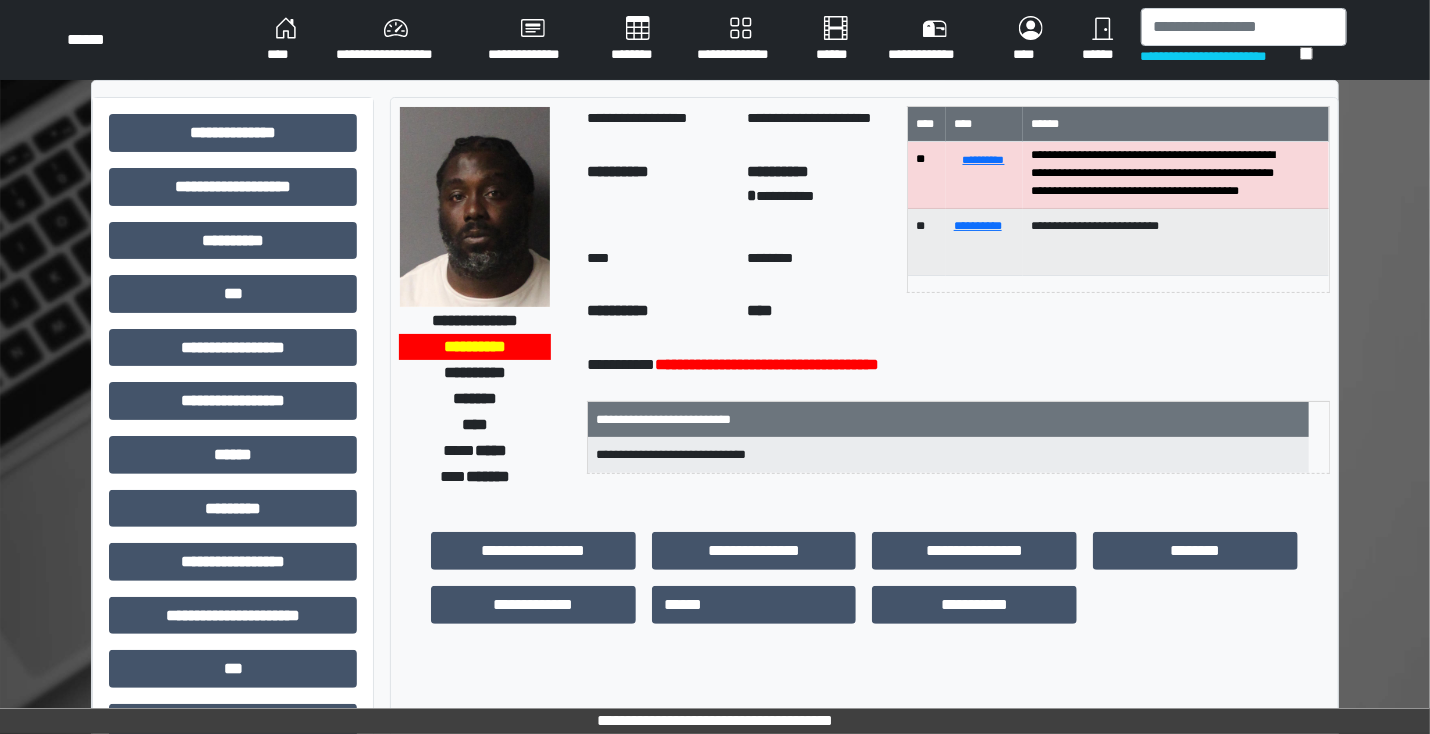 scroll, scrollTop: 0, scrollLeft: 0, axis: both 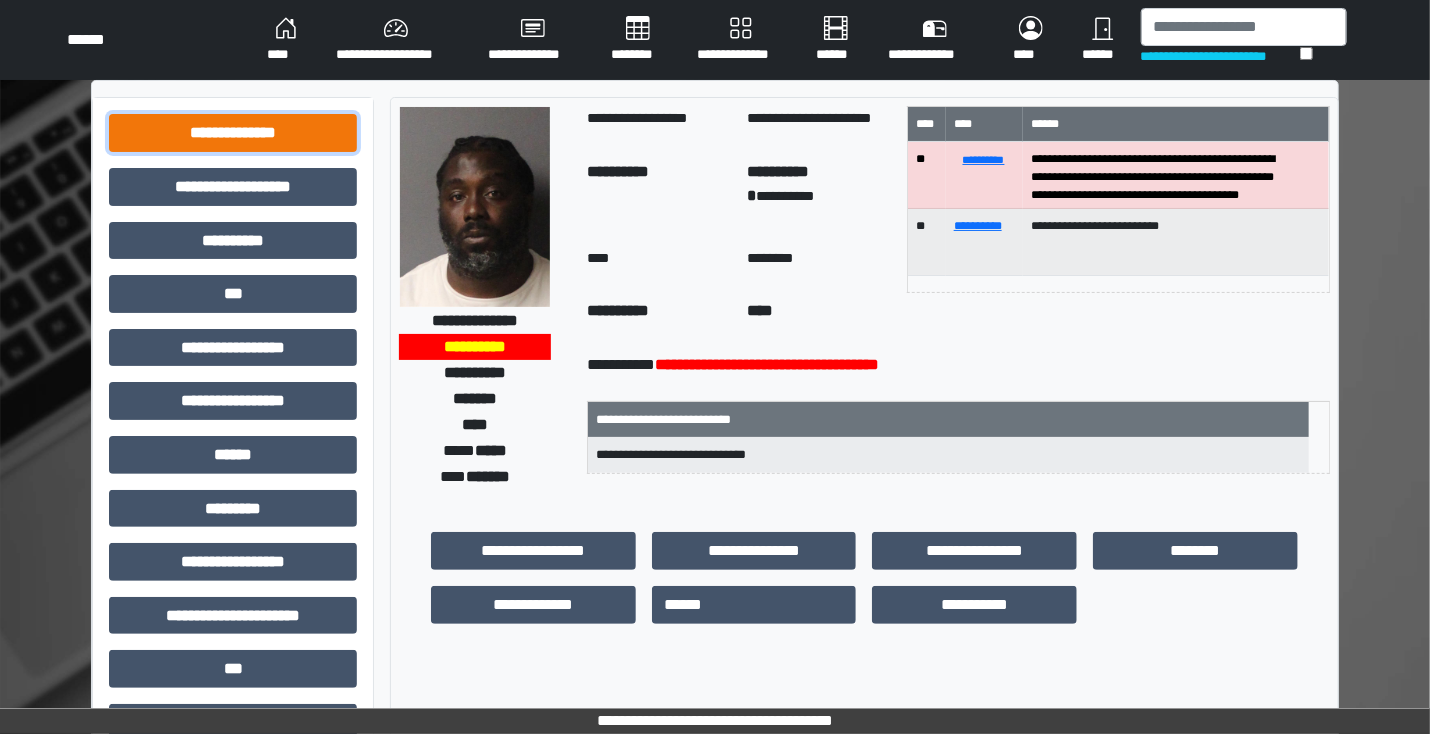 click on "**********" at bounding box center [233, 133] 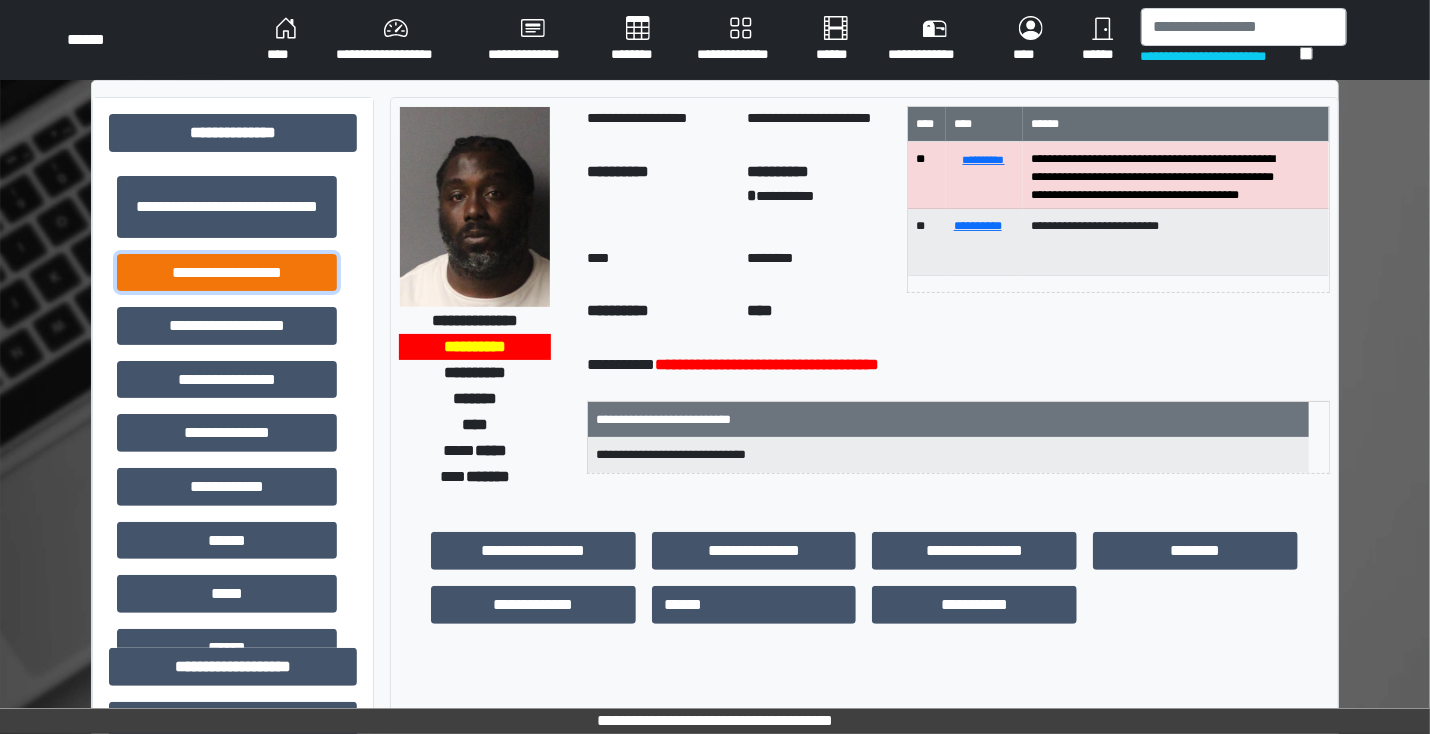 click on "**********" at bounding box center [227, 273] 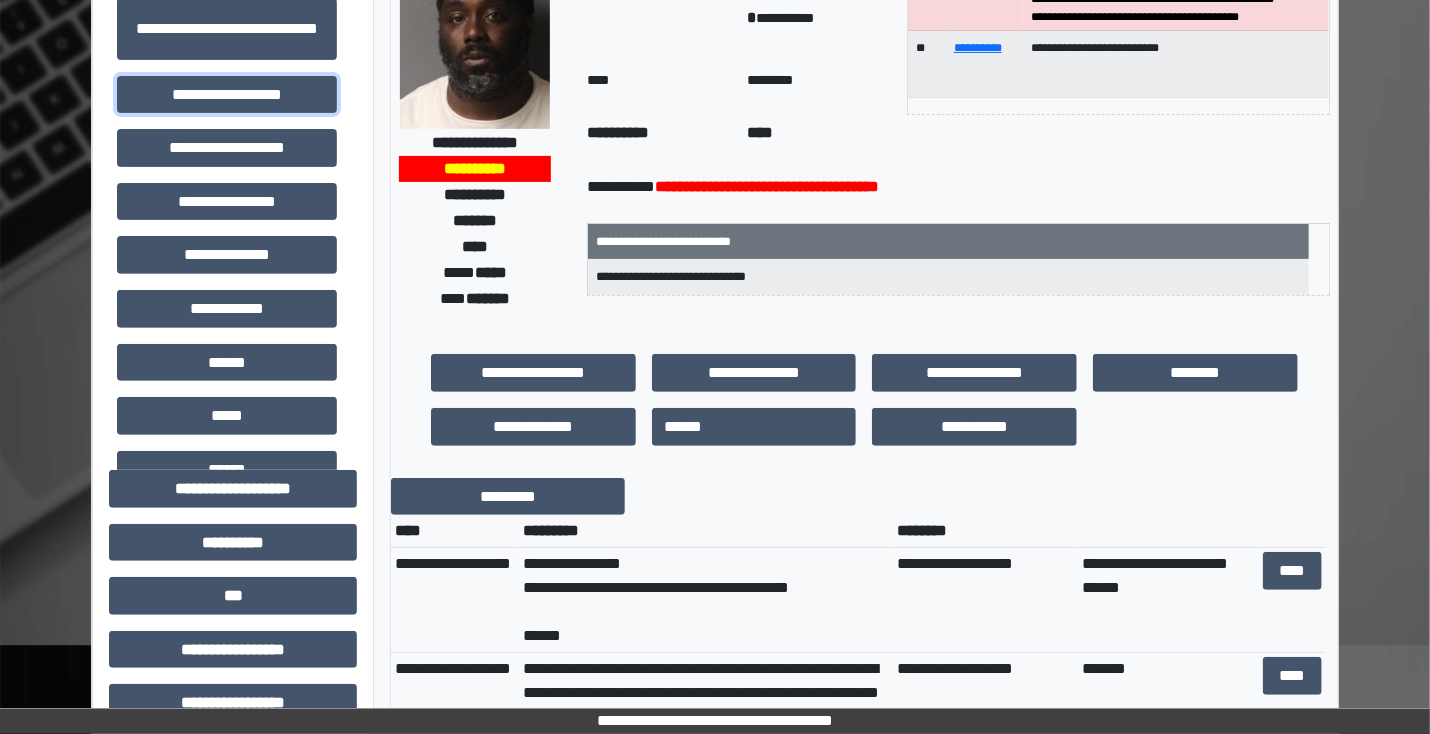 scroll, scrollTop: 0, scrollLeft: 0, axis: both 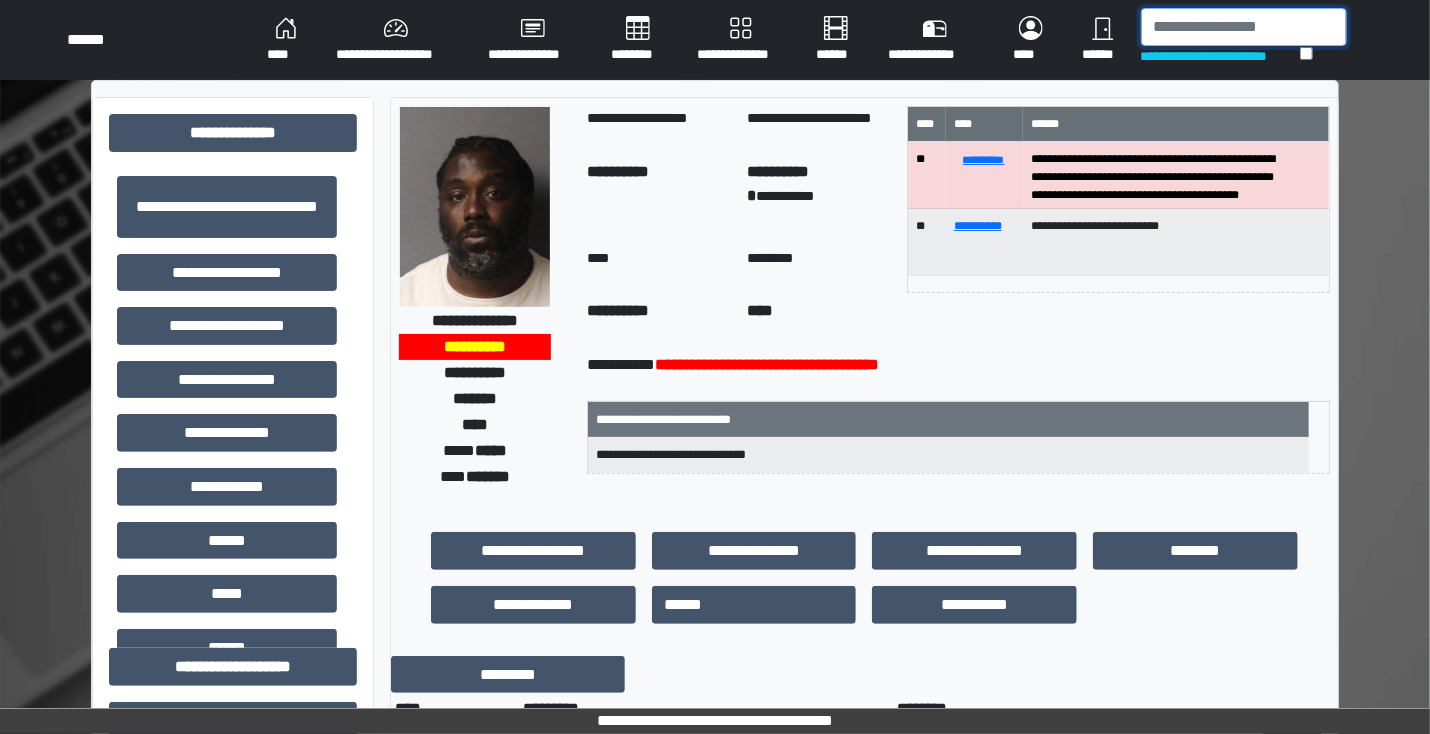 click at bounding box center [1244, 27] 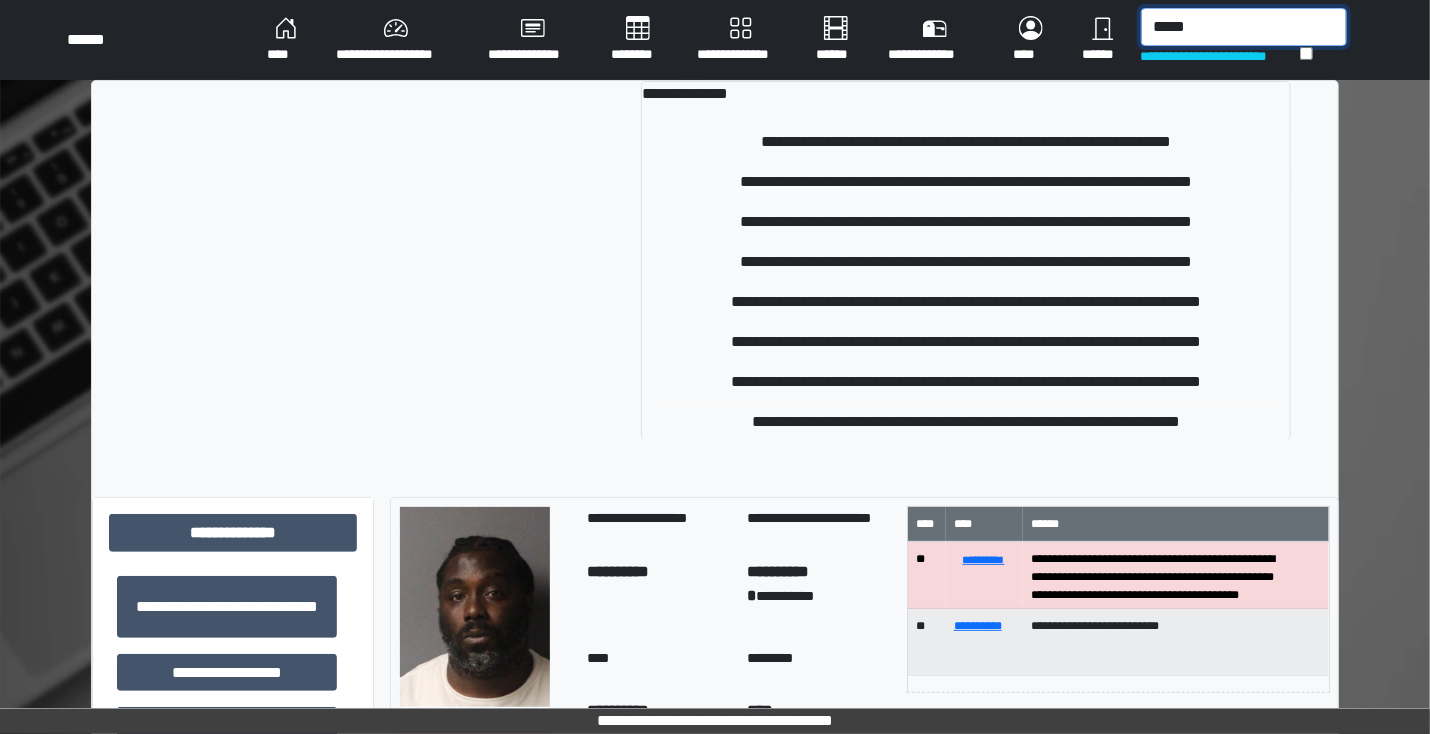 type on "*****" 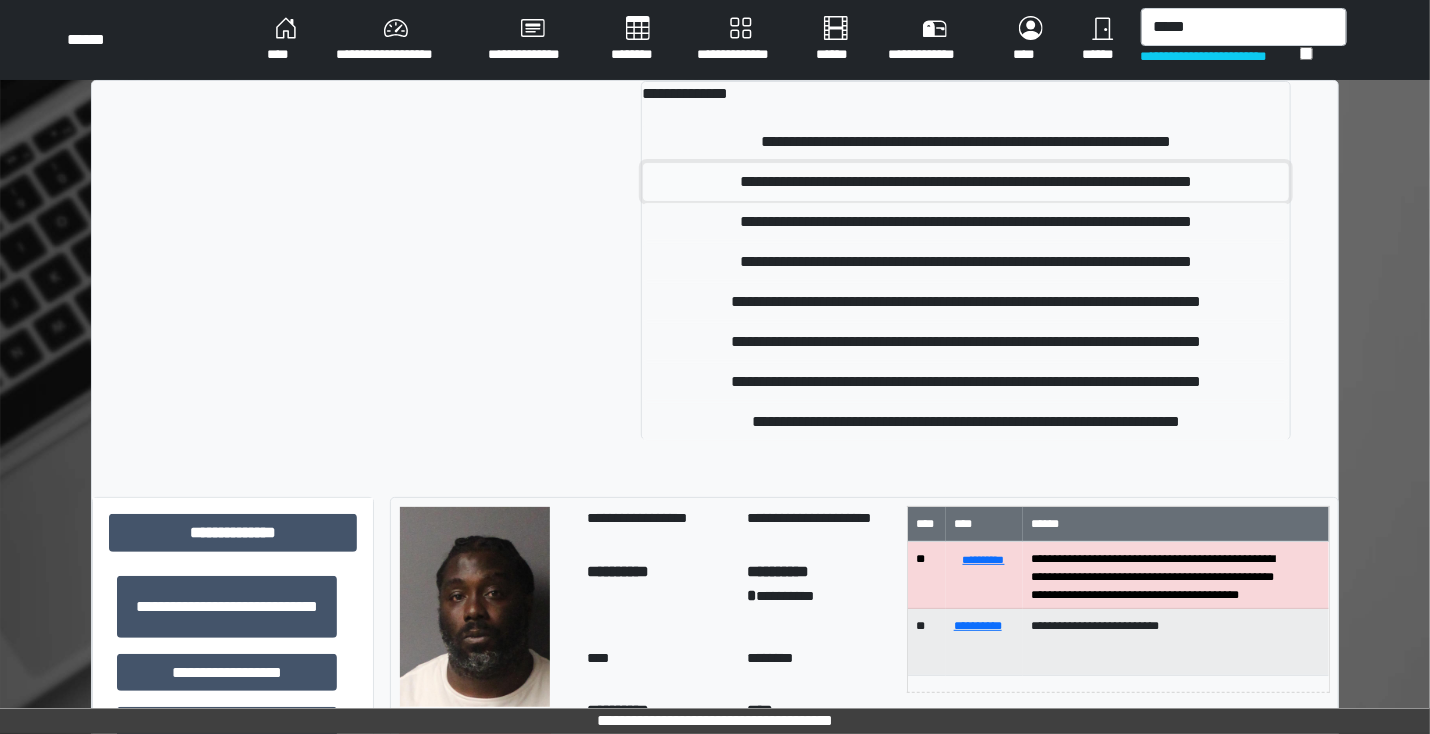 click on "**********" at bounding box center (965, 182) 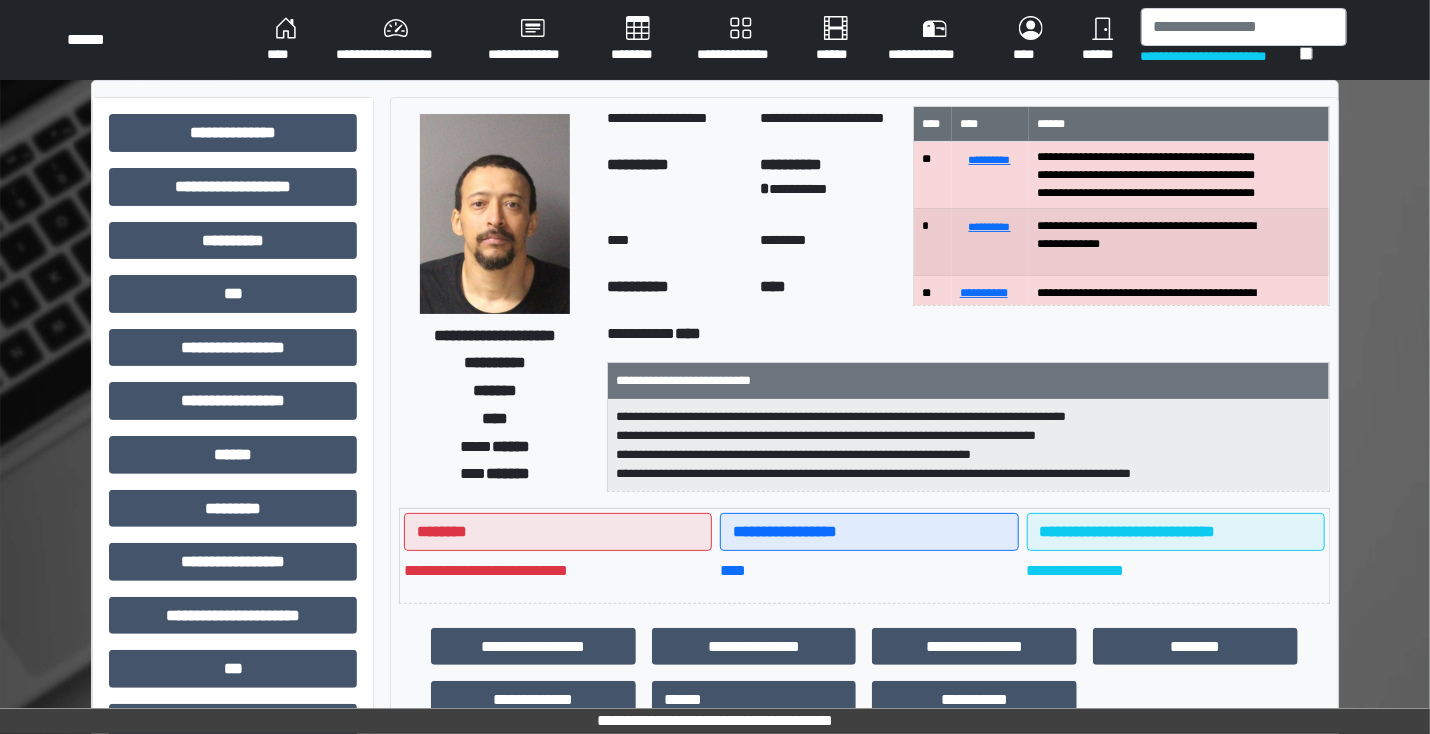 scroll, scrollTop: 40, scrollLeft: 0, axis: vertical 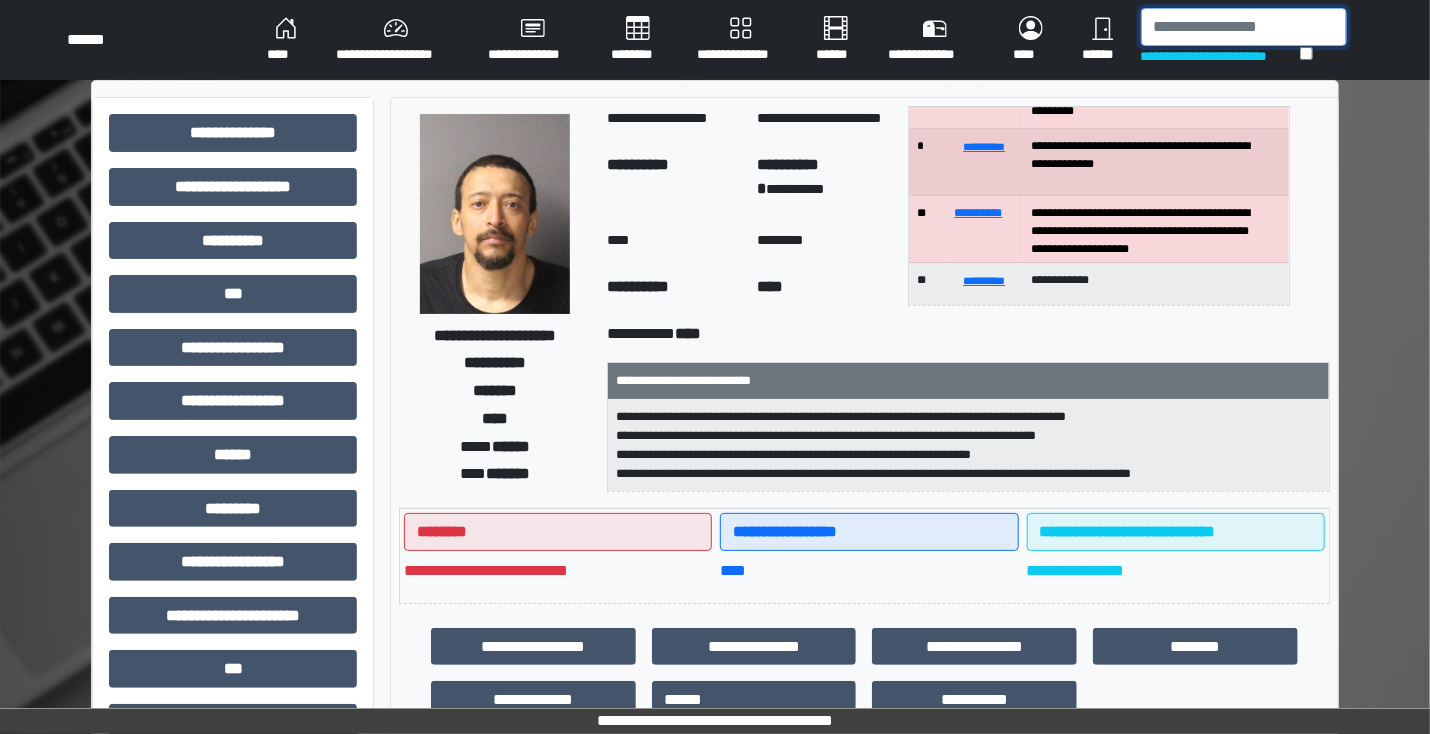 click at bounding box center (1244, 27) 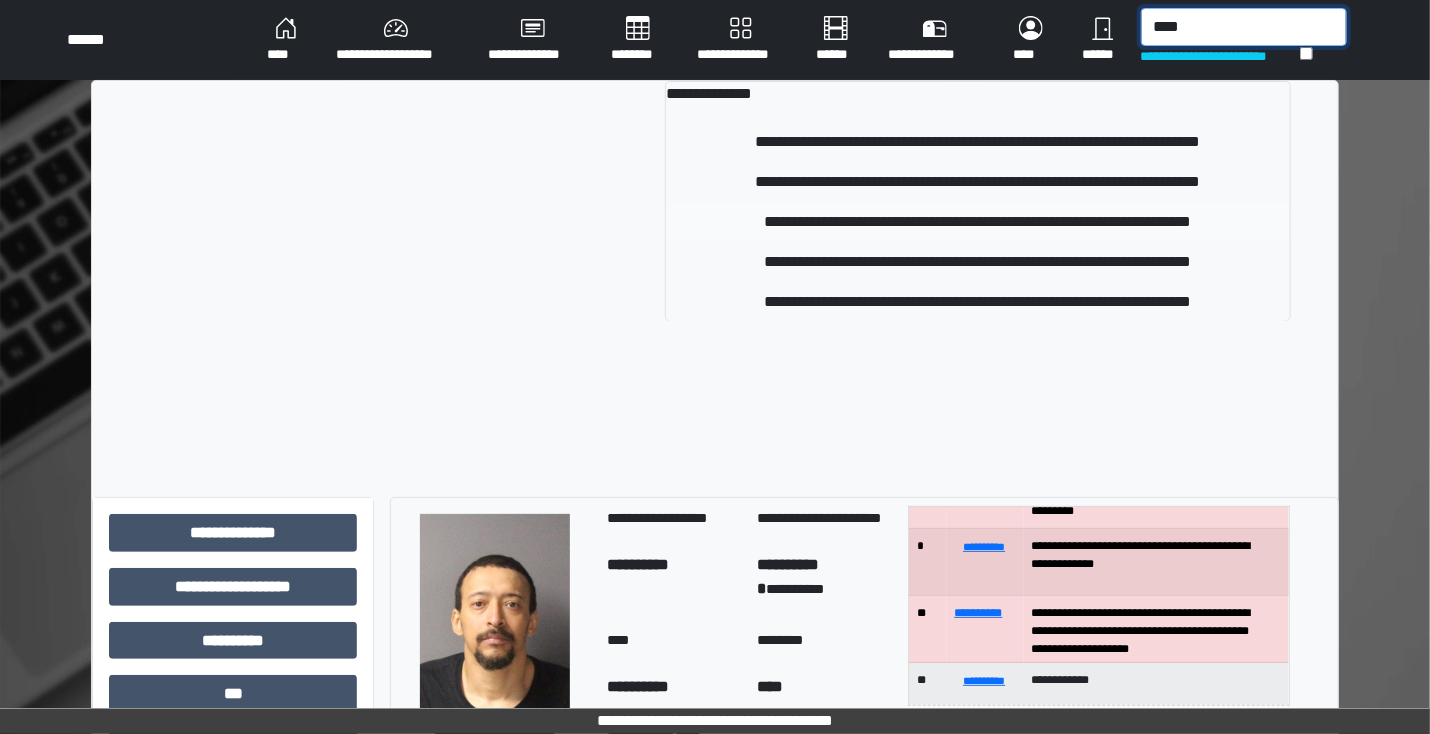 type on "****" 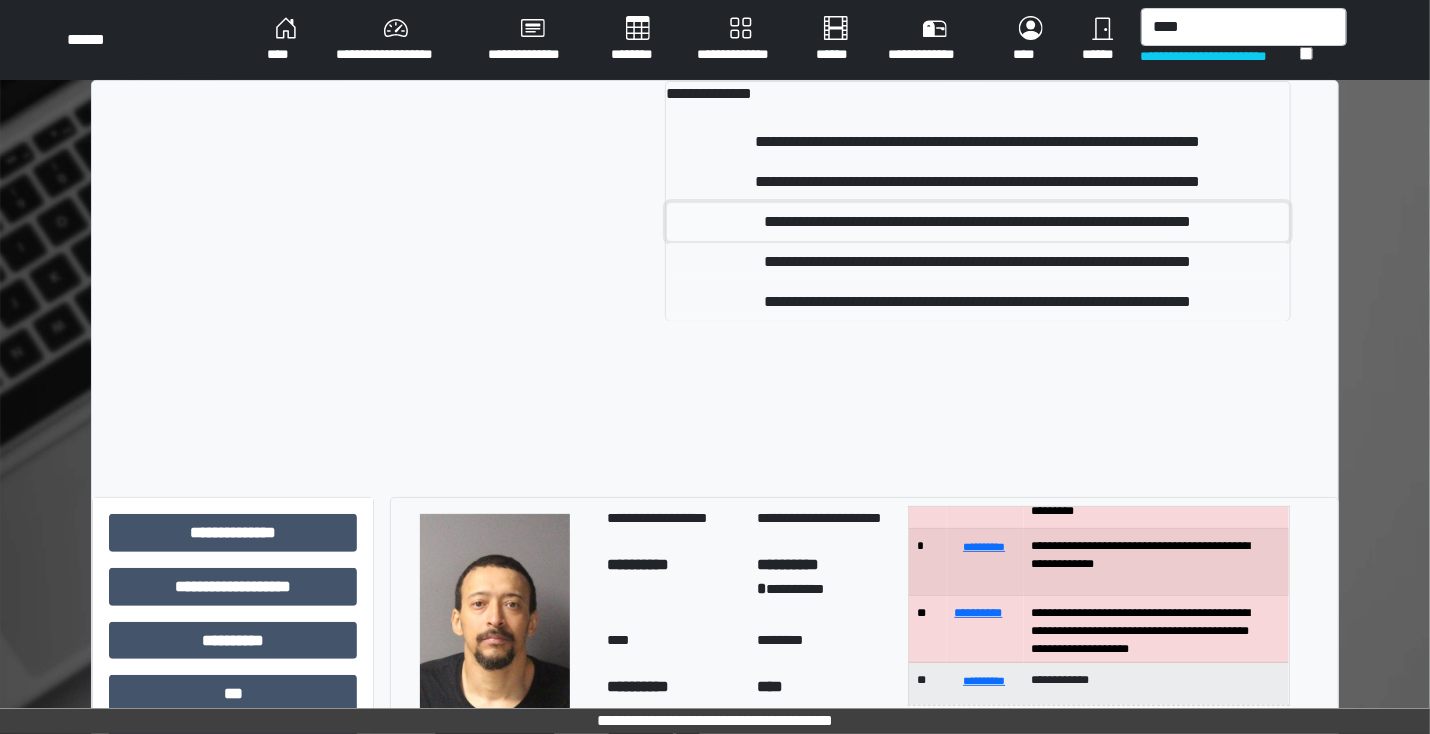 click on "**********" at bounding box center [978, 222] 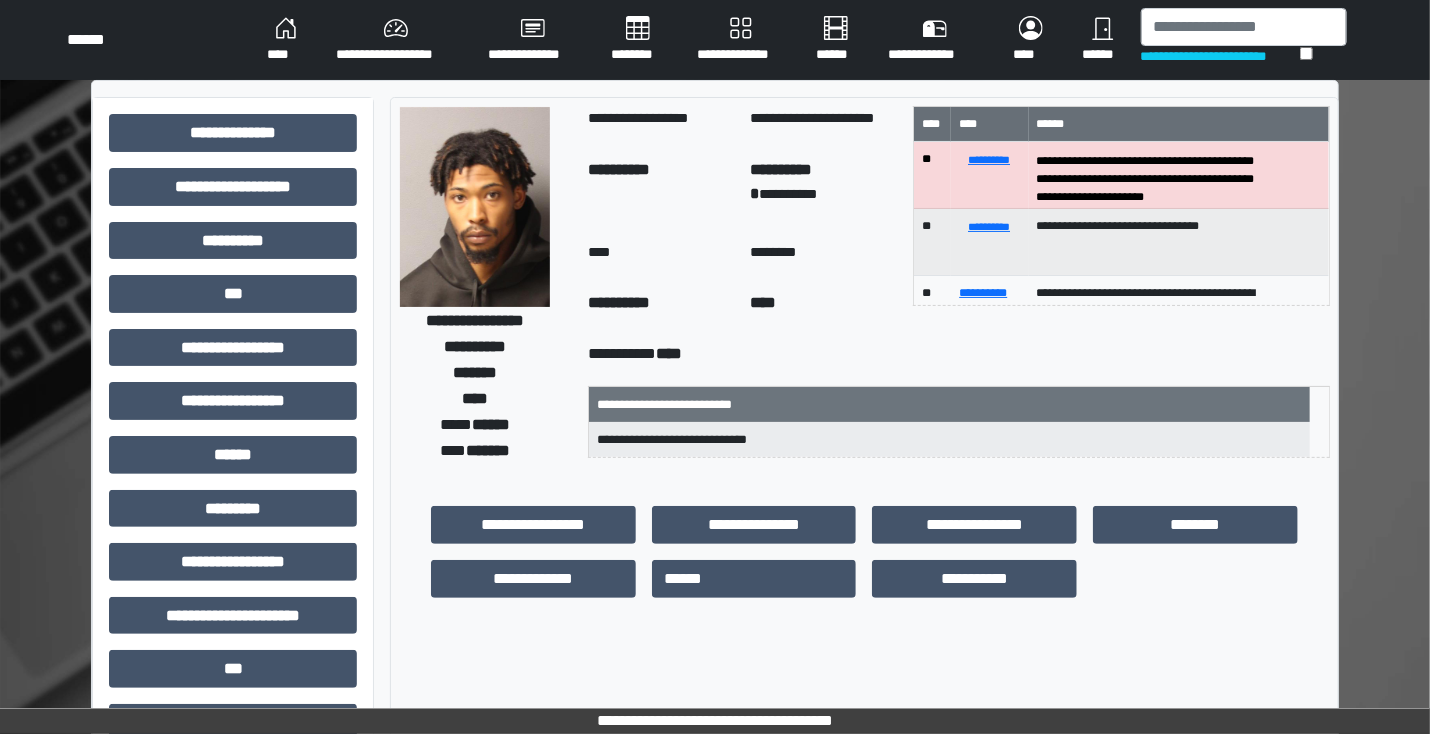 scroll, scrollTop: 21, scrollLeft: 0, axis: vertical 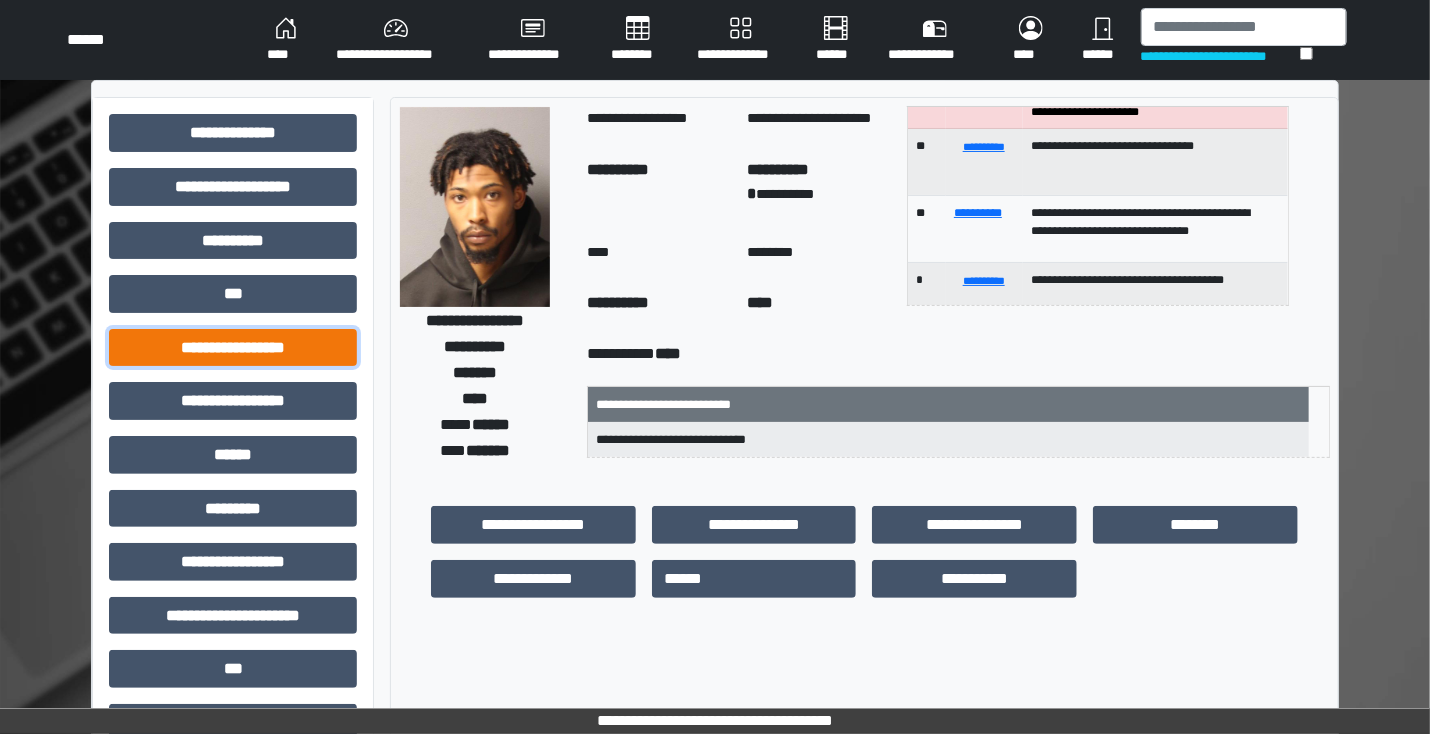 click on "**********" at bounding box center (233, 348) 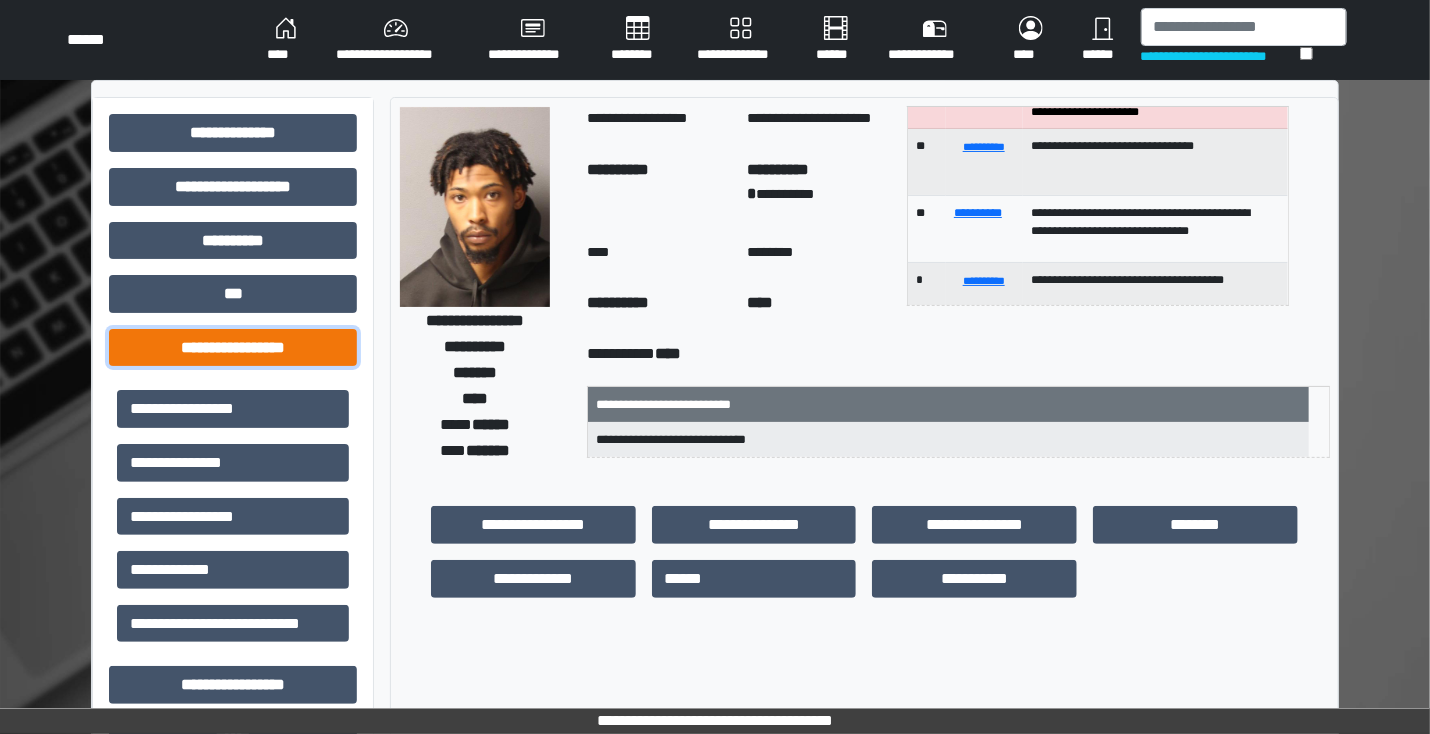 click on "**********" at bounding box center (233, 348) 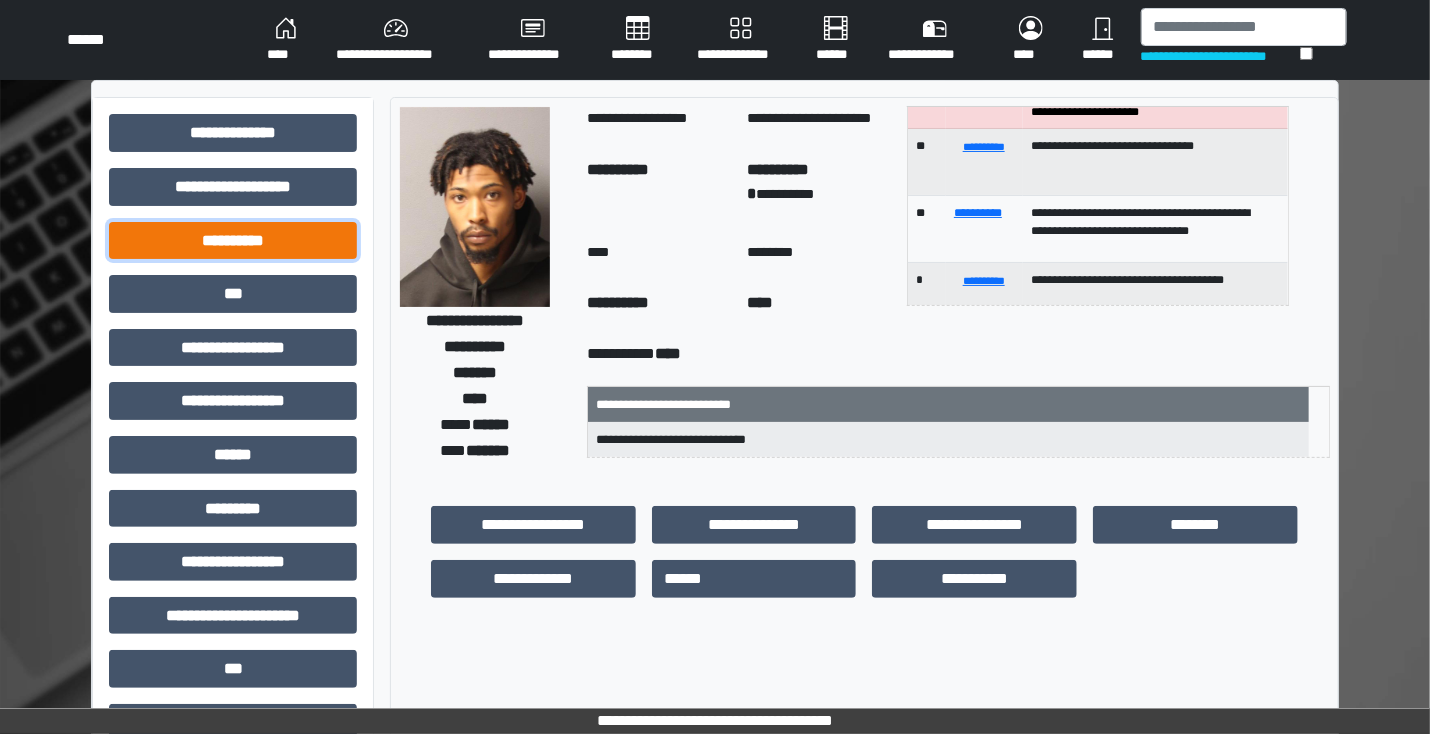 click on "**********" at bounding box center (233, 241) 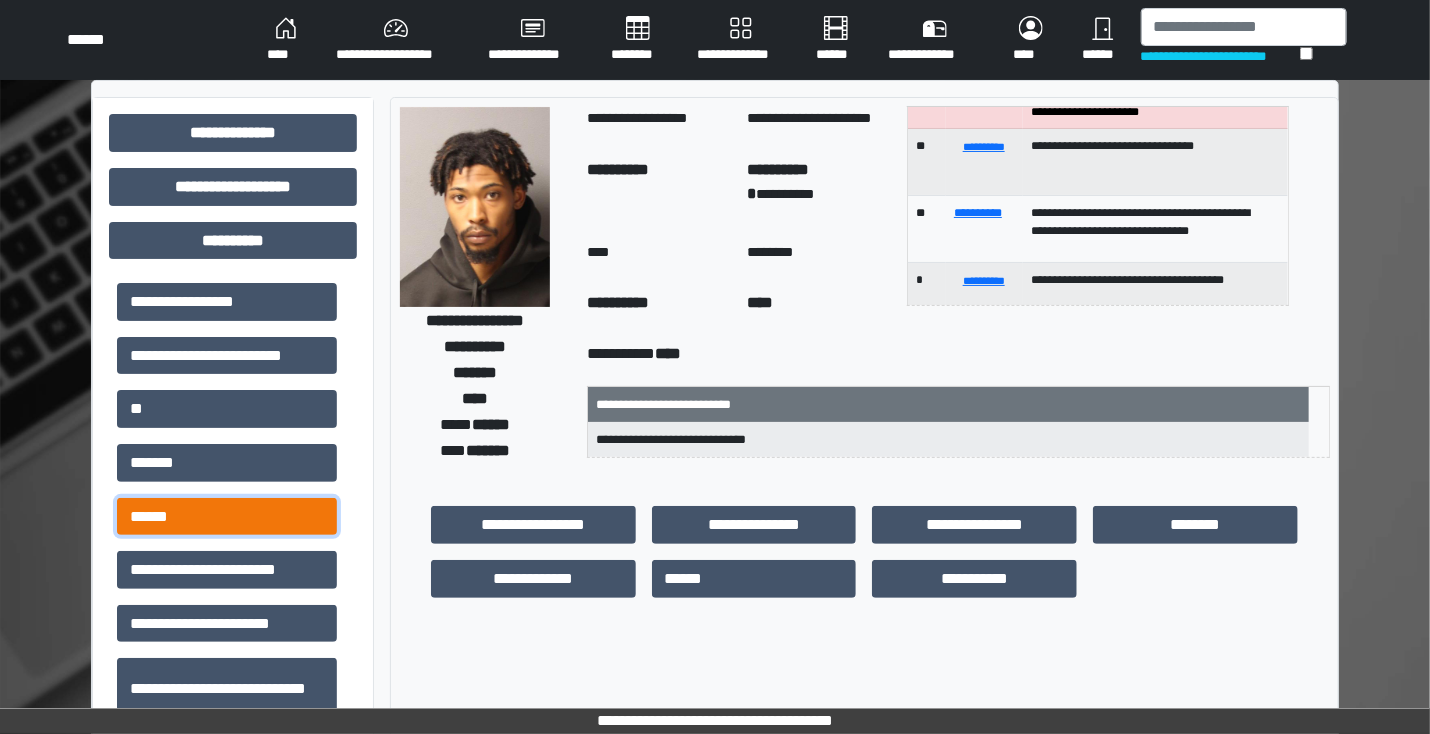 drag, startPoint x: 179, startPoint y: 510, endPoint x: 248, endPoint y: 490, distance: 71.8401 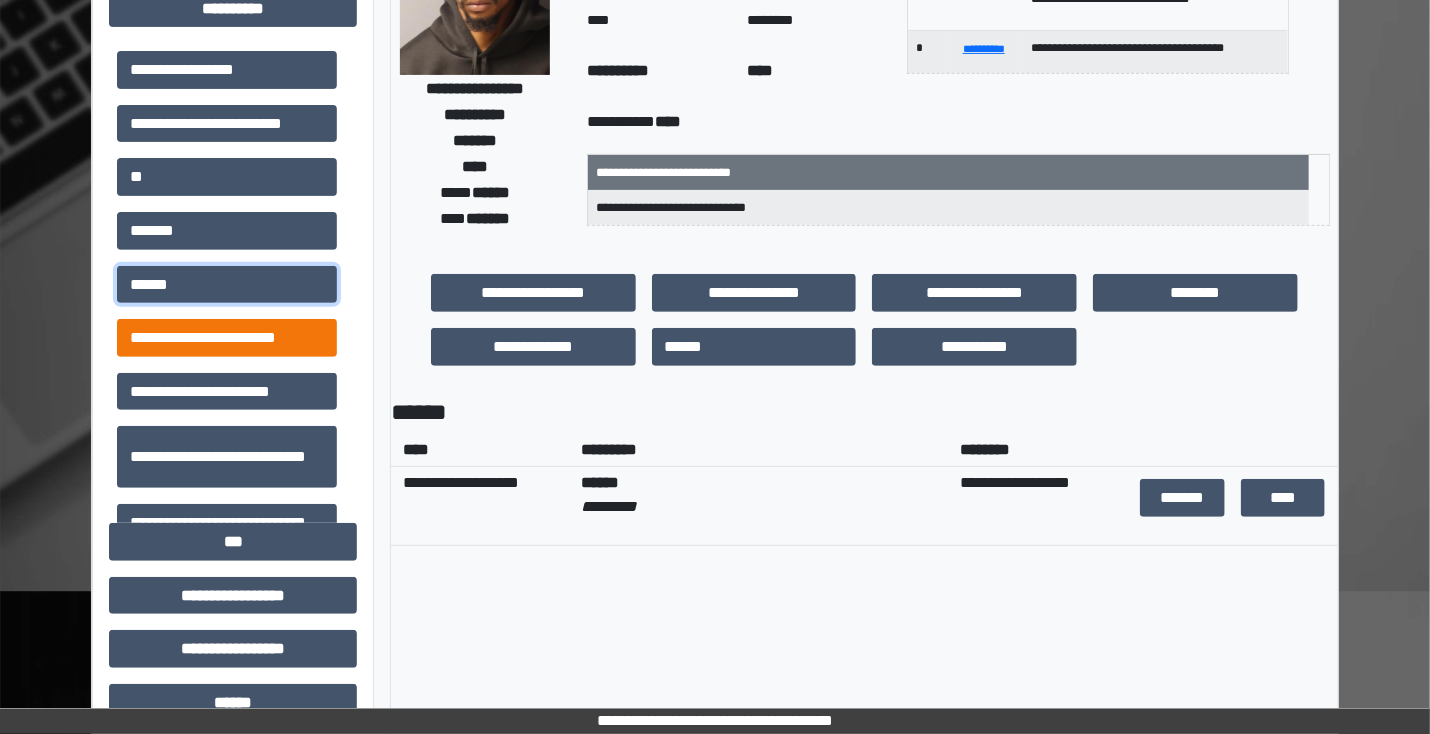 scroll, scrollTop: 240, scrollLeft: 0, axis: vertical 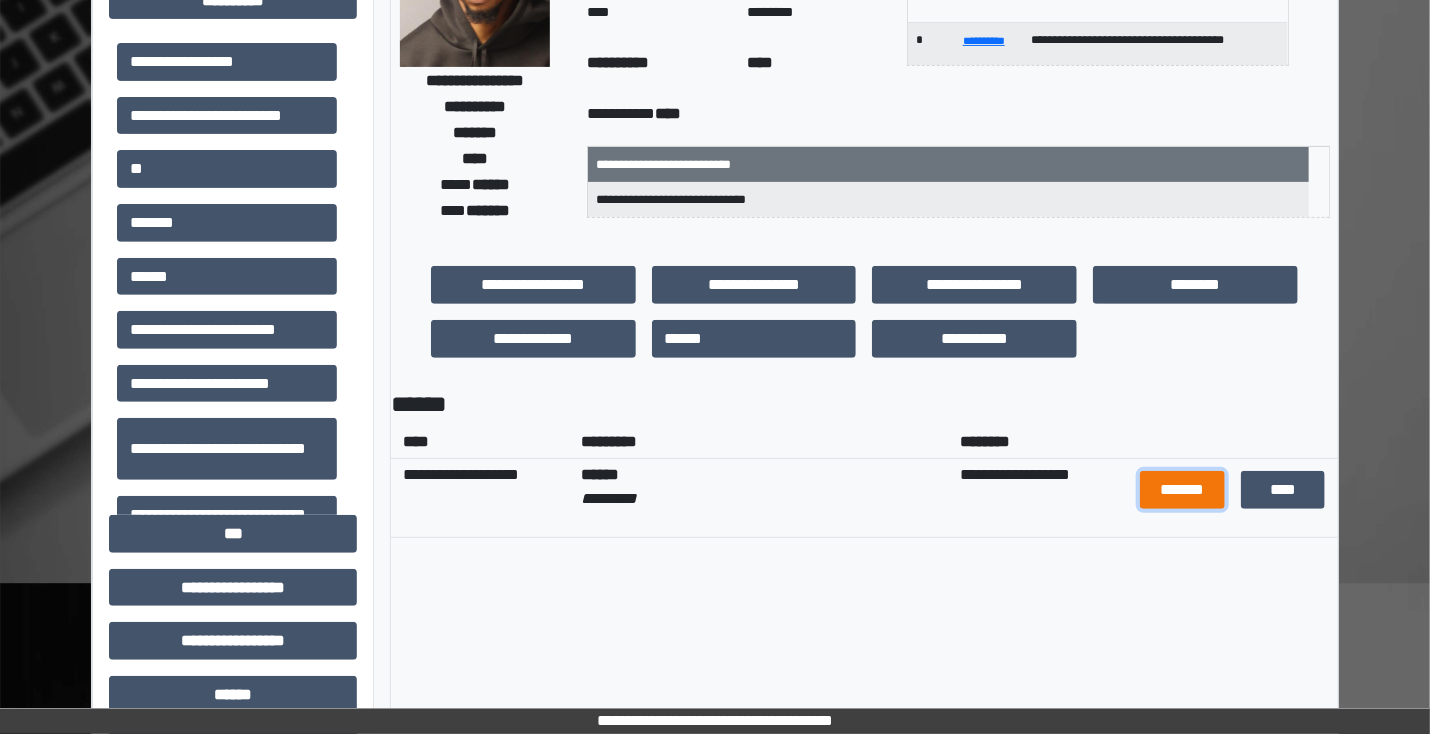 click on "*******" at bounding box center (1182, 490) 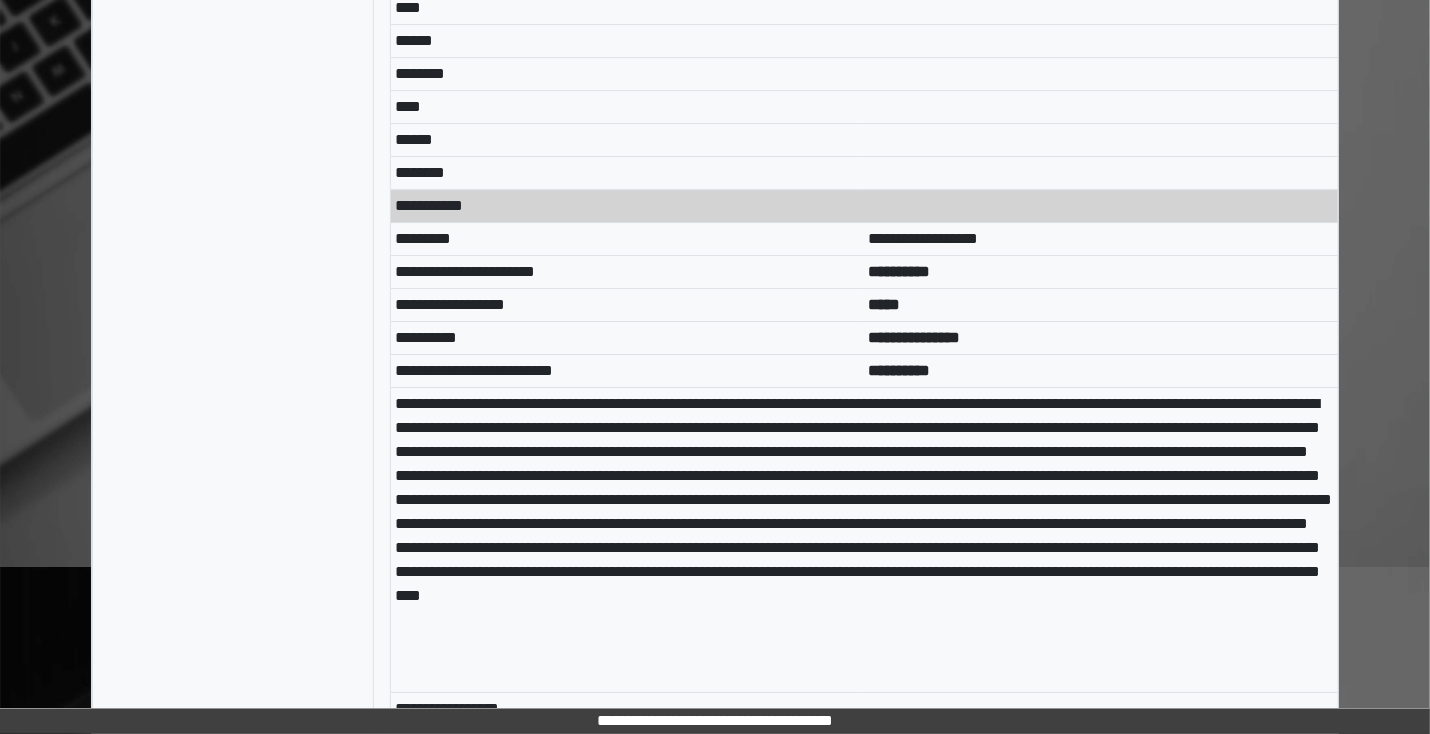 scroll, scrollTop: 10400, scrollLeft: 0, axis: vertical 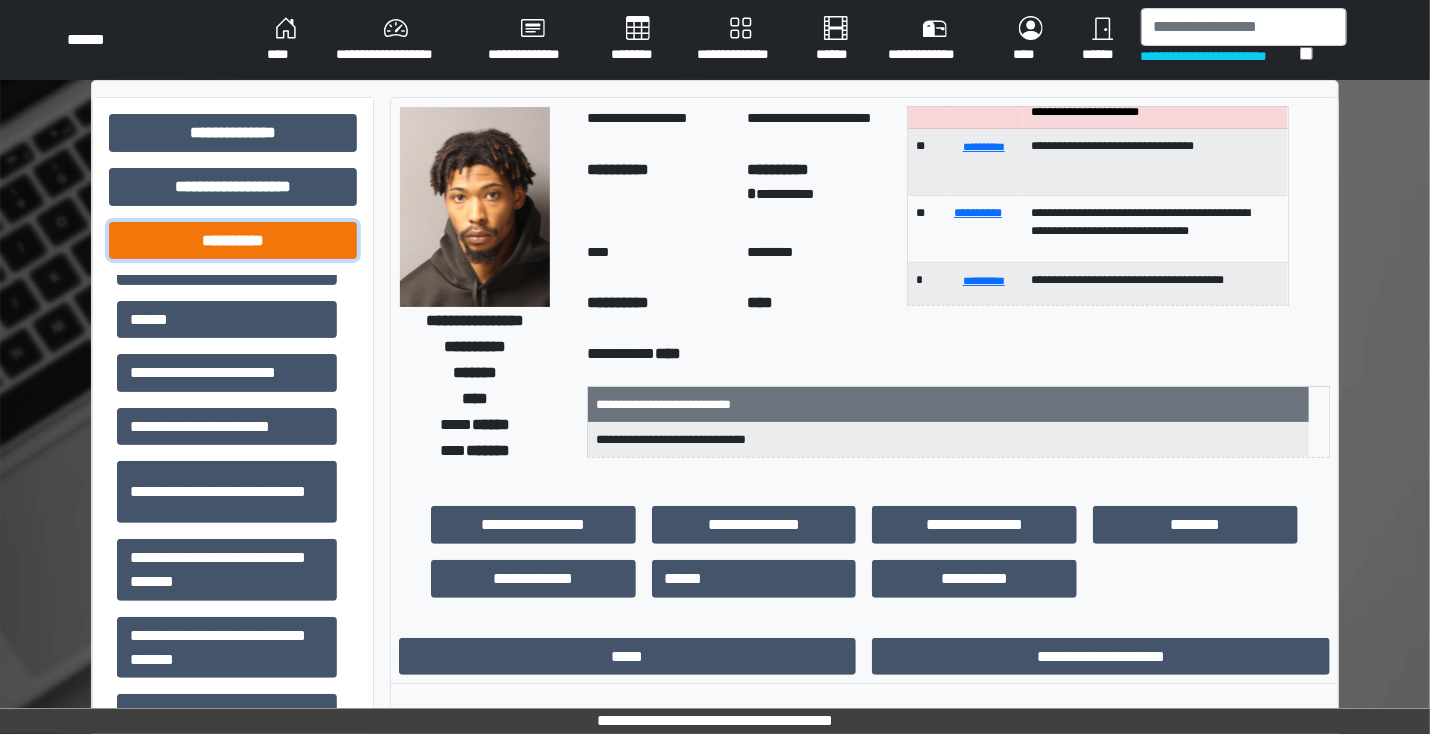 click on "**********" at bounding box center [233, 241] 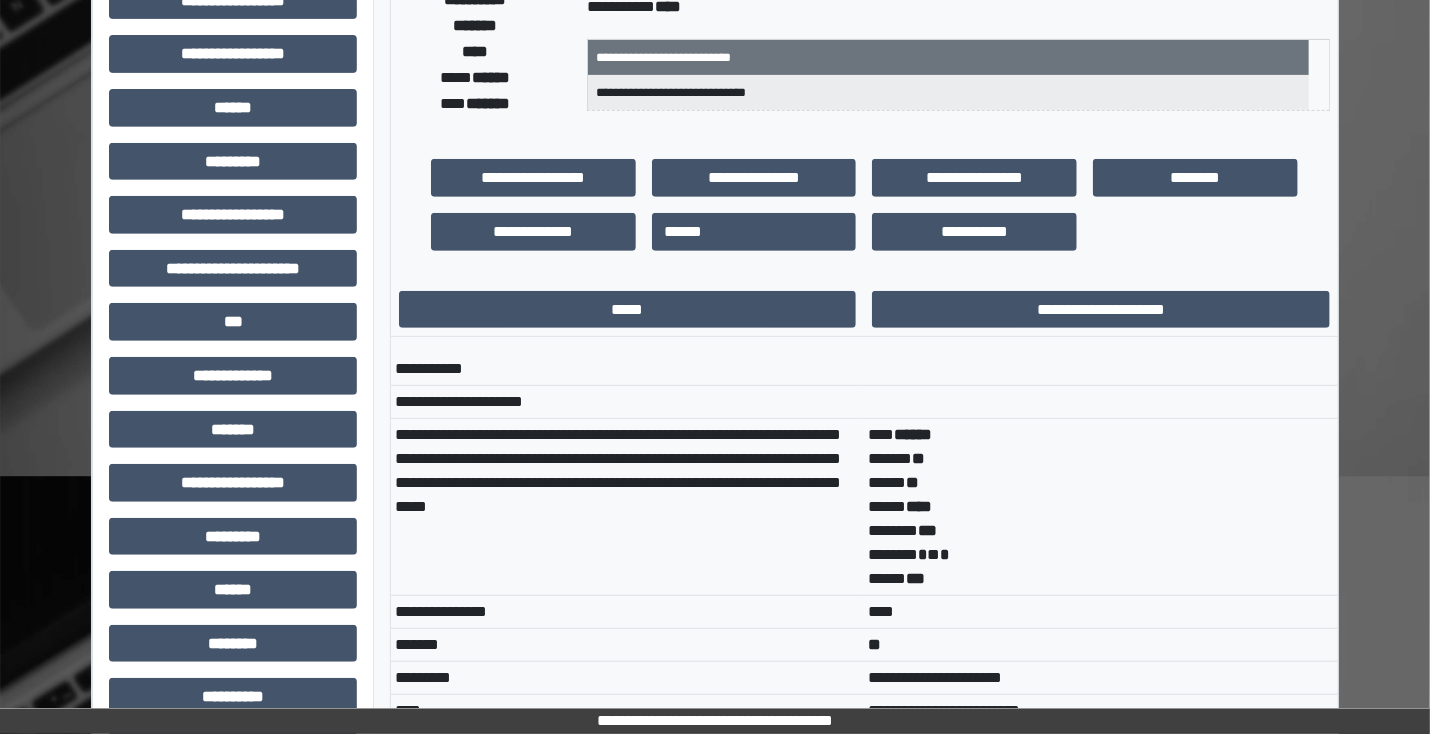 scroll, scrollTop: 480, scrollLeft: 0, axis: vertical 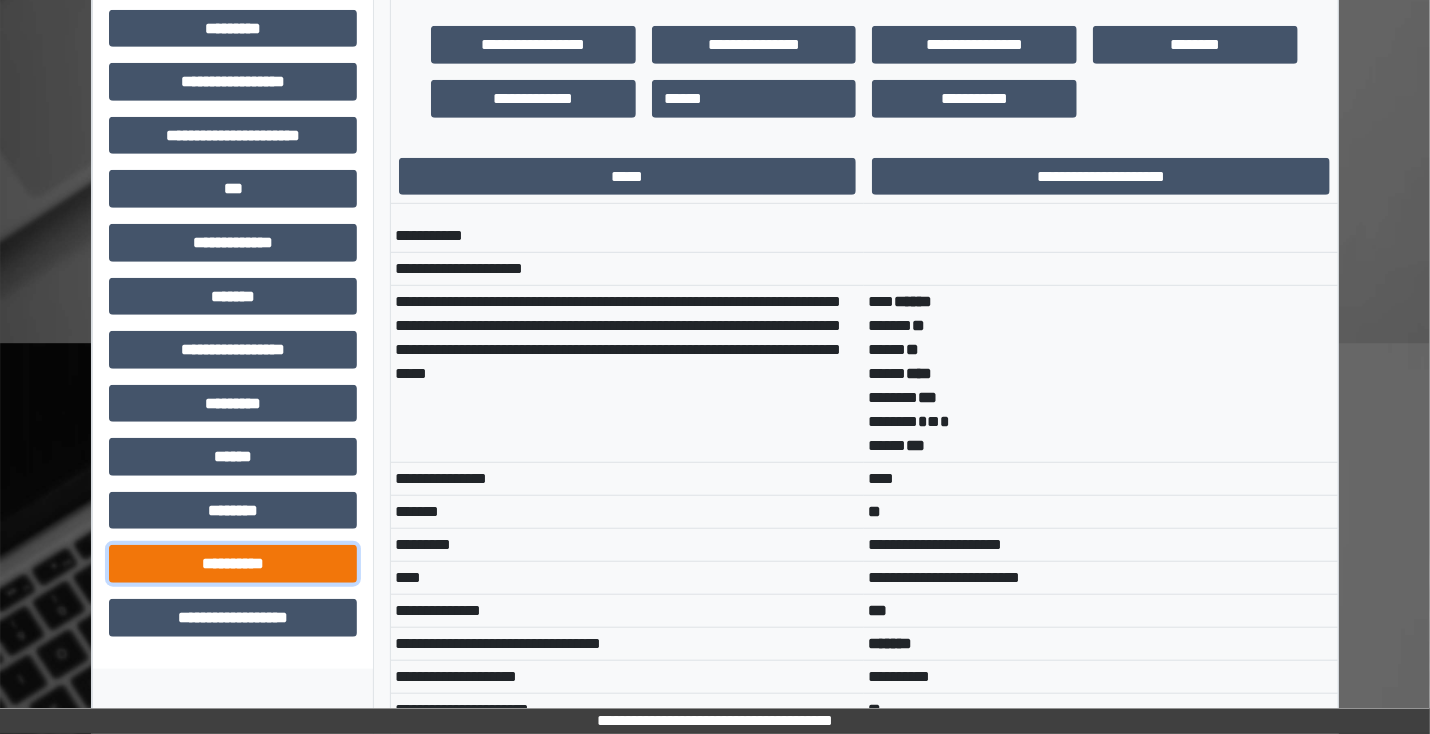 click on "**********" at bounding box center (233, 564) 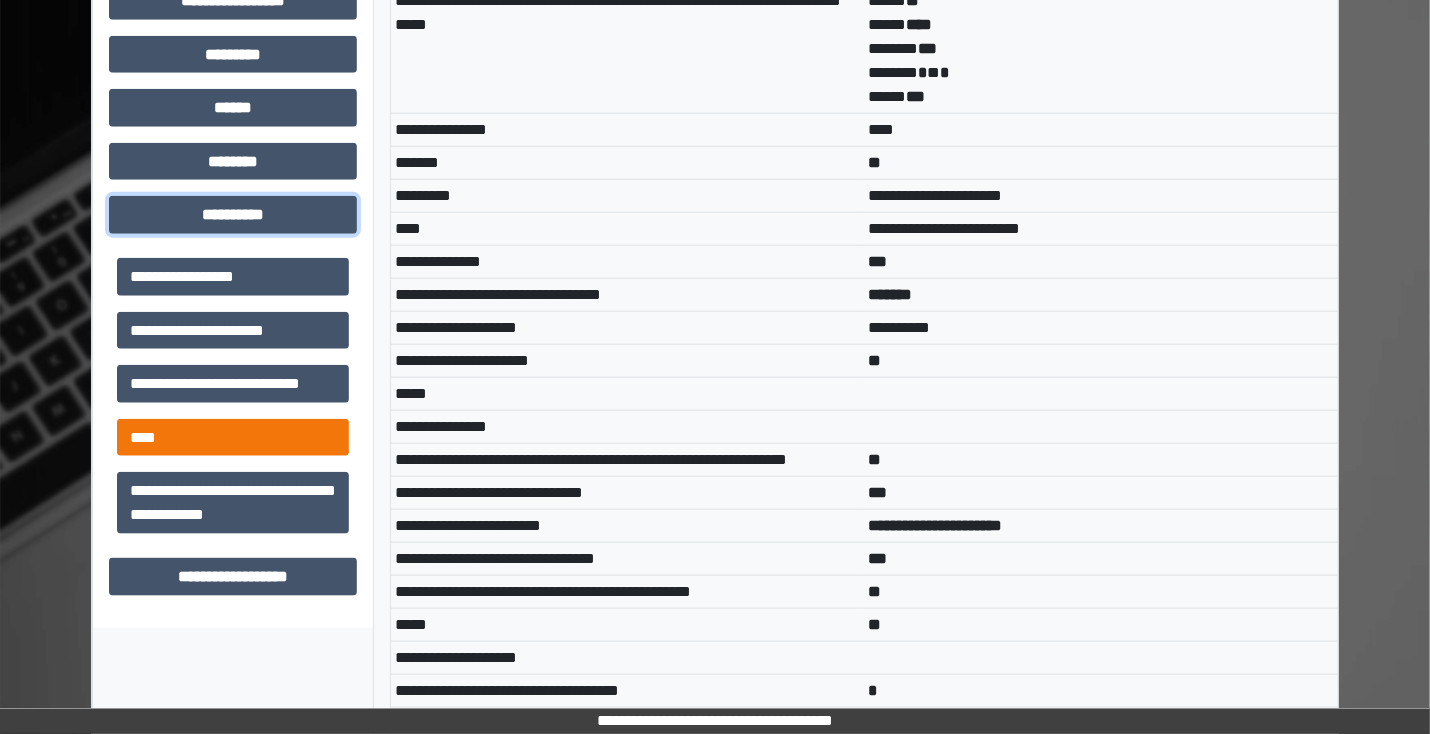 scroll, scrollTop: 880, scrollLeft: 0, axis: vertical 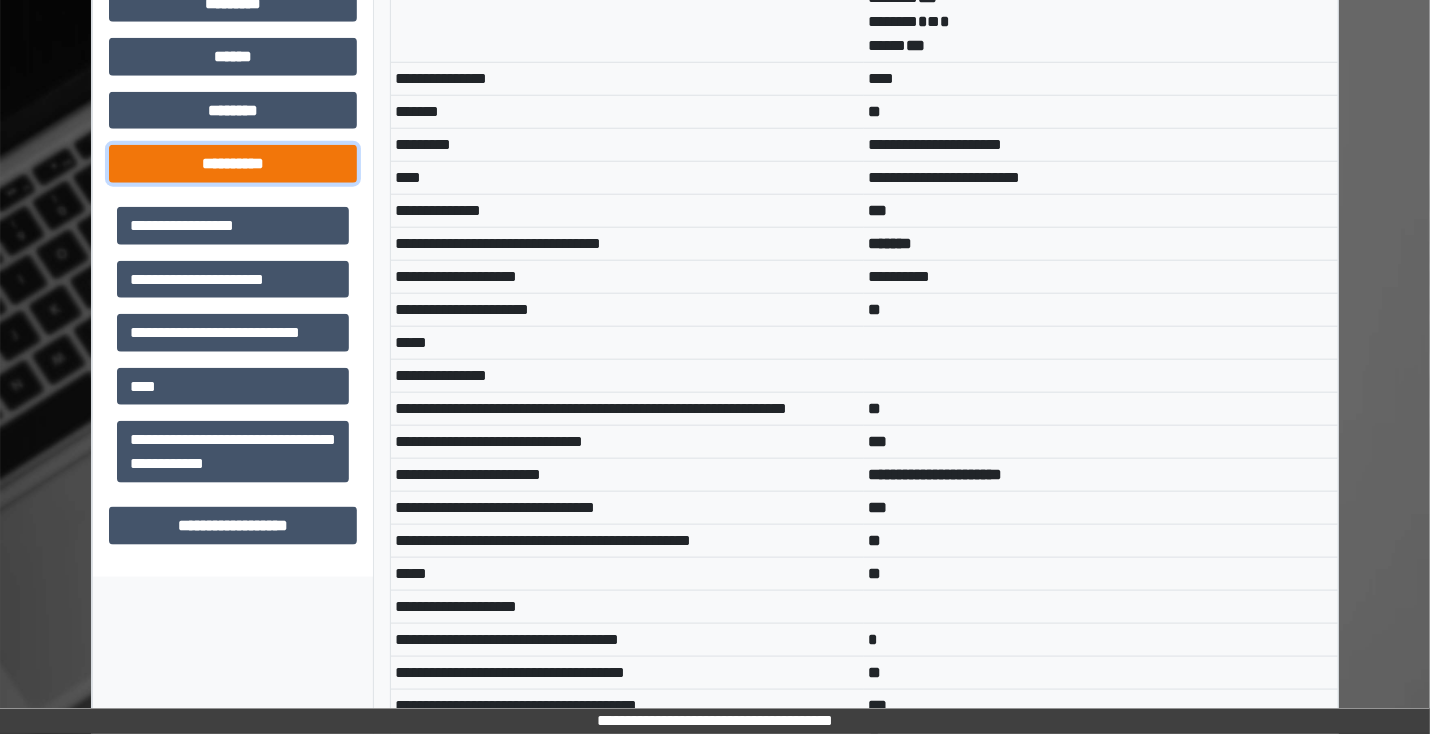 click on "**********" at bounding box center [233, 164] 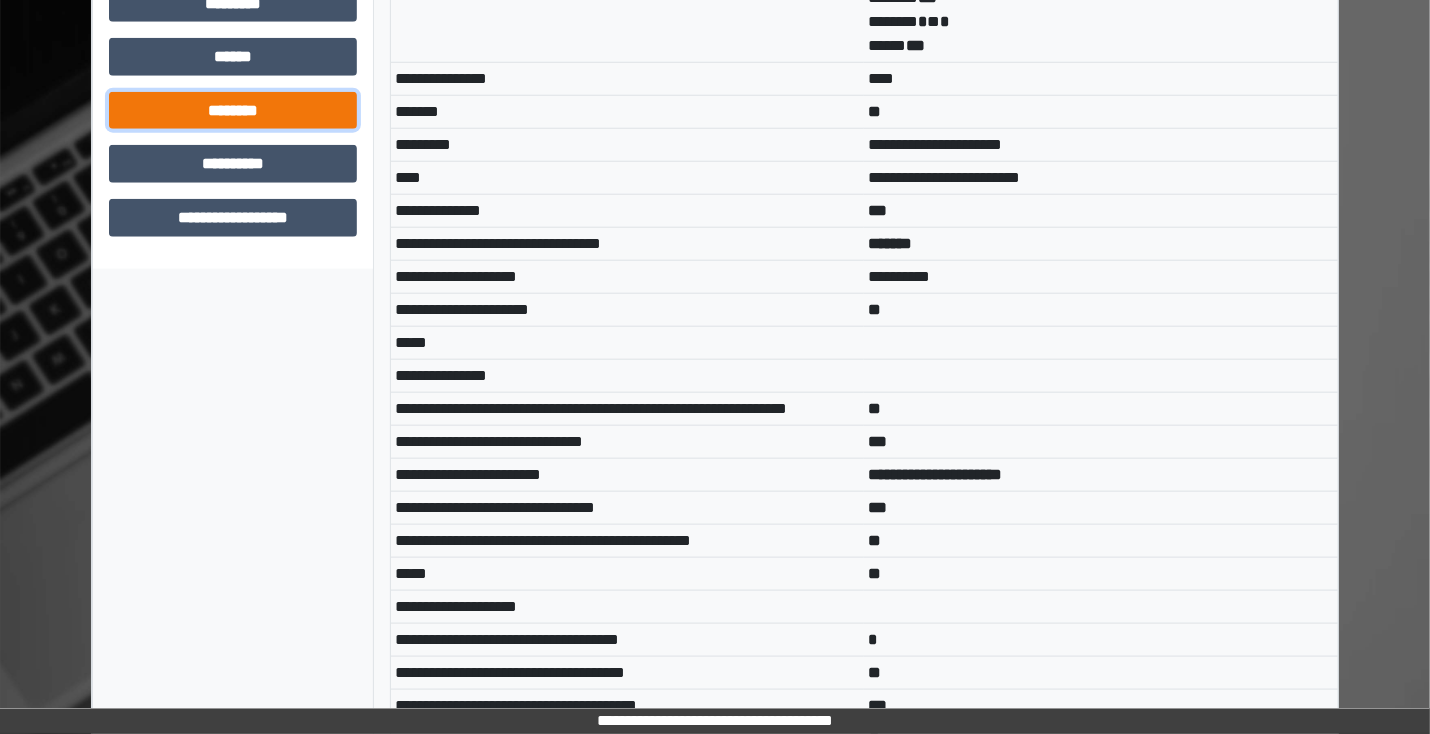 click on "********" at bounding box center (233, 111) 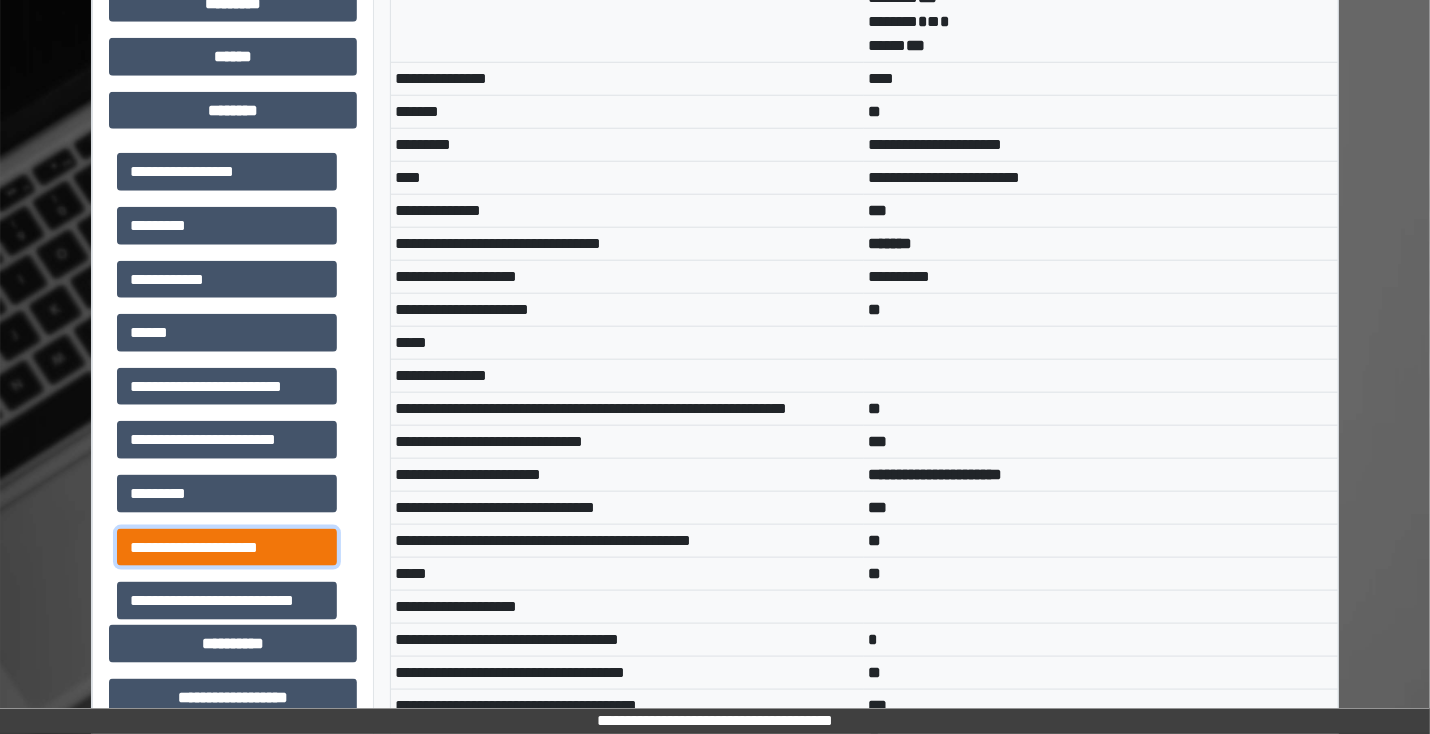 click on "**********" at bounding box center [227, 548] 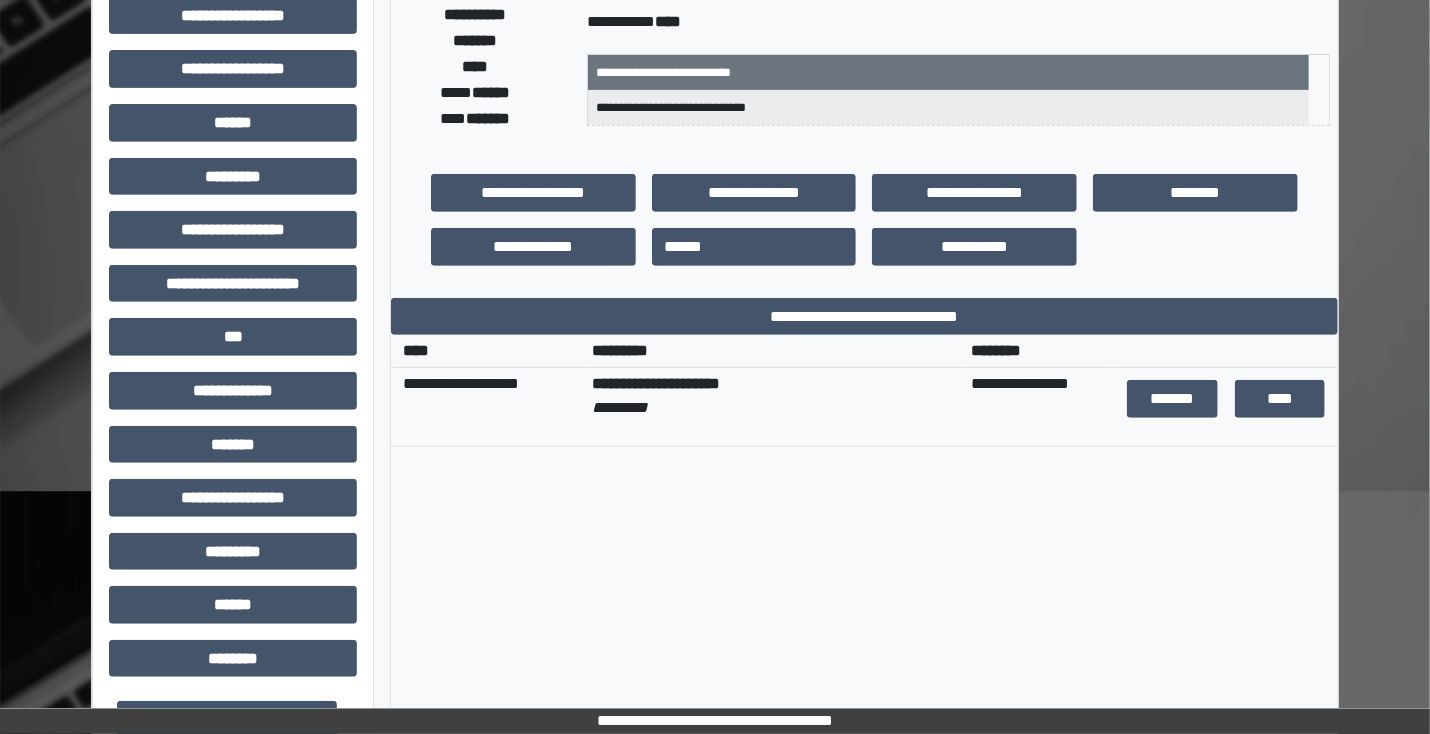 scroll, scrollTop: 320, scrollLeft: 0, axis: vertical 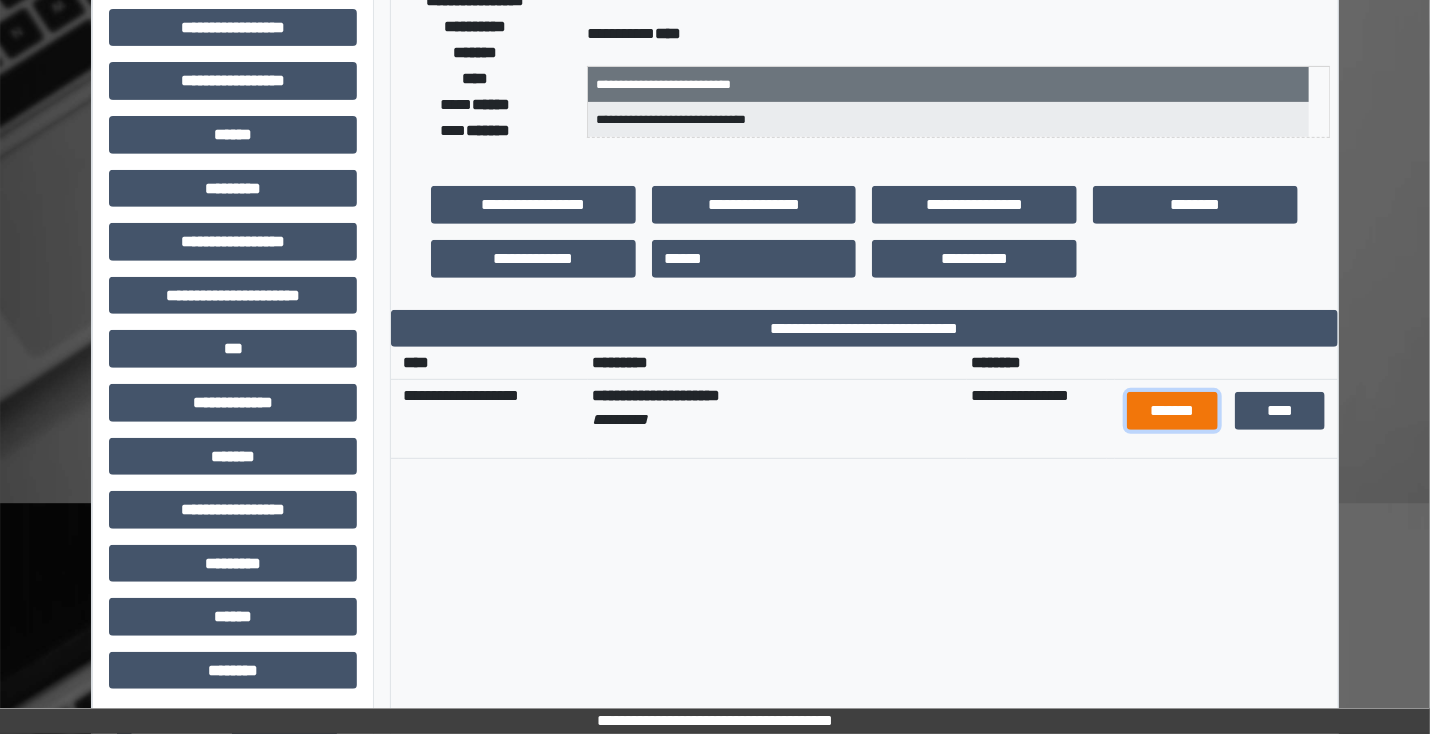 click on "*******" at bounding box center (1172, 411) 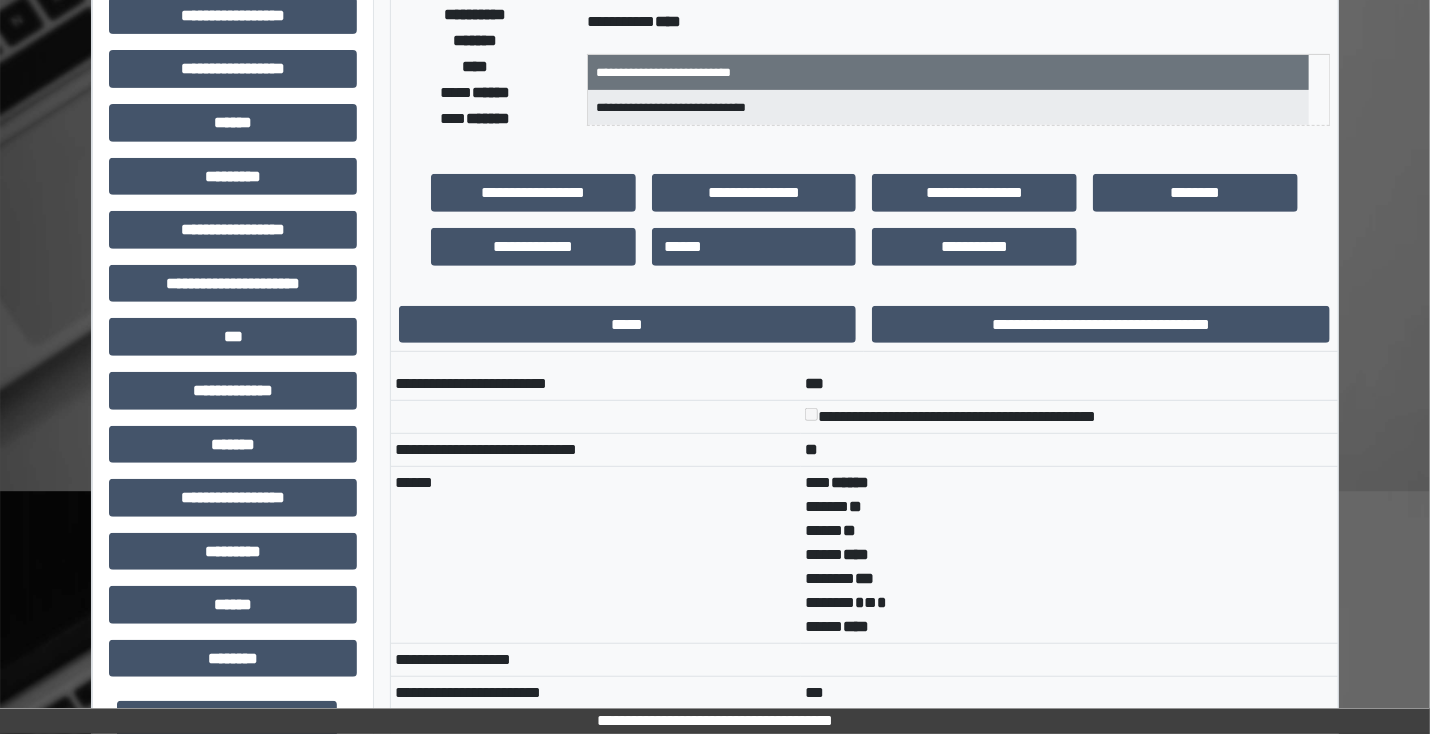 scroll, scrollTop: 240, scrollLeft: 0, axis: vertical 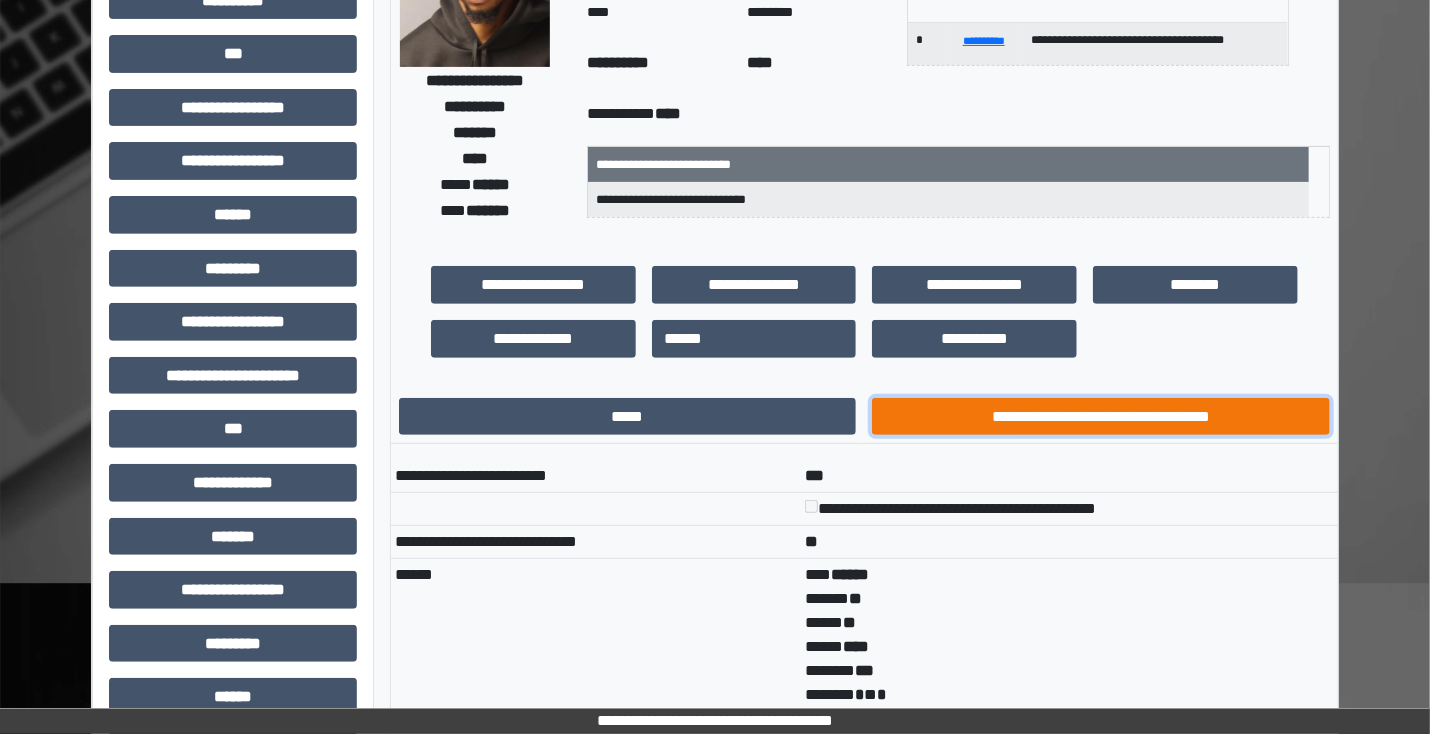 click on "**********" at bounding box center [1101, 417] 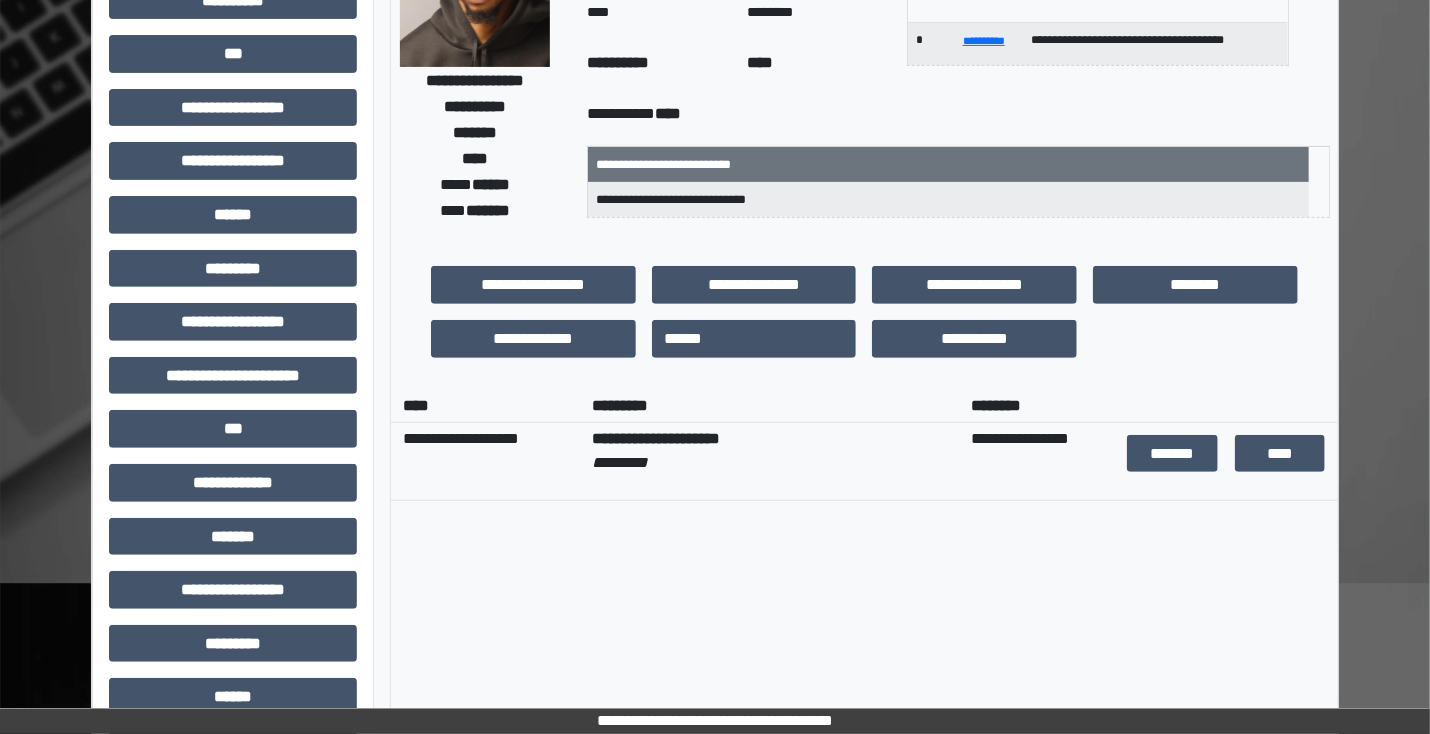 scroll, scrollTop: 0, scrollLeft: 0, axis: both 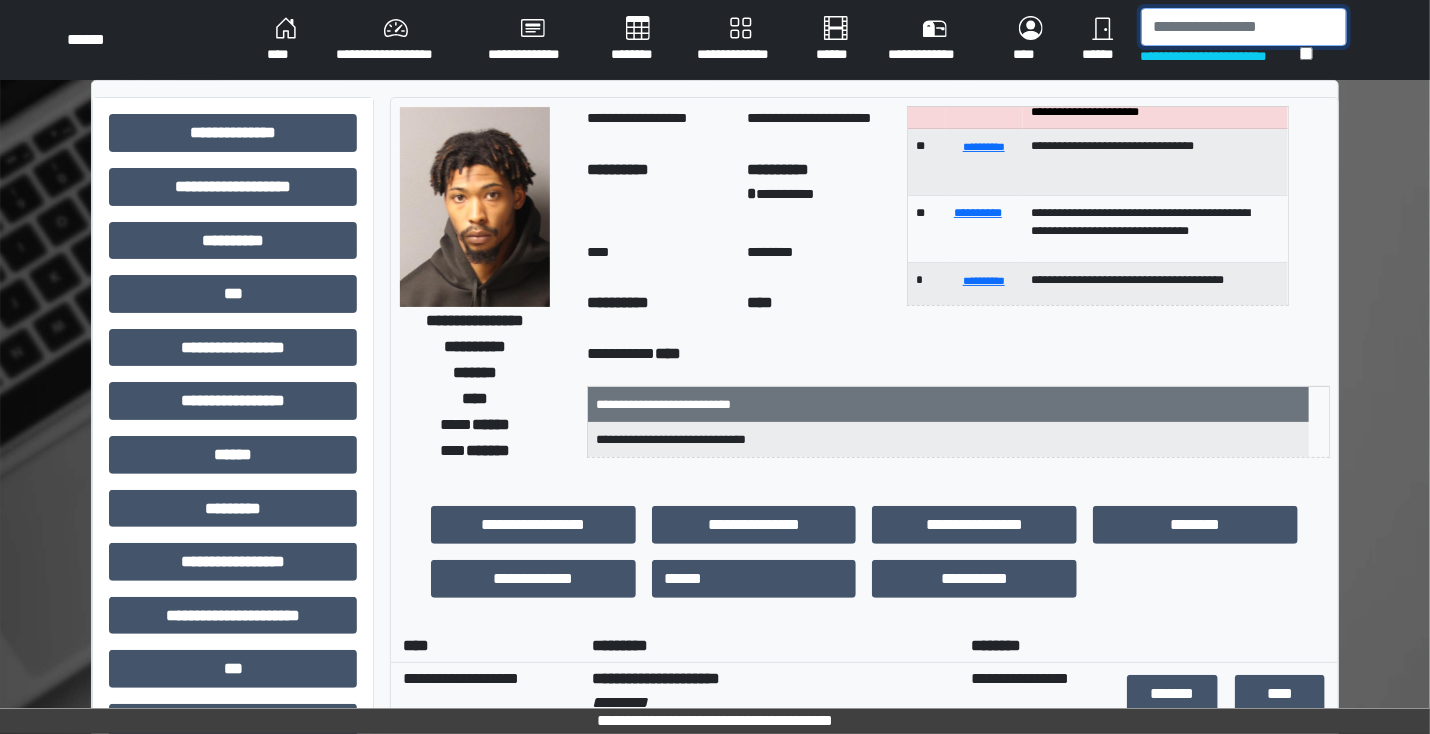 click at bounding box center [1244, 27] 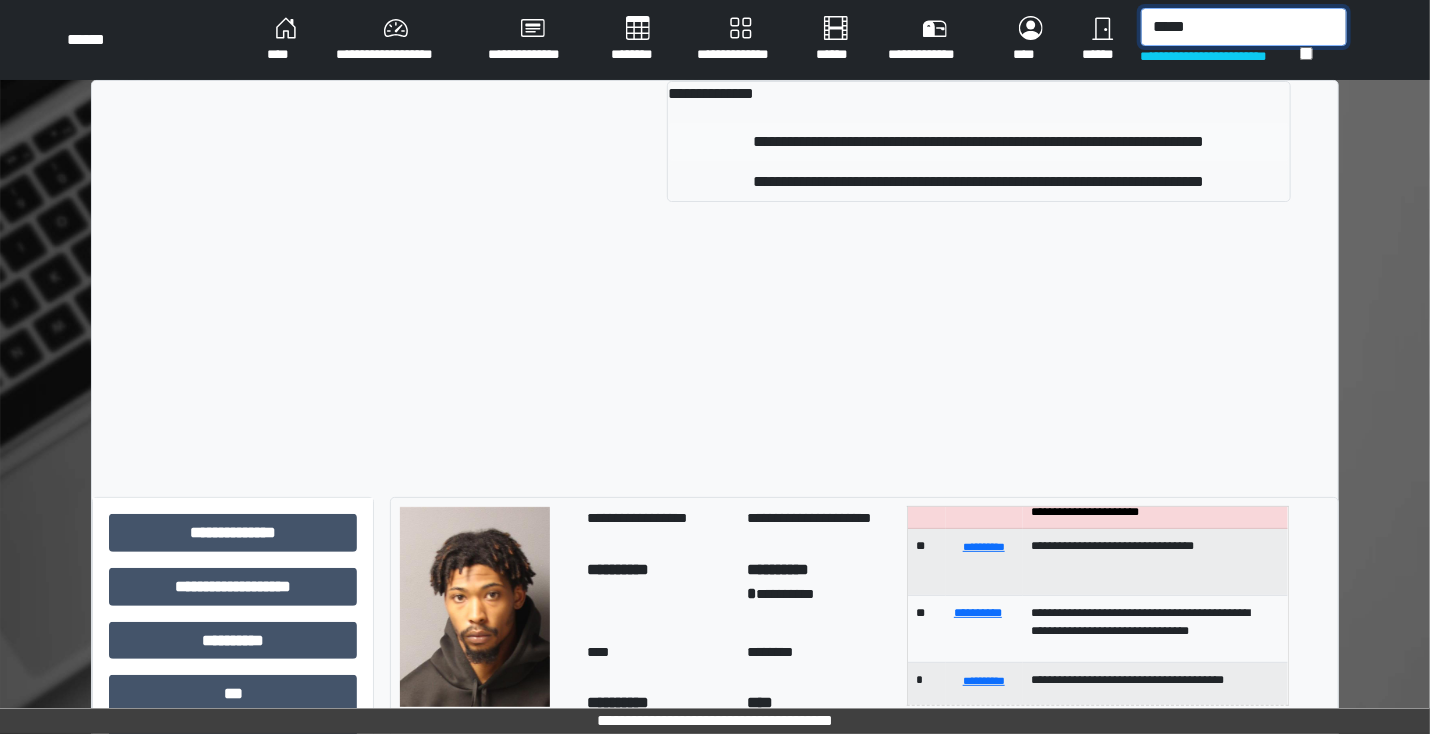 type on "*****" 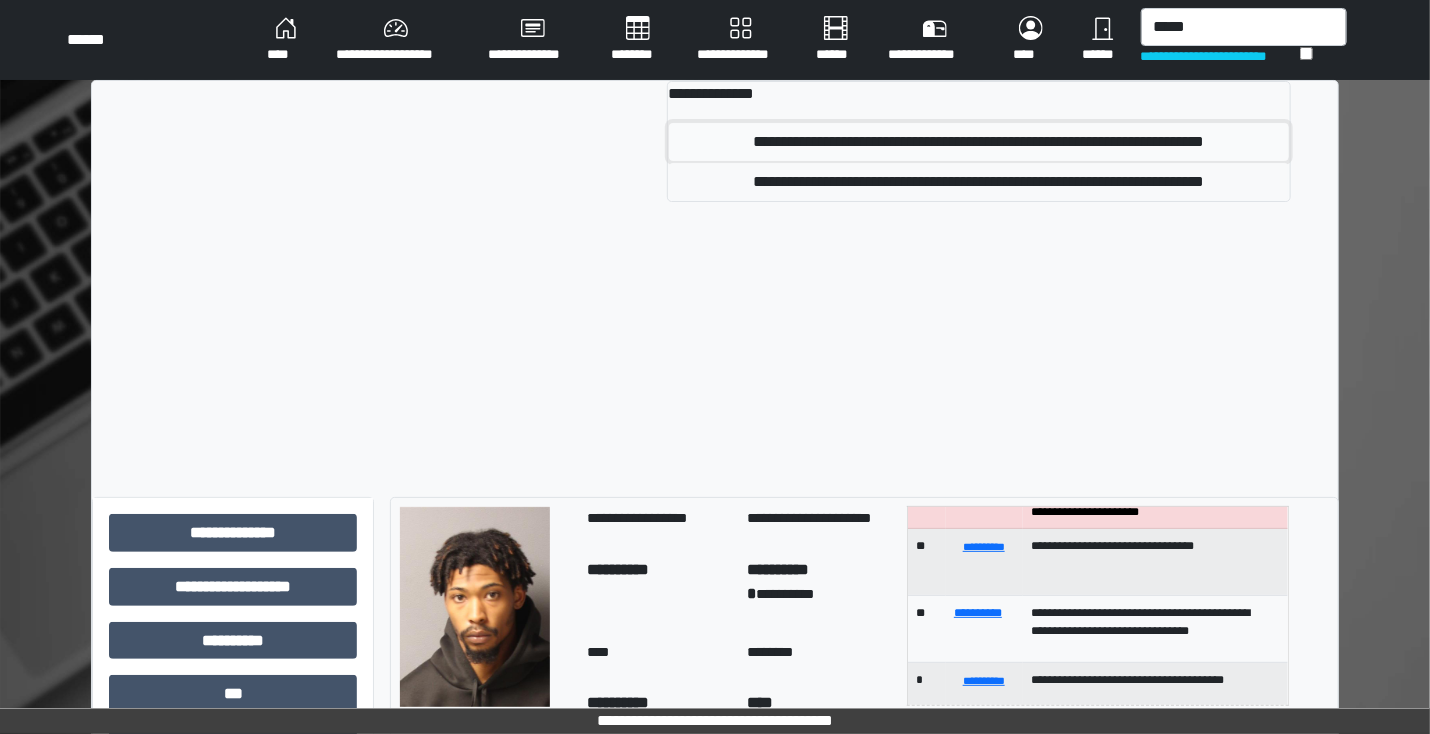 click on "**********" at bounding box center (979, 142) 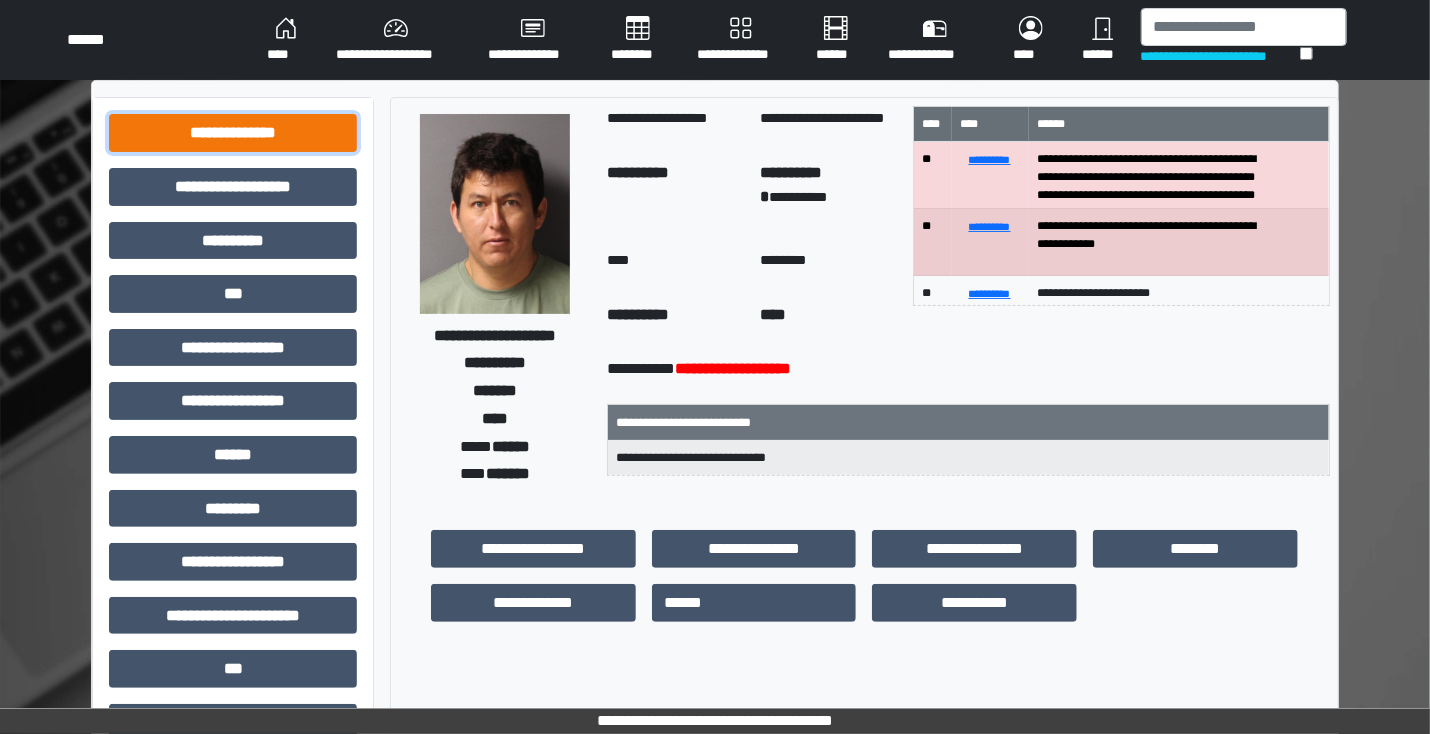 click on "**********" at bounding box center [233, 133] 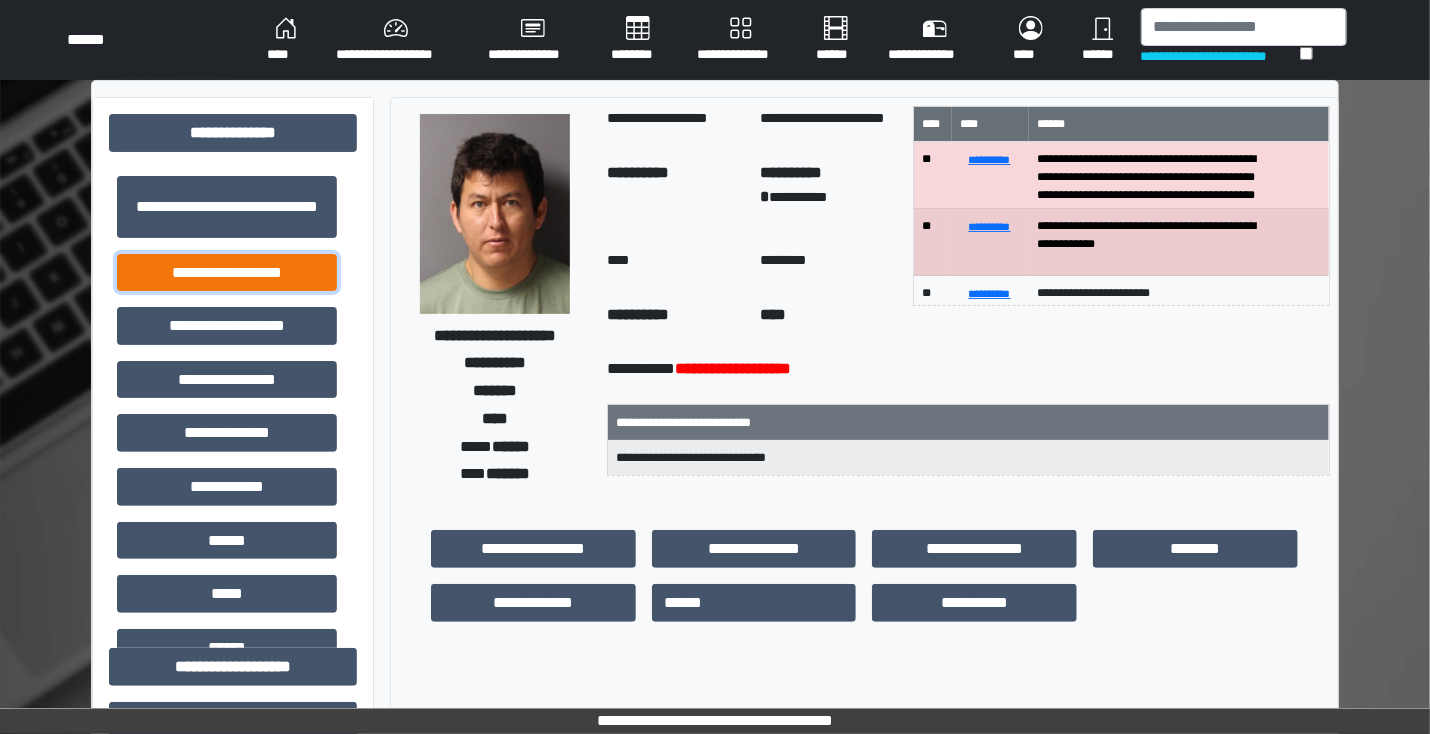 click on "**********" at bounding box center (227, 273) 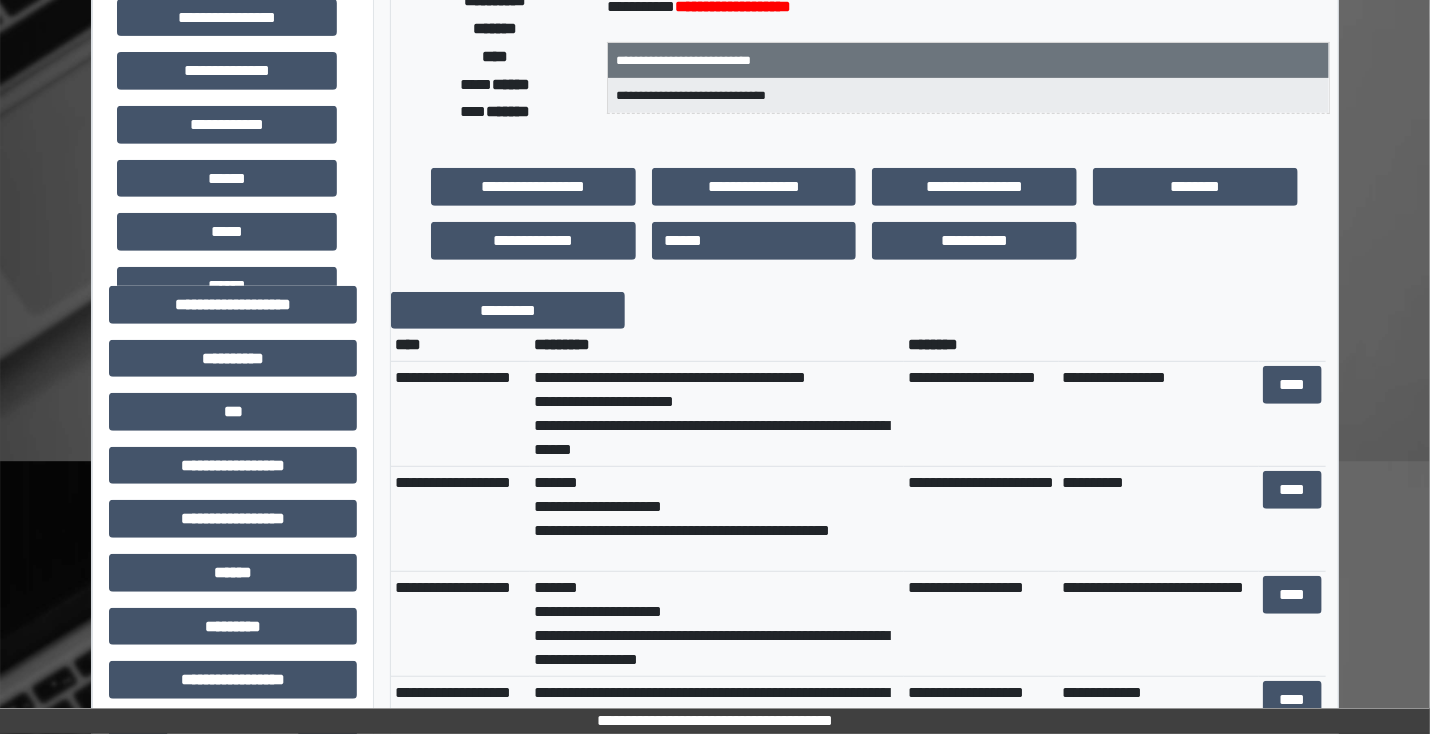 scroll, scrollTop: 400, scrollLeft: 0, axis: vertical 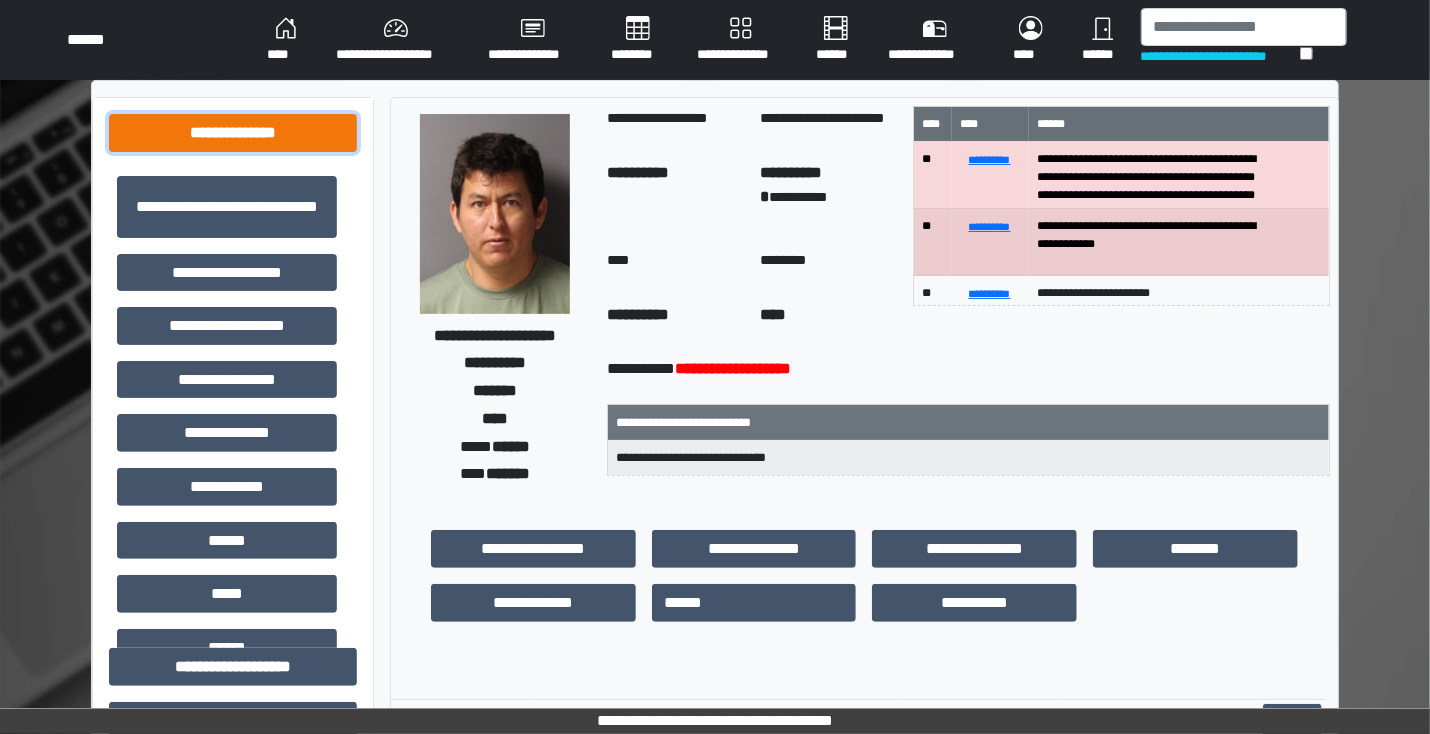 click on "**********" at bounding box center [233, 133] 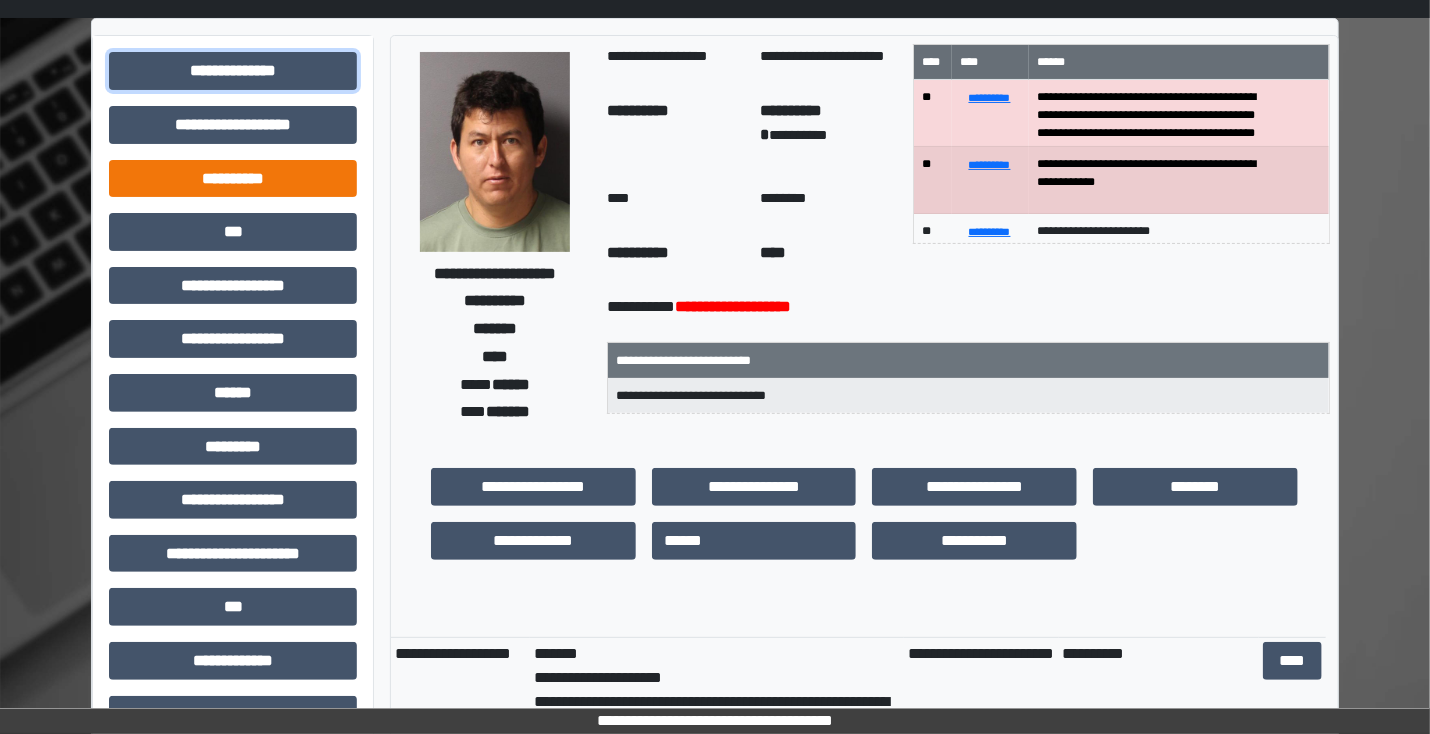 scroll, scrollTop: 80, scrollLeft: 0, axis: vertical 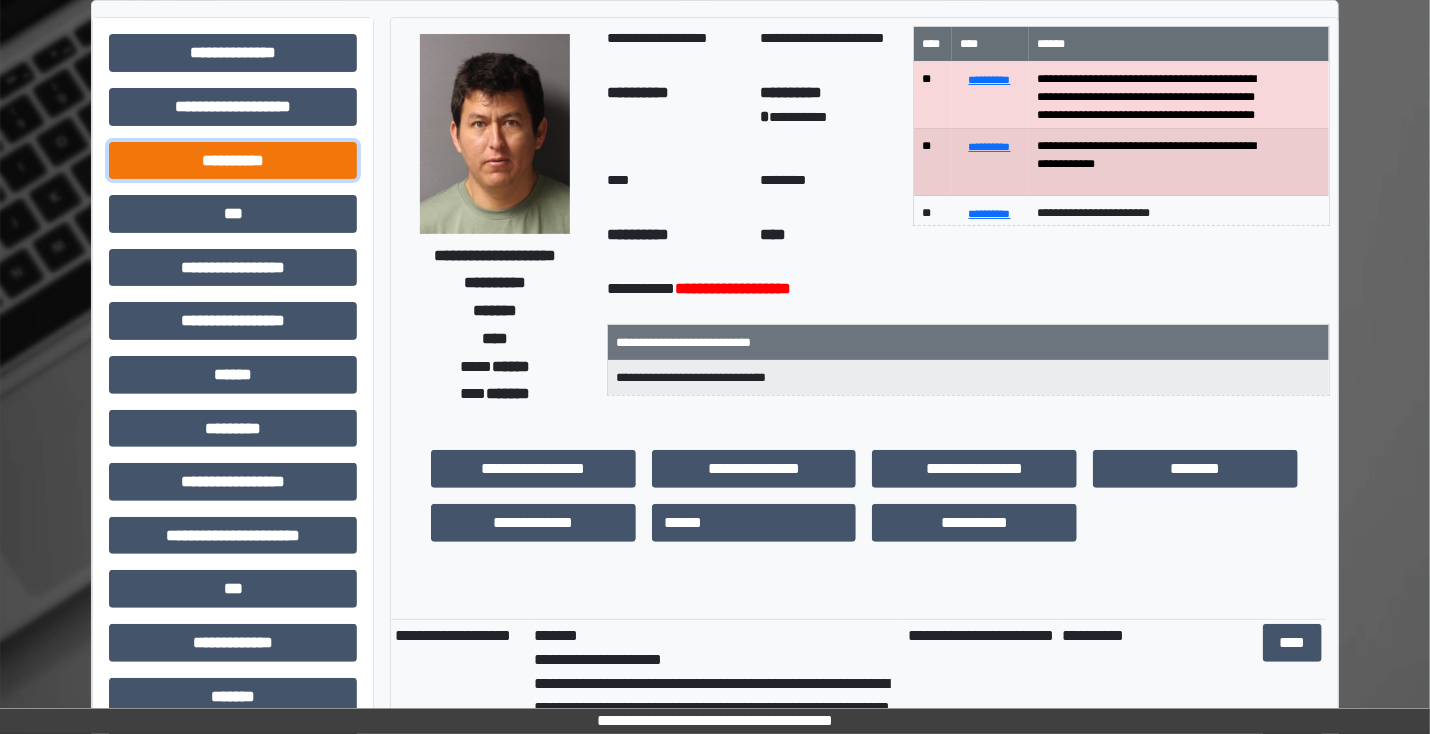 drag, startPoint x: 175, startPoint y: 152, endPoint x: 176, endPoint y: 167, distance: 15.033297 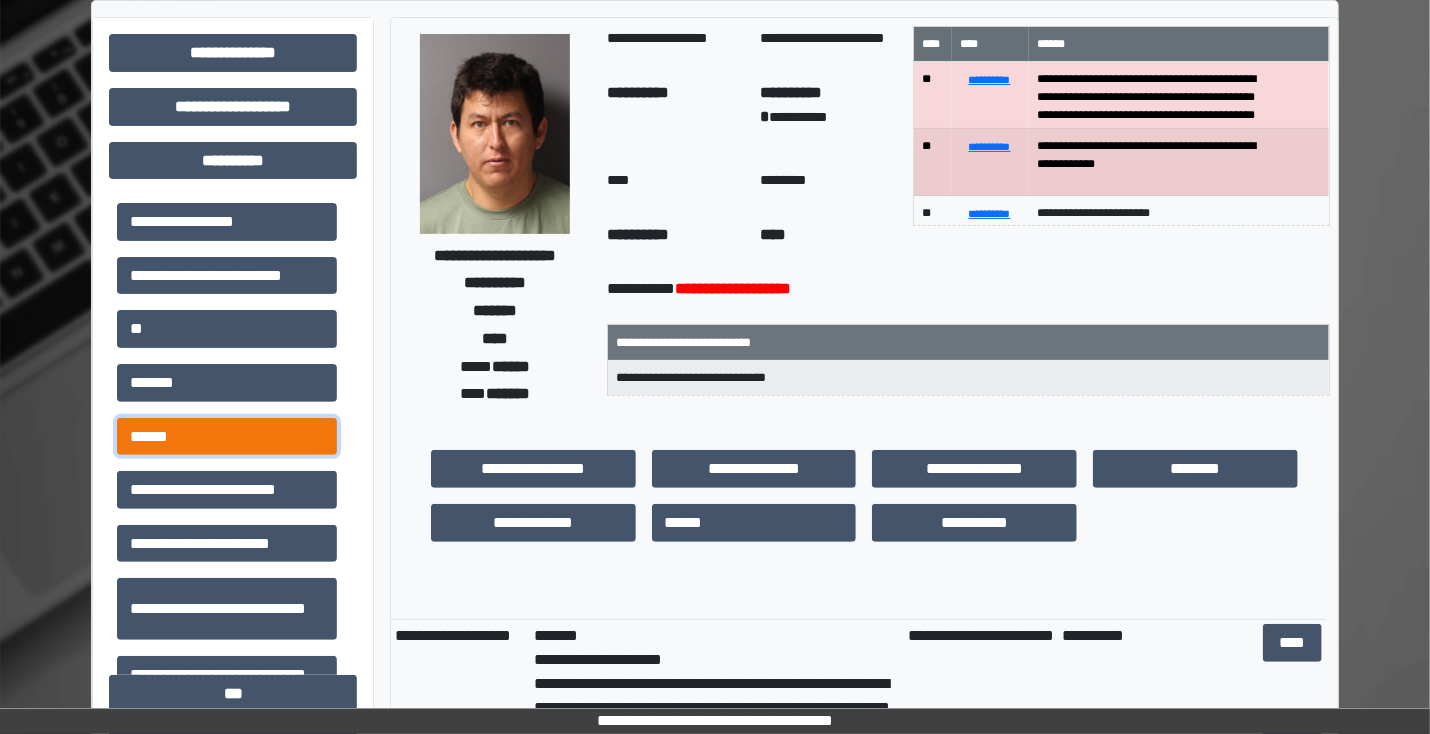 click on "******" at bounding box center (227, 437) 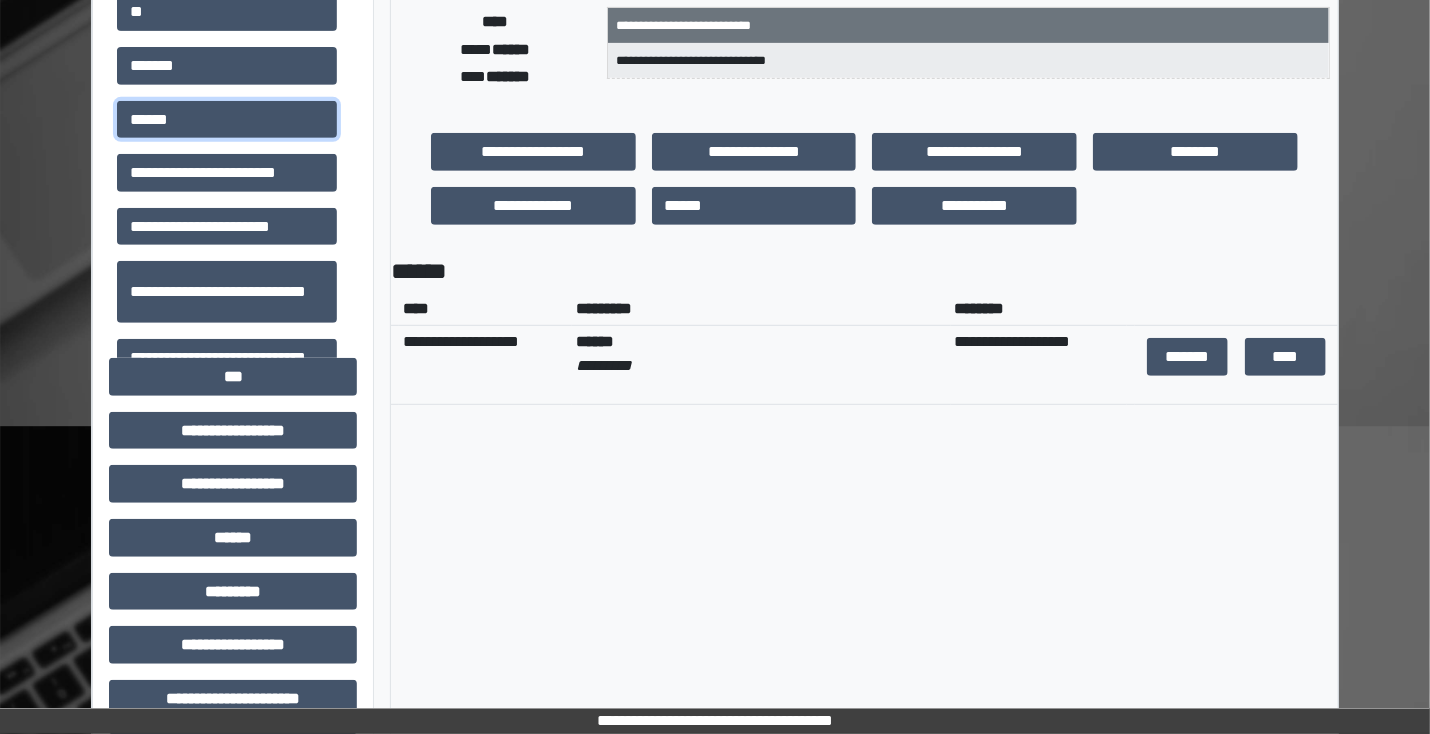 scroll, scrollTop: 400, scrollLeft: 0, axis: vertical 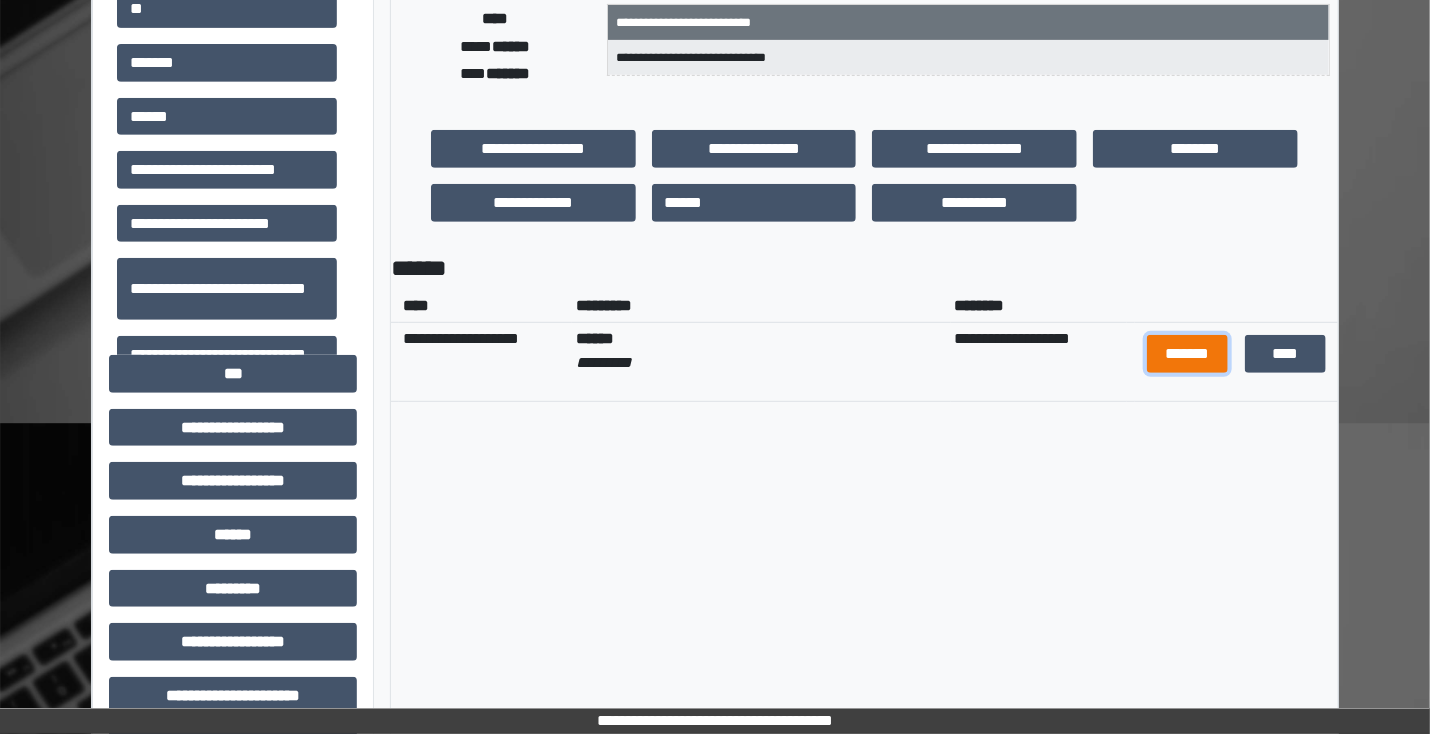 click on "*******" at bounding box center [1188, 354] 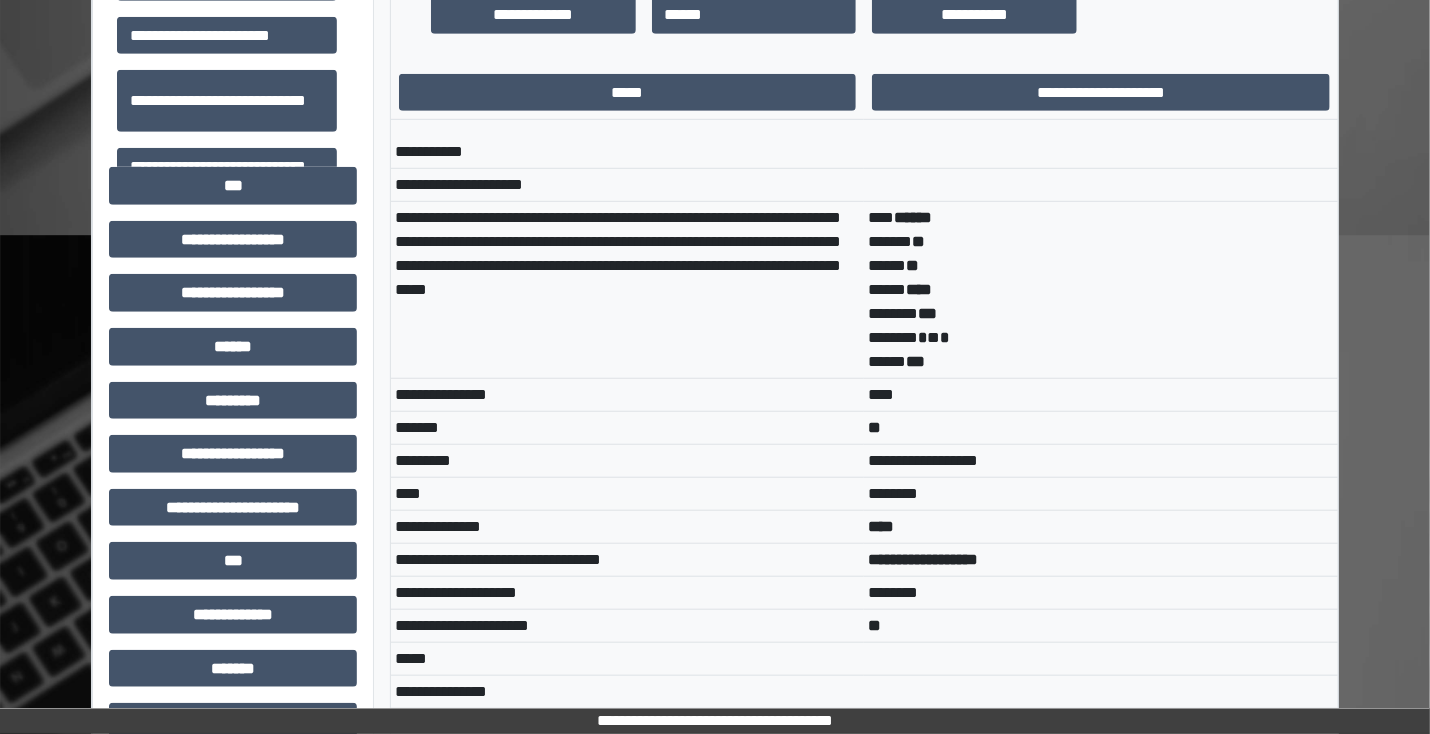 scroll, scrollTop: 560, scrollLeft: 0, axis: vertical 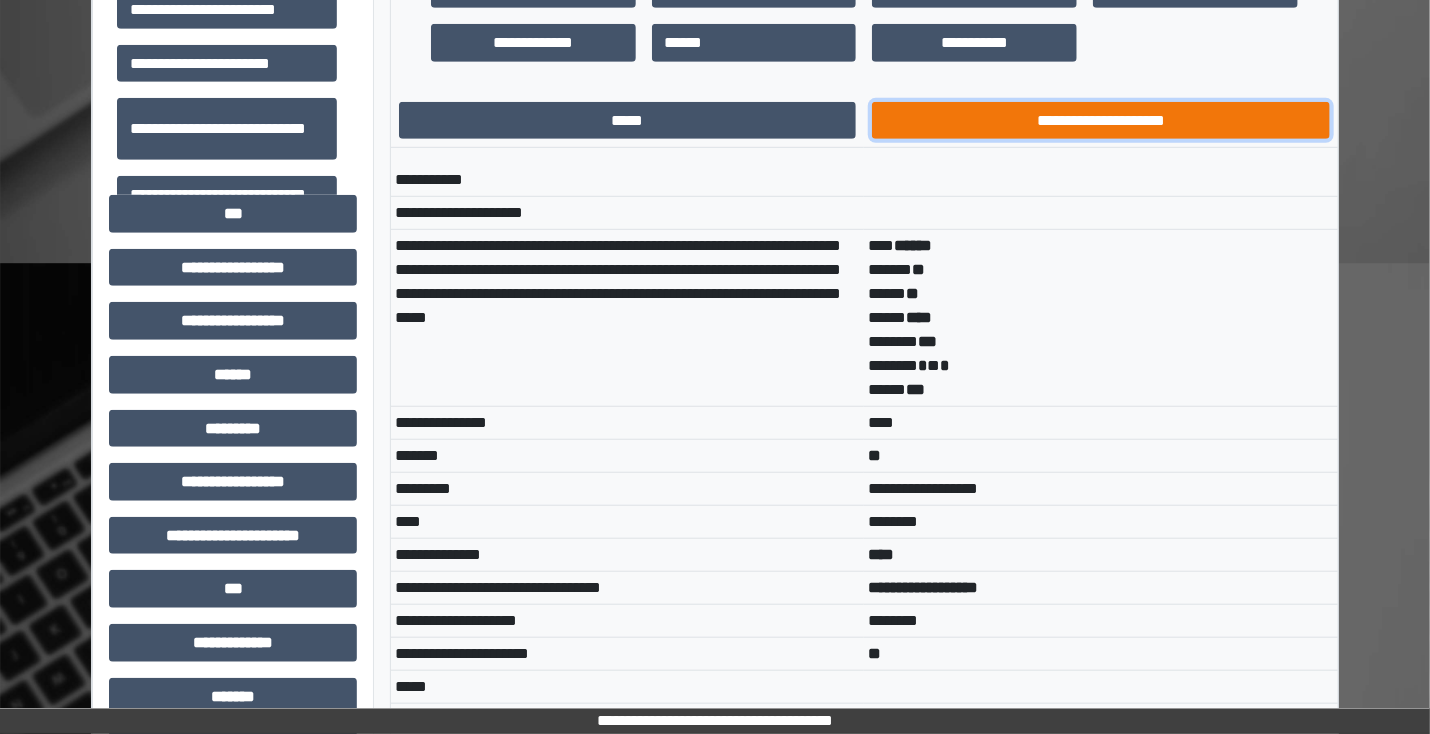 click on "**********" at bounding box center [1101, 121] 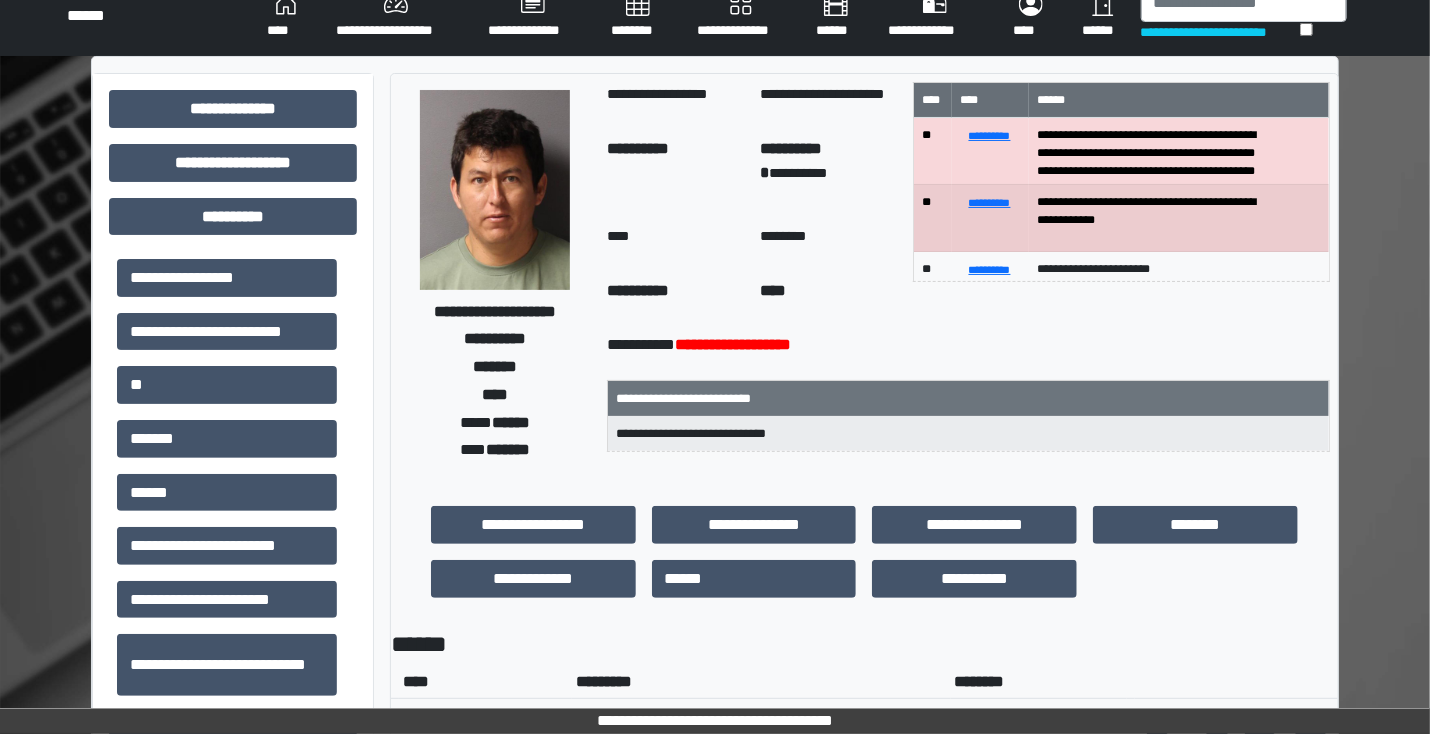 scroll, scrollTop: 0, scrollLeft: 0, axis: both 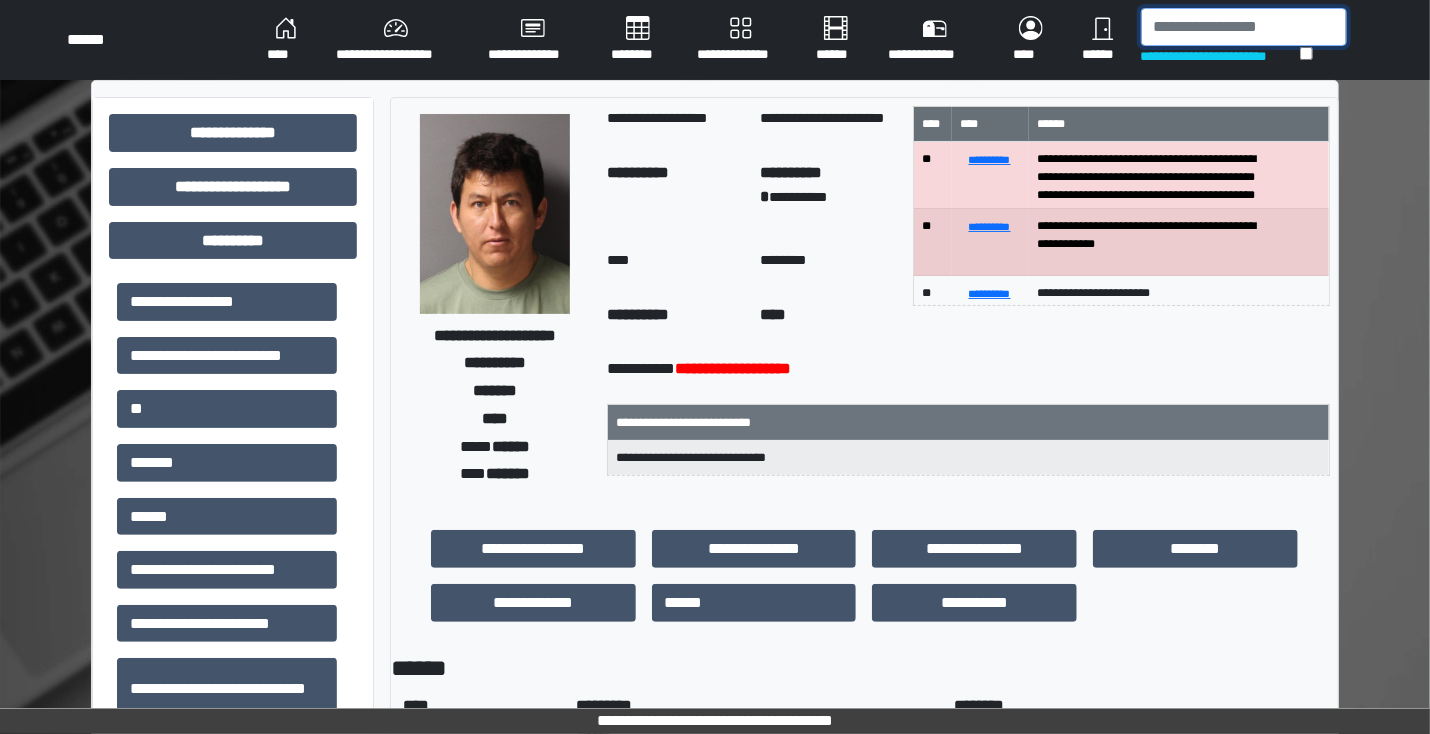 click at bounding box center (1244, 27) 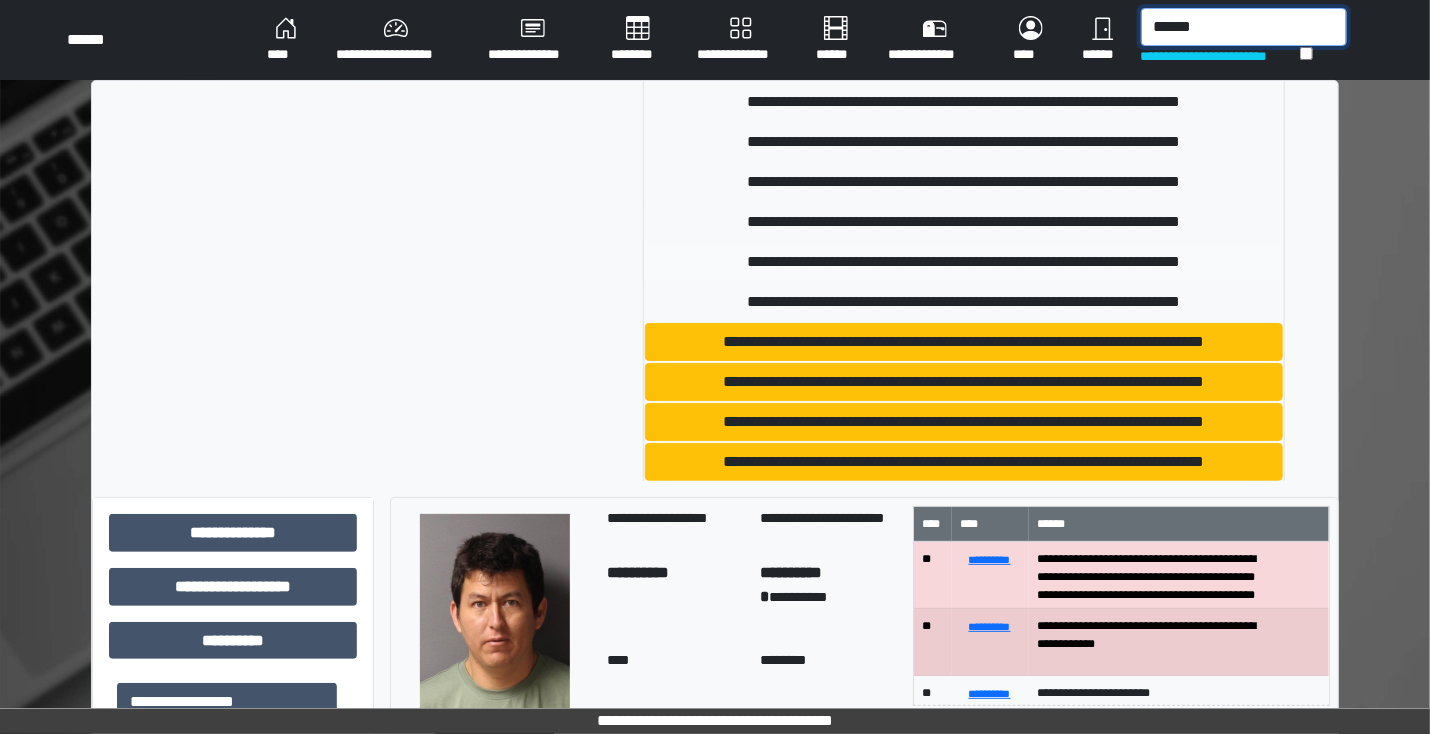 scroll, scrollTop: 240, scrollLeft: 0, axis: vertical 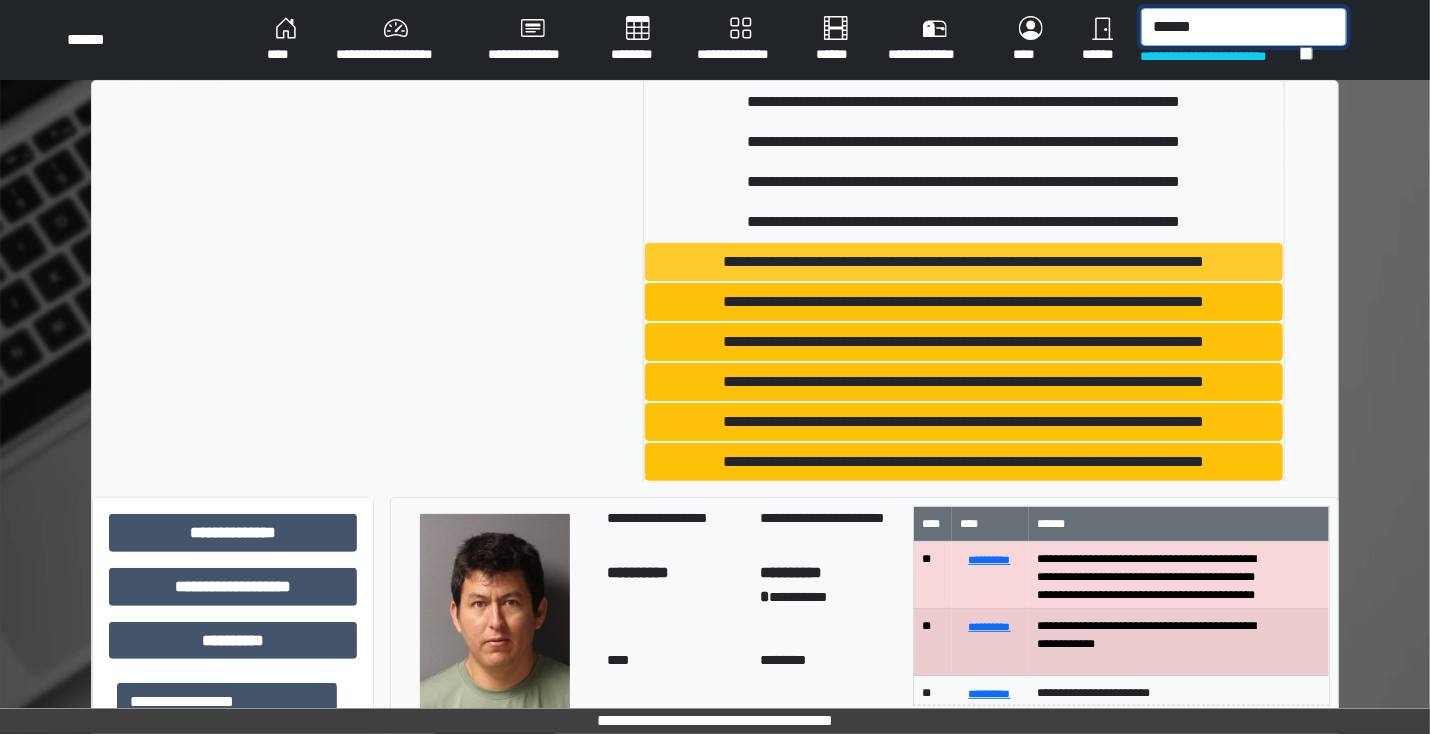 type on "******" 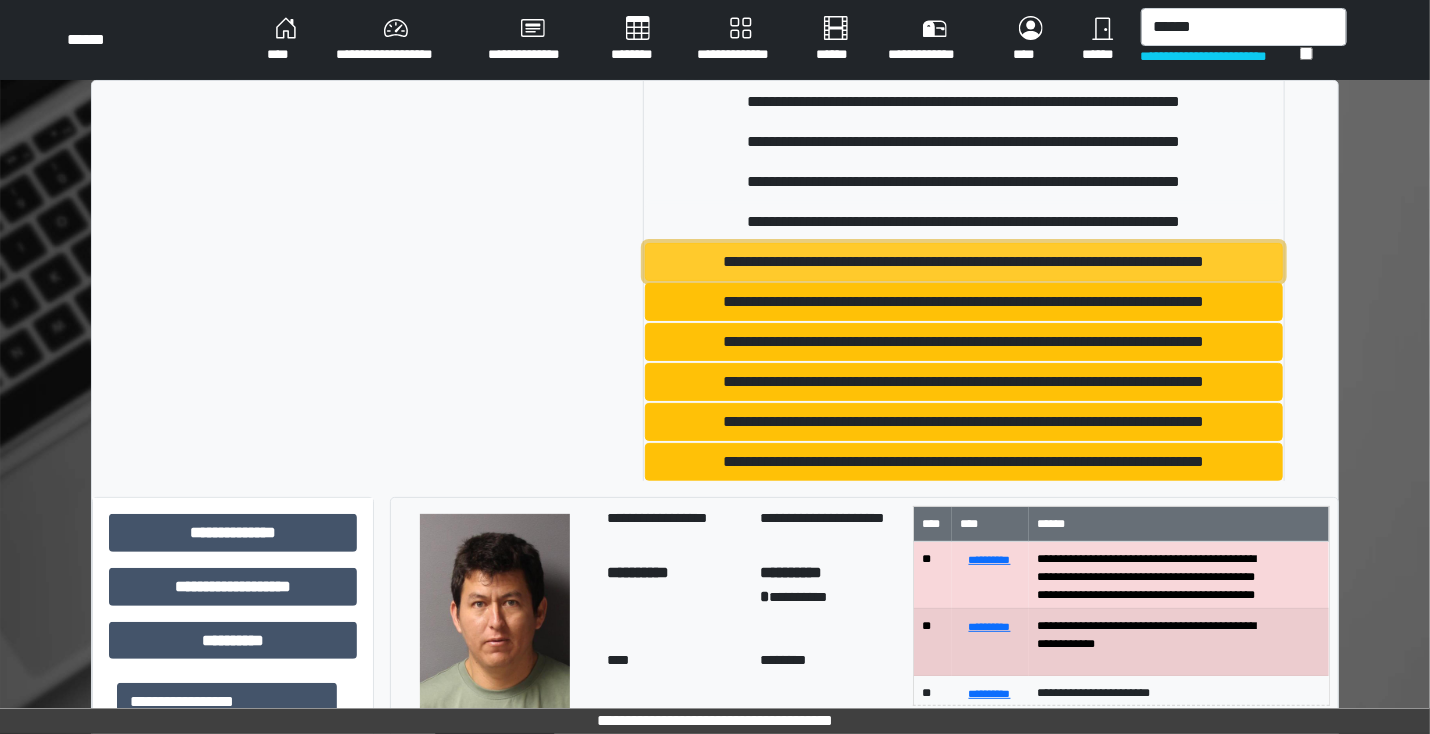 click on "**********" at bounding box center [964, 262] 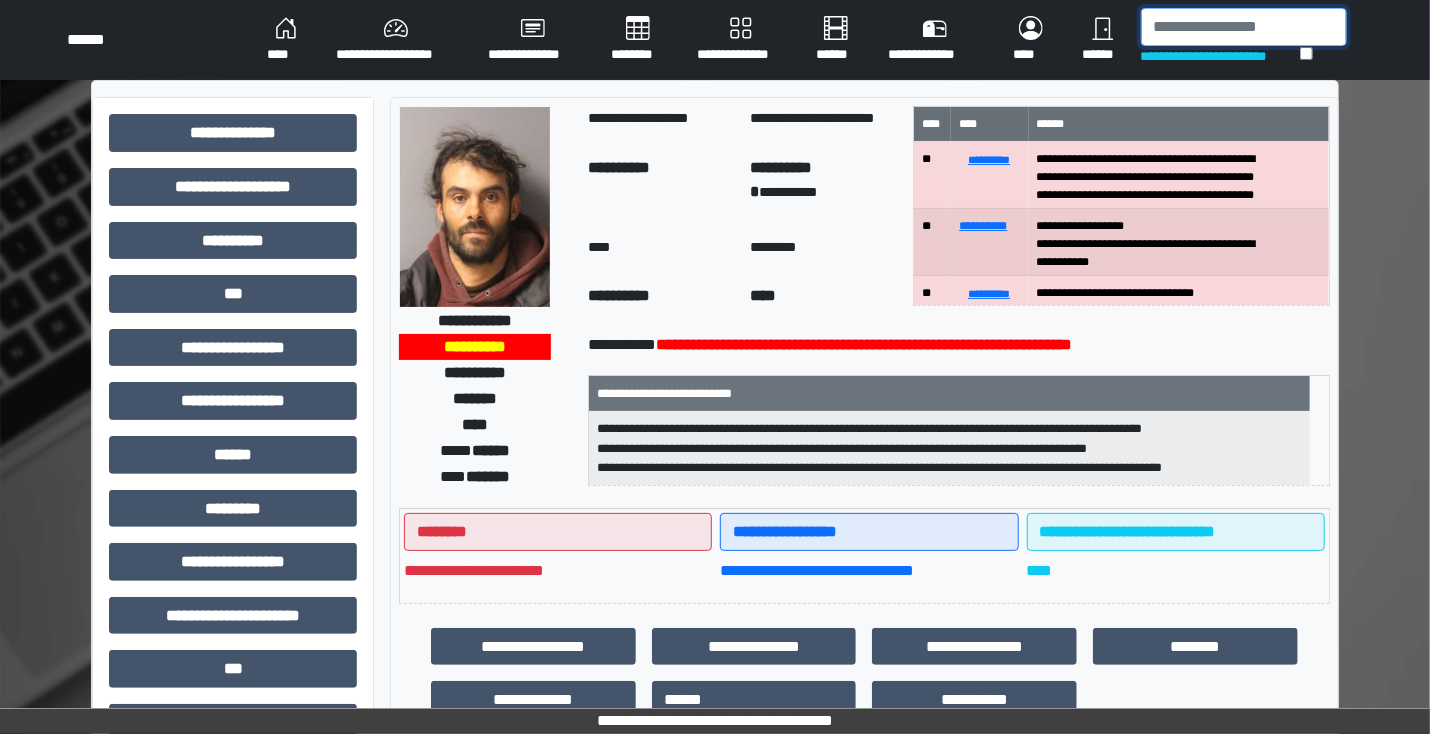 click at bounding box center (1244, 27) 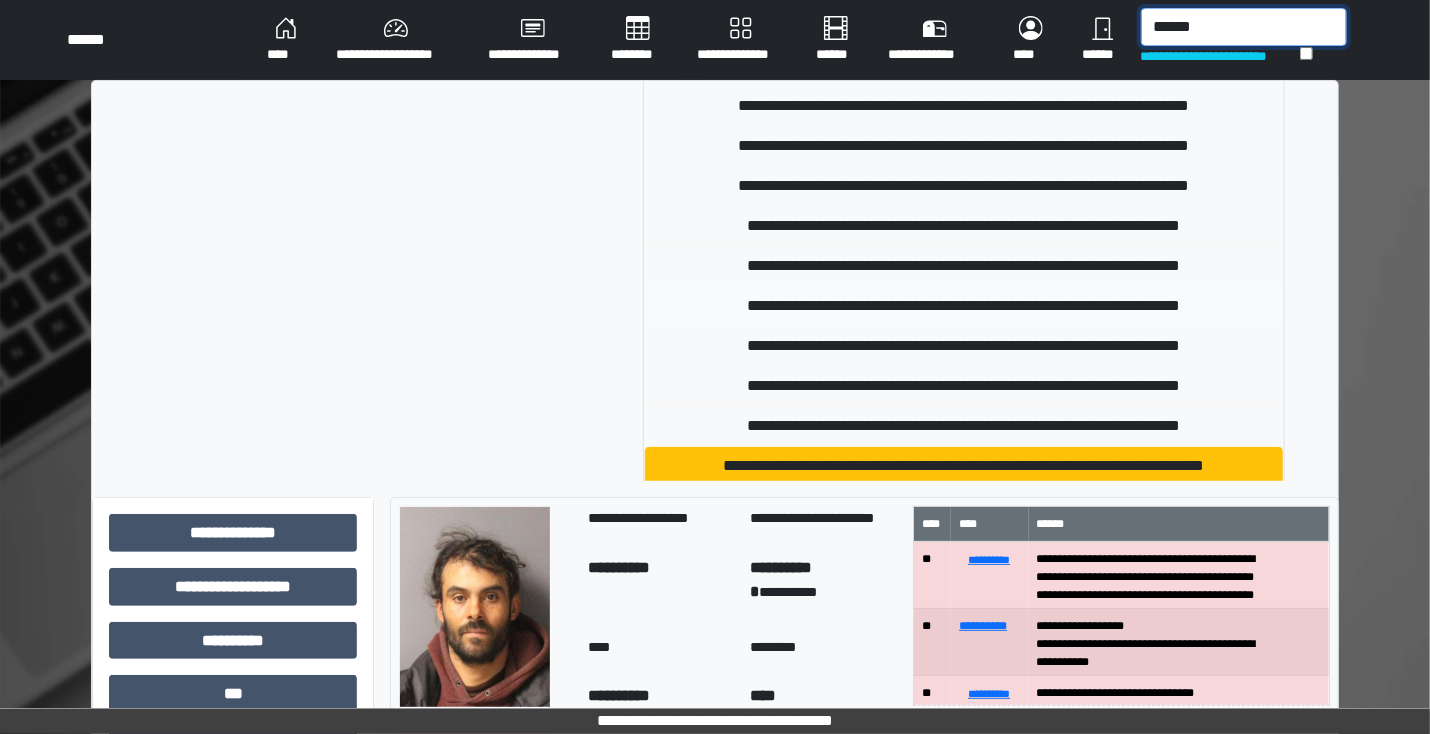scroll, scrollTop: 8, scrollLeft: 0, axis: vertical 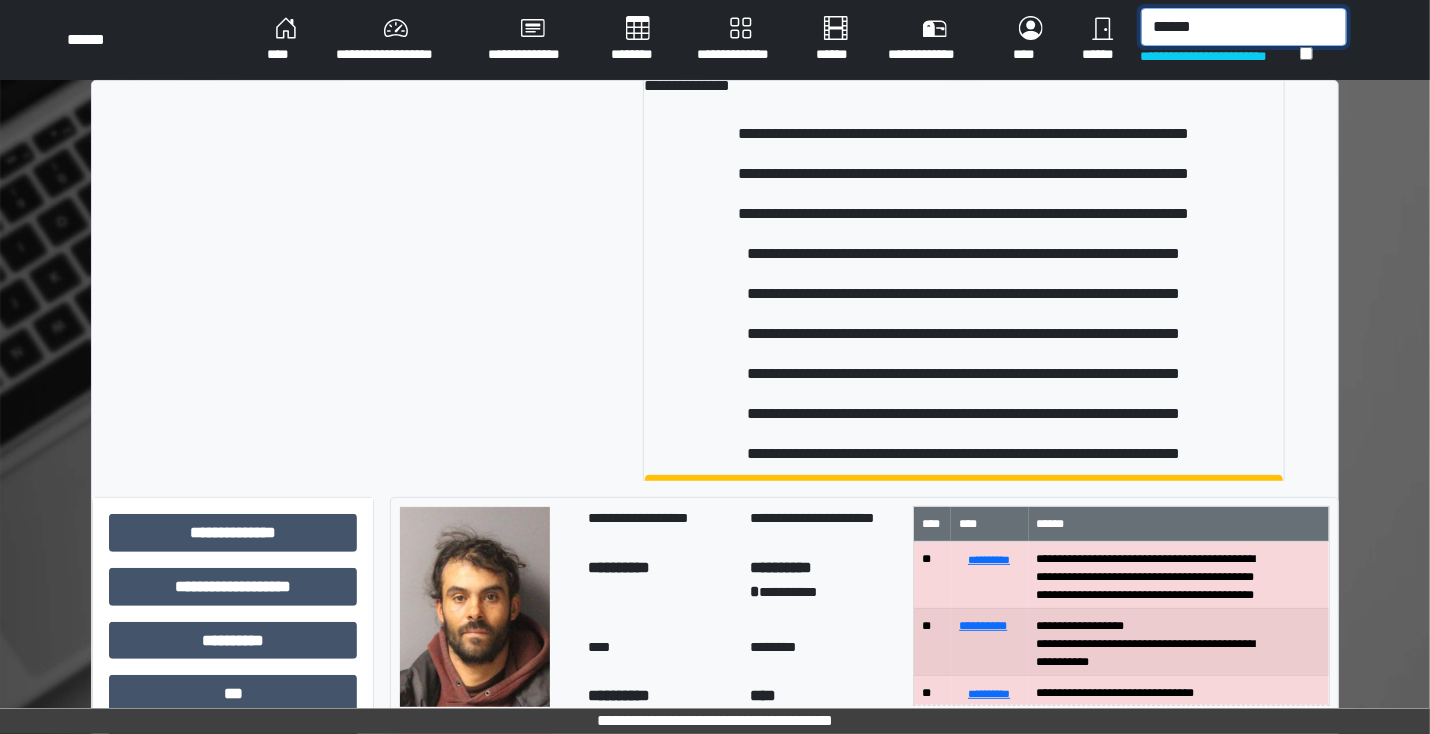 type on "******" 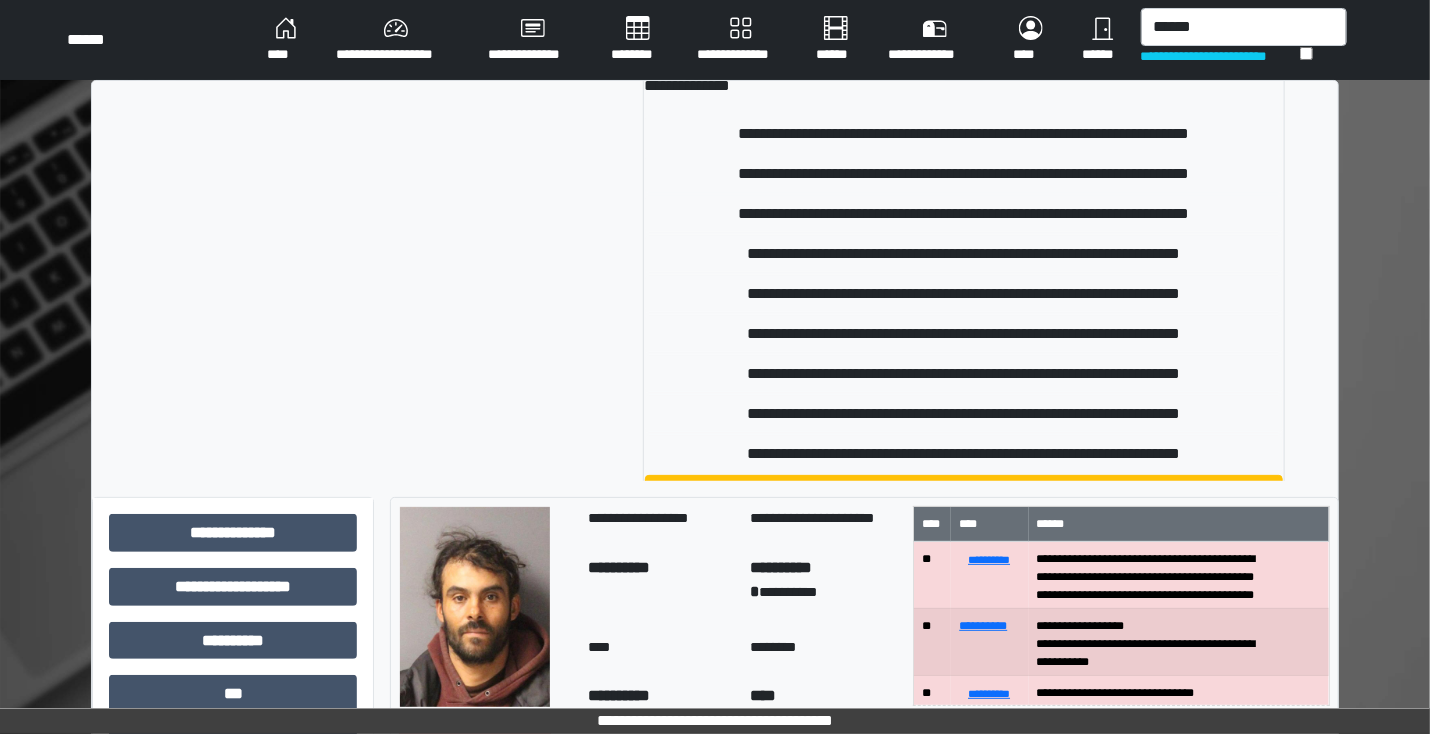click at bounding box center (386, 549) 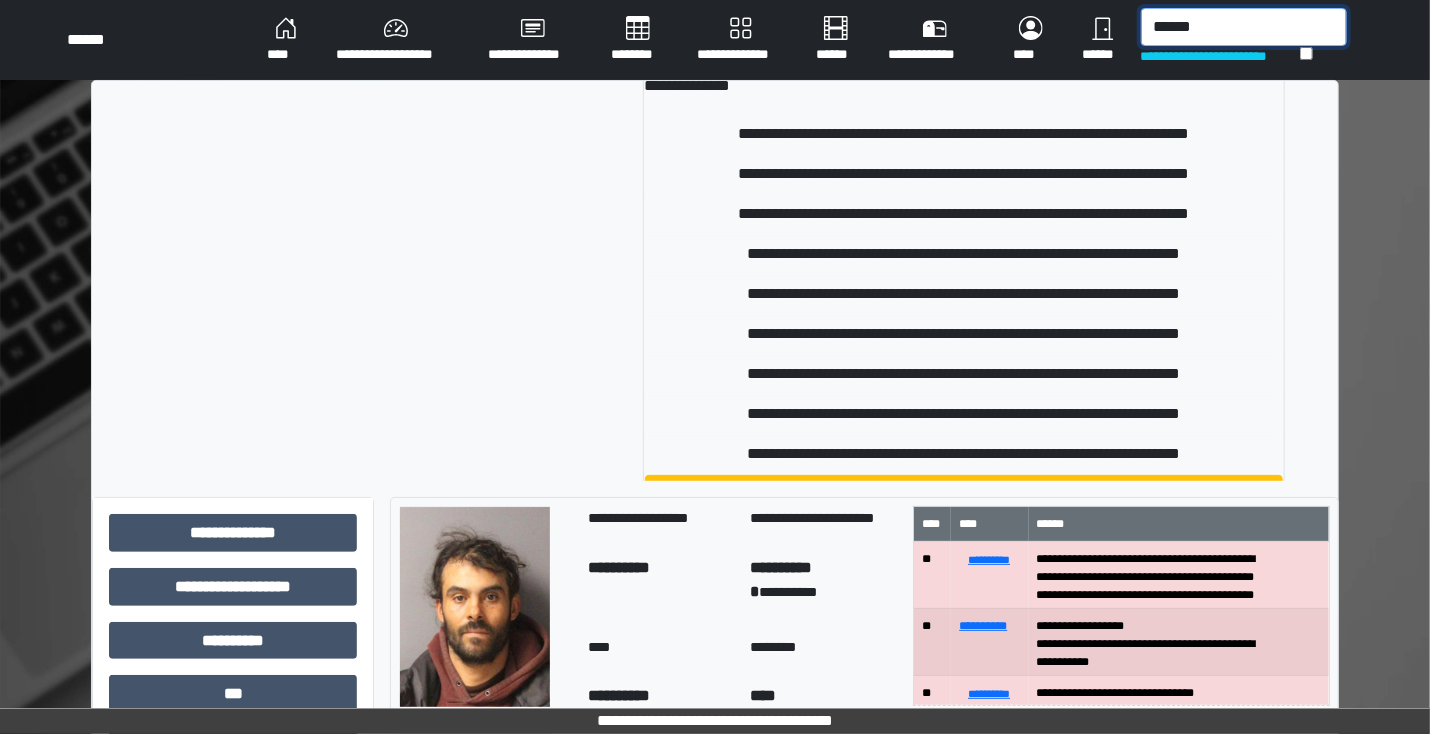 drag, startPoint x: 1216, startPoint y: 36, endPoint x: 1026, endPoint y: 16, distance: 191.04973 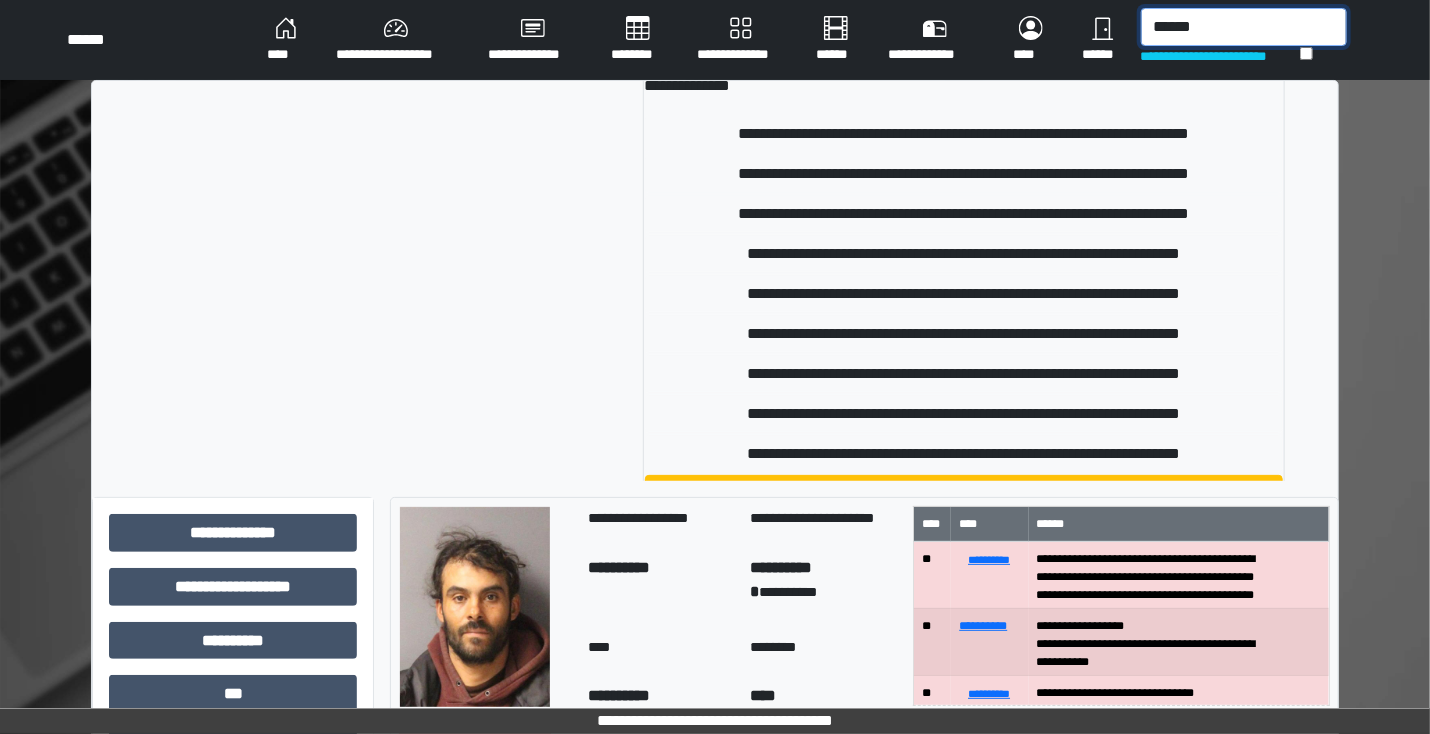 click on "**********" at bounding box center [807, 40] 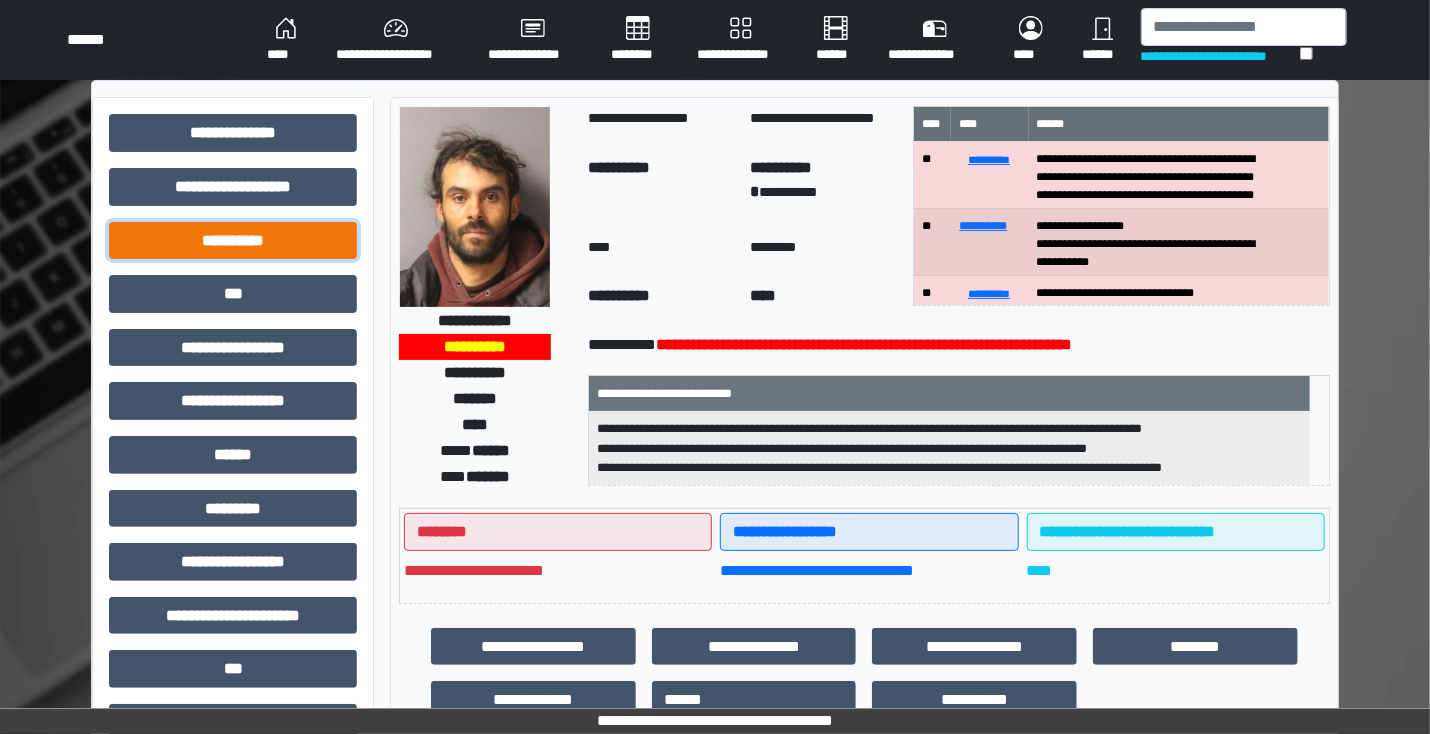 click on "**********" at bounding box center [233, 241] 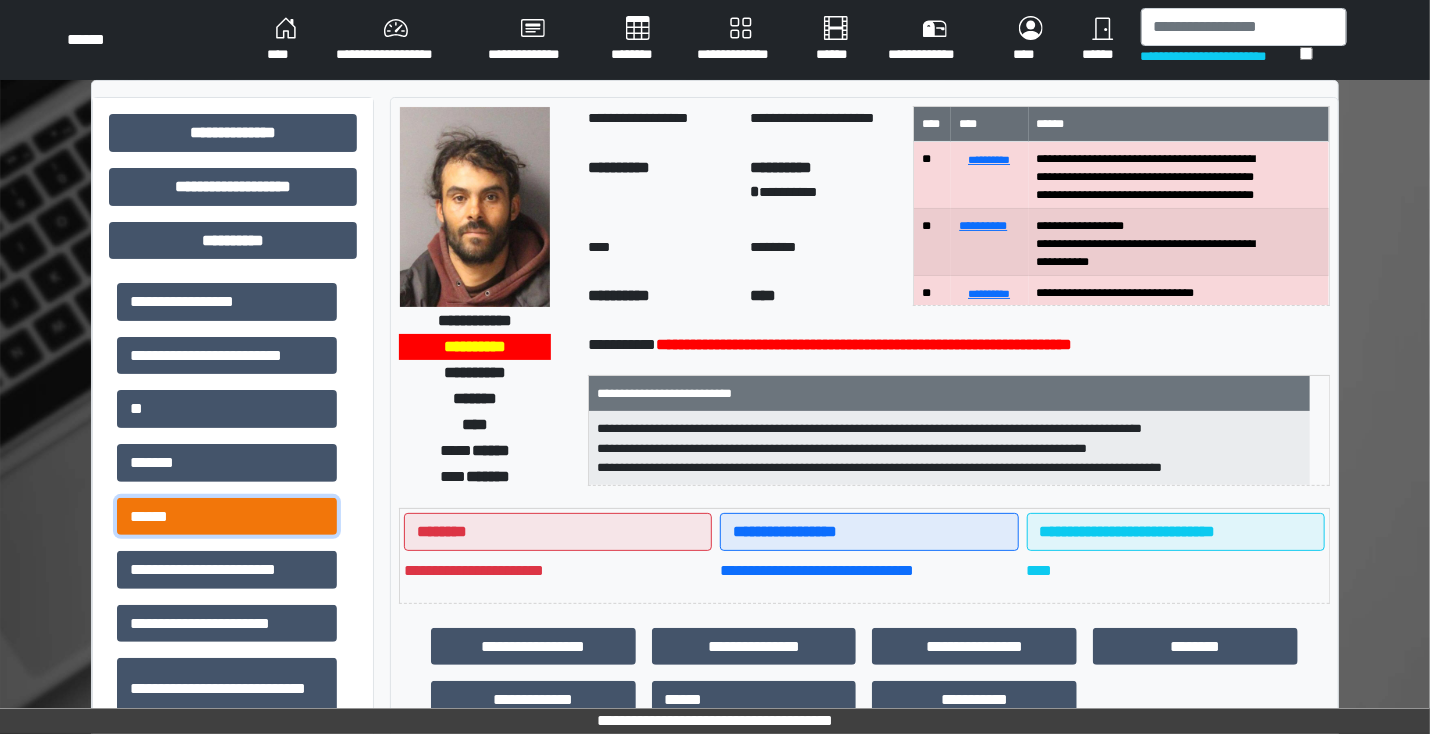 click on "******" at bounding box center (227, 517) 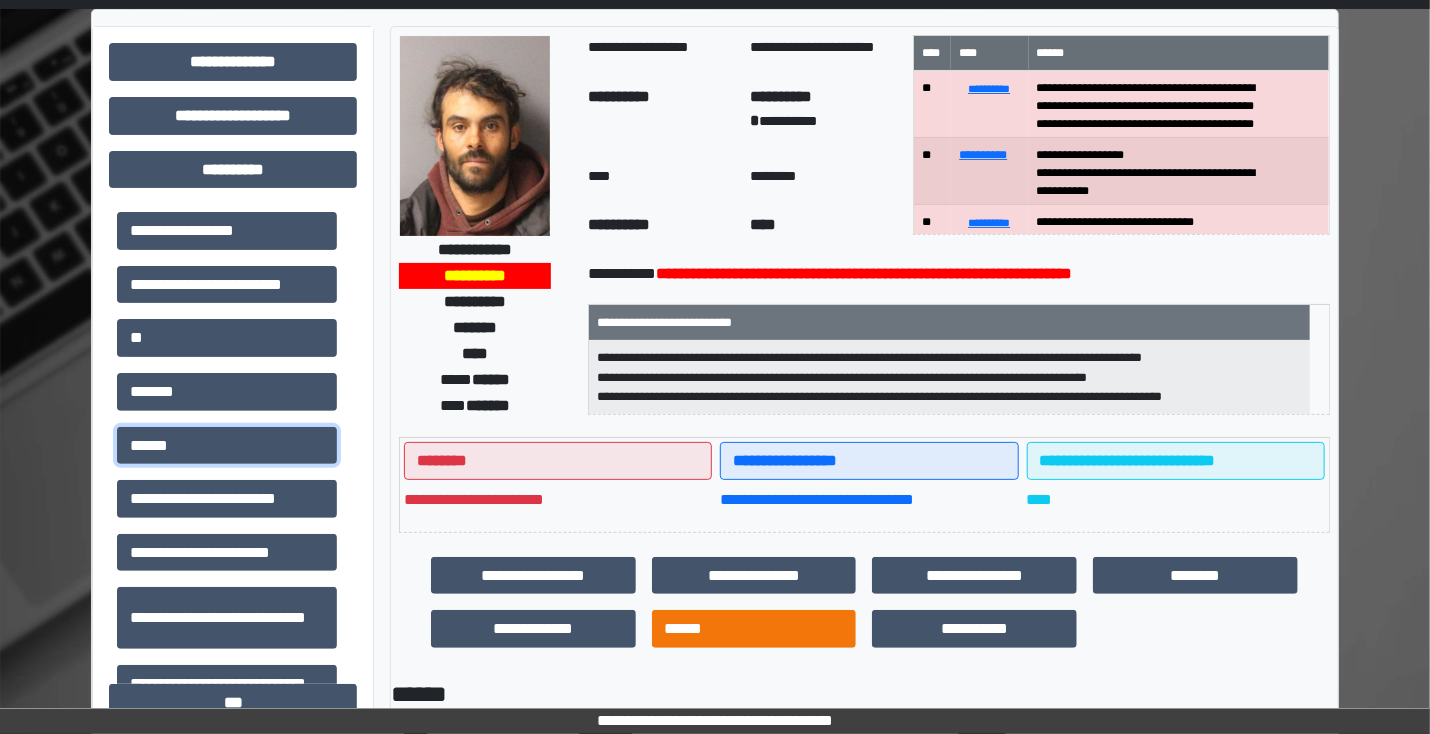 scroll, scrollTop: 400, scrollLeft: 0, axis: vertical 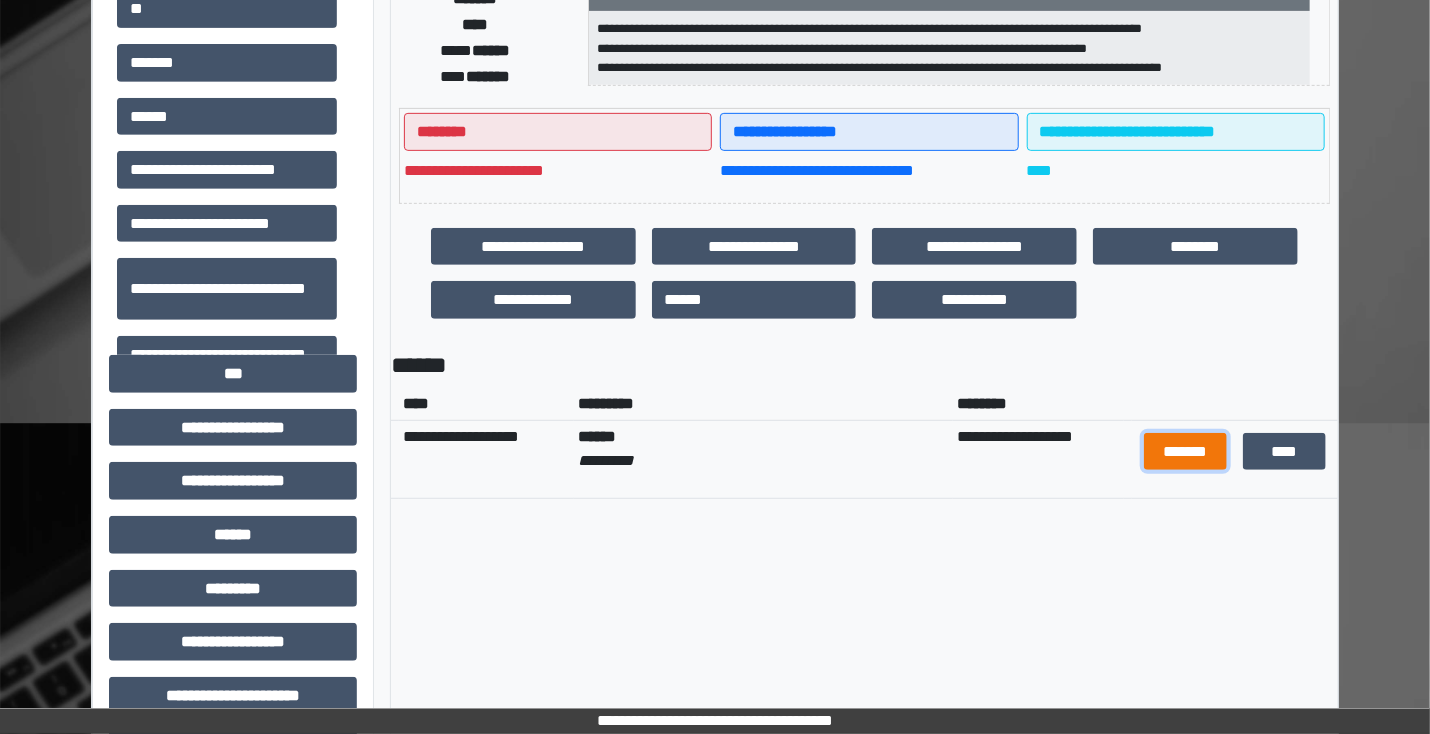 click on "*******" at bounding box center [1185, 452] 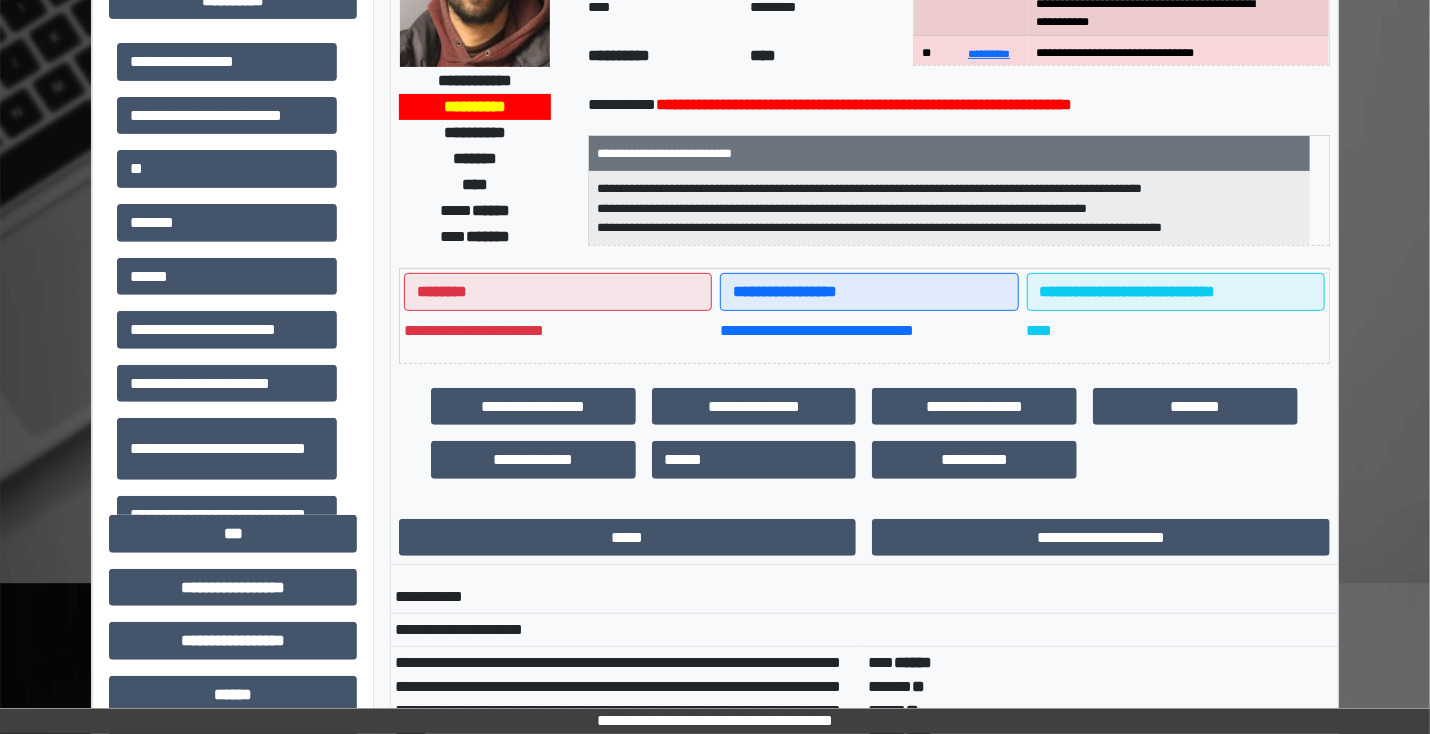 scroll, scrollTop: 0, scrollLeft: 0, axis: both 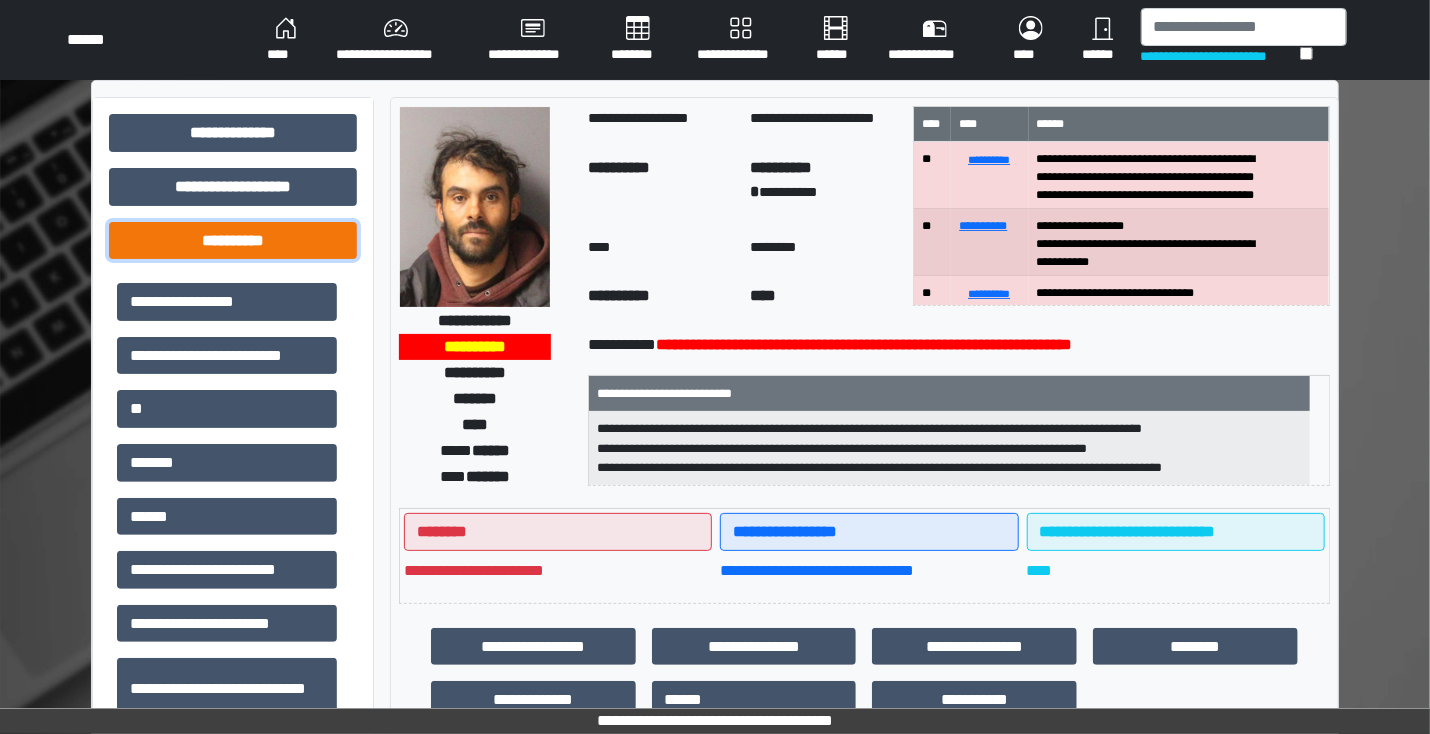 click on "**********" at bounding box center [233, 241] 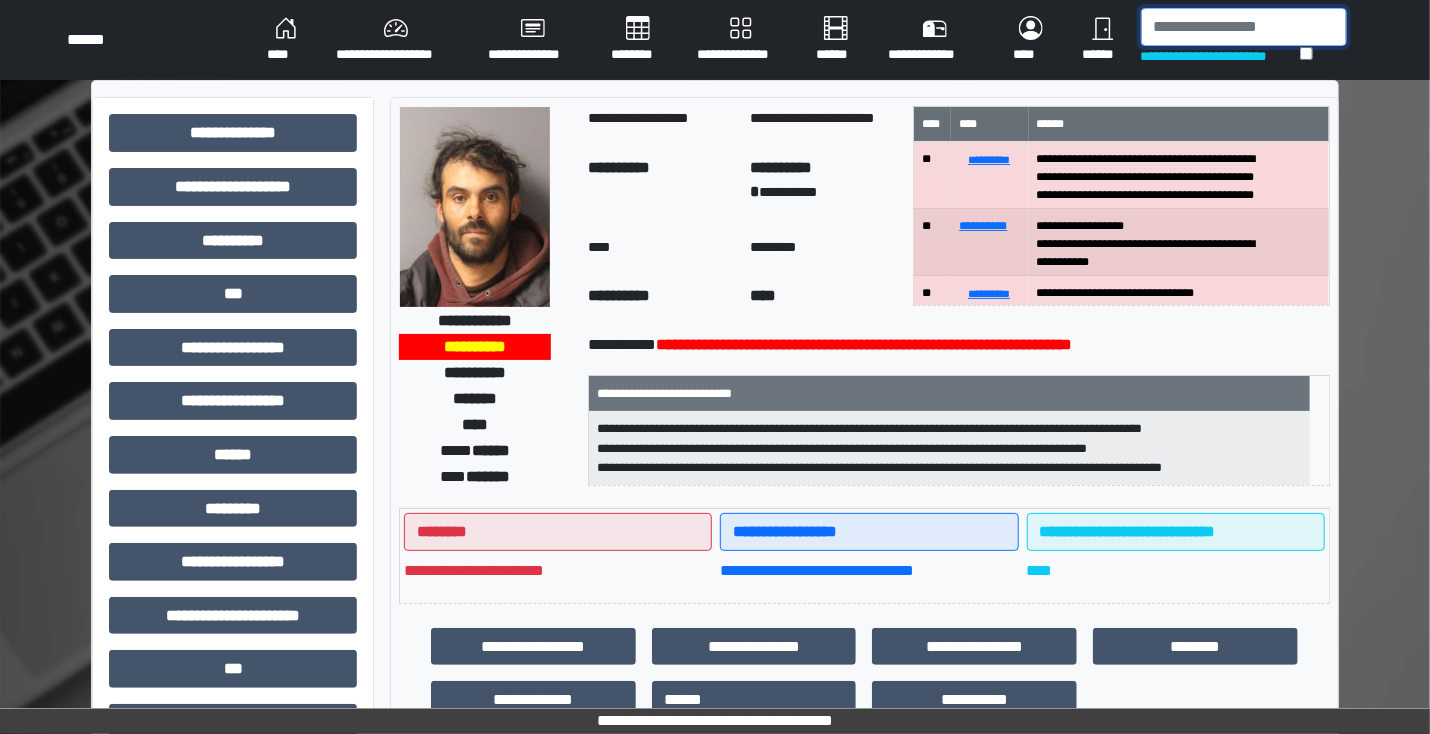 click at bounding box center (1244, 27) 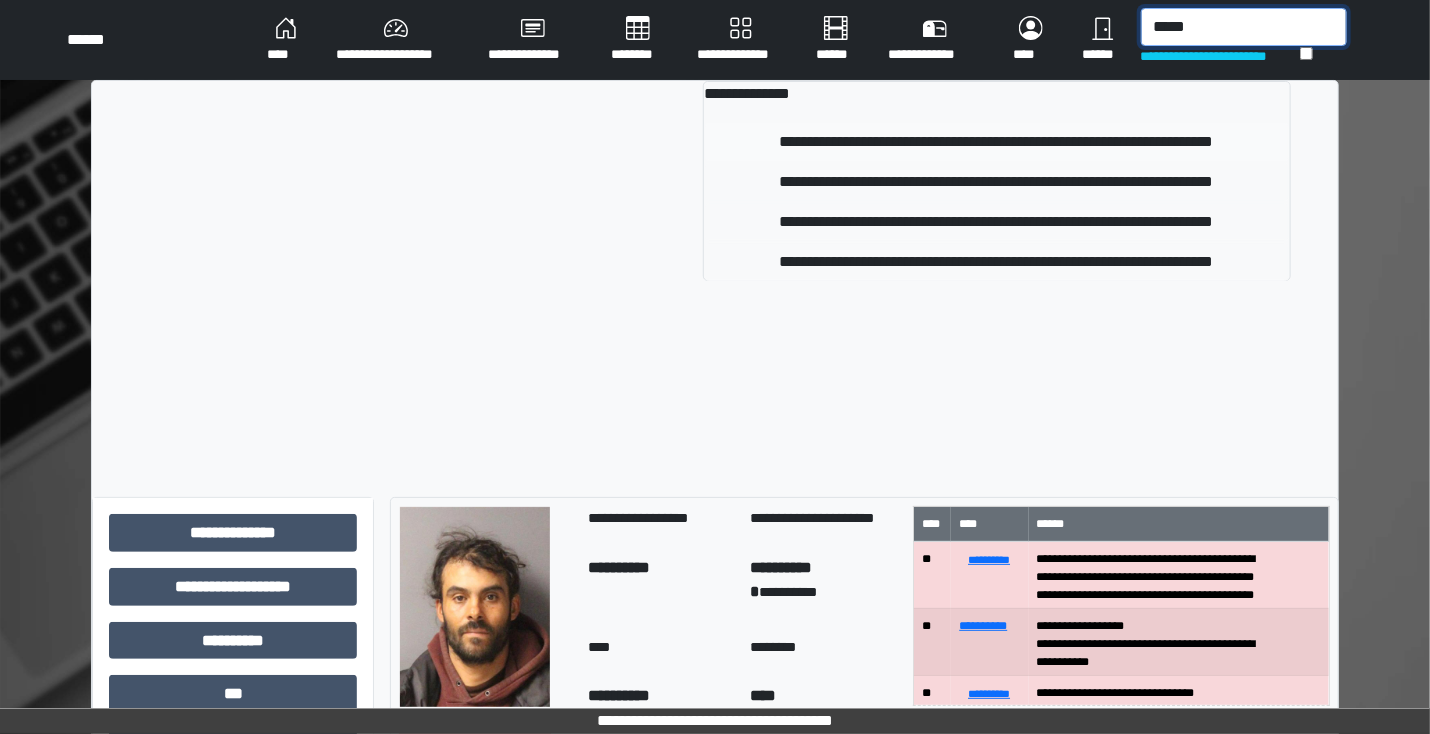 type on "*****" 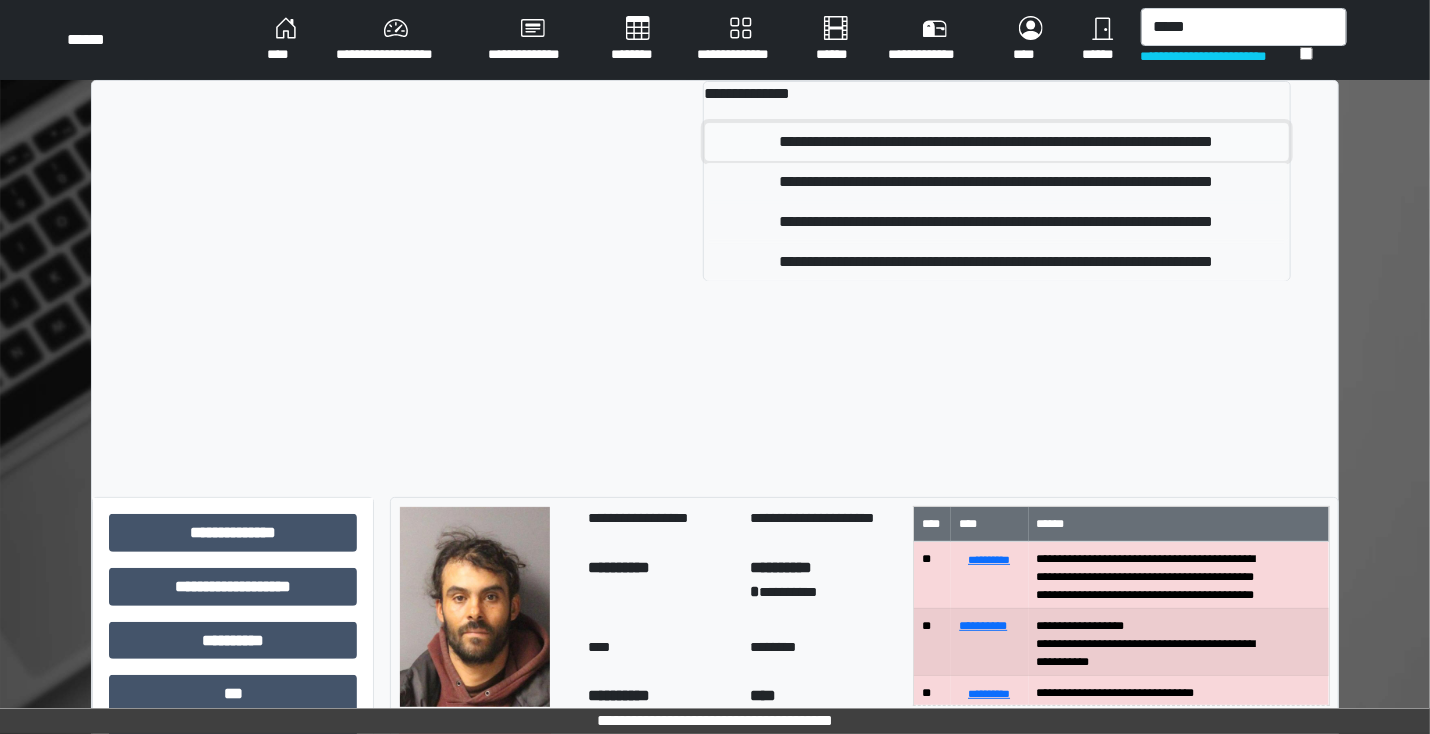 click on "**********" at bounding box center [997, 142] 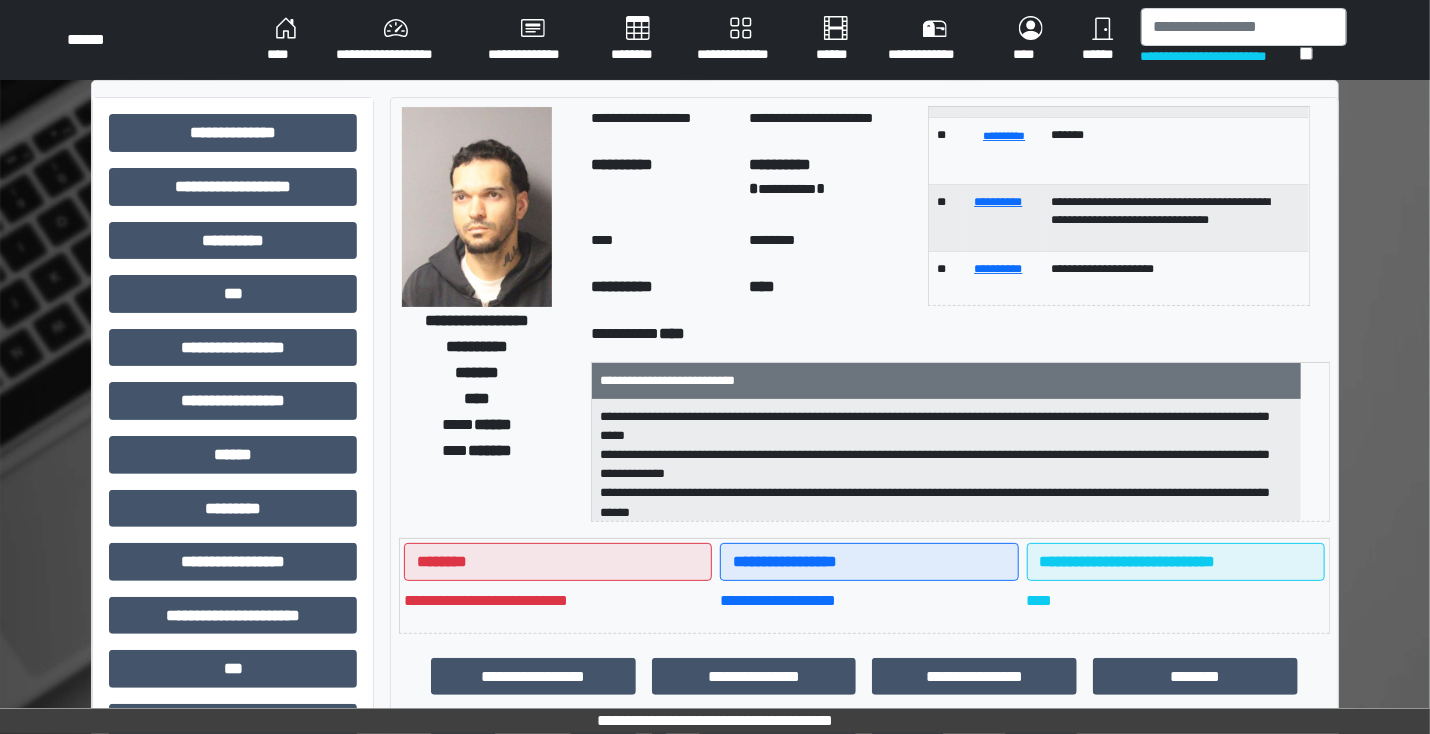 scroll, scrollTop: 320, scrollLeft: 0, axis: vertical 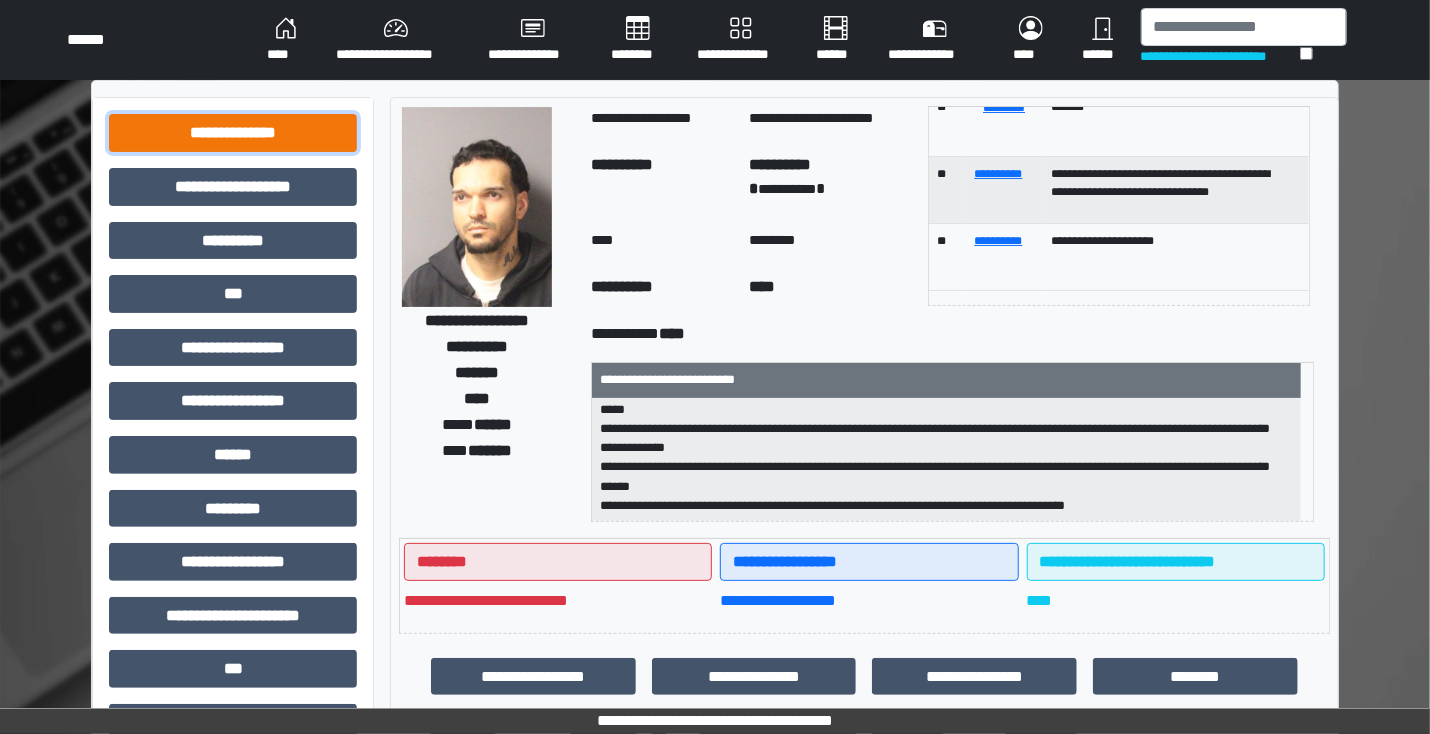 click on "**********" at bounding box center [233, 133] 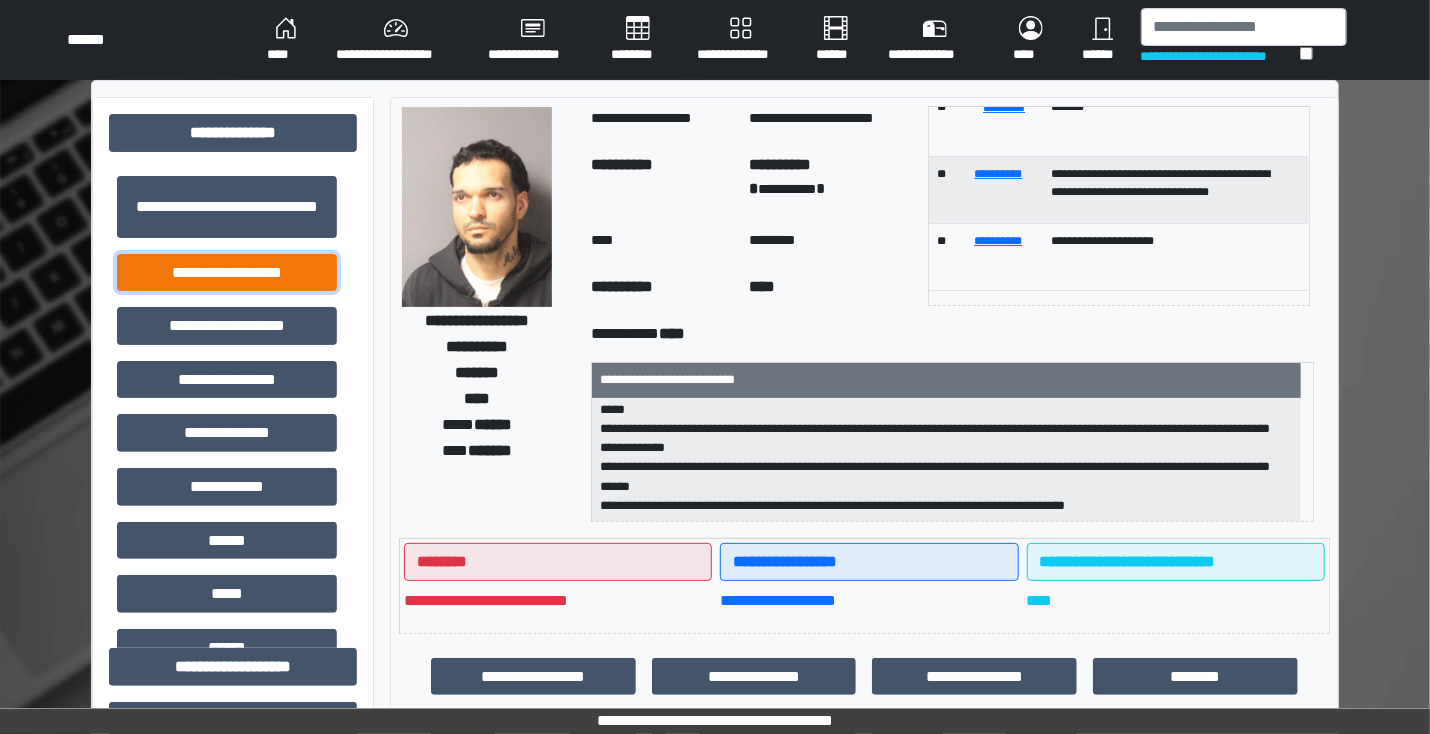 click on "**********" at bounding box center [227, 273] 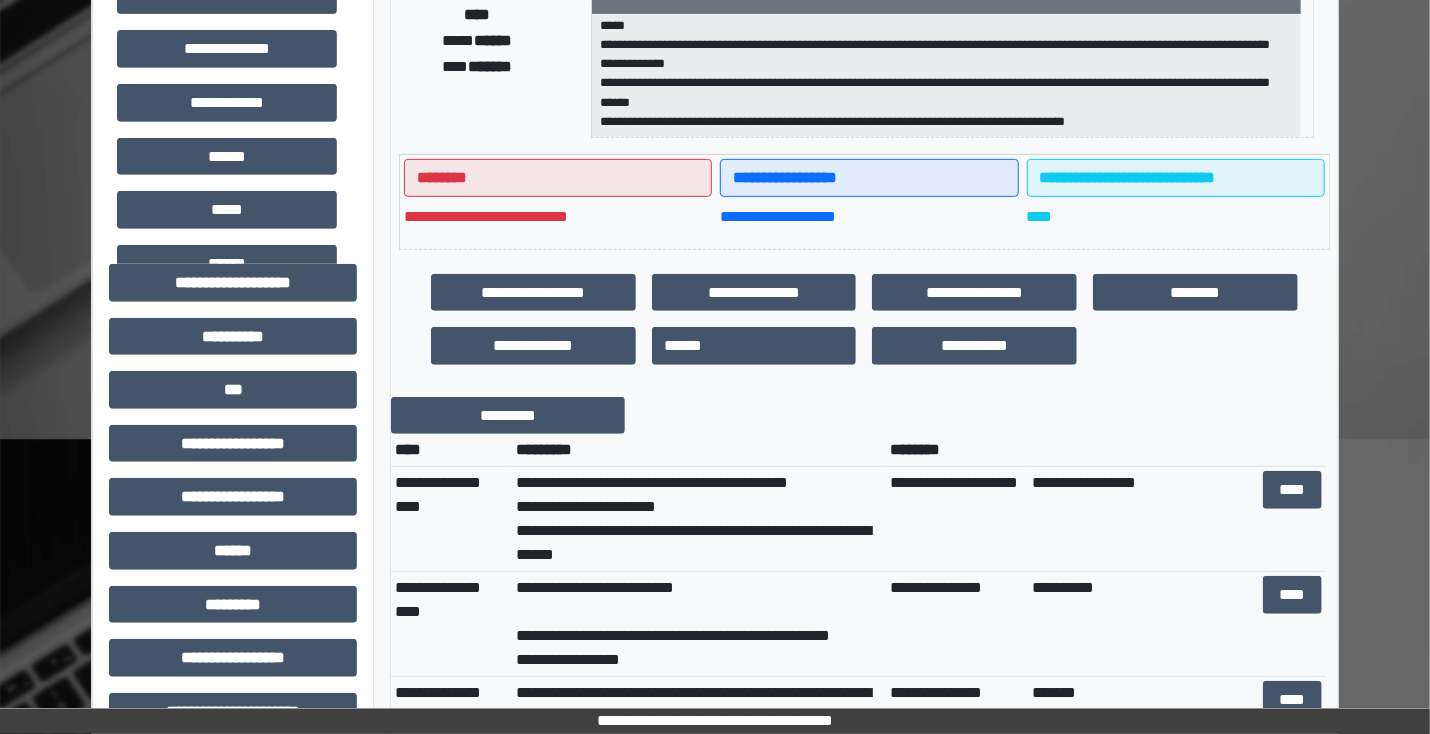 scroll, scrollTop: 400, scrollLeft: 0, axis: vertical 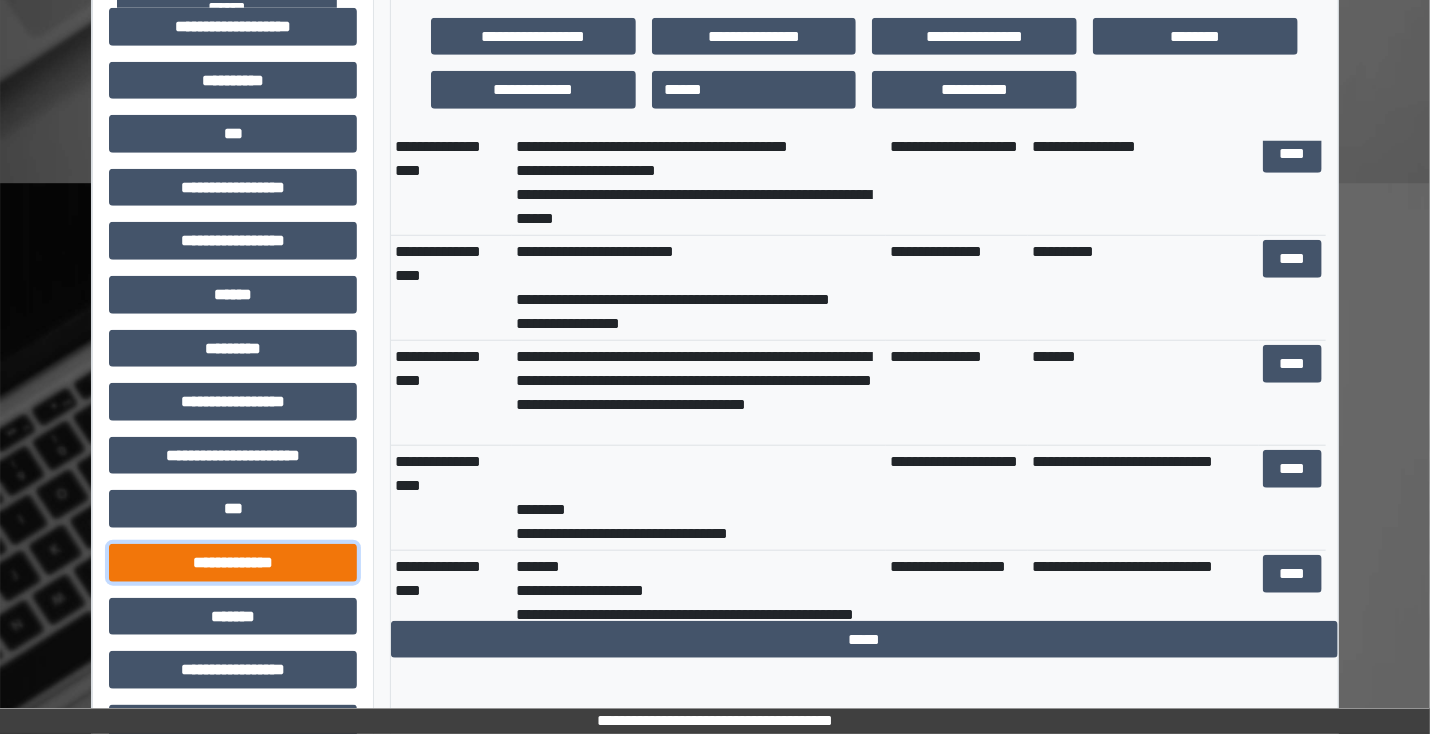 click on "**********" at bounding box center [233, 563] 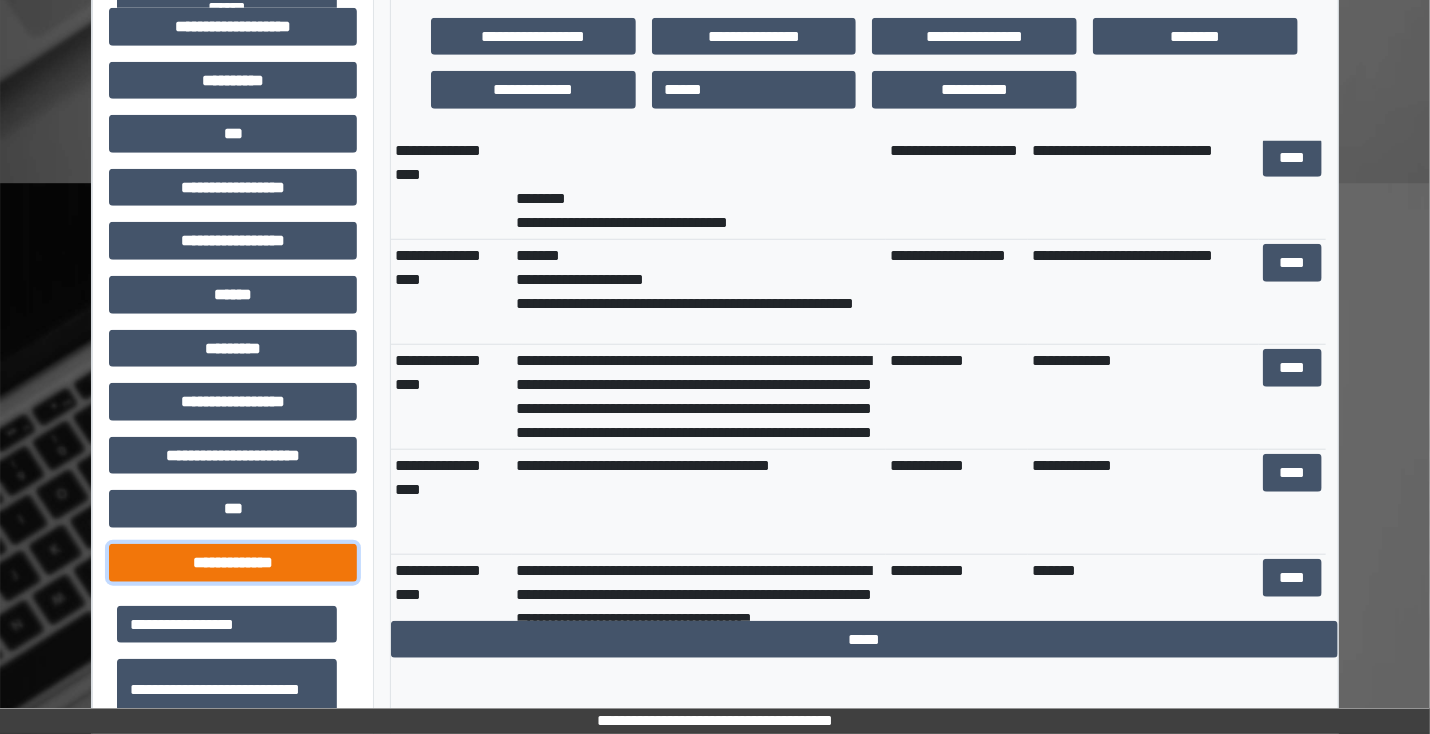 scroll, scrollTop: 400, scrollLeft: 0, axis: vertical 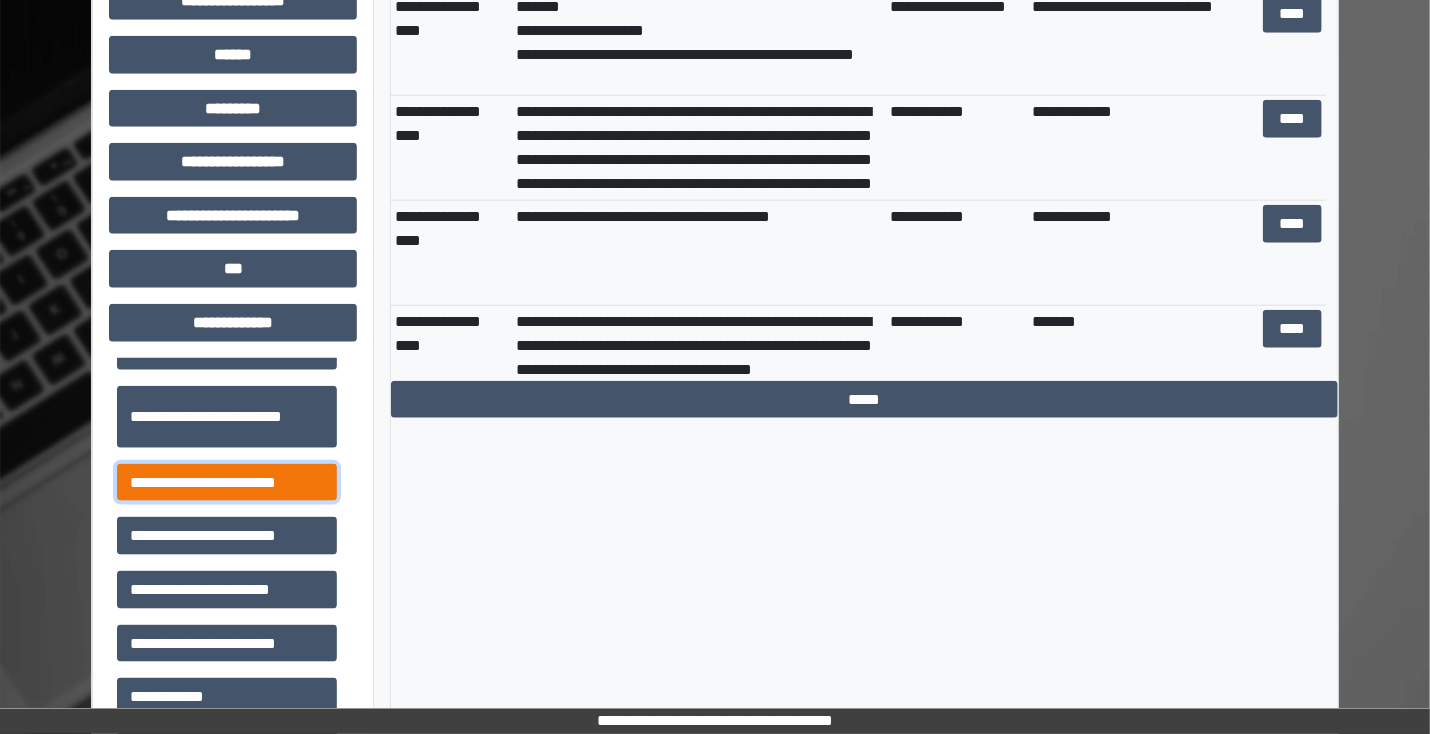 click on "**********" at bounding box center (227, 483) 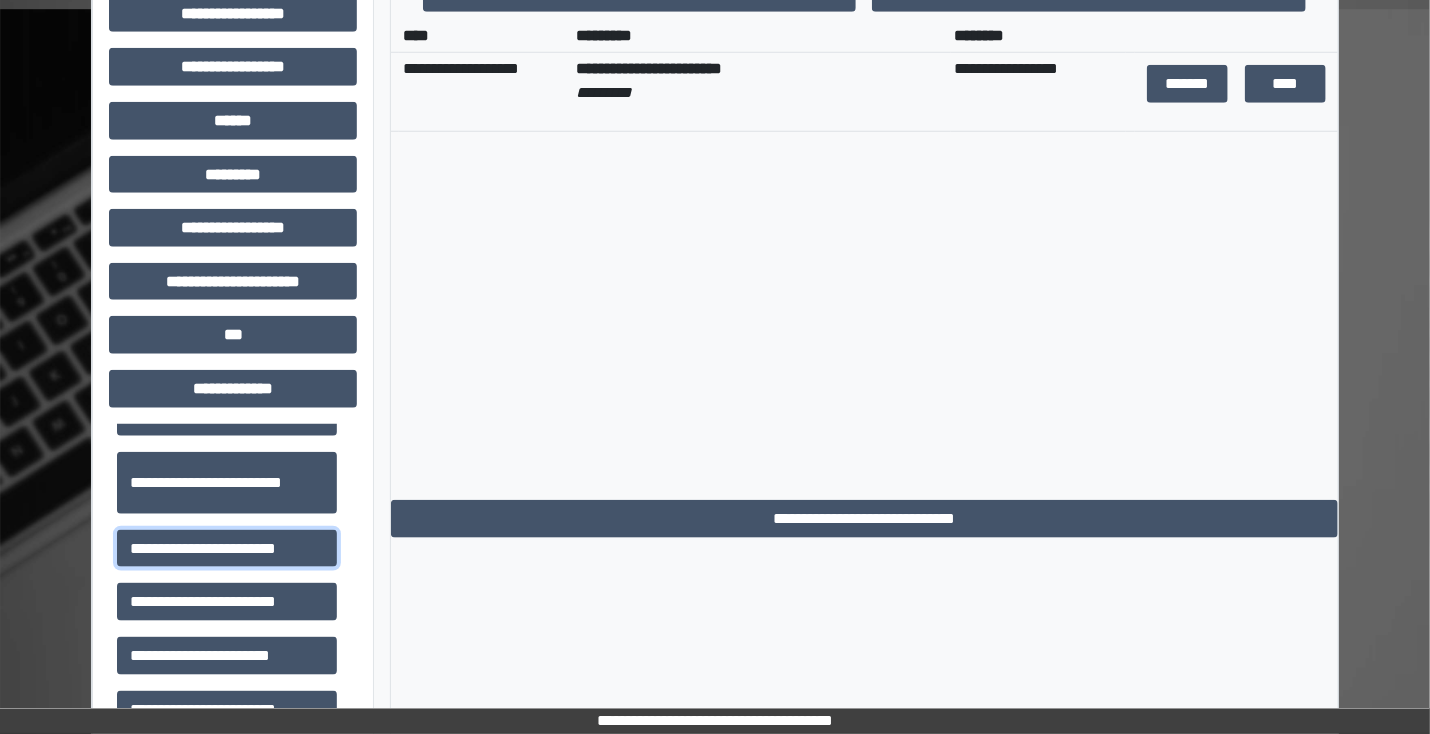 scroll, scrollTop: 720, scrollLeft: 0, axis: vertical 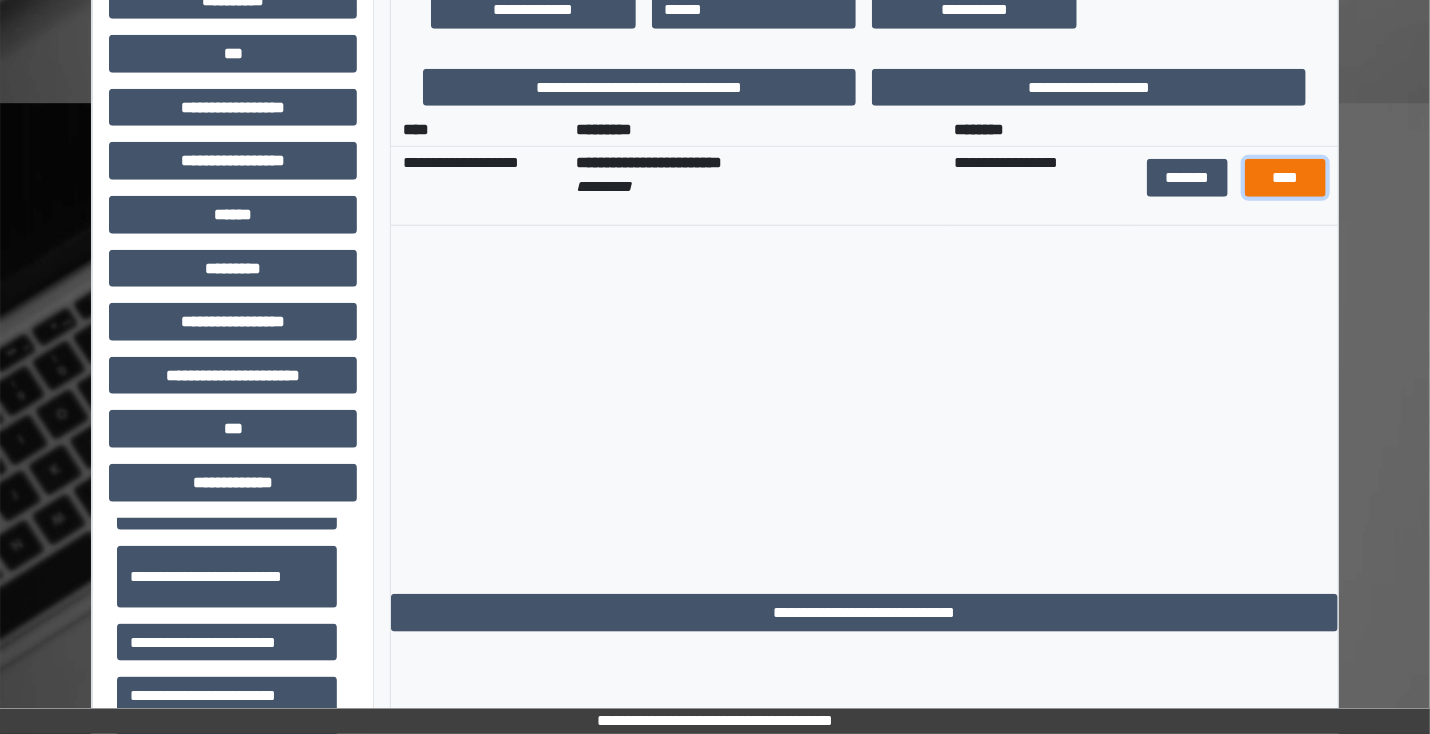 click on "****" at bounding box center (1285, 178) 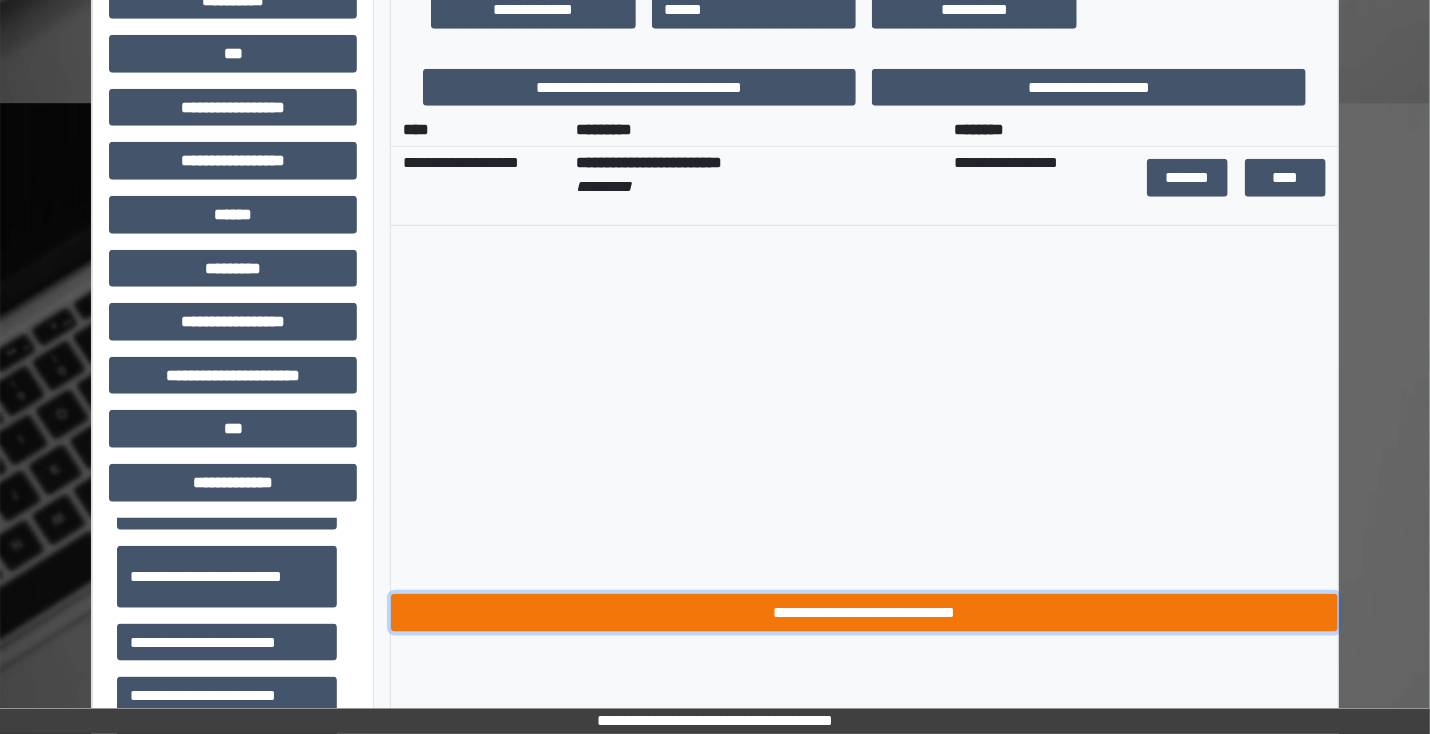 click on "**********" at bounding box center [864, 613] 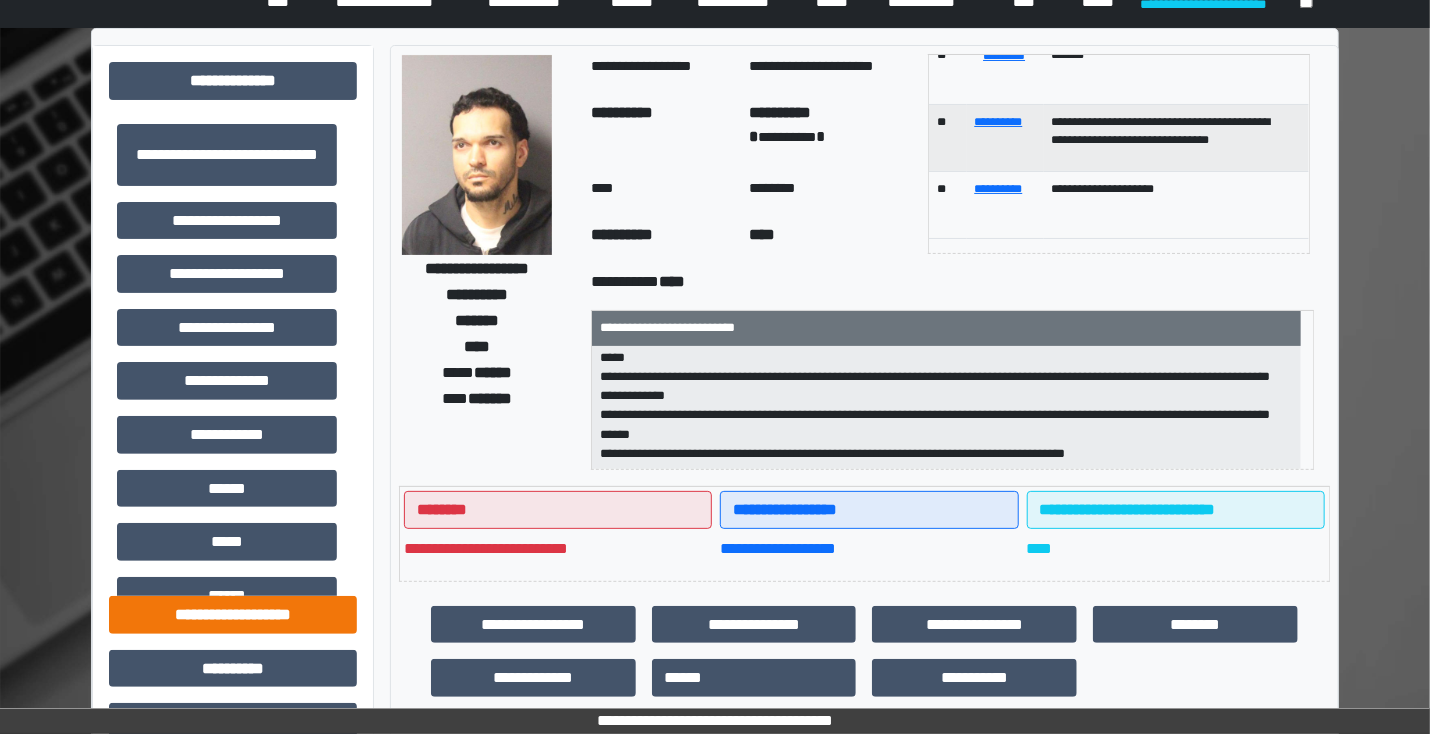 scroll, scrollTop: 0, scrollLeft: 0, axis: both 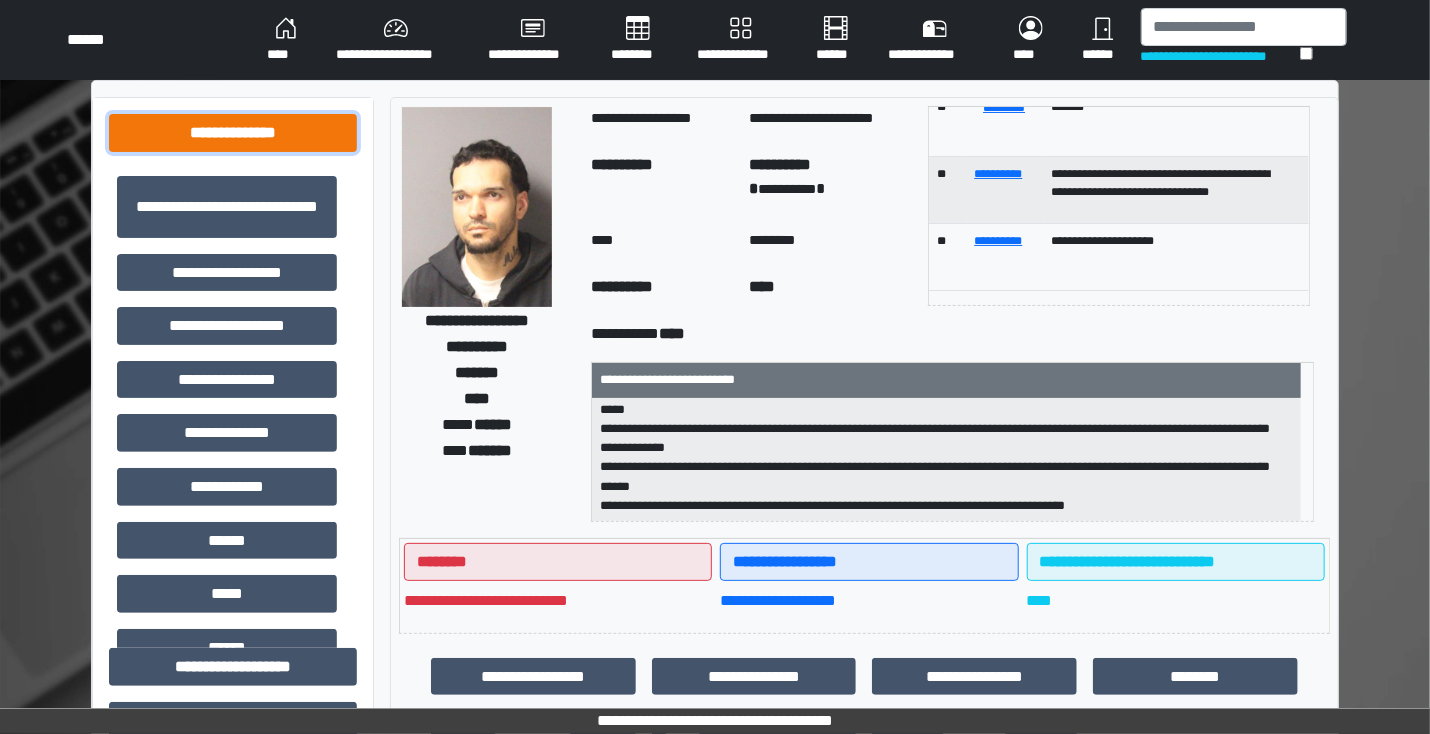 click on "**********" at bounding box center [233, 133] 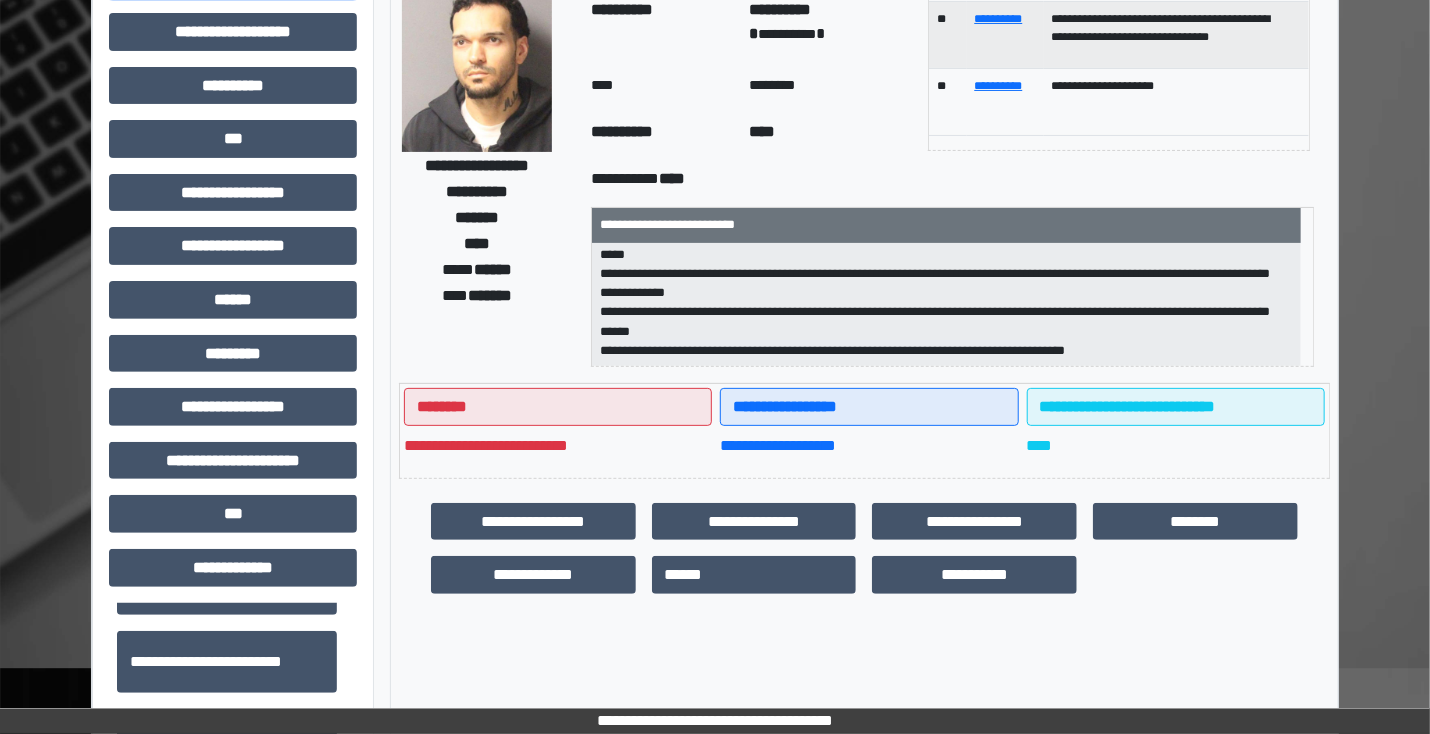 scroll, scrollTop: 80, scrollLeft: 0, axis: vertical 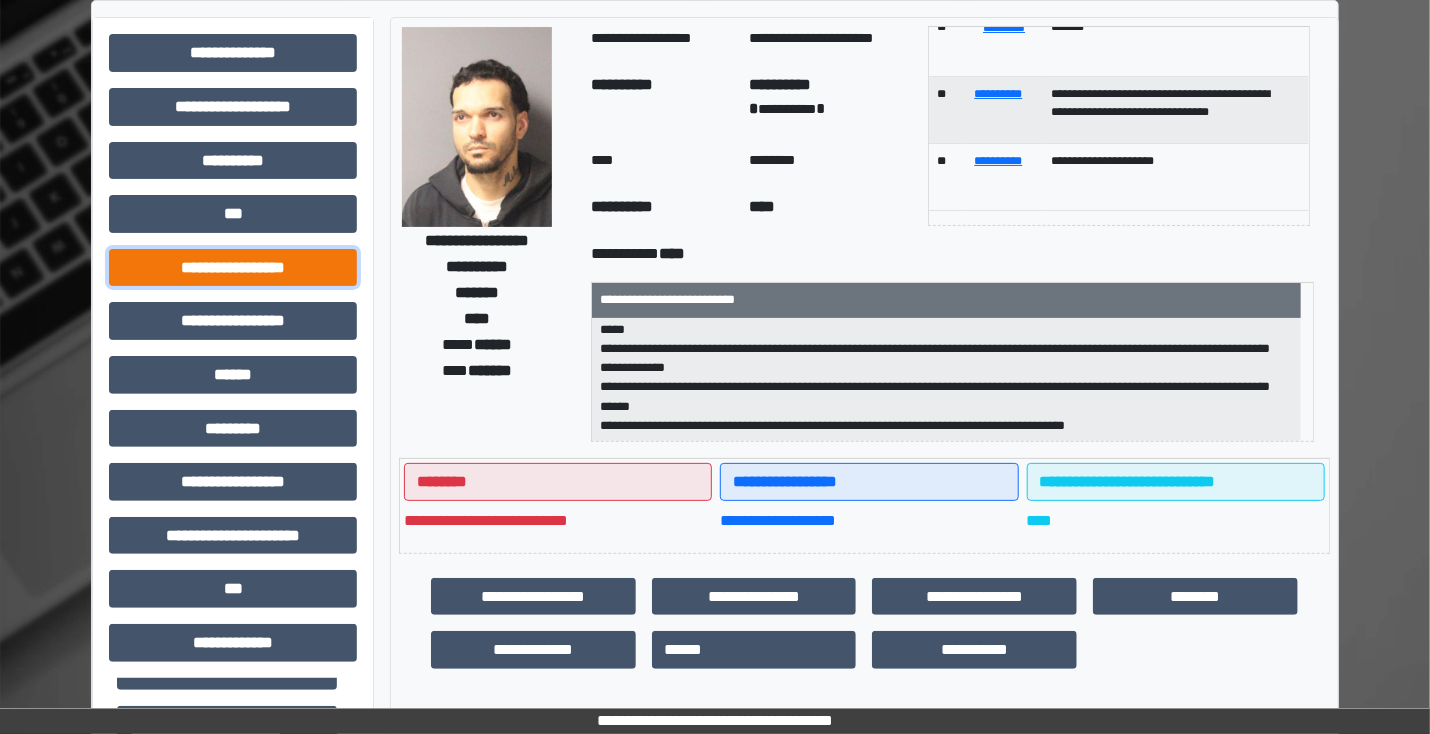 click on "**********" at bounding box center (233, 268) 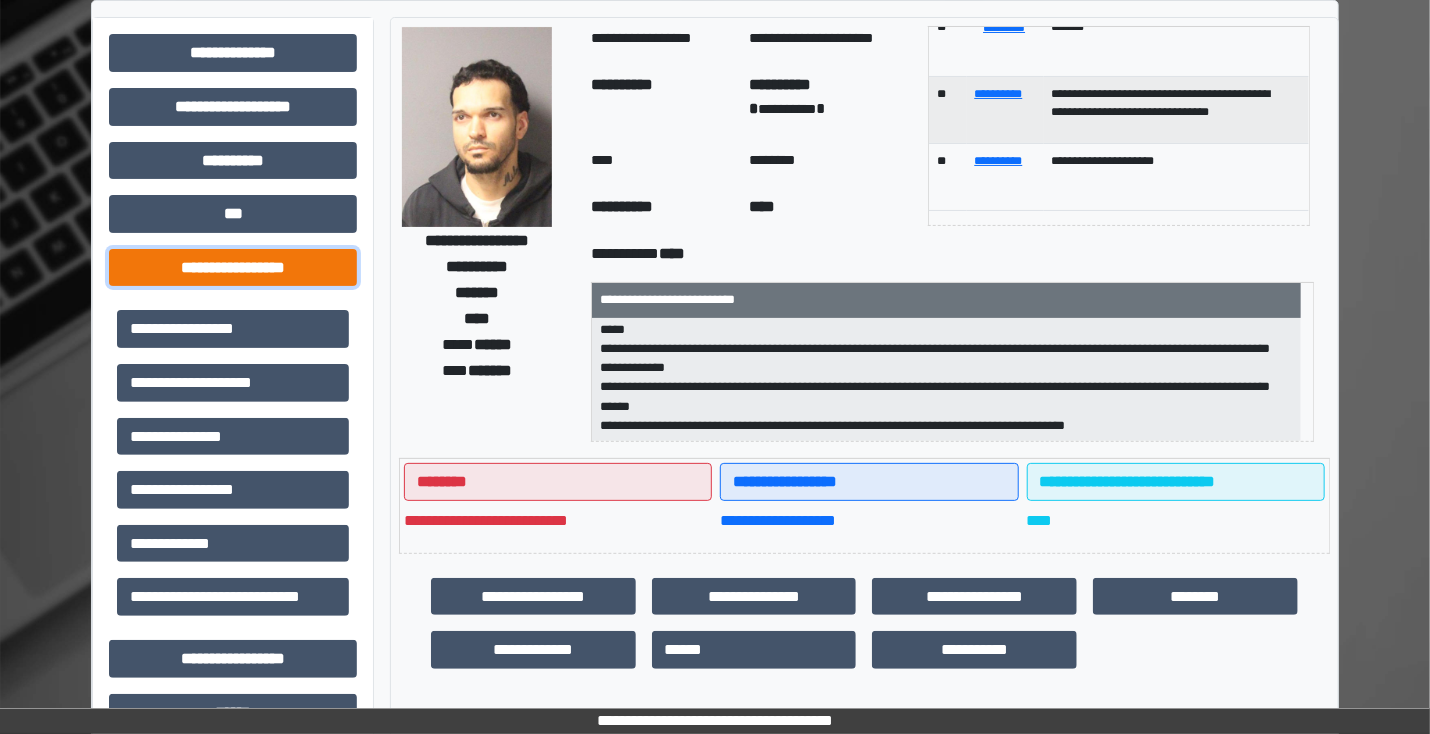 click on "**********" at bounding box center (233, 268) 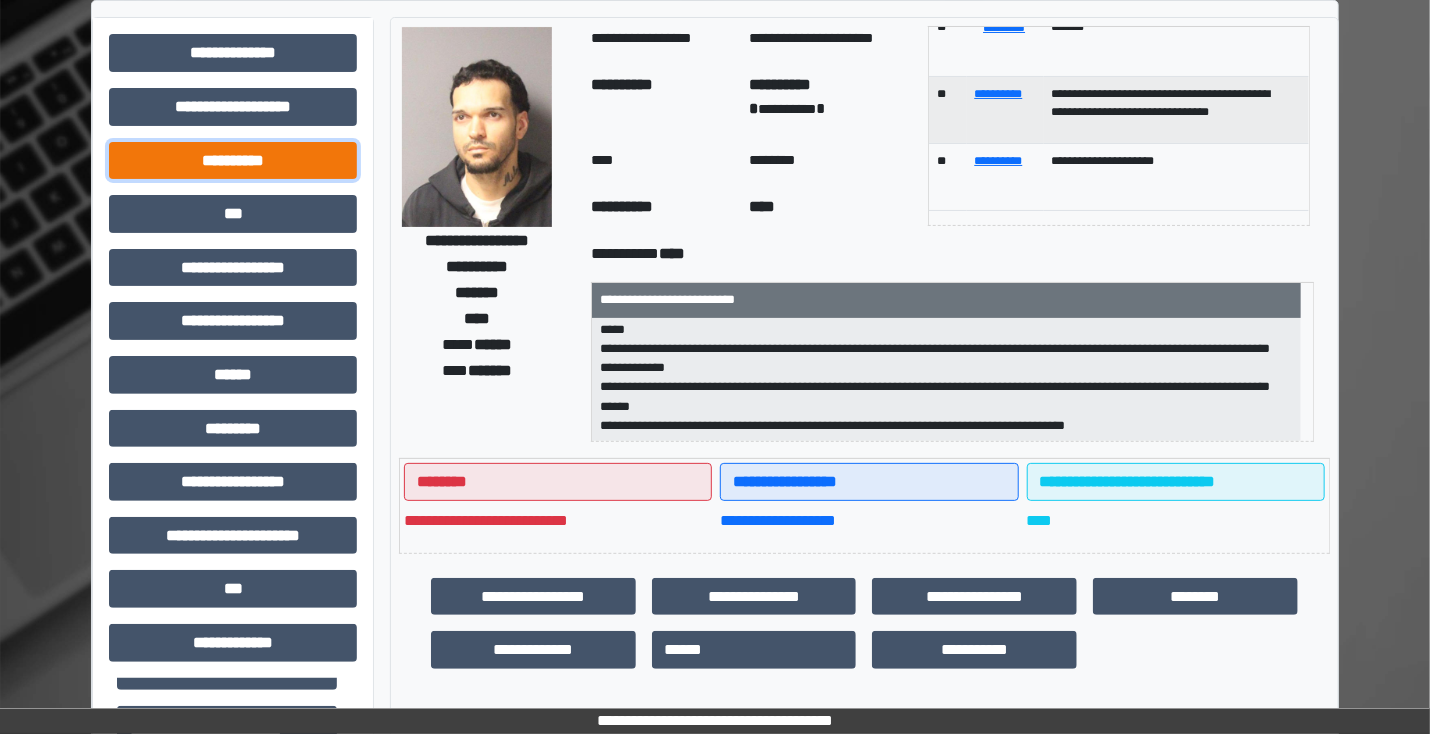 click on "**********" at bounding box center [233, 161] 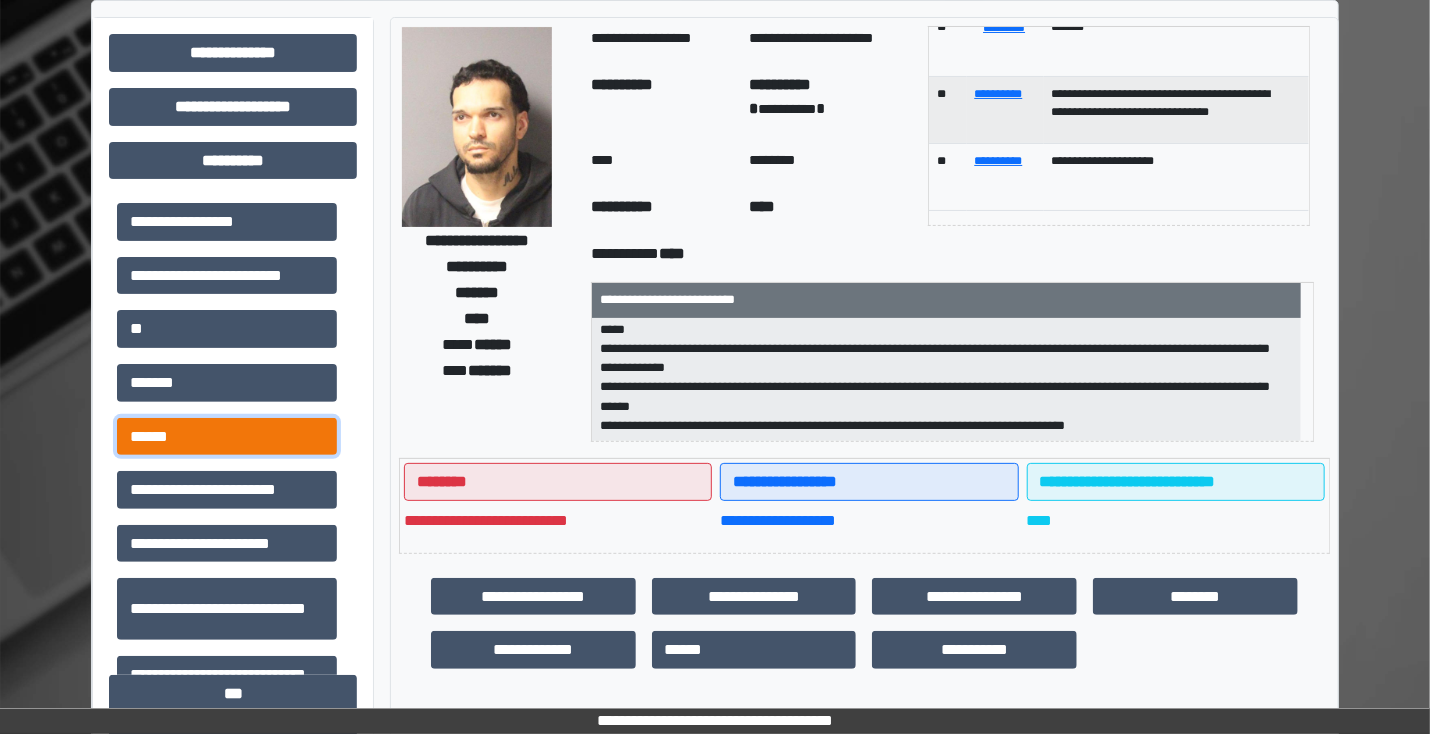 click on "******" at bounding box center [227, 437] 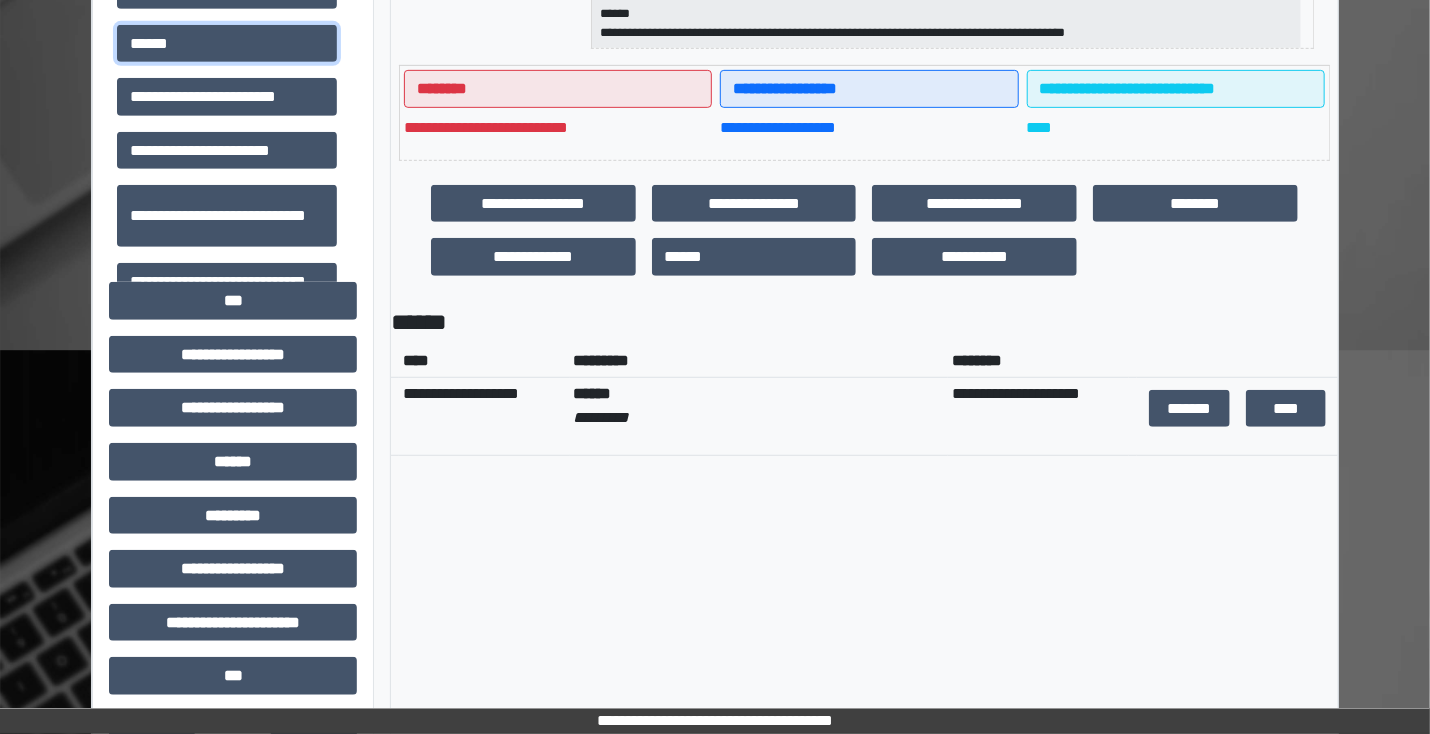 scroll, scrollTop: 480, scrollLeft: 0, axis: vertical 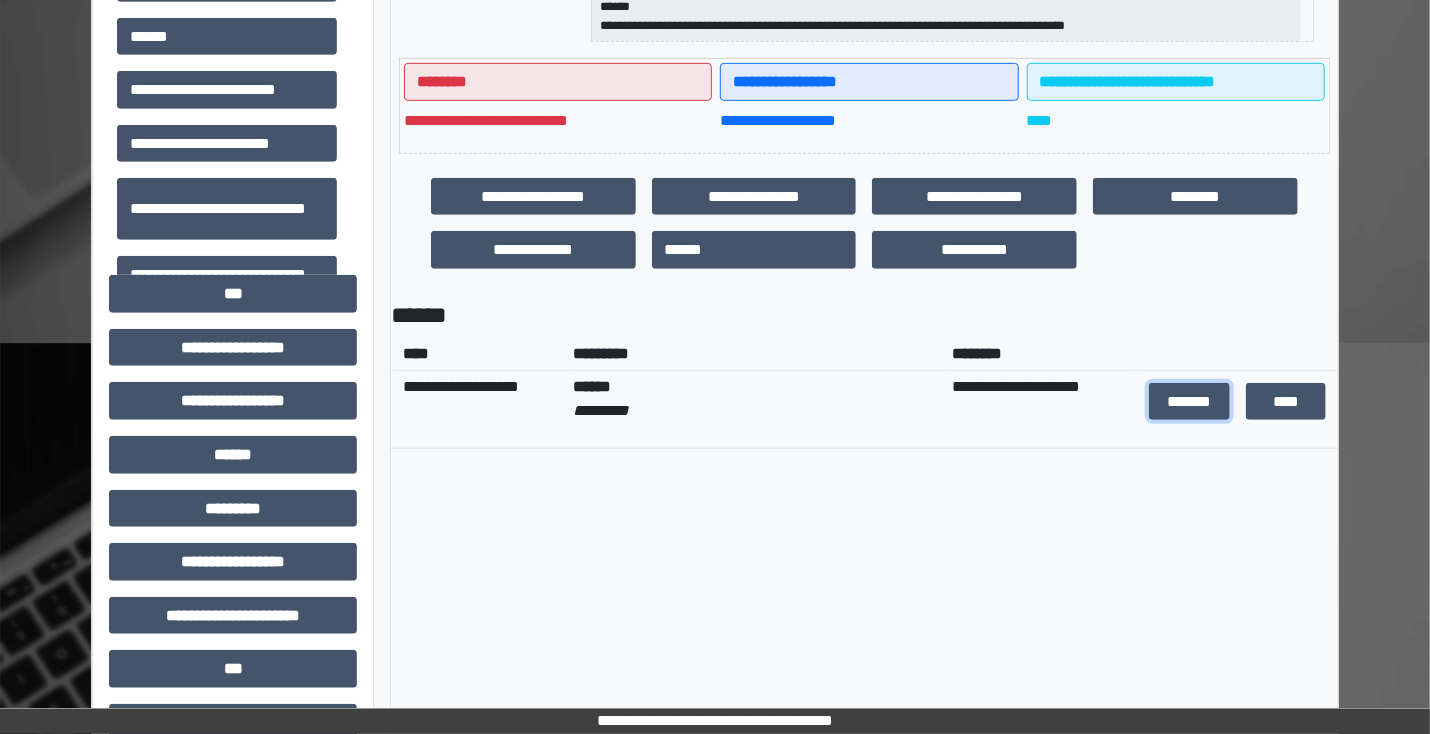 click on "*******" at bounding box center [1189, 402] 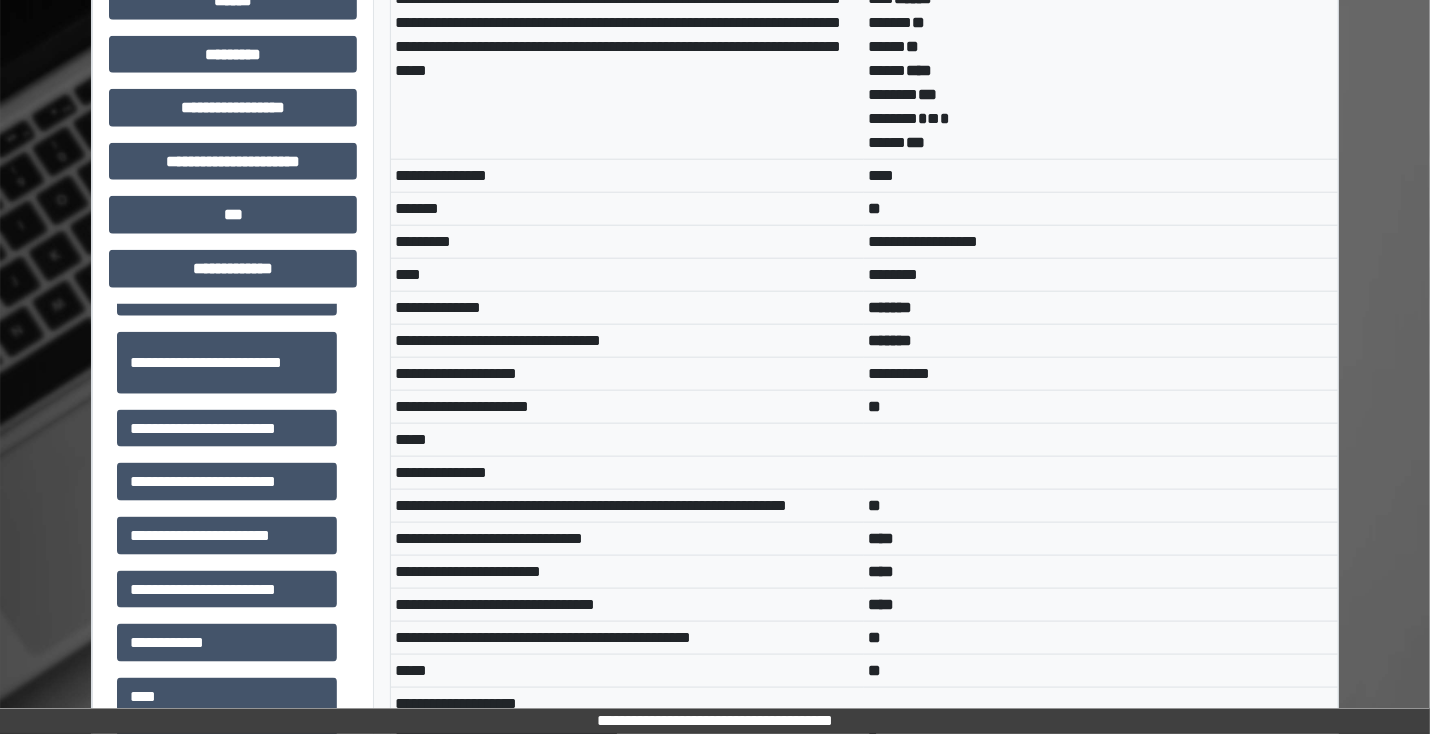 scroll, scrollTop: 960, scrollLeft: 0, axis: vertical 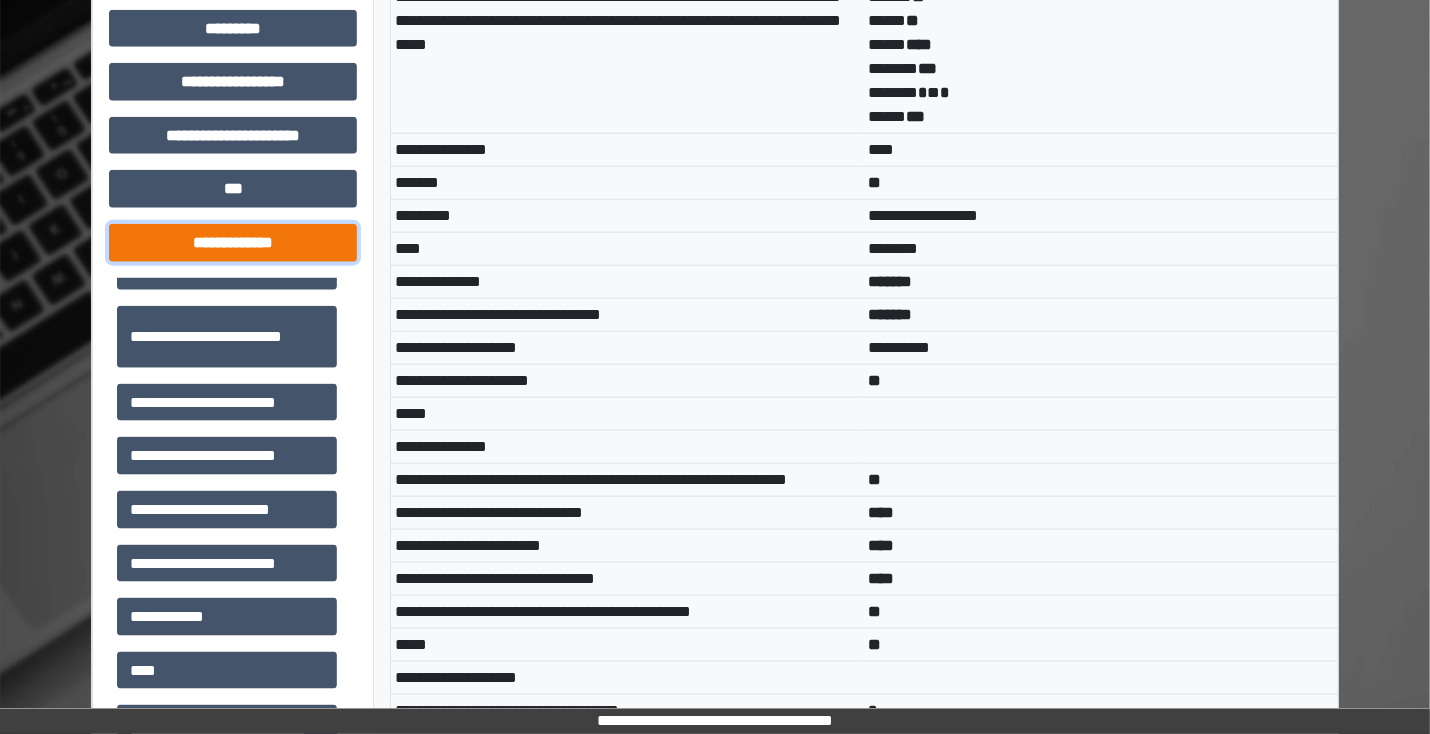 click on "**********" at bounding box center [233, 243] 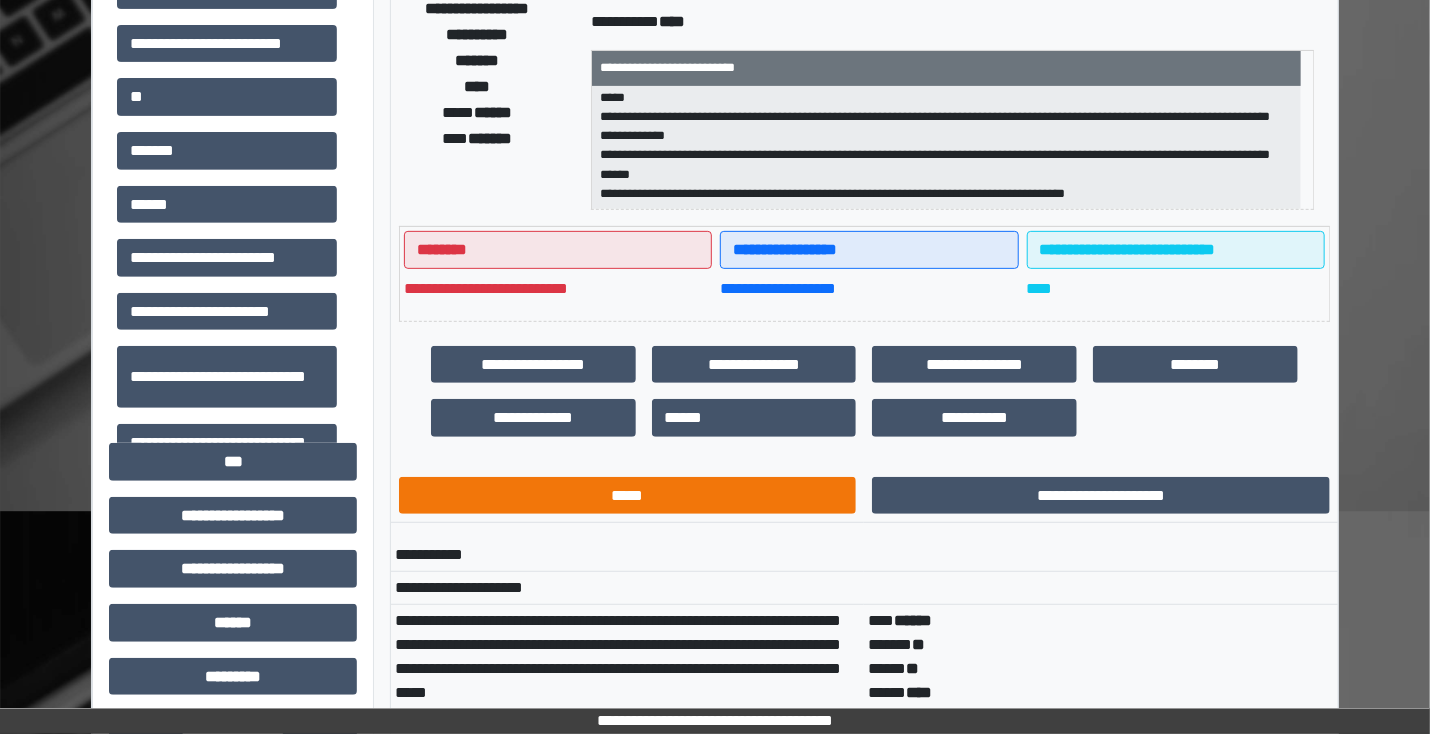 scroll, scrollTop: 400, scrollLeft: 0, axis: vertical 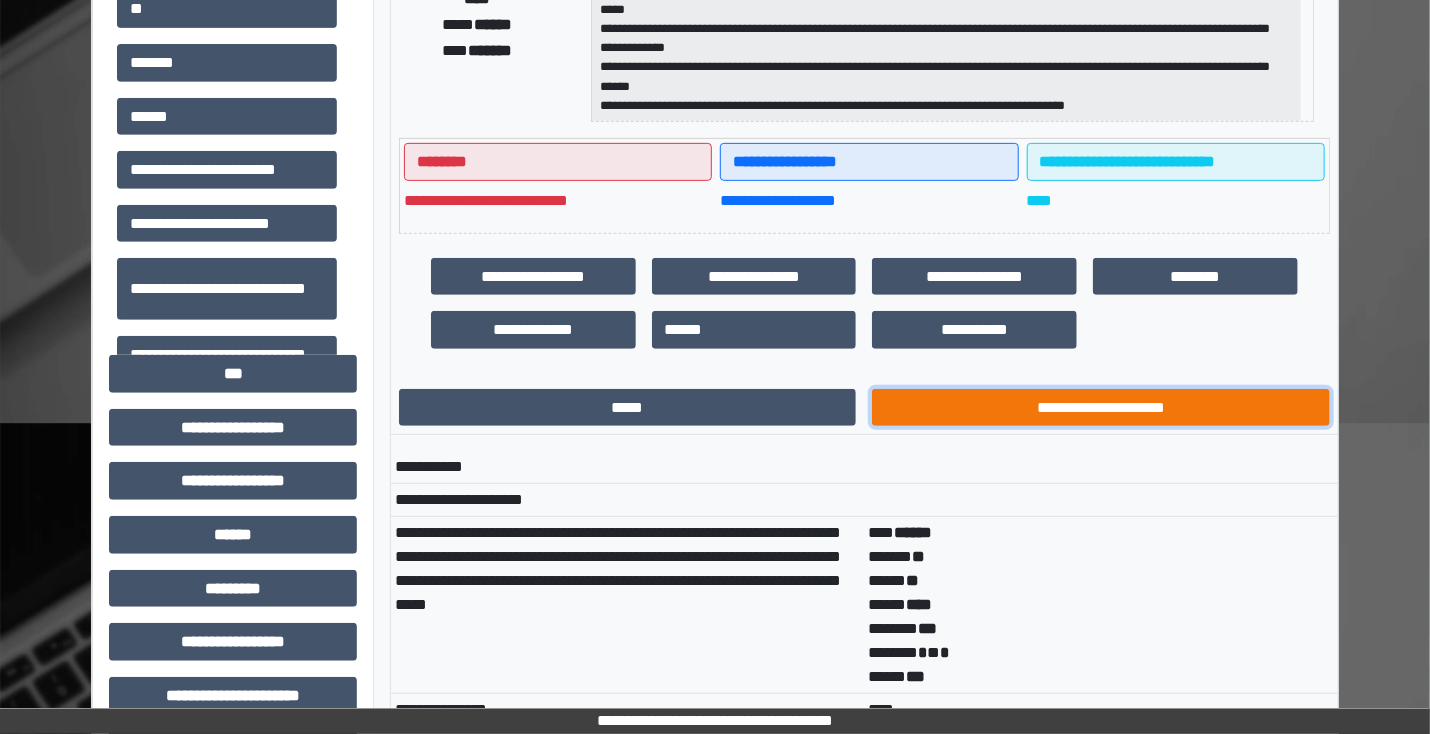 click on "**********" at bounding box center (1101, 408) 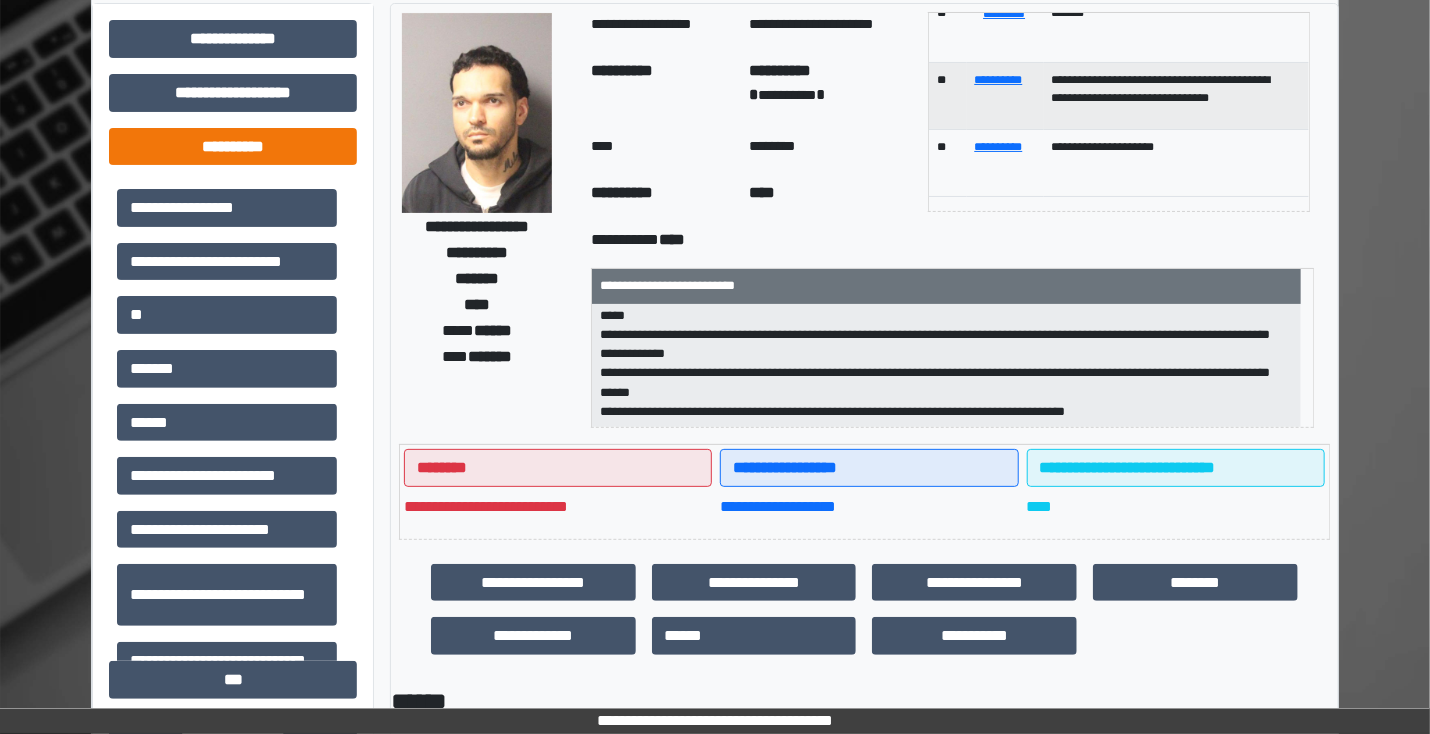 scroll, scrollTop: 80, scrollLeft: 0, axis: vertical 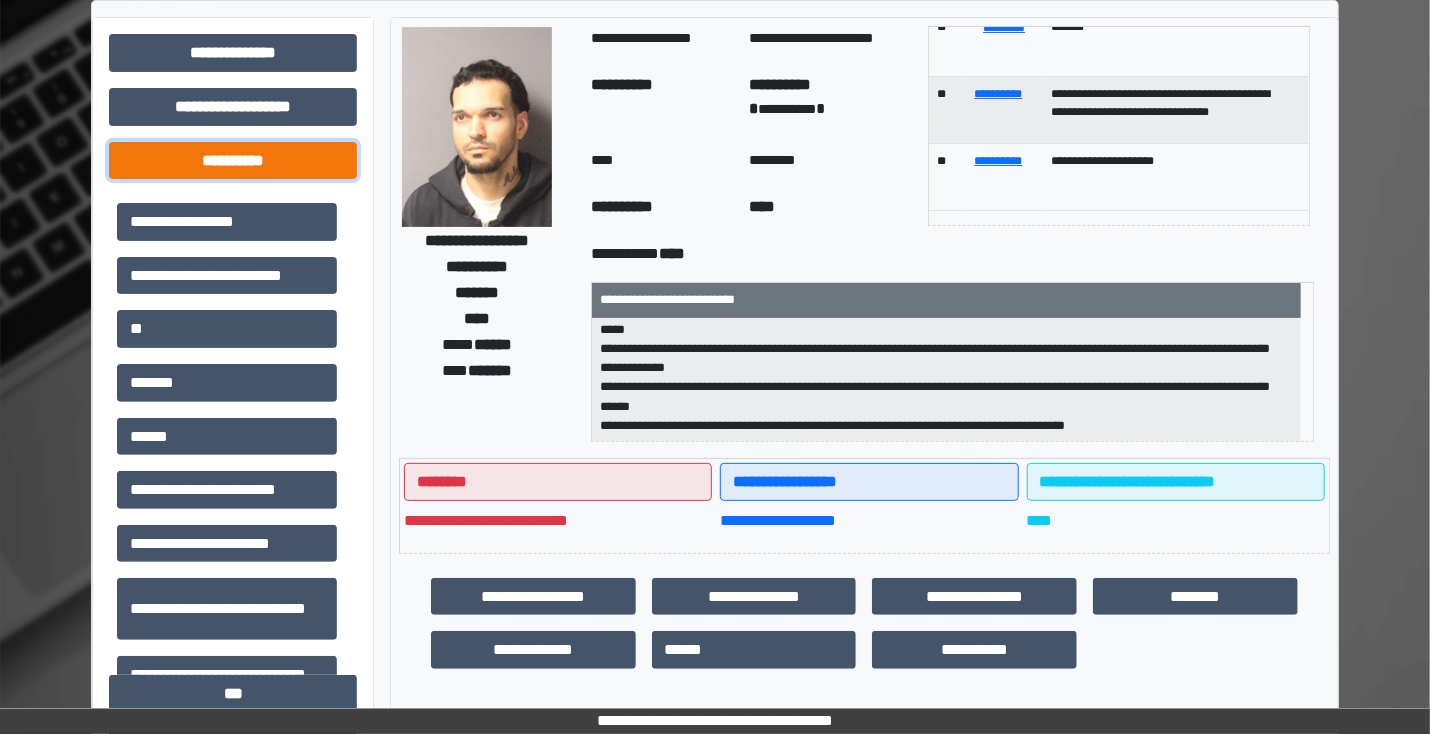 click on "**********" at bounding box center [233, 161] 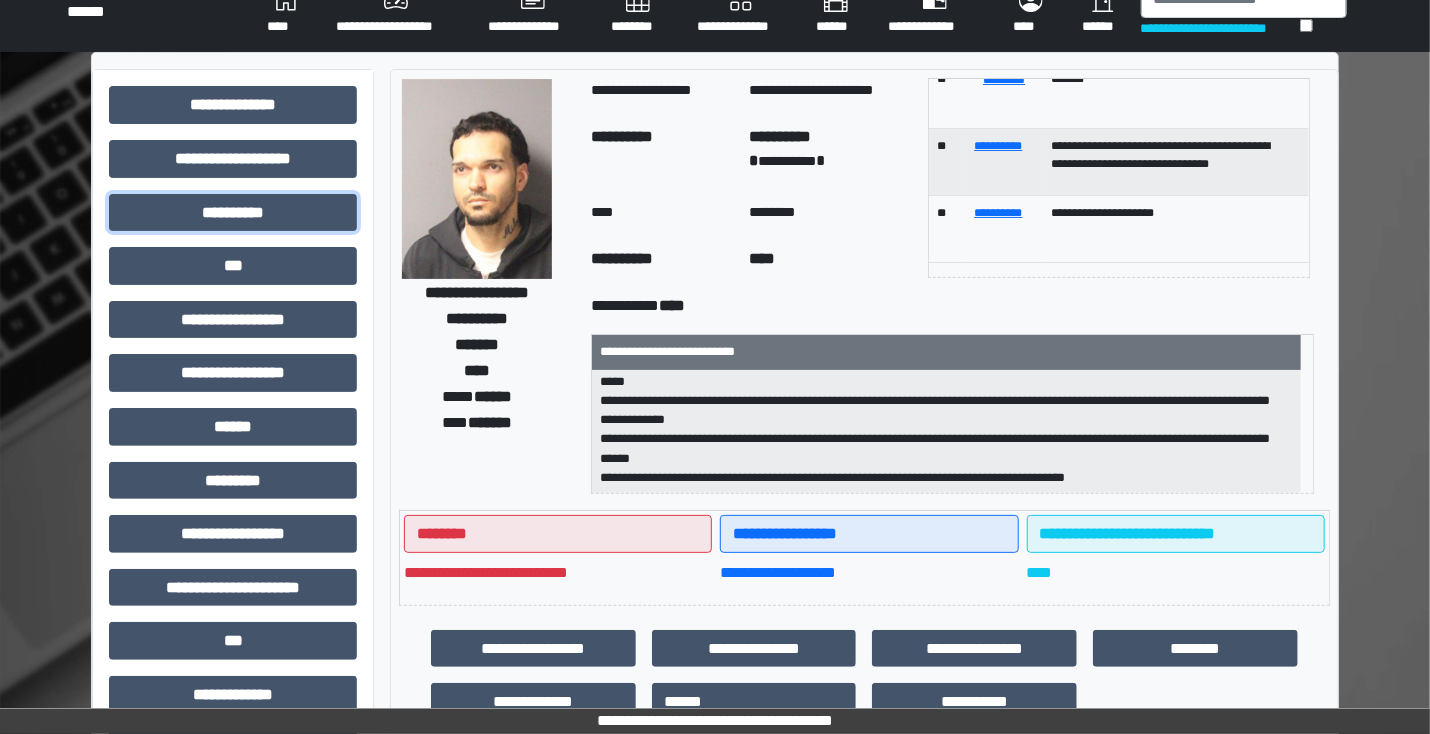 scroll, scrollTop: 0, scrollLeft: 0, axis: both 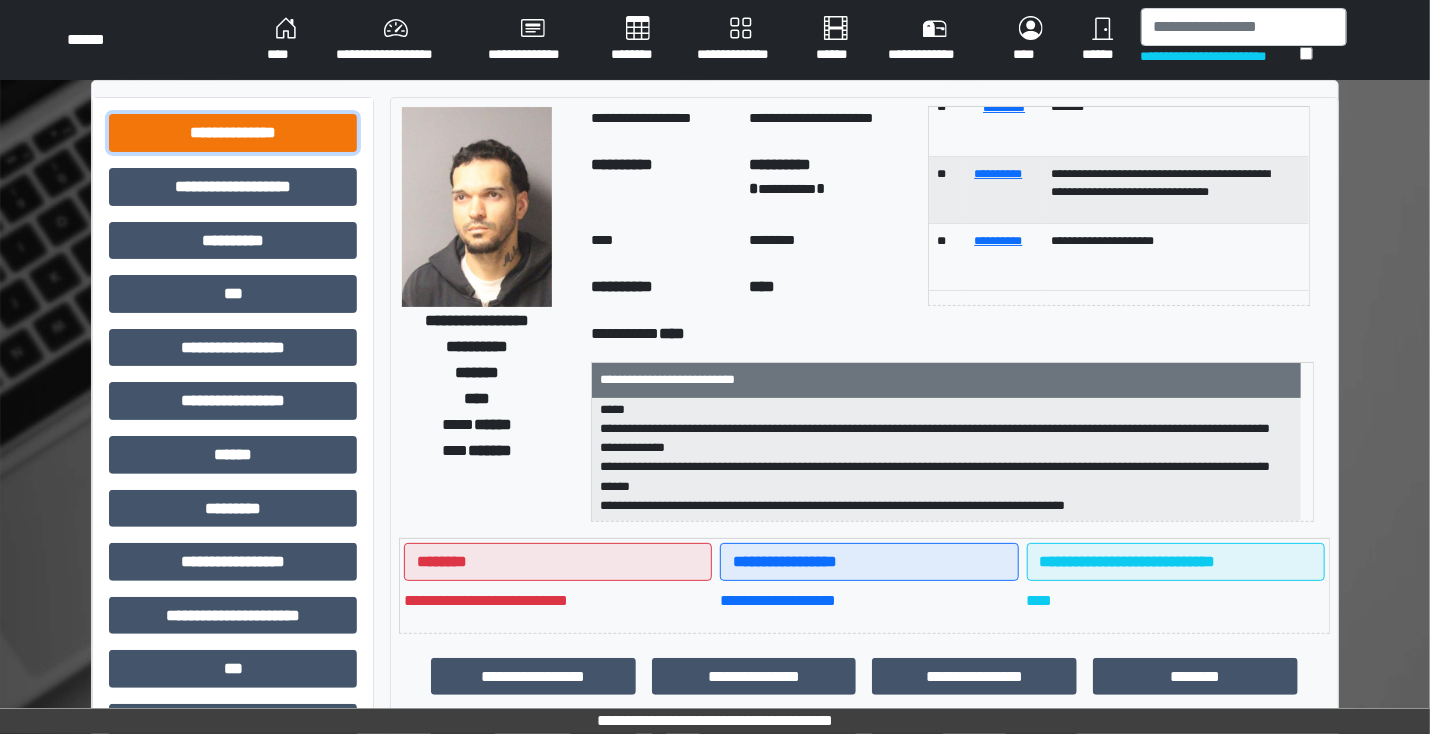 click on "**********" at bounding box center [233, 133] 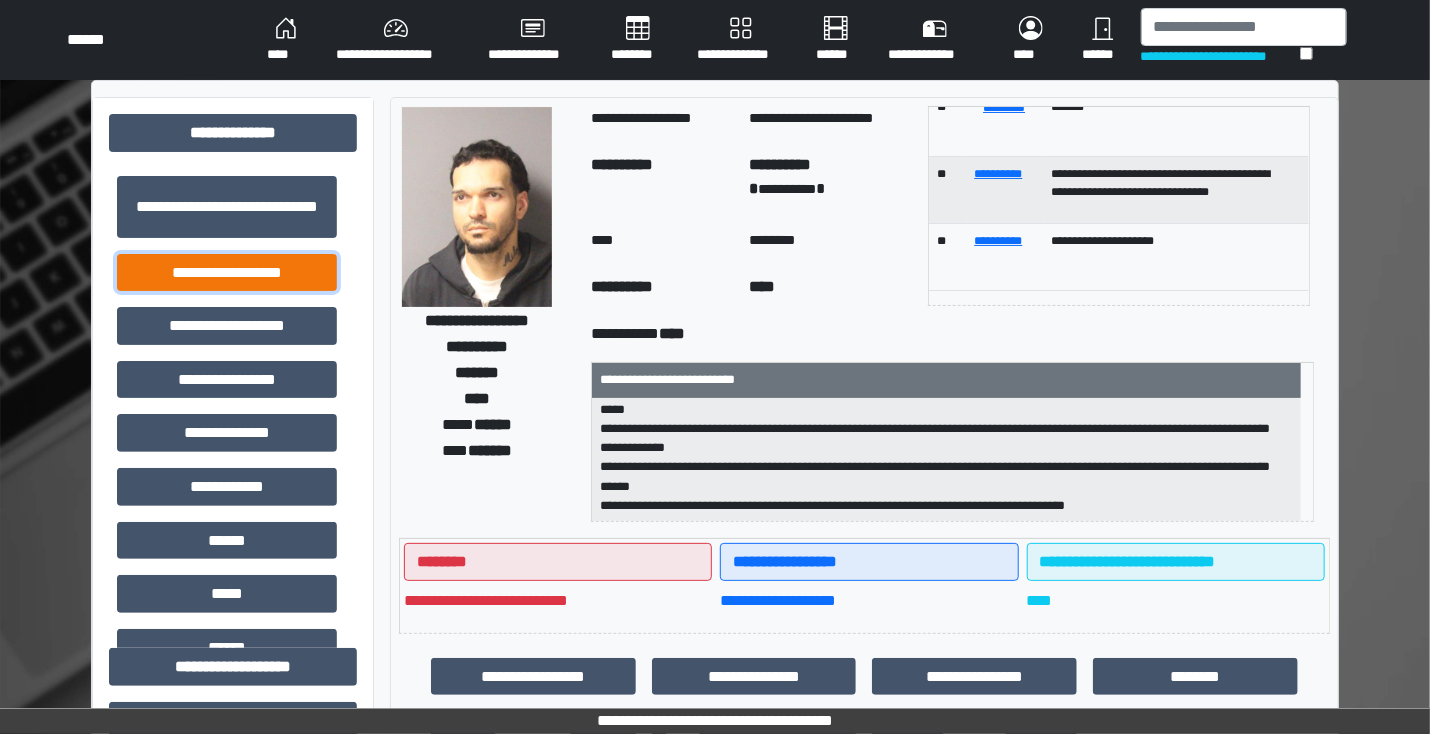 click on "**********" at bounding box center (227, 273) 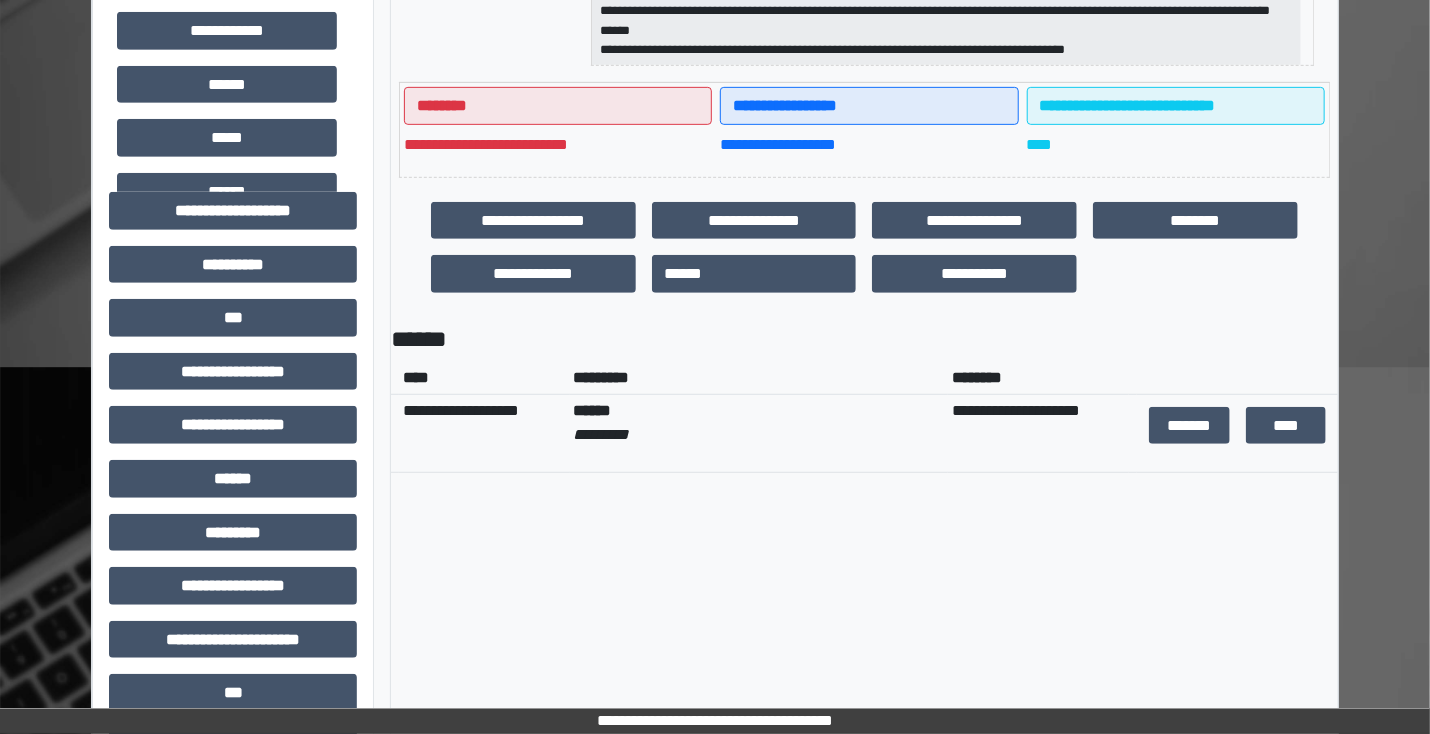 scroll, scrollTop: 480, scrollLeft: 0, axis: vertical 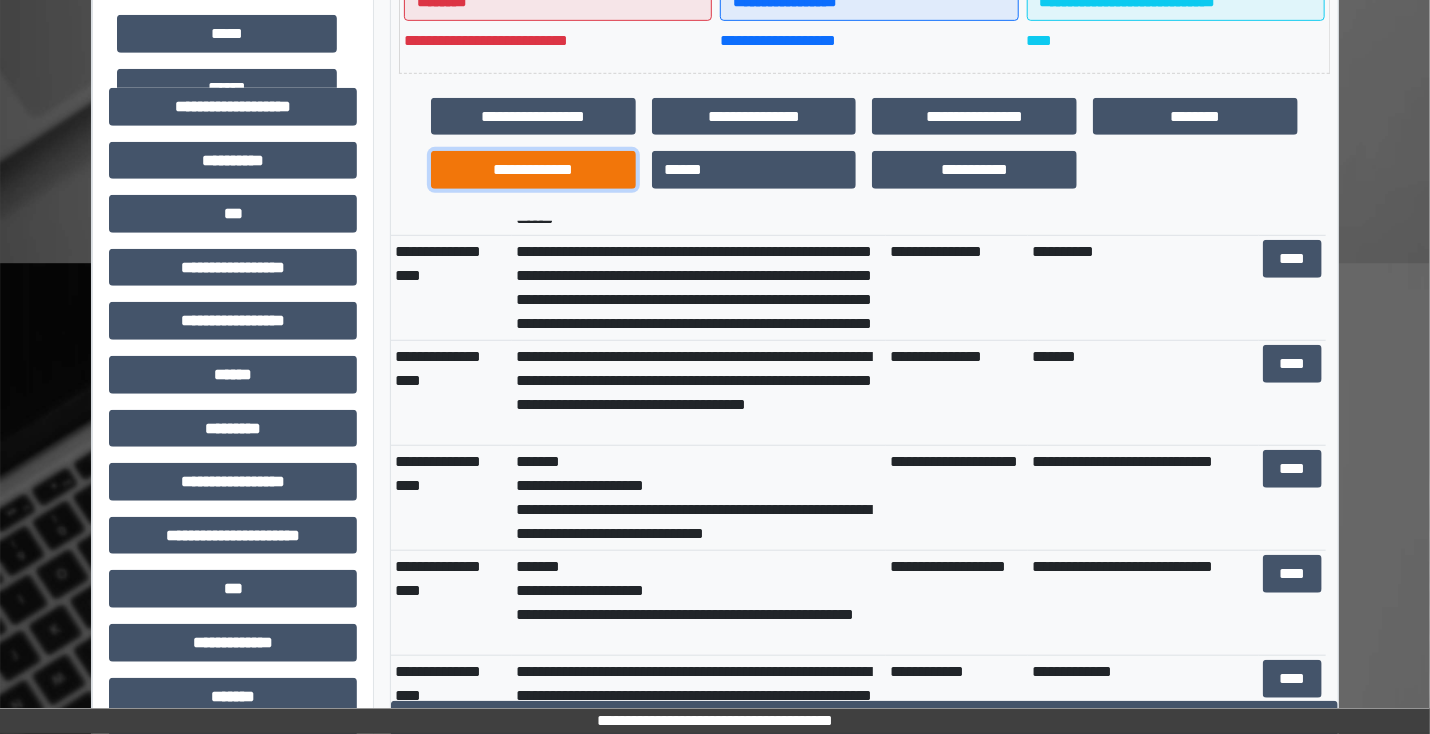 click on "**********" at bounding box center [533, 170] 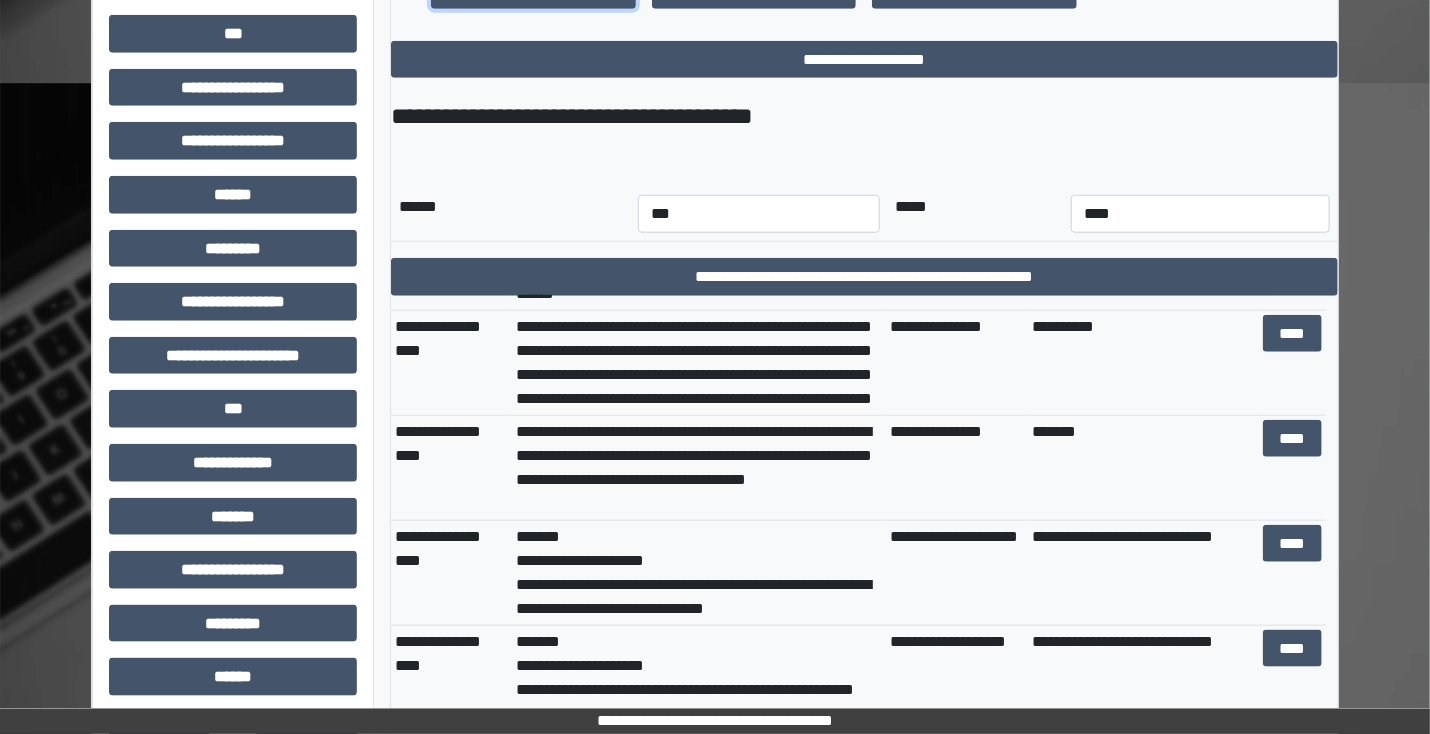 scroll, scrollTop: 880, scrollLeft: 0, axis: vertical 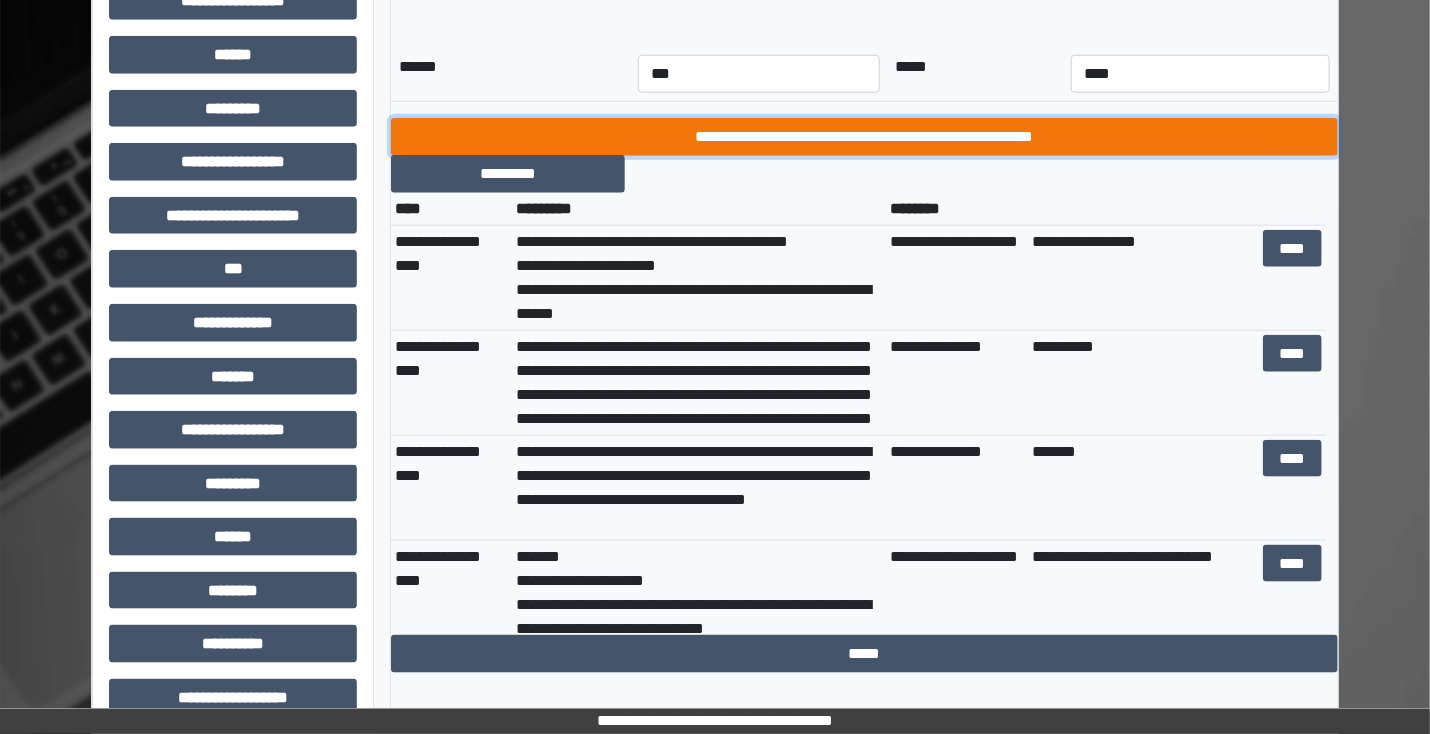 click on "**********" at bounding box center (864, 137) 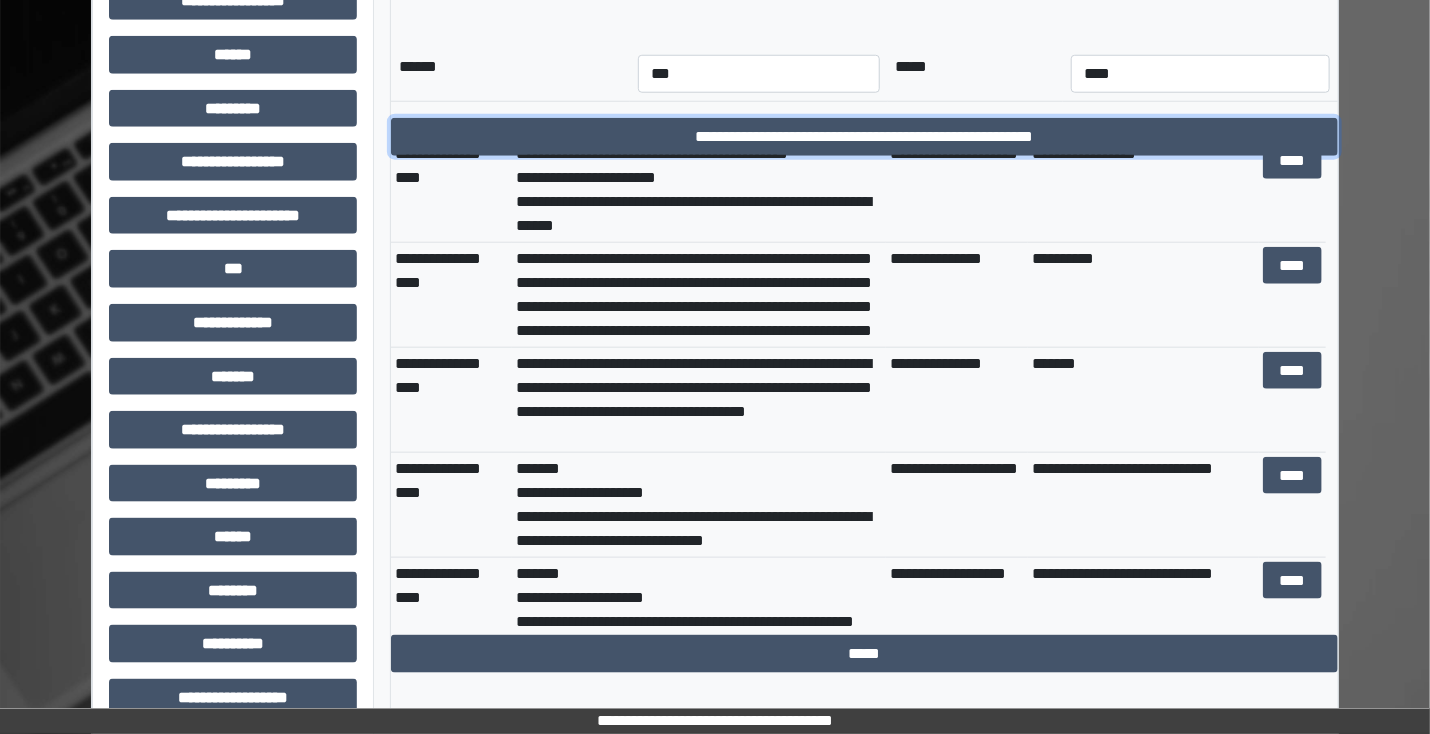 scroll, scrollTop: 0, scrollLeft: 0, axis: both 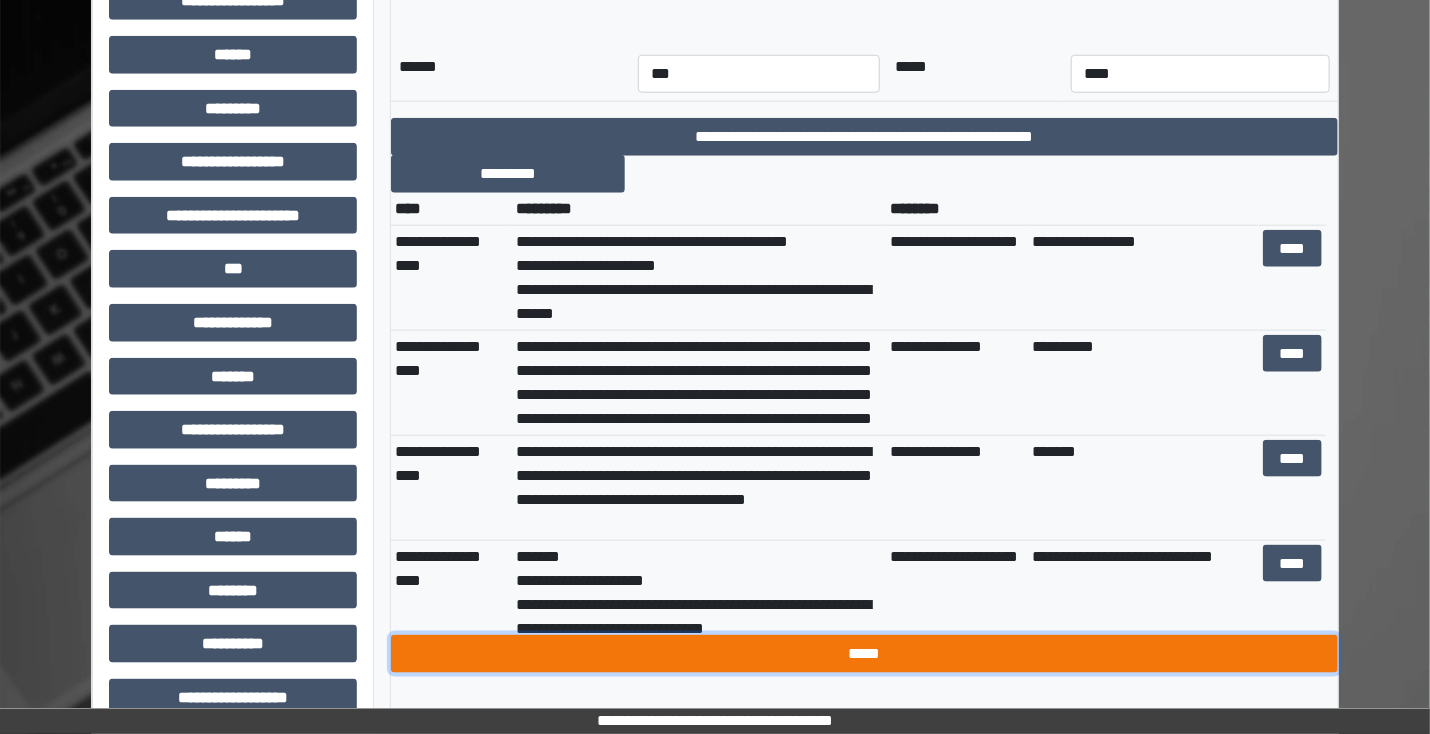 click on "*****" at bounding box center (864, 654) 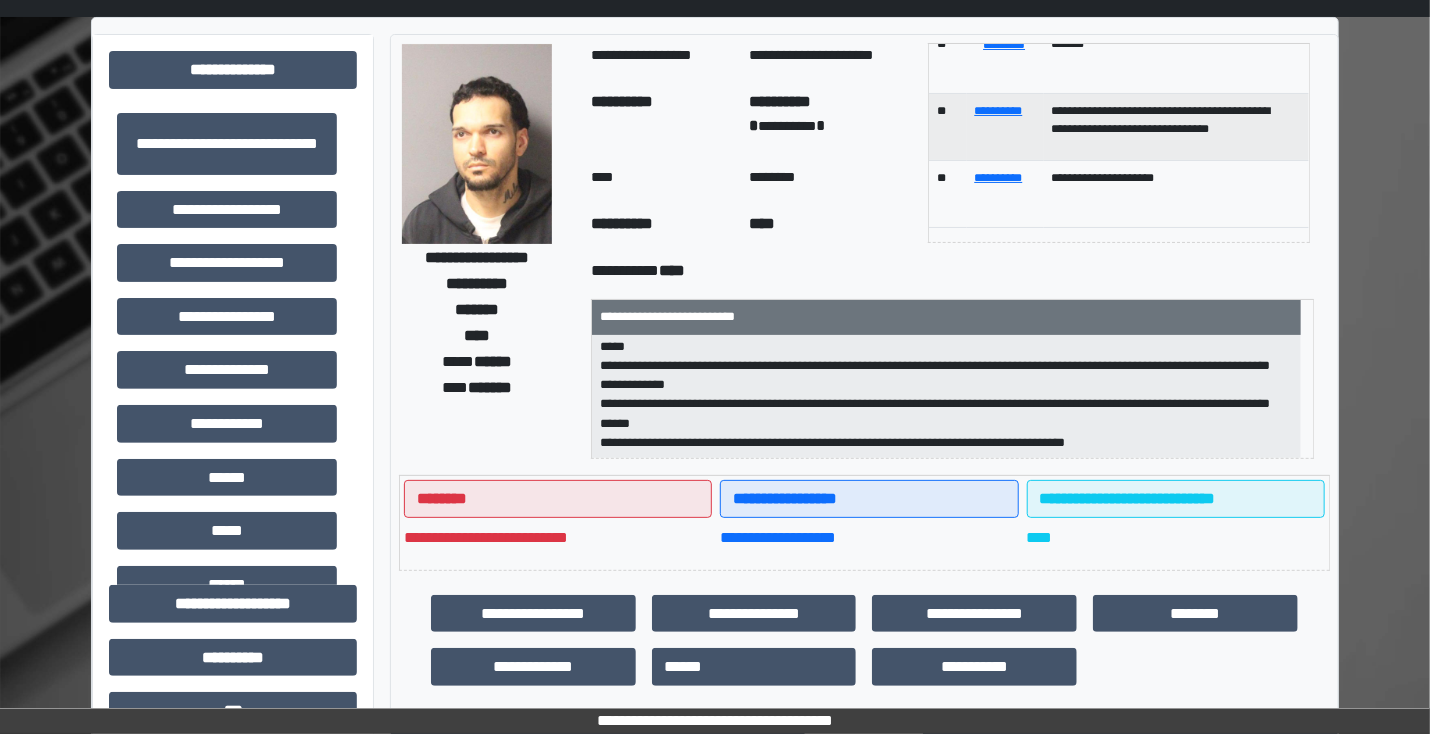 scroll, scrollTop: 0, scrollLeft: 0, axis: both 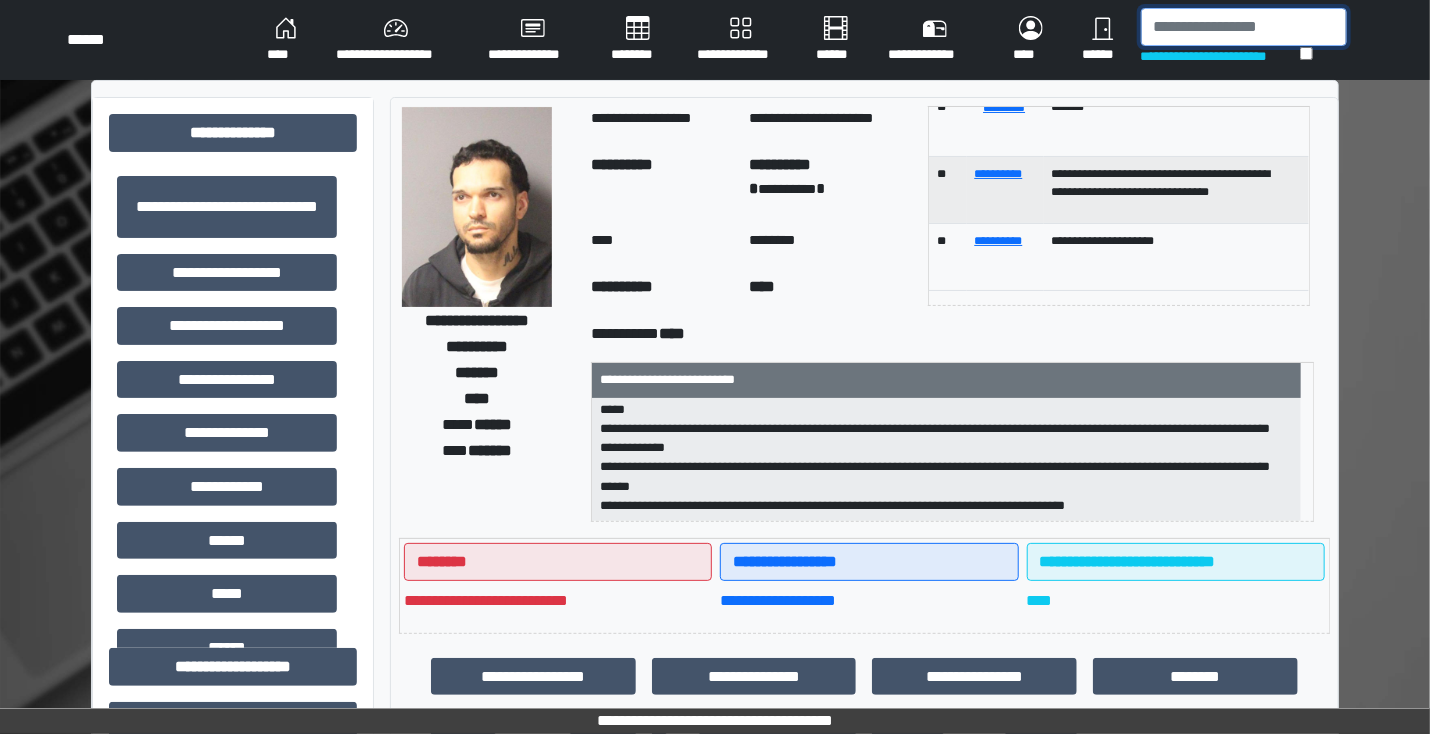 click at bounding box center [1244, 27] 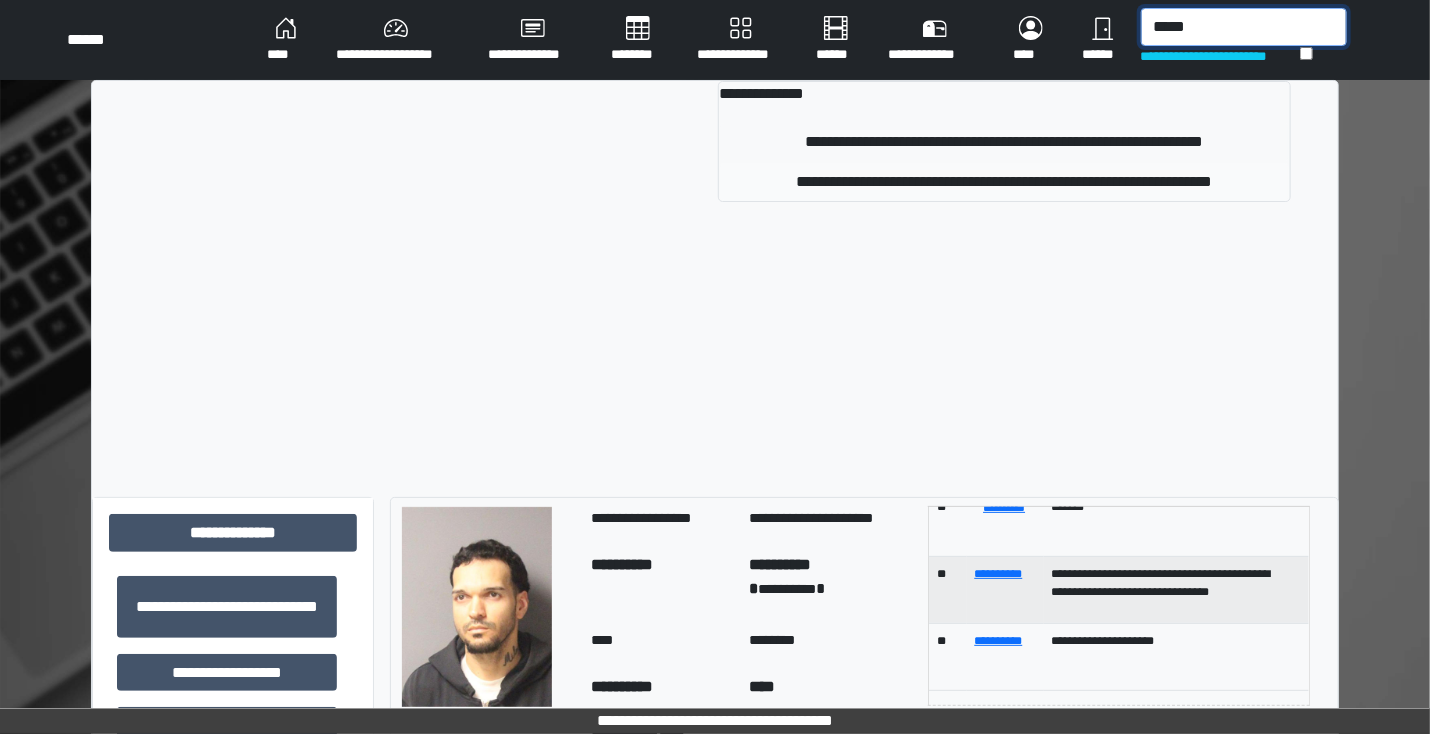 type on "*****" 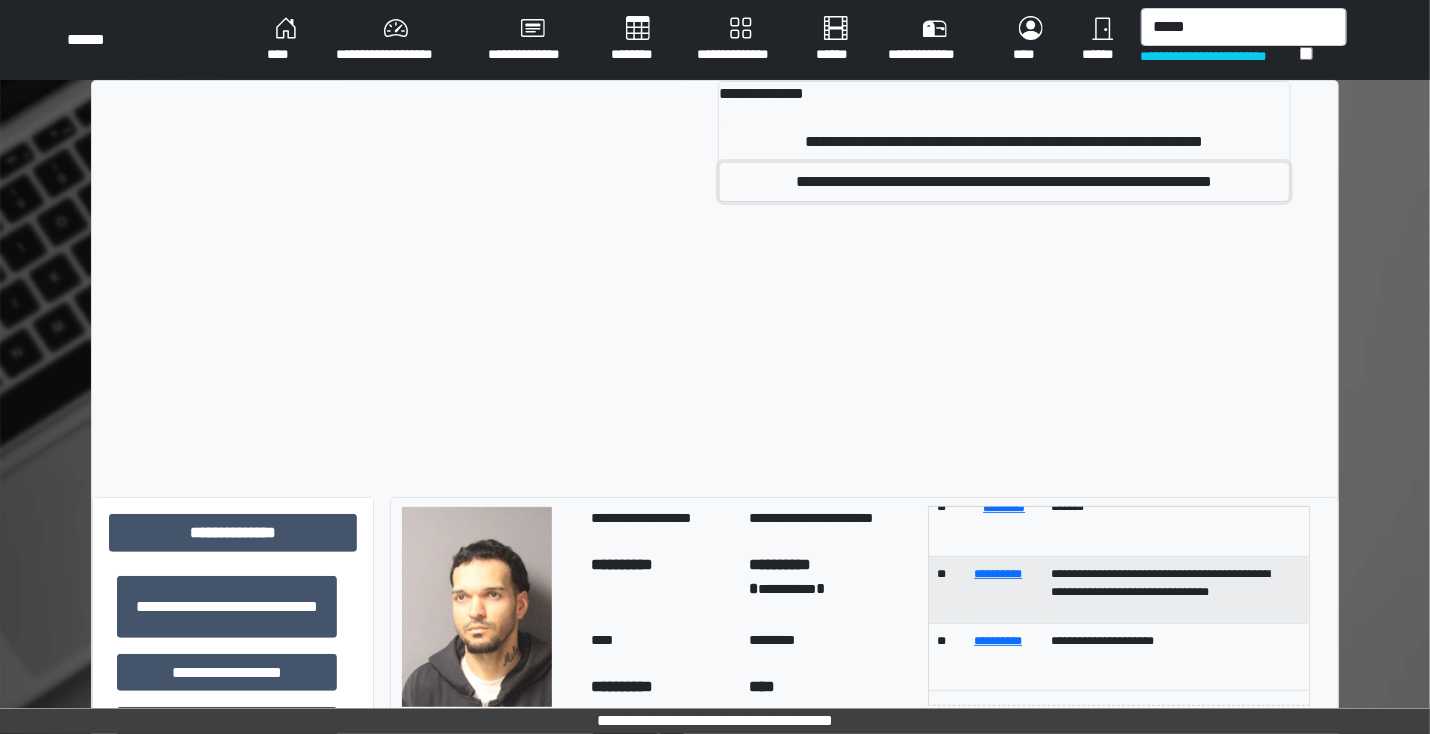 click on "**********" at bounding box center (1004, 182) 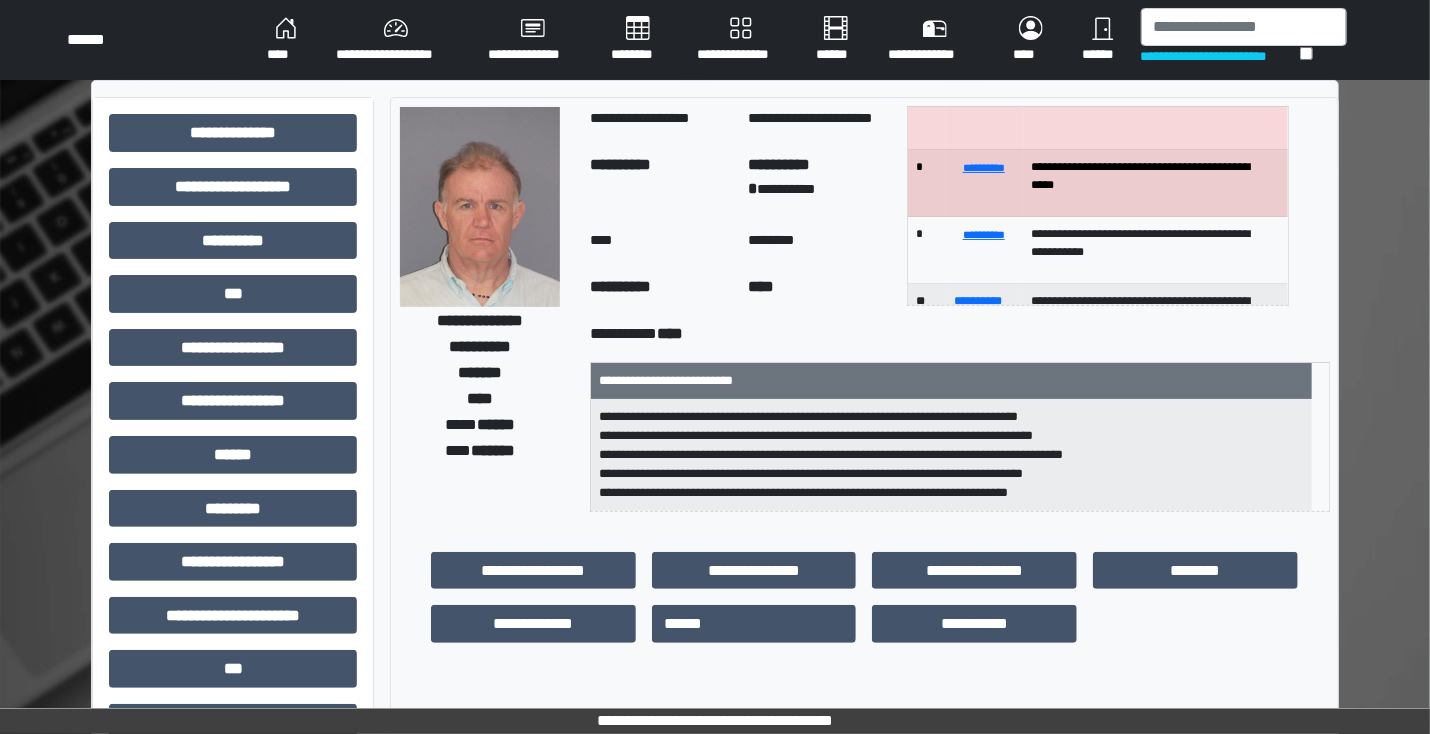 scroll, scrollTop: 0, scrollLeft: 0, axis: both 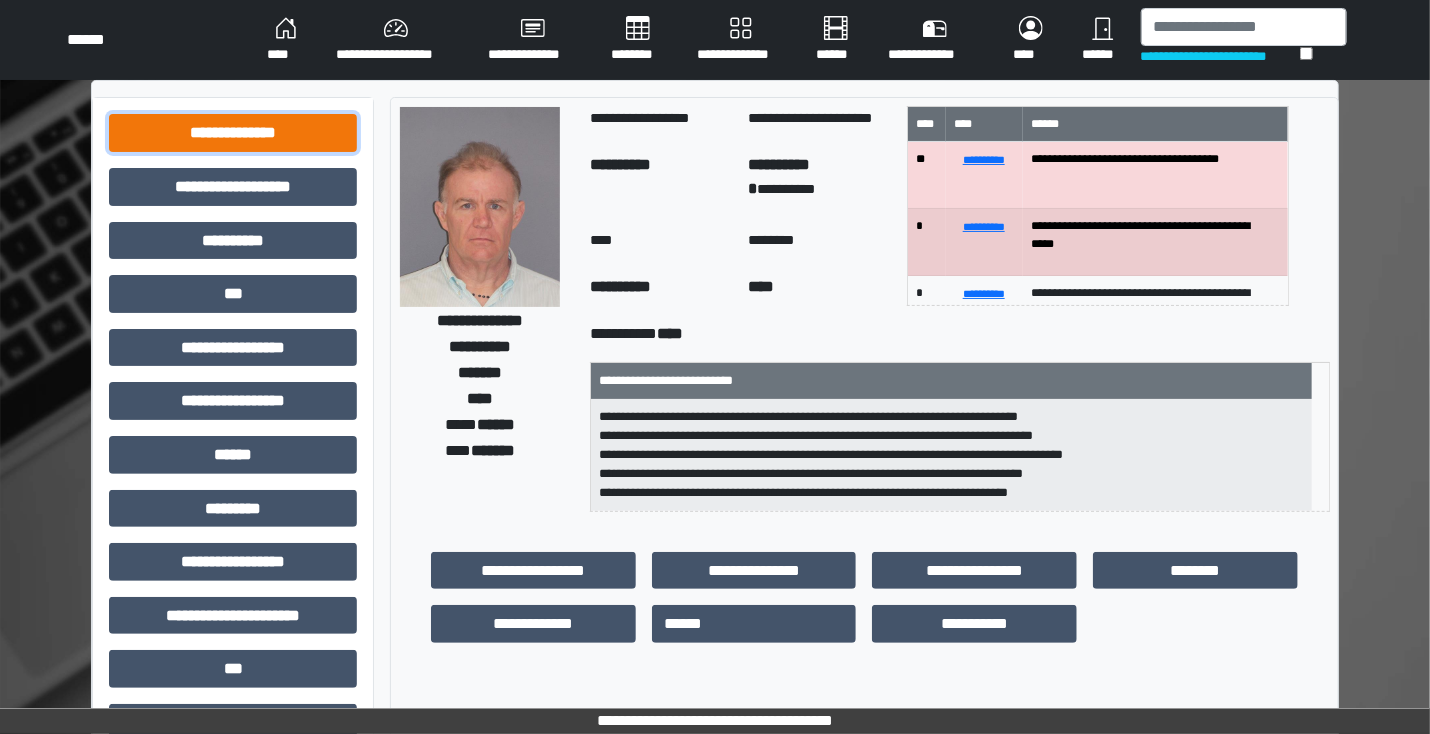 click on "**********" at bounding box center [233, 133] 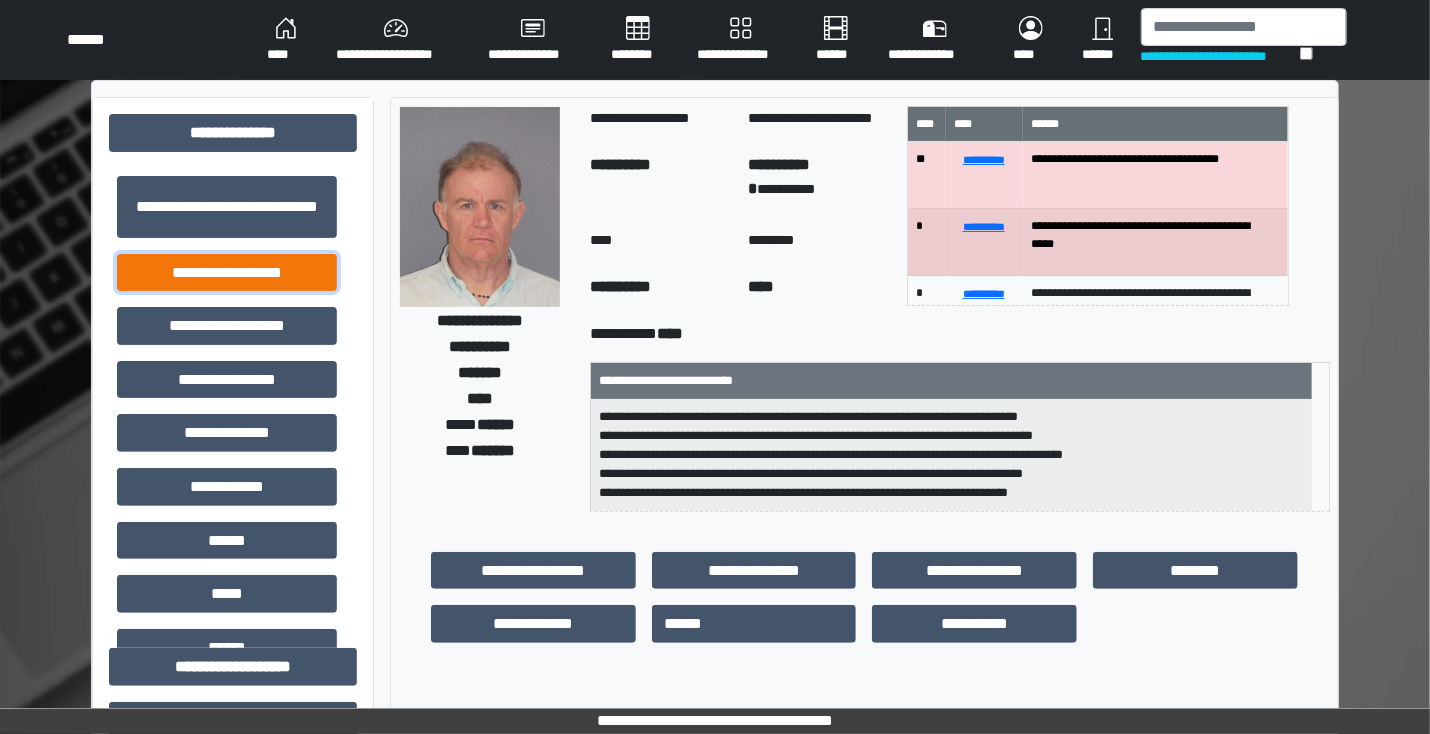click on "**********" at bounding box center [227, 273] 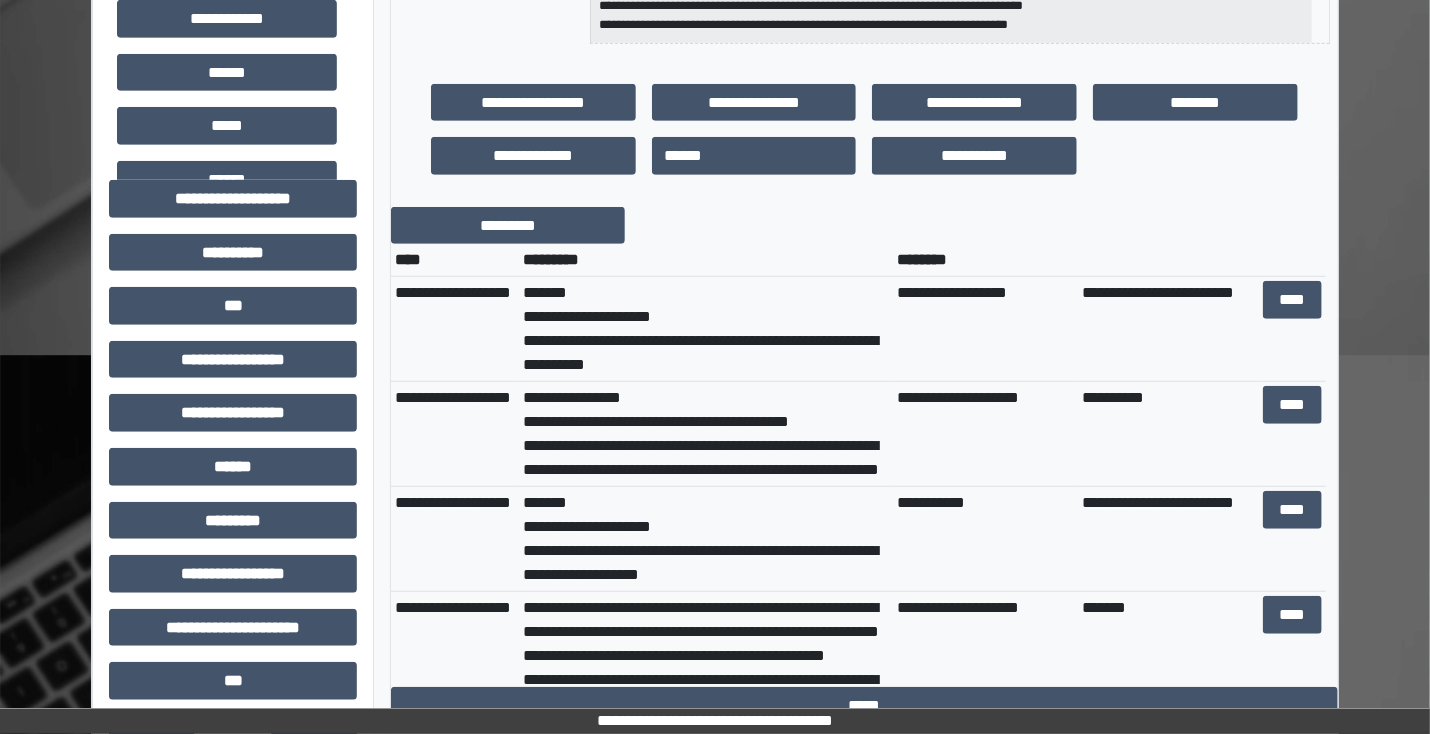 scroll, scrollTop: 480, scrollLeft: 0, axis: vertical 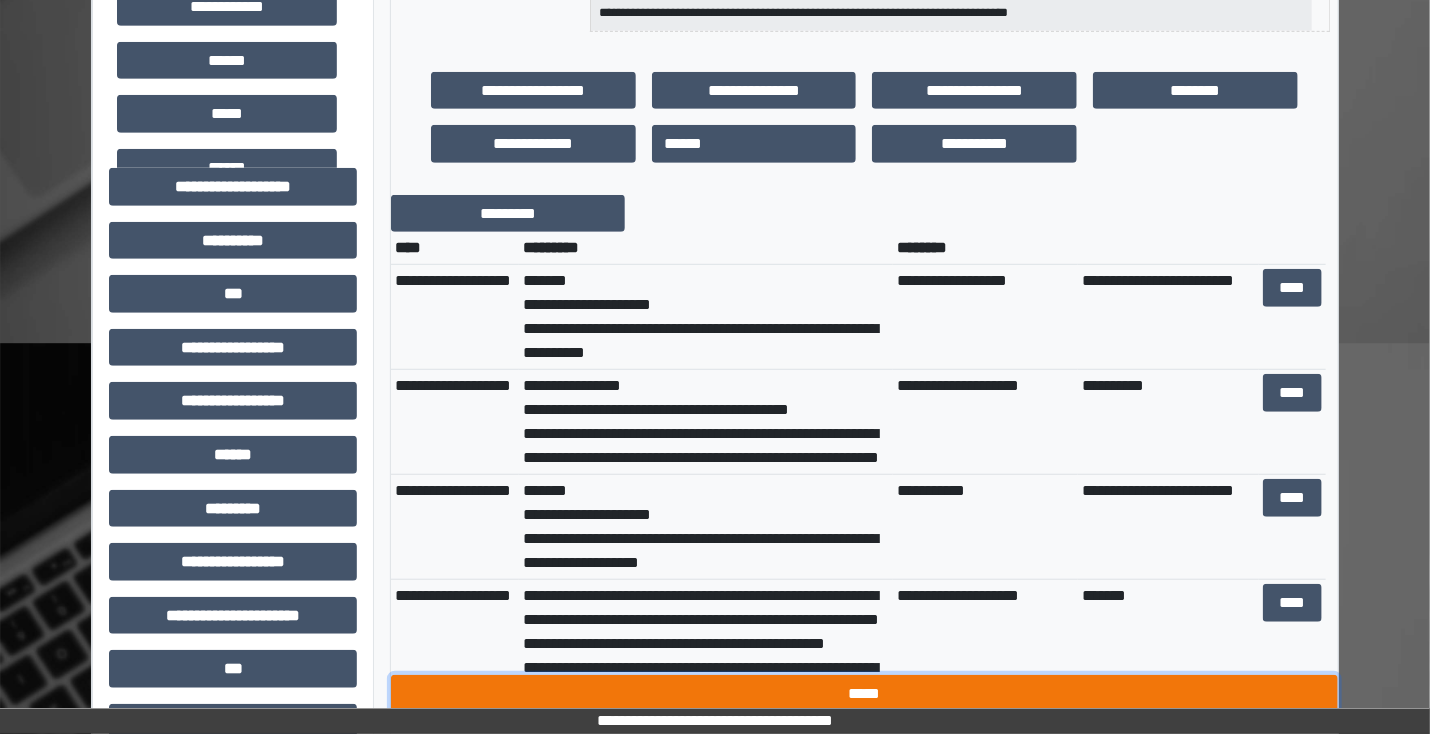 click on "*****" at bounding box center (864, 694) 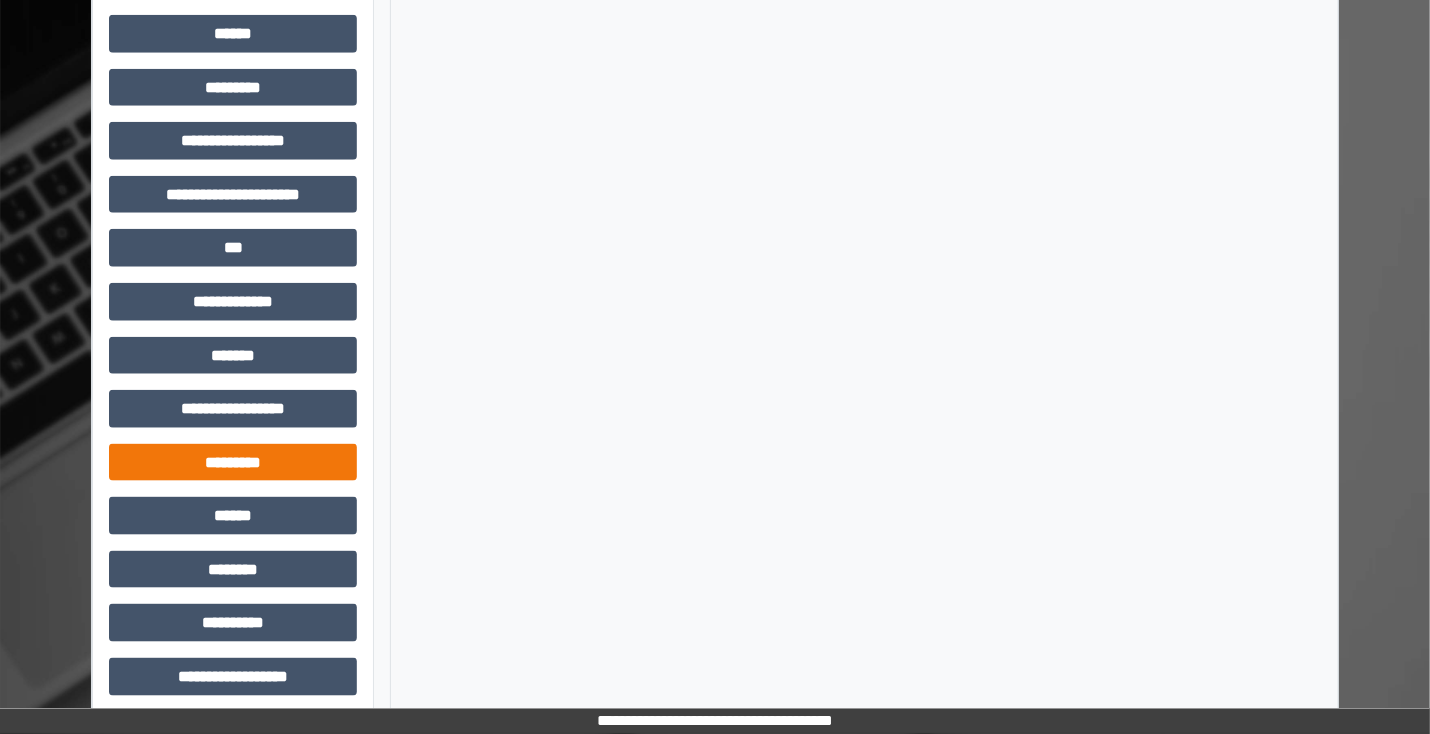 scroll, scrollTop: 912, scrollLeft: 0, axis: vertical 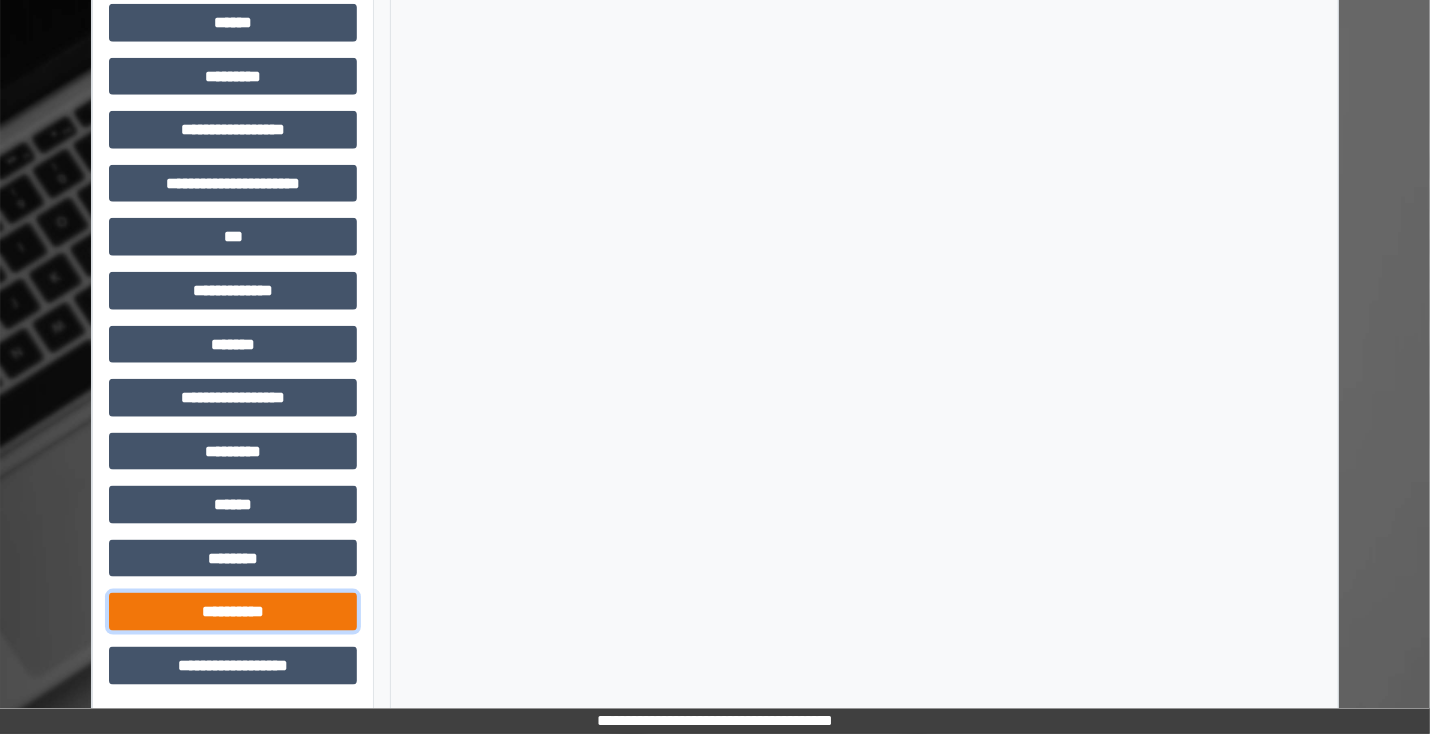 click on "**********" at bounding box center (233, 612) 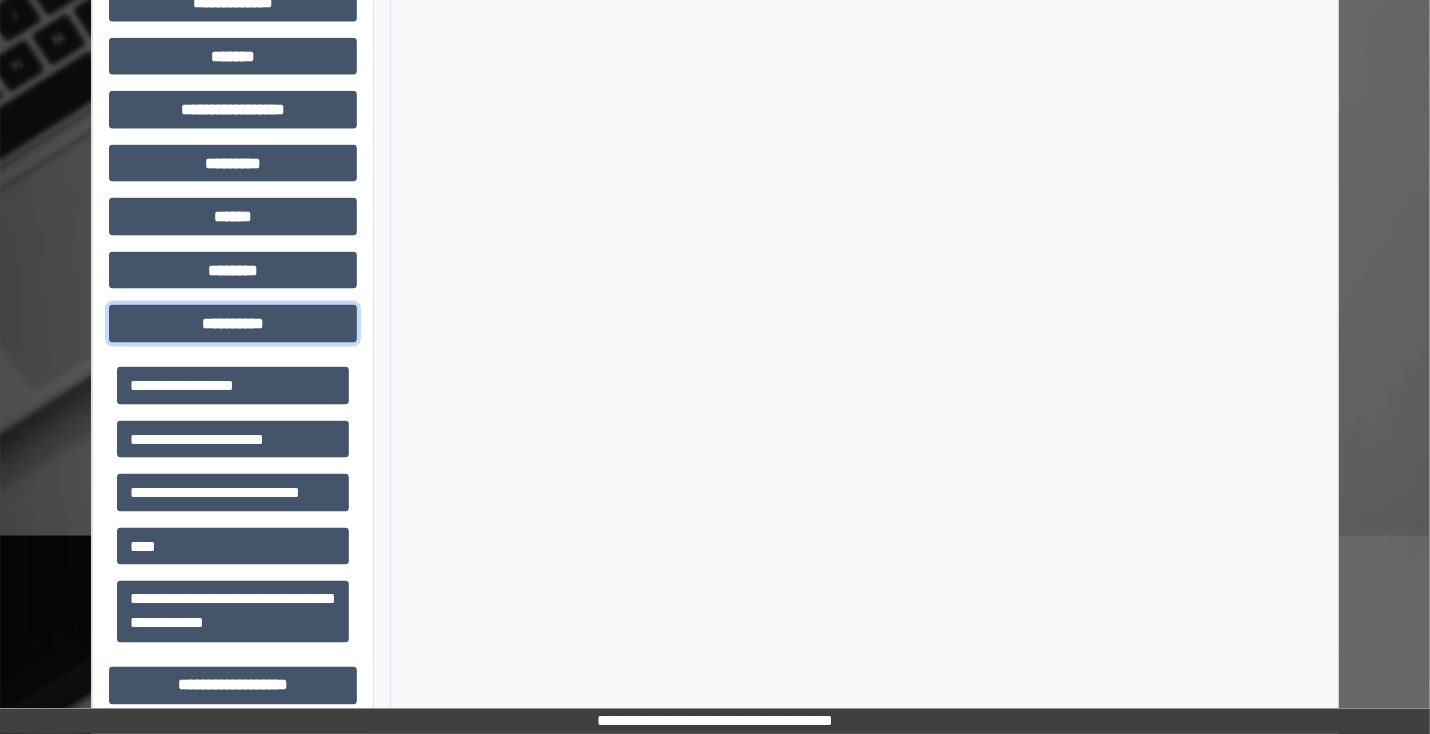scroll, scrollTop: 1220, scrollLeft: 0, axis: vertical 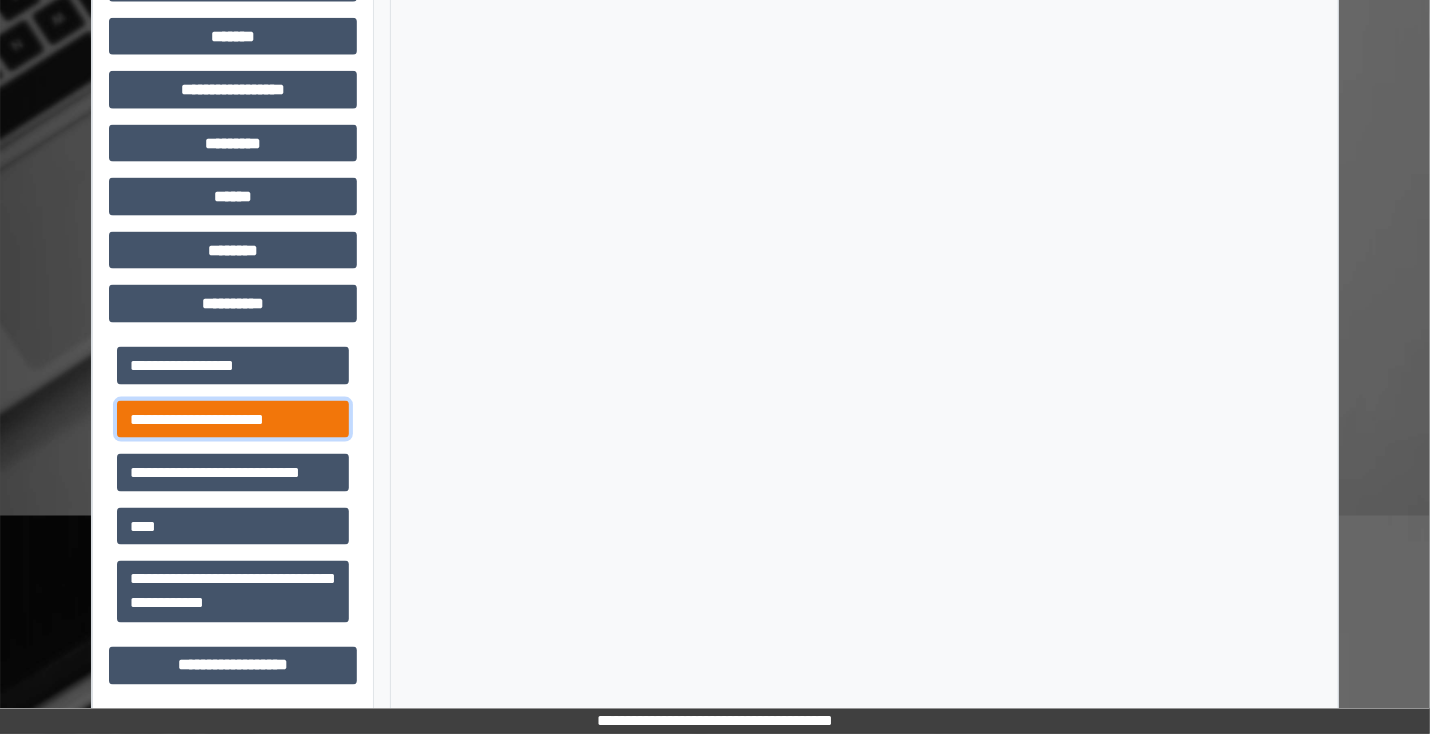 click on "**********" at bounding box center (233, 420) 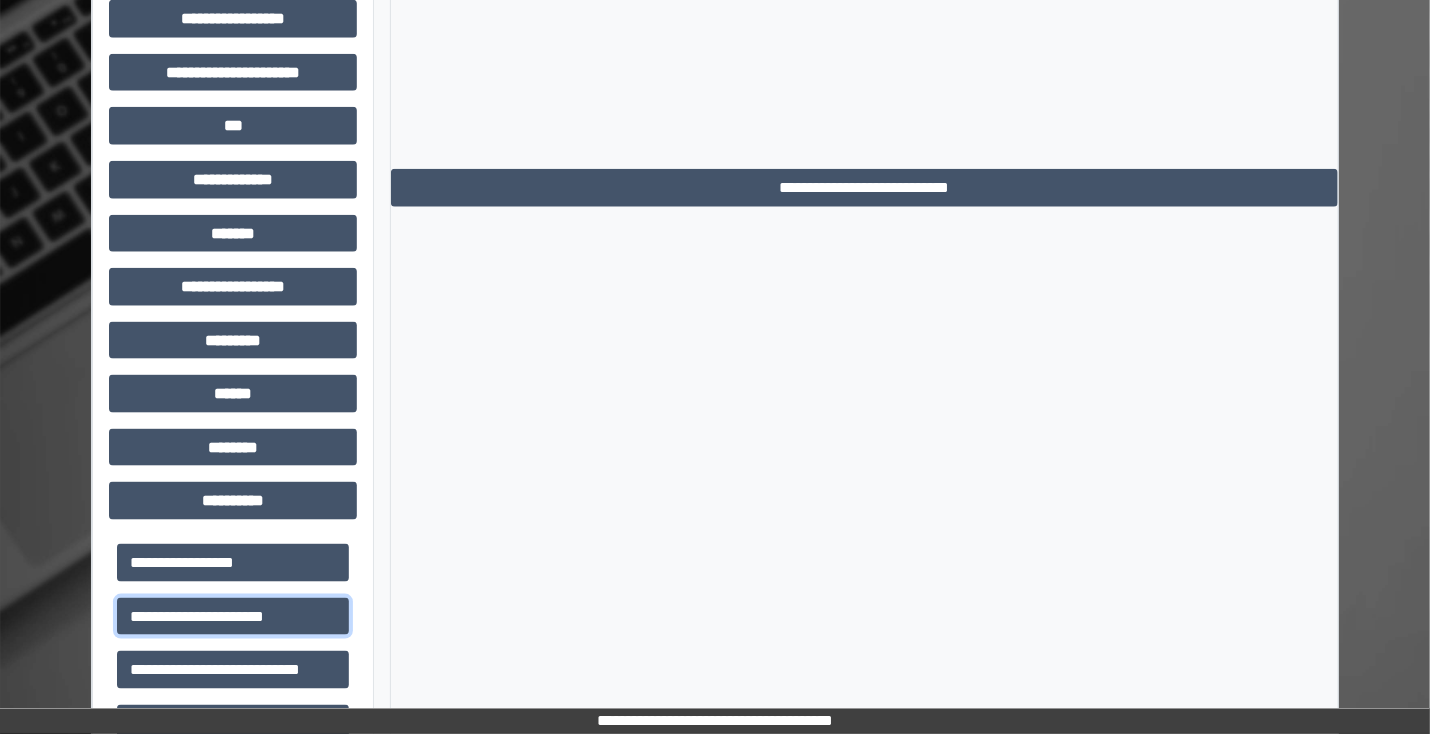 scroll, scrollTop: 1220, scrollLeft: 0, axis: vertical 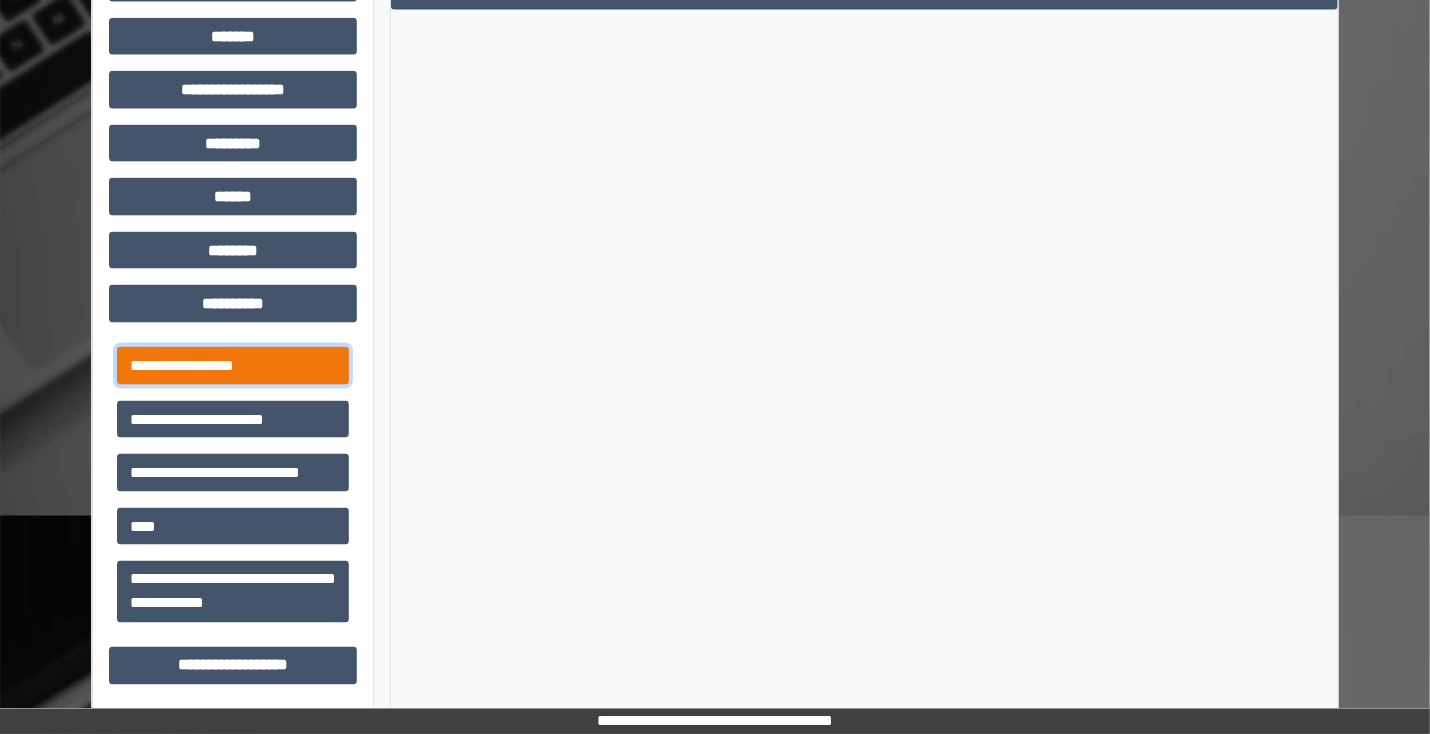 click on "**********" at bounding box center (233, 366) 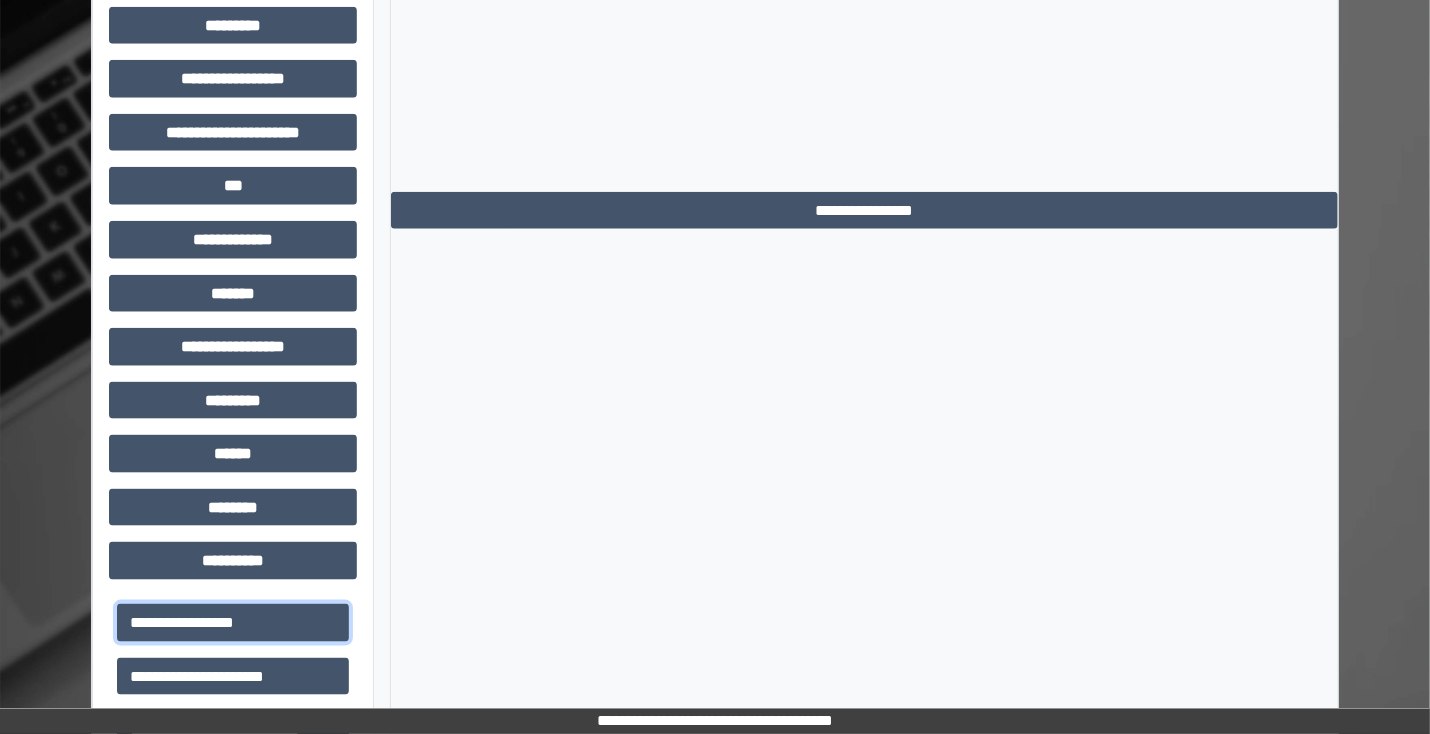 scroll, scrollTop: 1220, scrollLeft: 0, axis: vertical 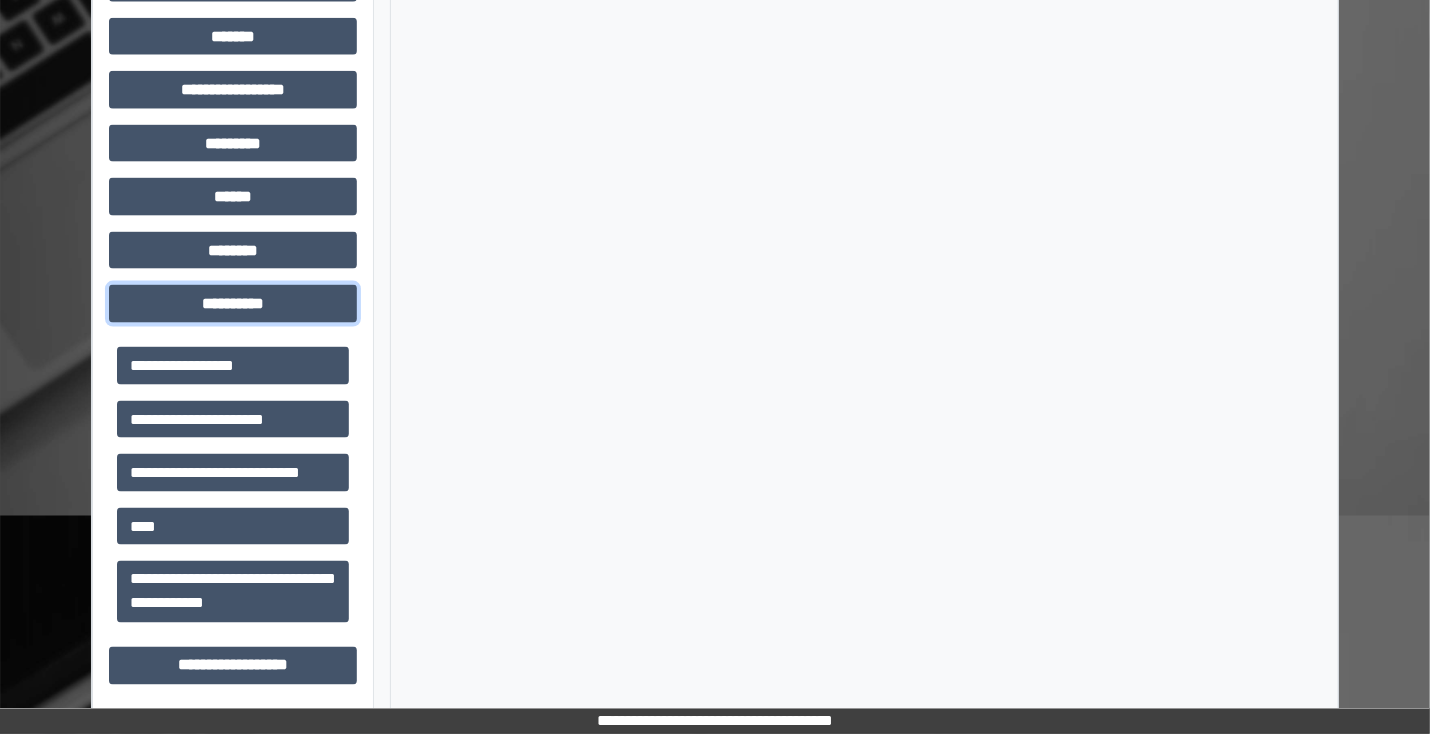 drag, startPoint x: 154, startPoint y: 311, endPoint x: 159, endPoint y: 320, distance: 10.29563 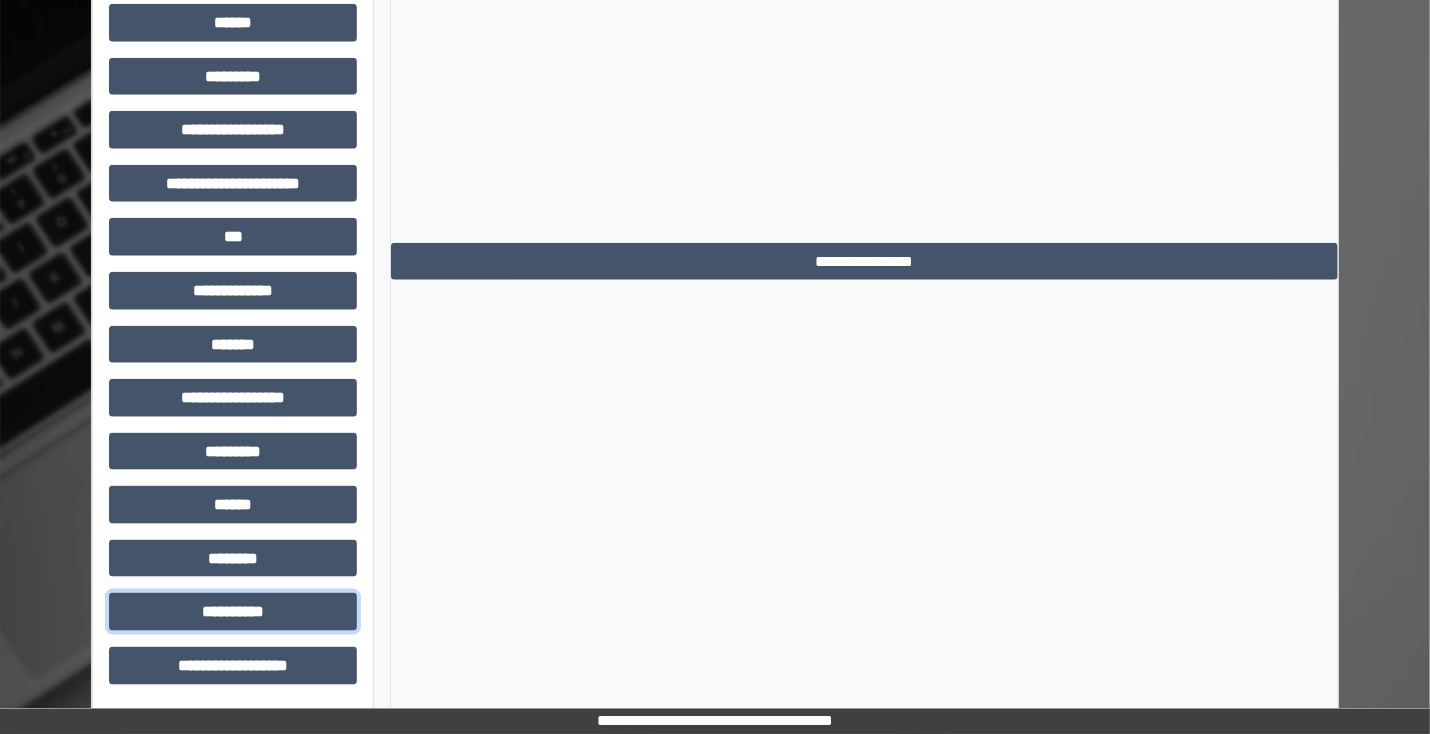 scroll, scrollTop: 912, scrollLeft: 0, axis: vertical 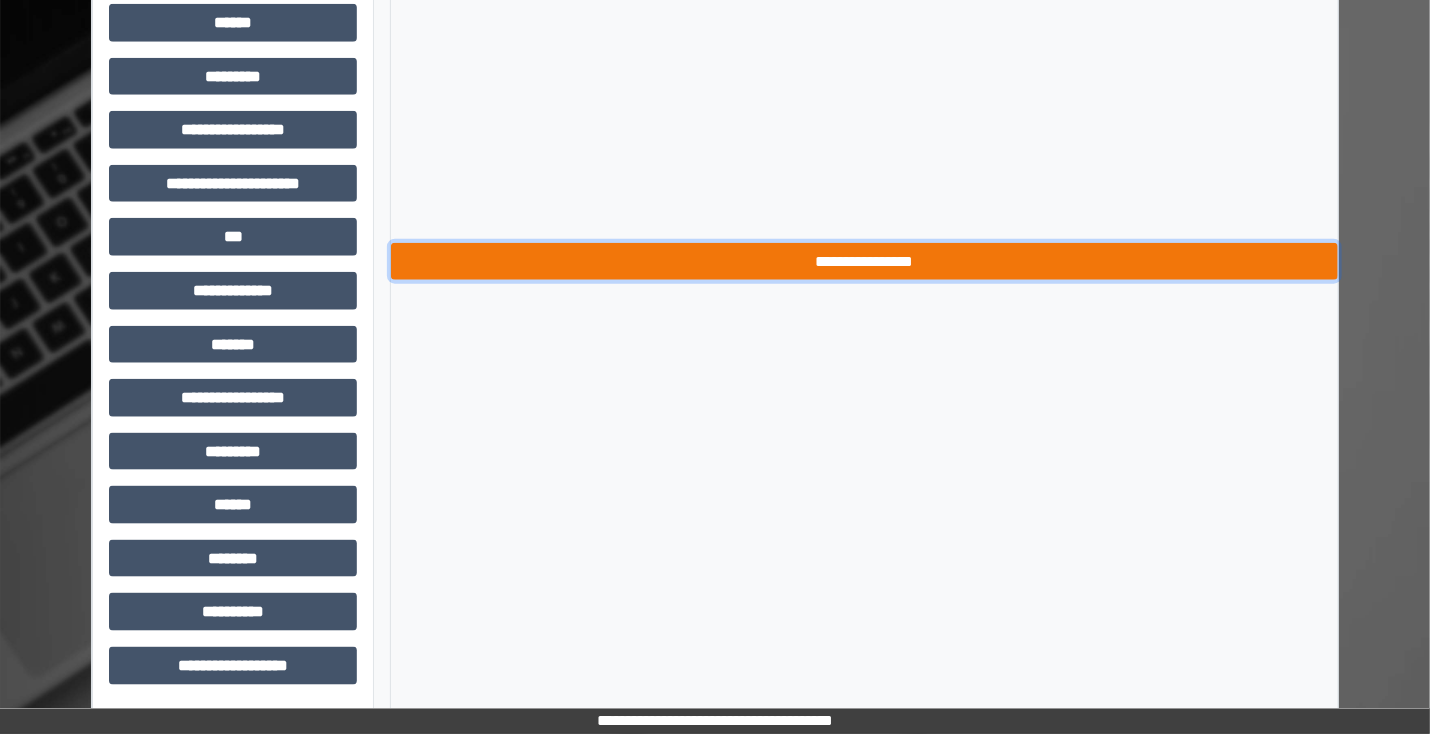 click on "**********" at bounding box center (864, 262) 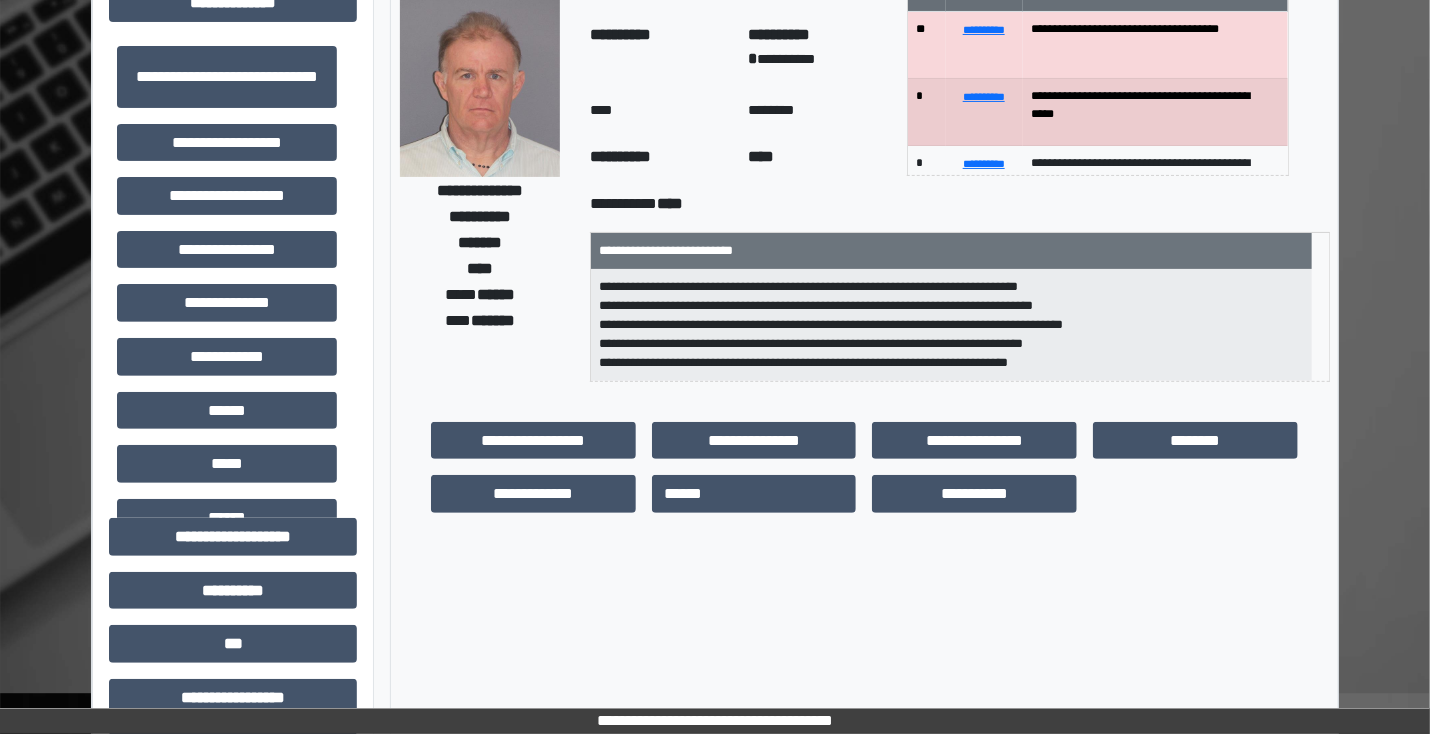 scroll, scrollTop: 0, scrollLeft: 0, axis: both 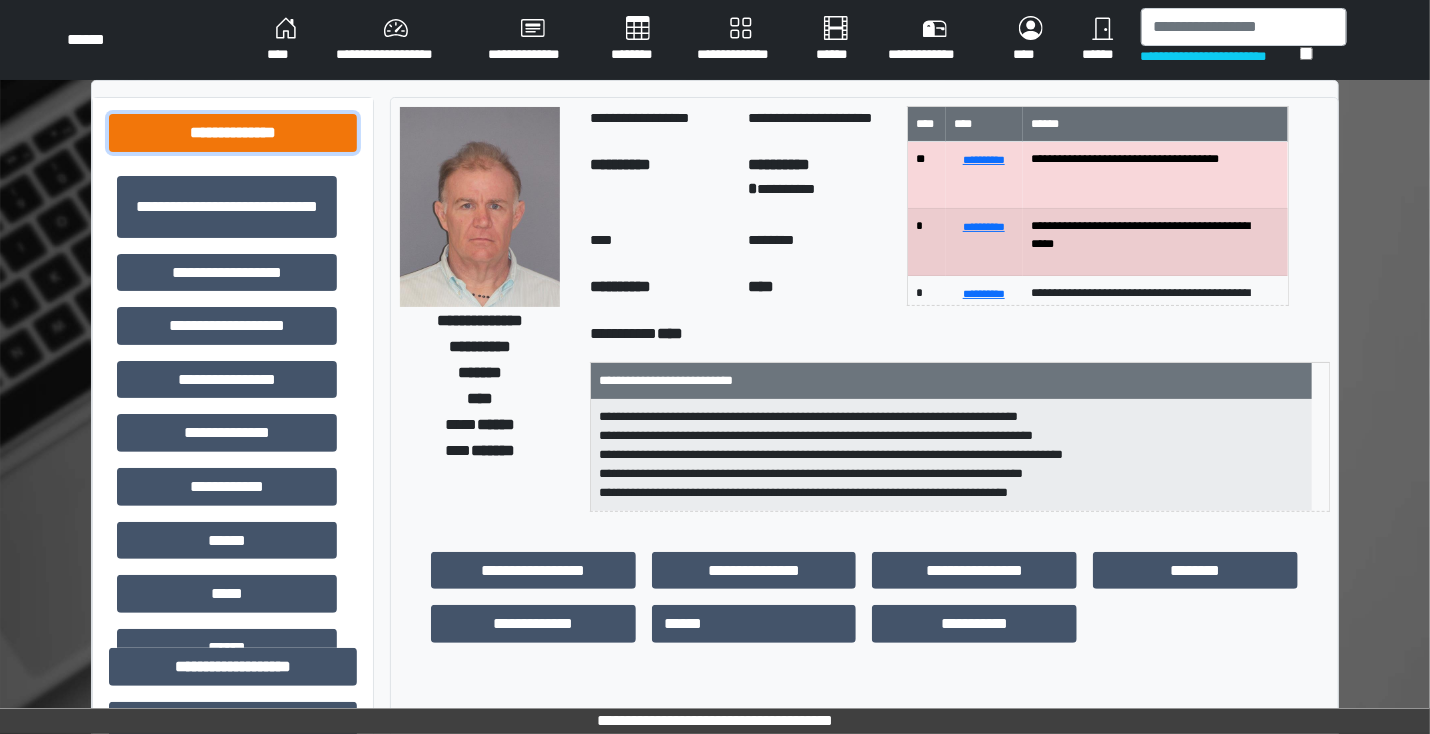 click on "**********" at bounding box center [233, 133] 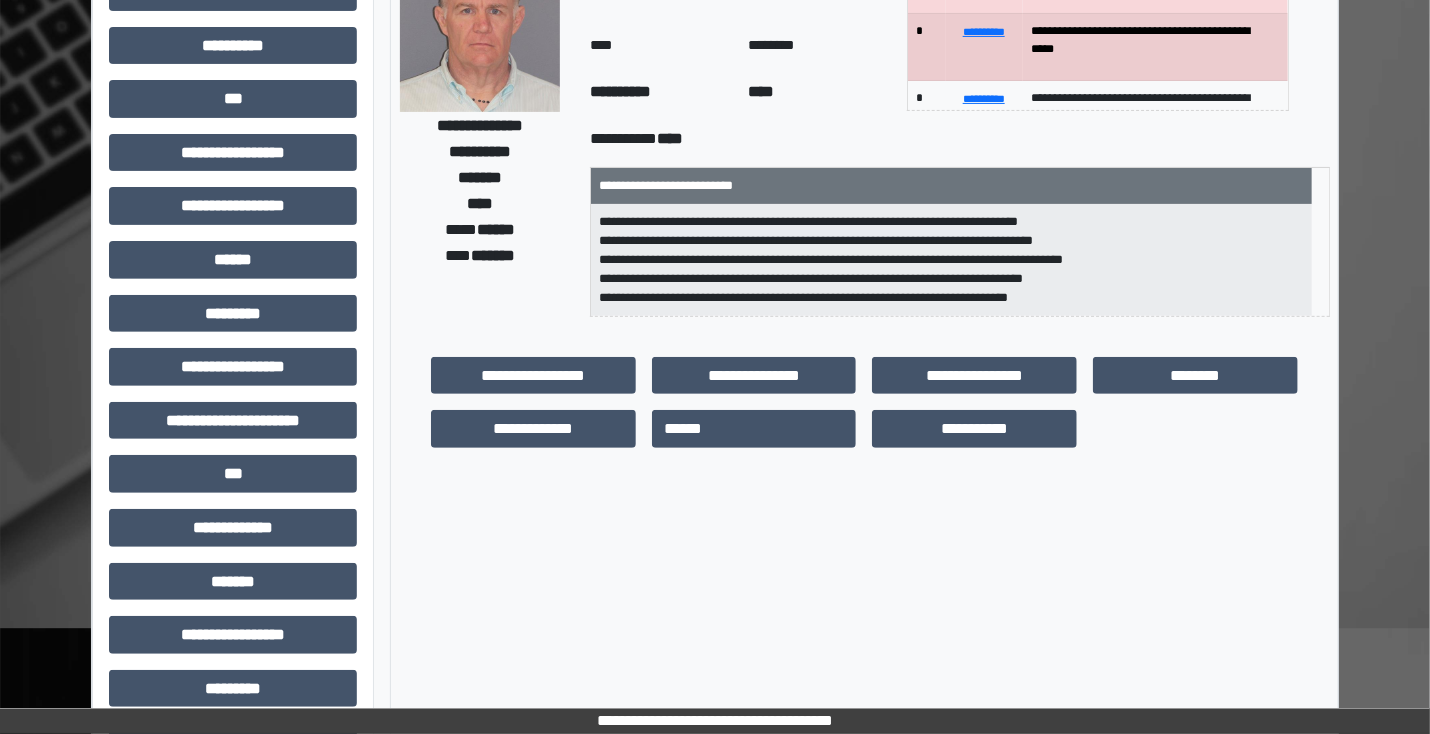 scroll, scrollTop: 432, scrollLeft: 0, axis: vertical 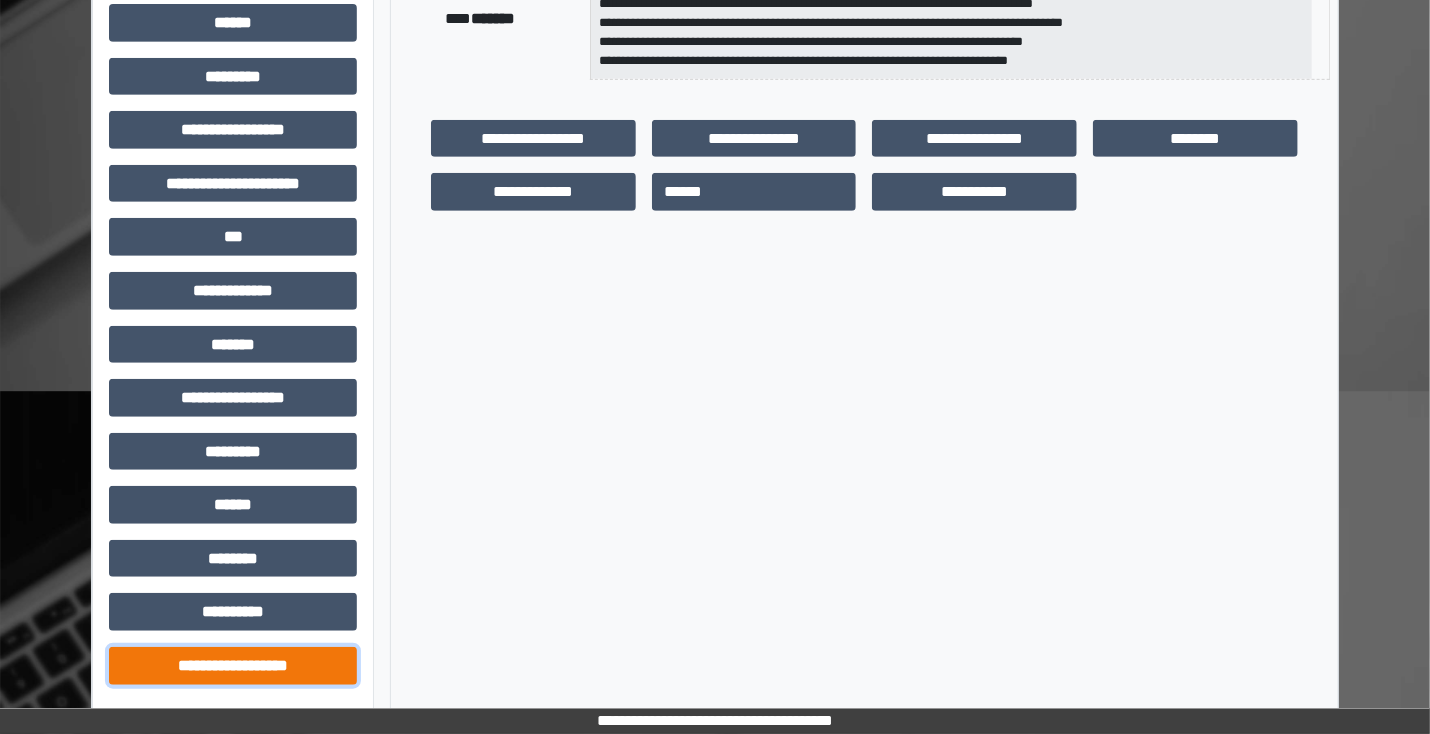 click on "**********" at bounding box center [233, 666] 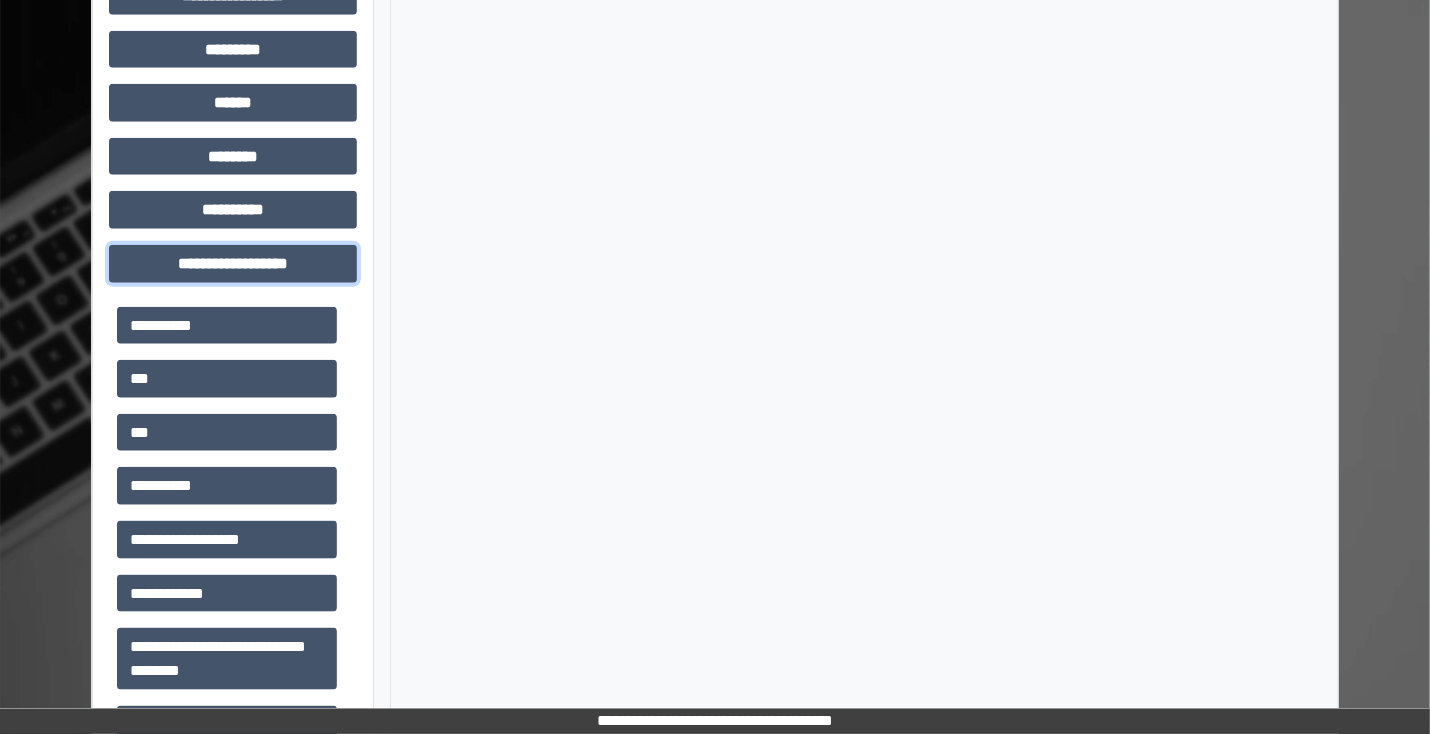 scroll, scrollTop: 912, scrollLeft: 0, axis: vertical 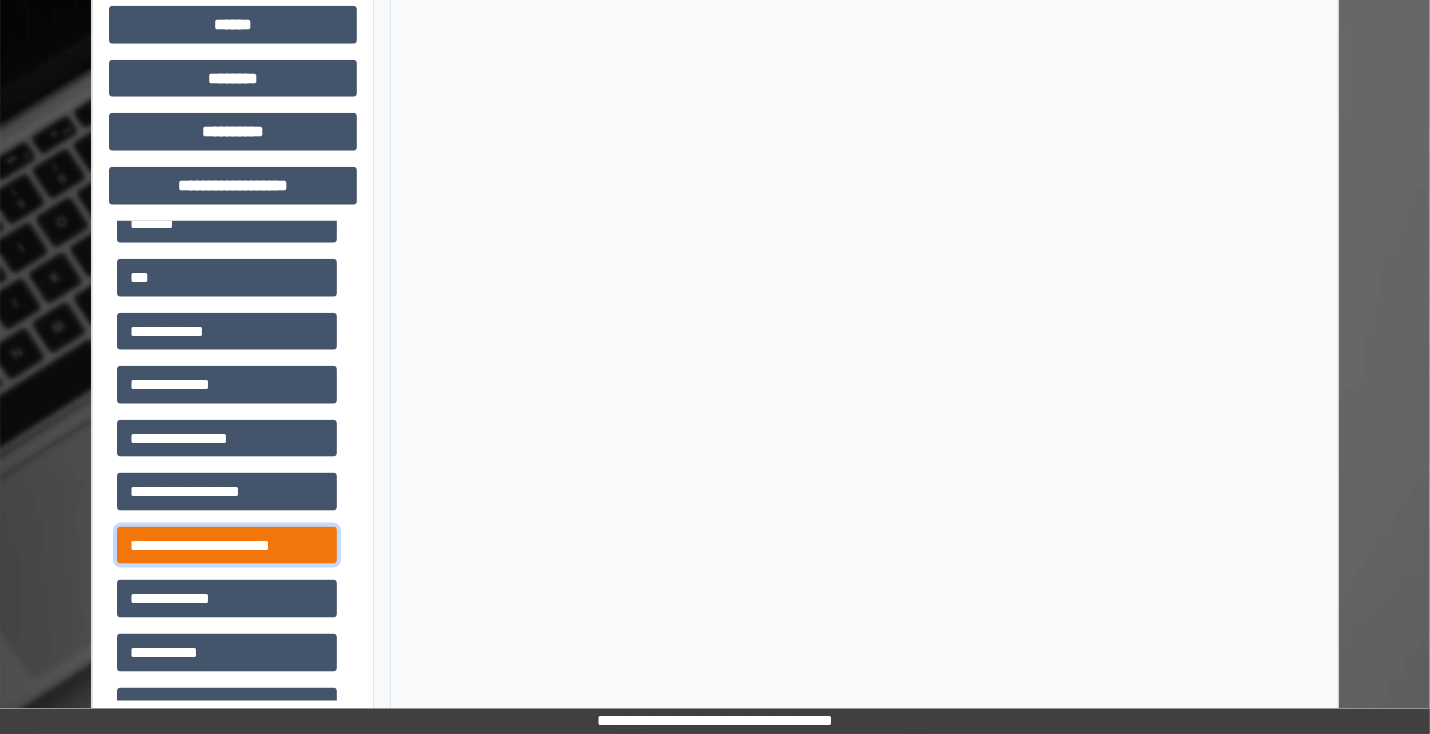 click on "**********" at bounding box center (227, 546) 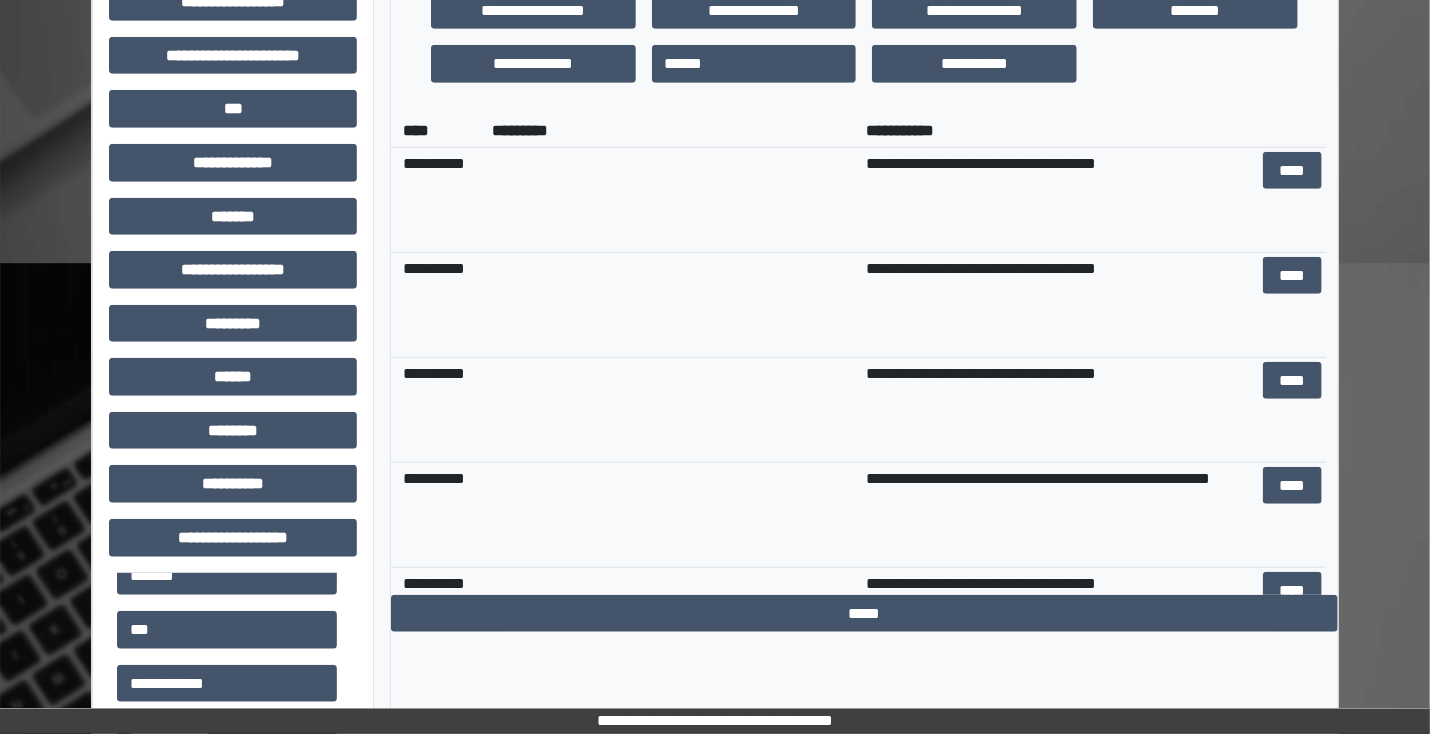 scroll, scrollTop: 432, scrollLeft: 0, axis: vertical 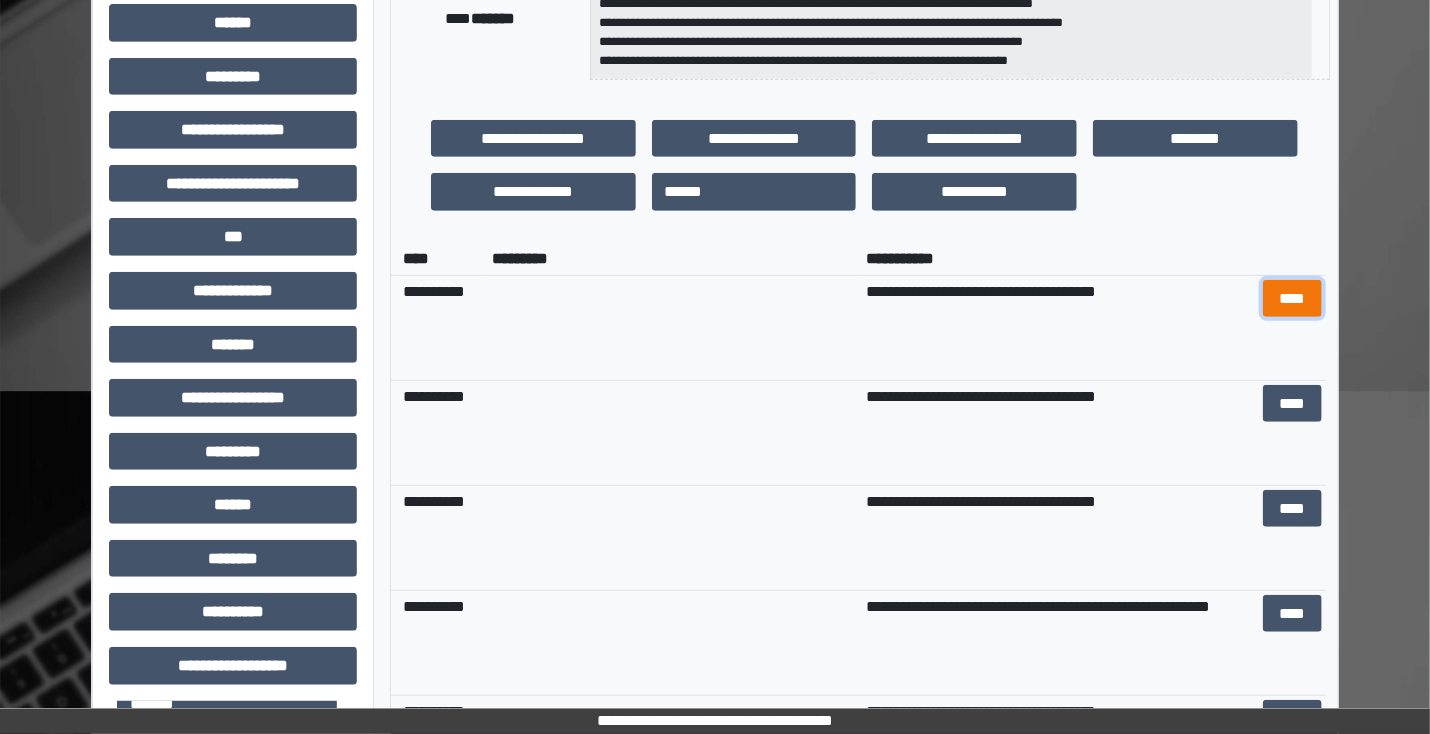 click on "****" at bounding box center (1292, 299) 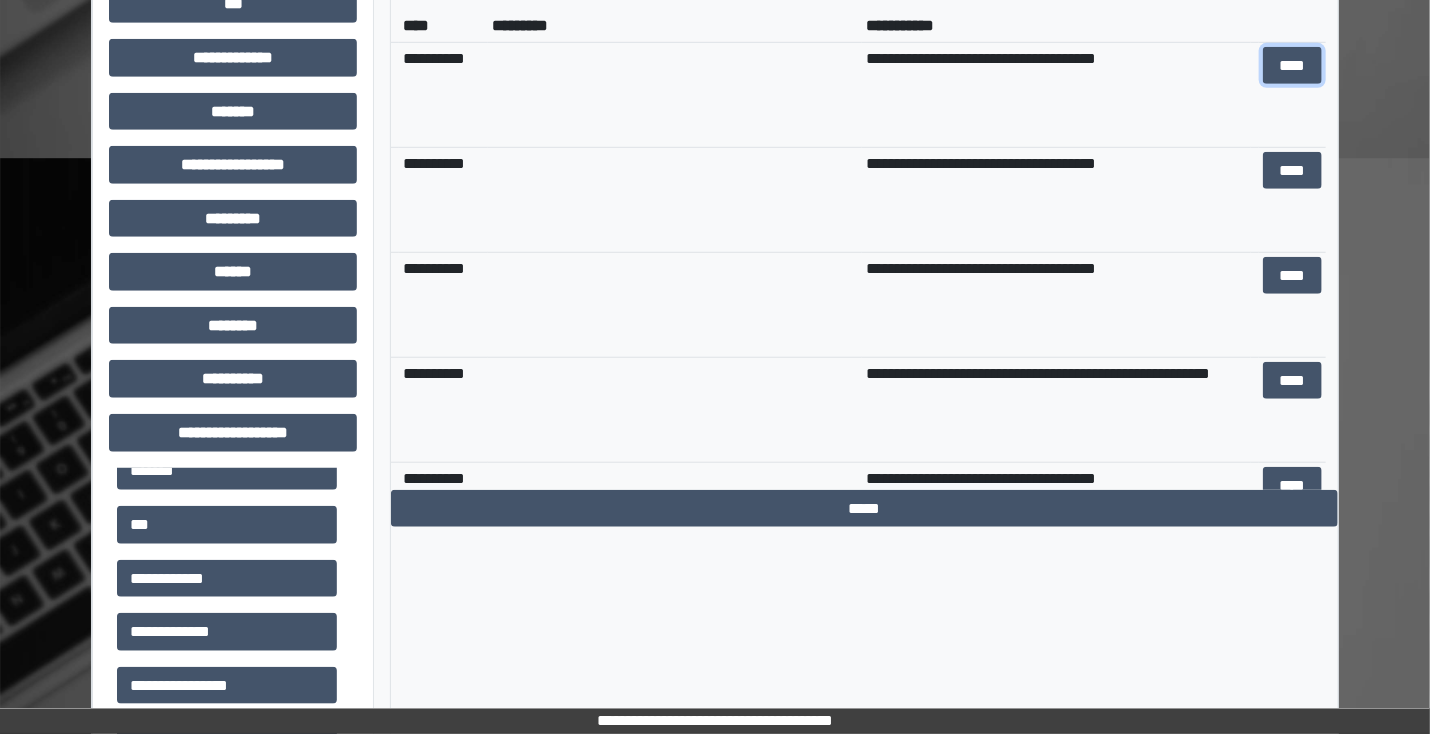 scroll, scrollTop: 512, scrollLeft: 0, axis: vertical 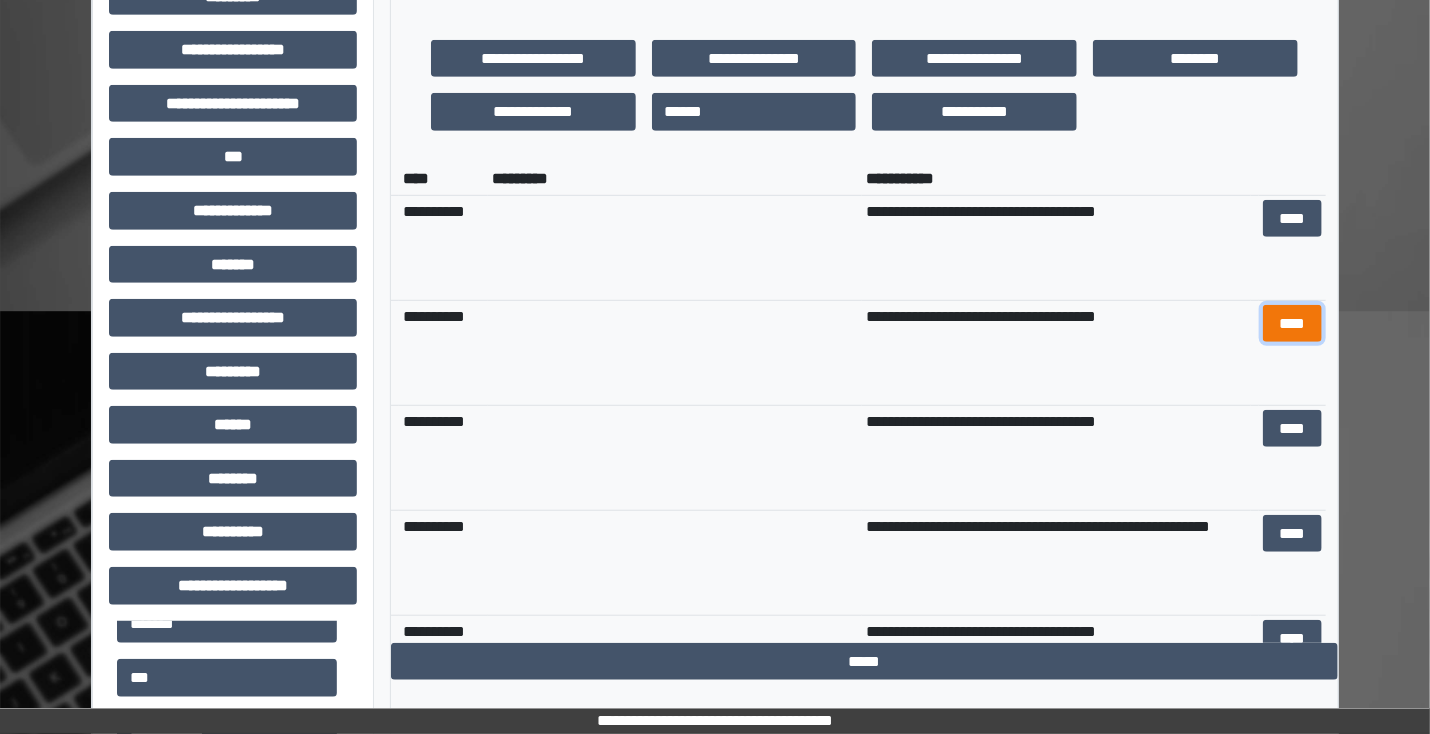 click on "****" at bounding box center (1292, 324) 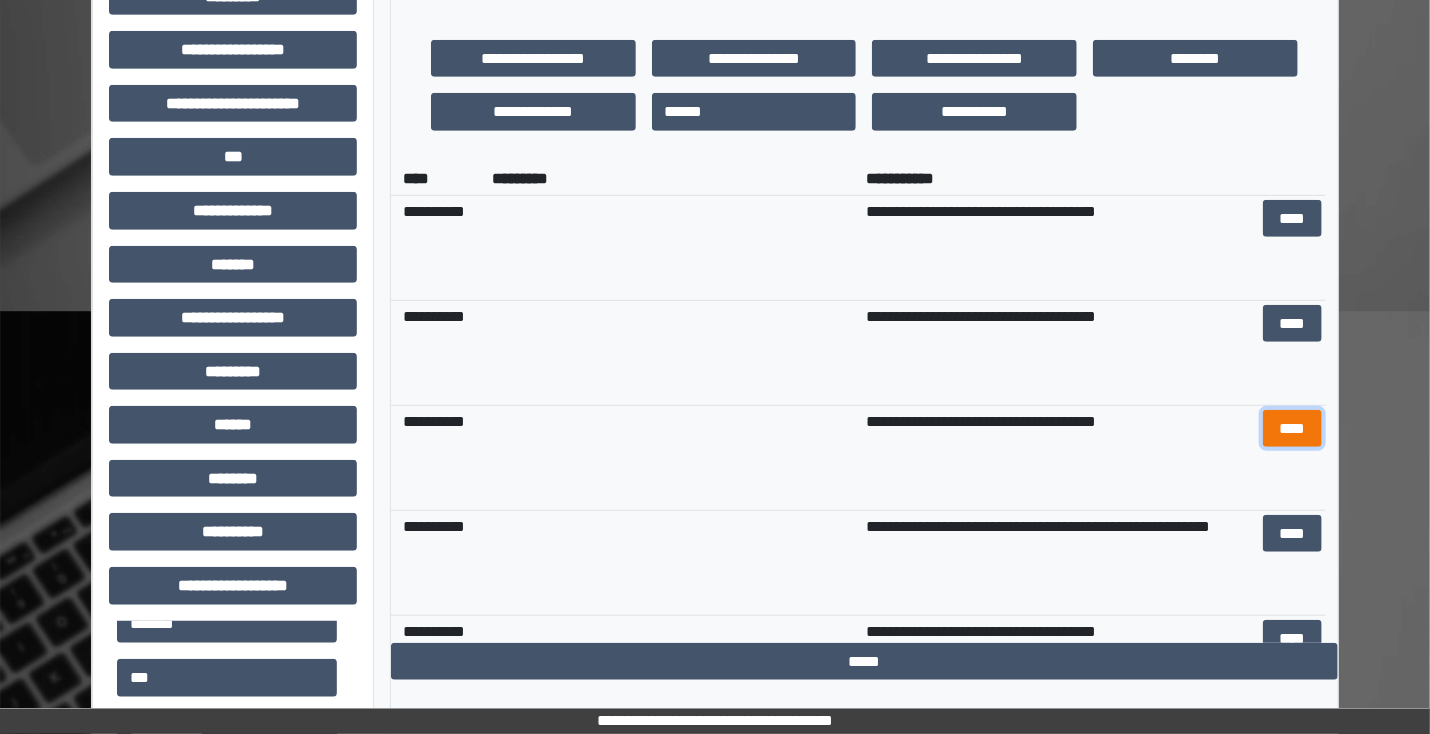 click on "****" at bounding box center [1292, 429] 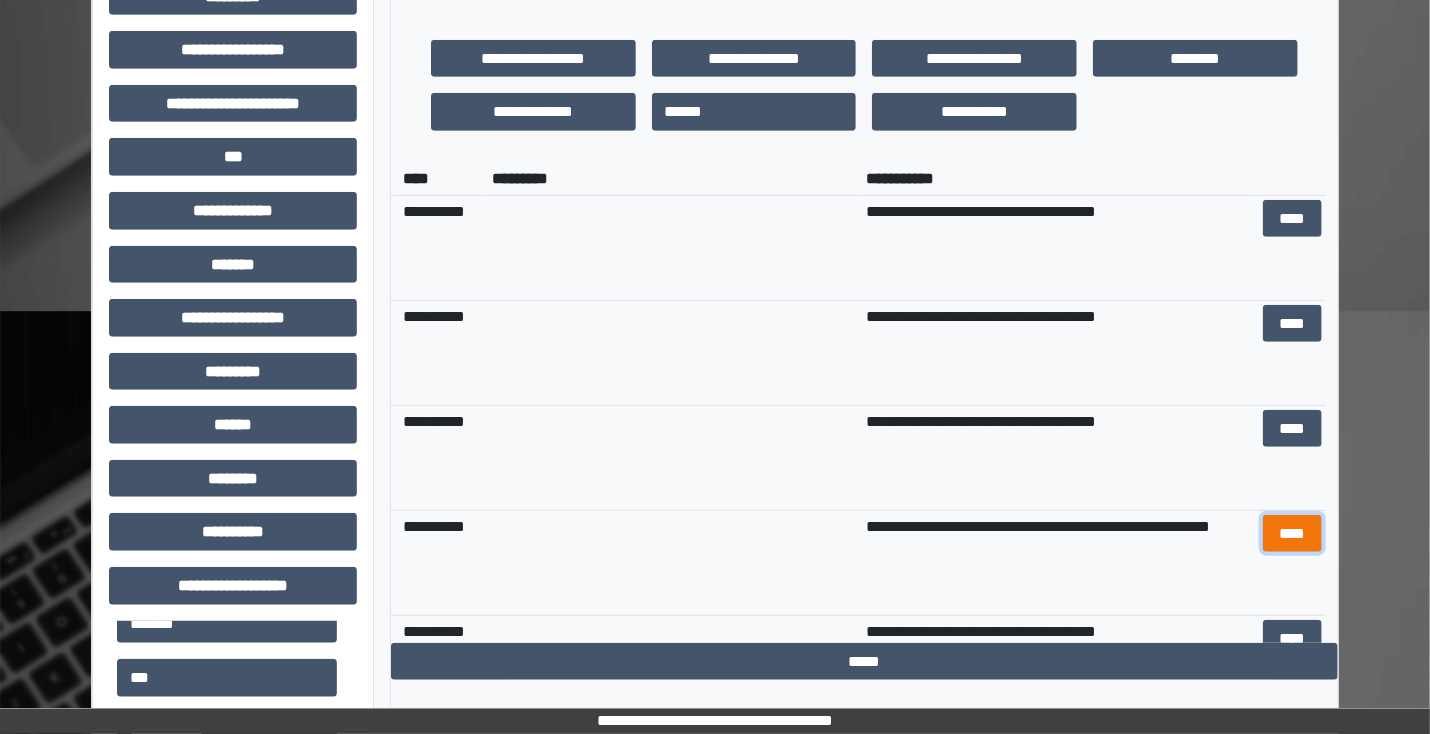 click on "****" at bounding box center (1292, 534) 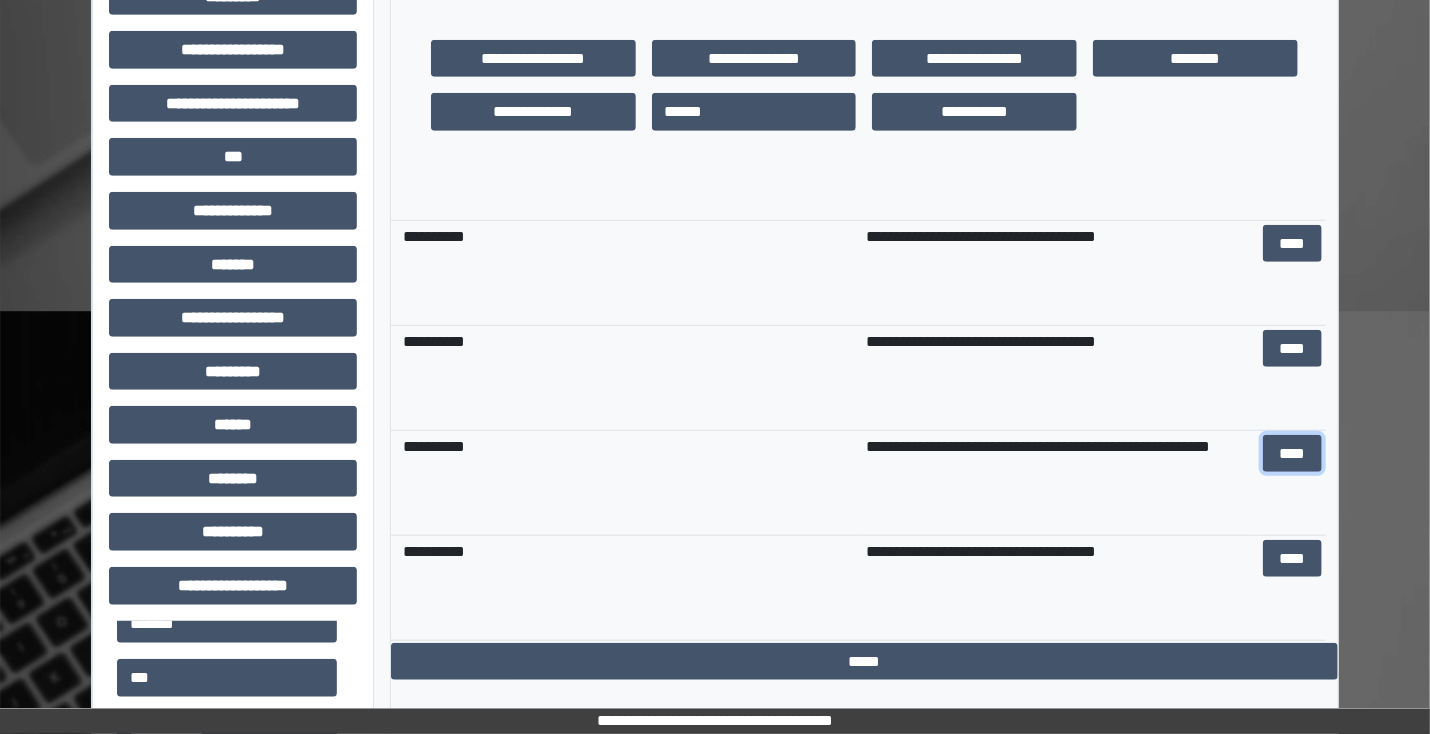 scroll, scrollTop: 92, scrollLeft: 0, axis: vertical 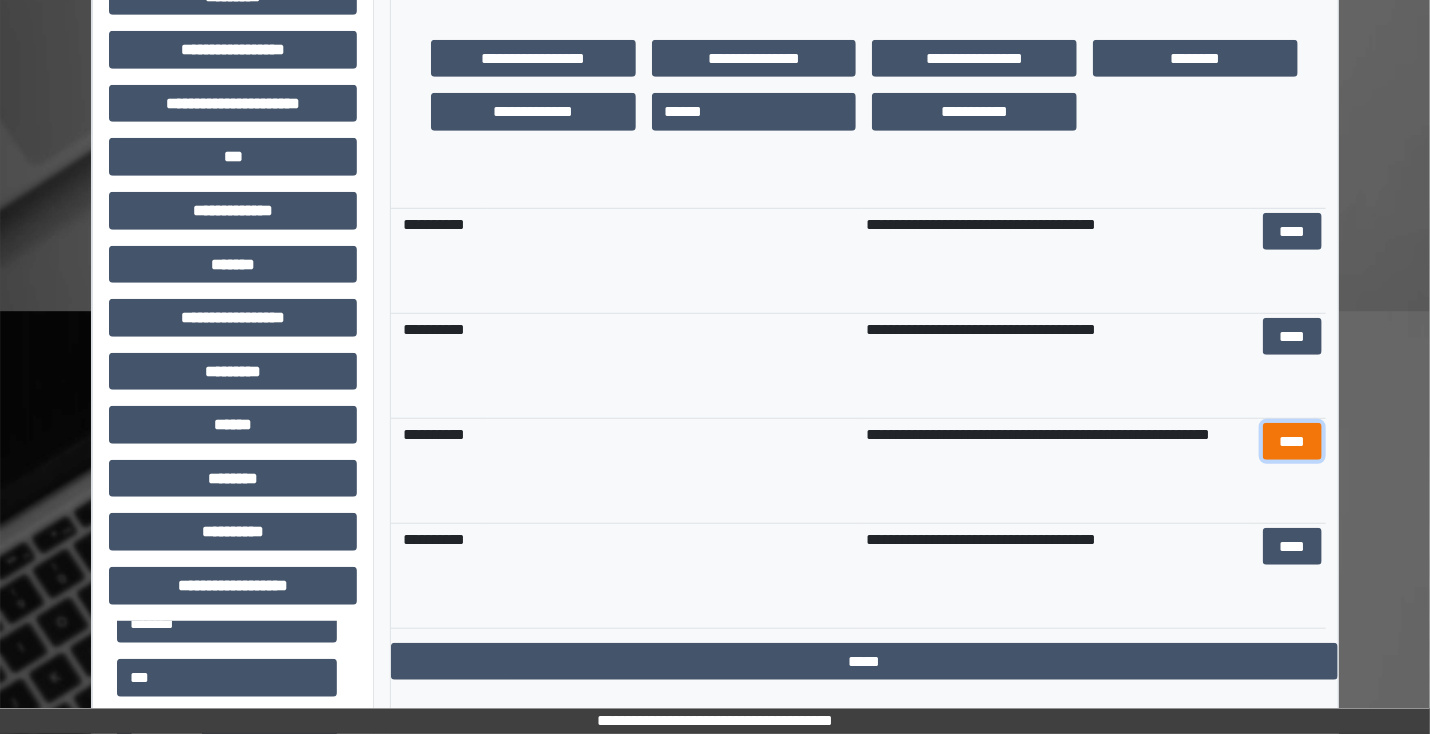click on "****" at bounding box center [1292, 442] 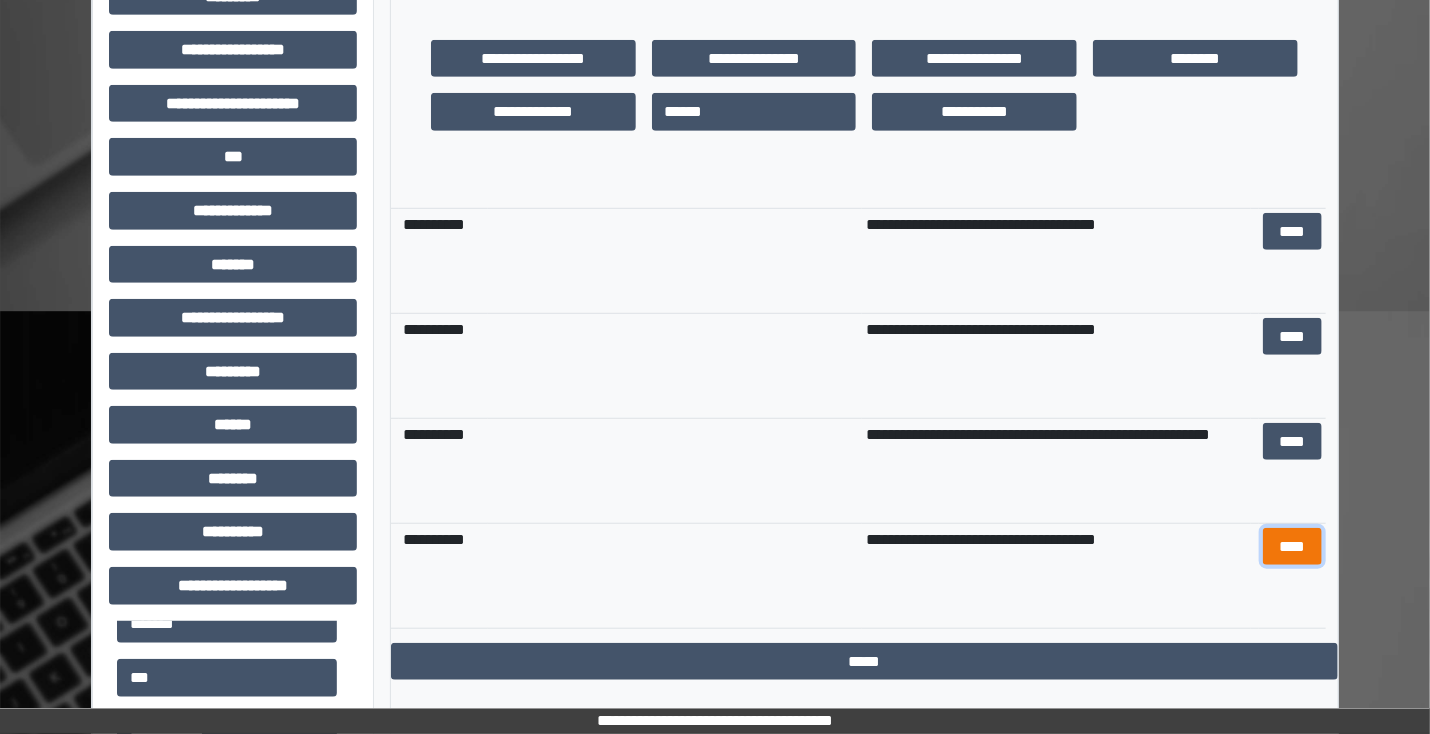click on "****" at bounding box center (1292, 547) 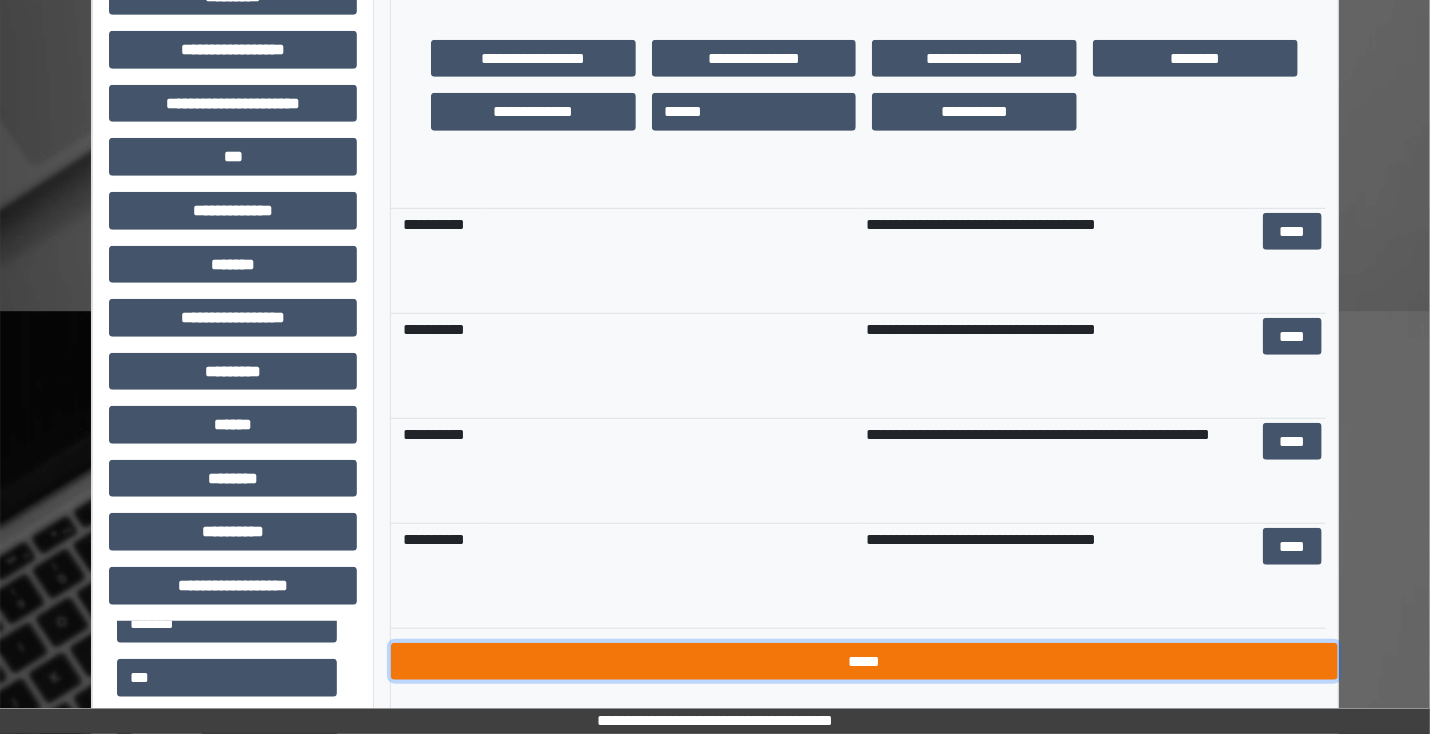 click on "*****" at bounding box center [864, 662] 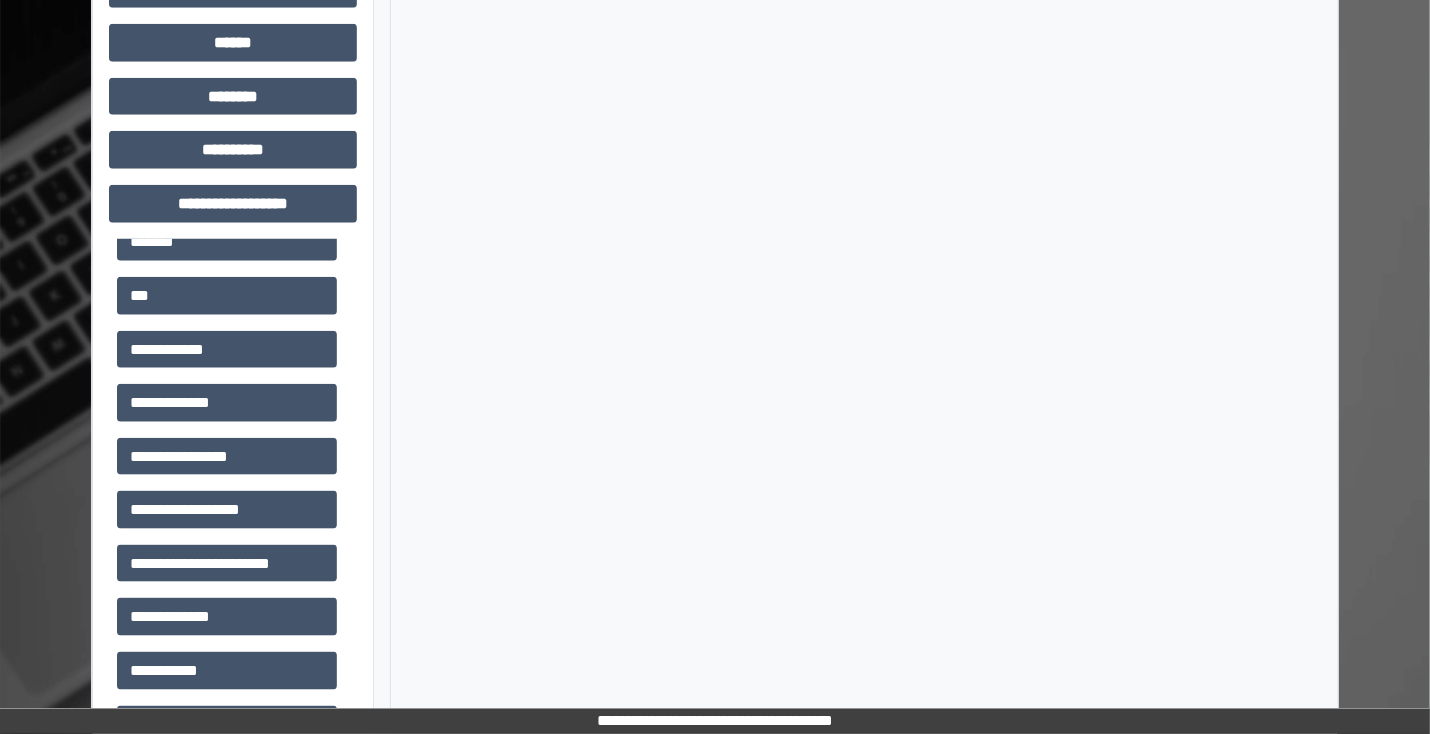 scroll, scrollTop: 912, scrollLeft: 0, axis: vertical 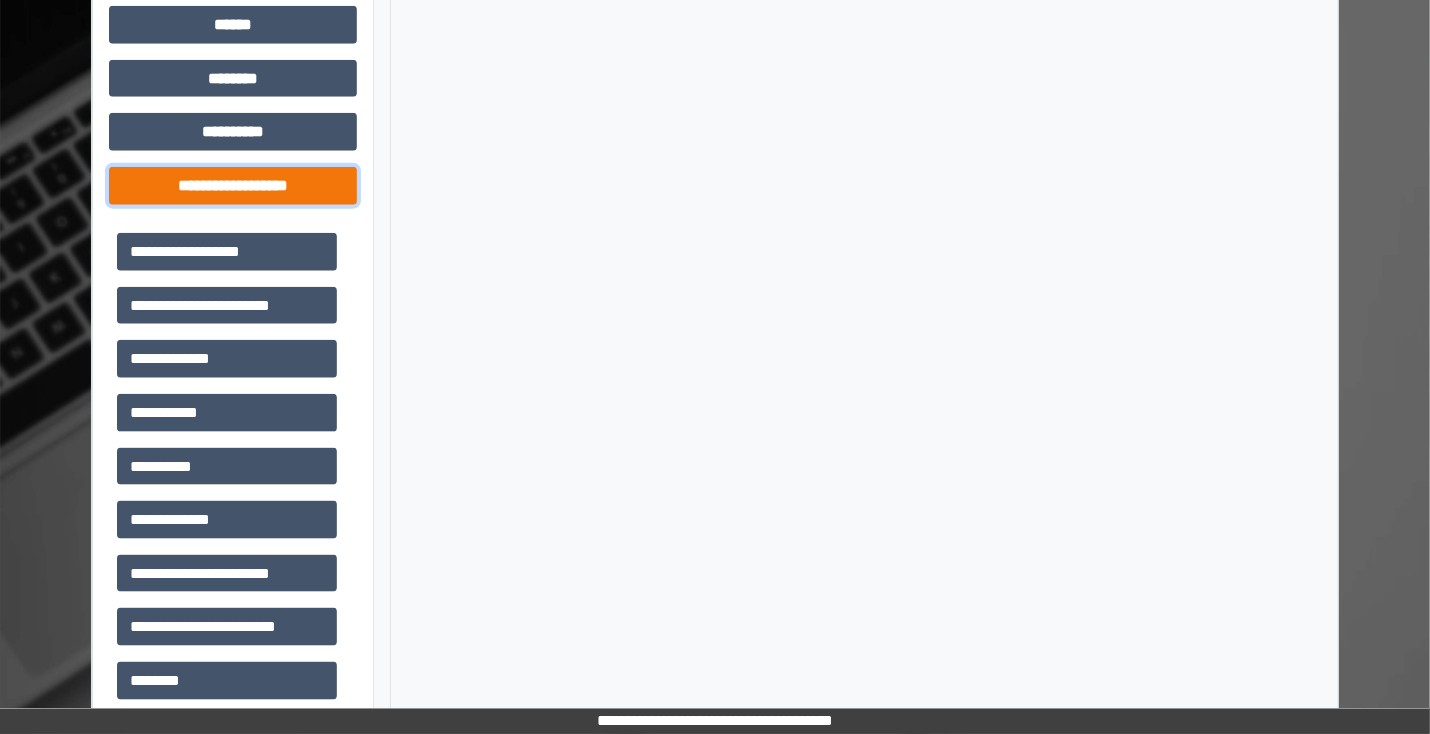 click on "**********" at bounding box center (233, 186) 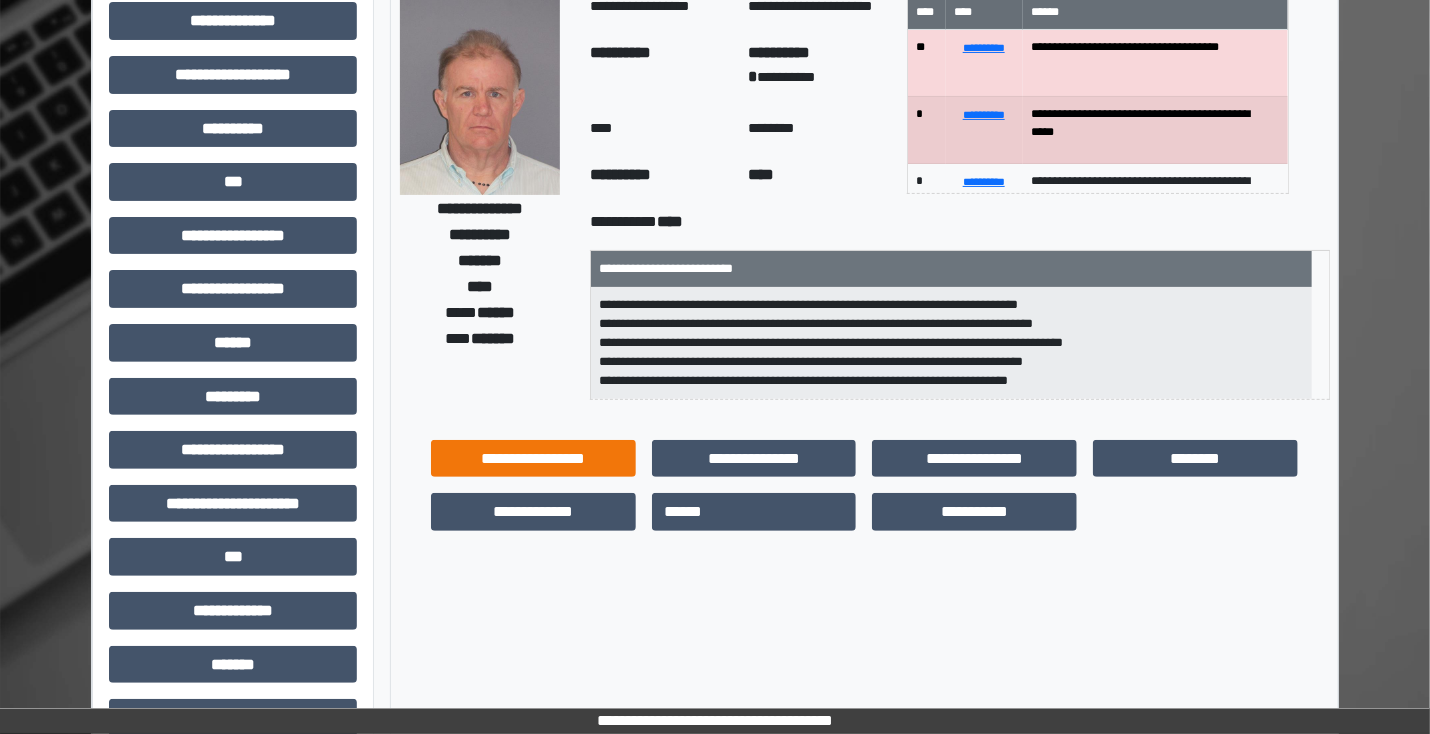 scroll, scrollTop: 0, scrollLeft: 0, axis: both 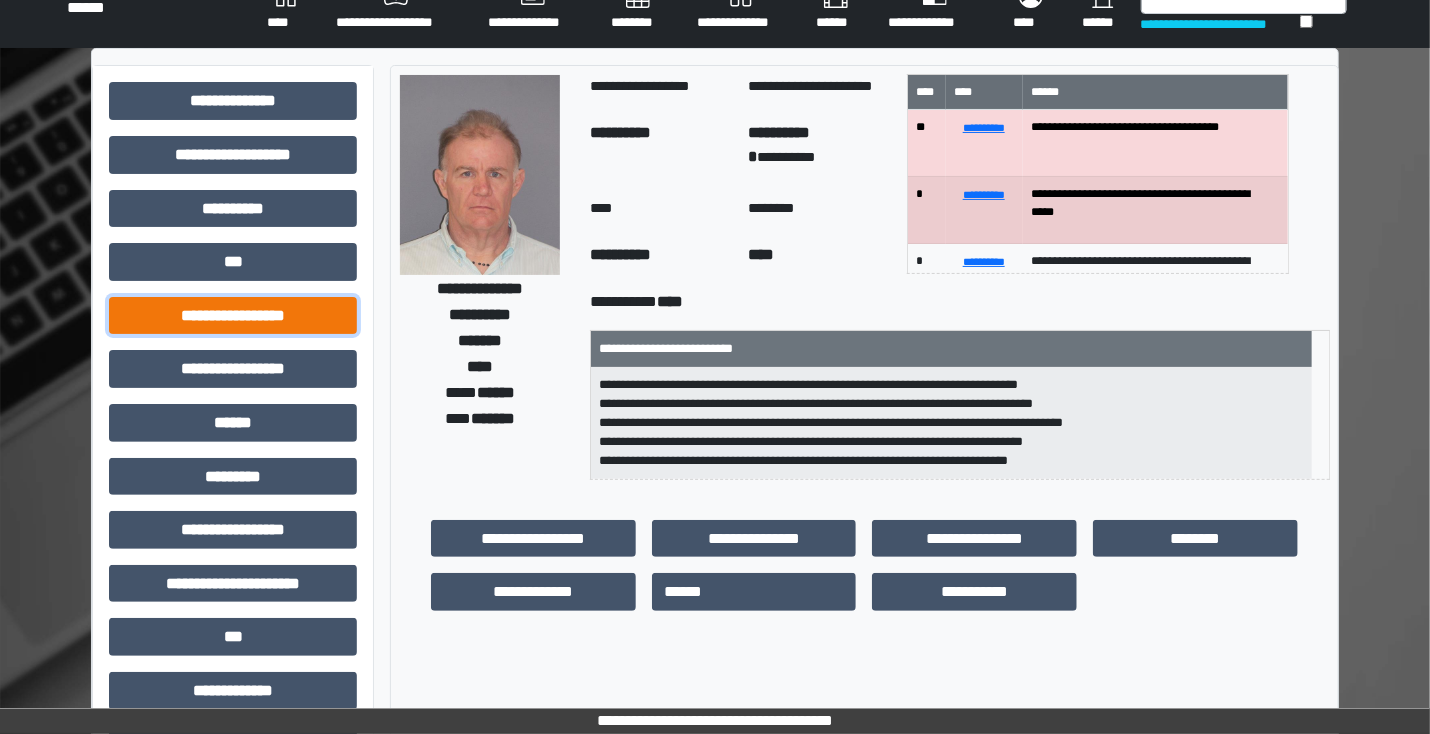 click on "**********" at bounding box center [233, 316] 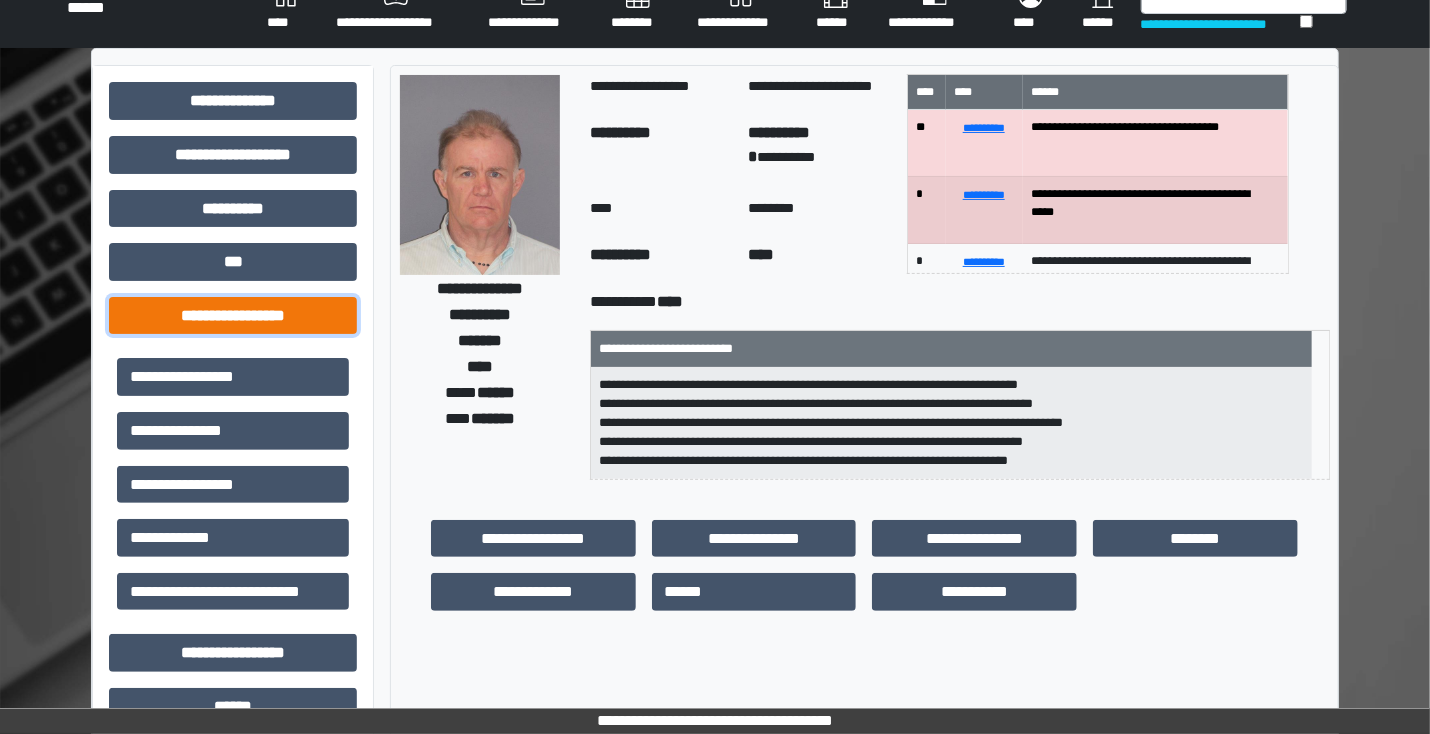 click on "**********" at bounding box center [233, 316] 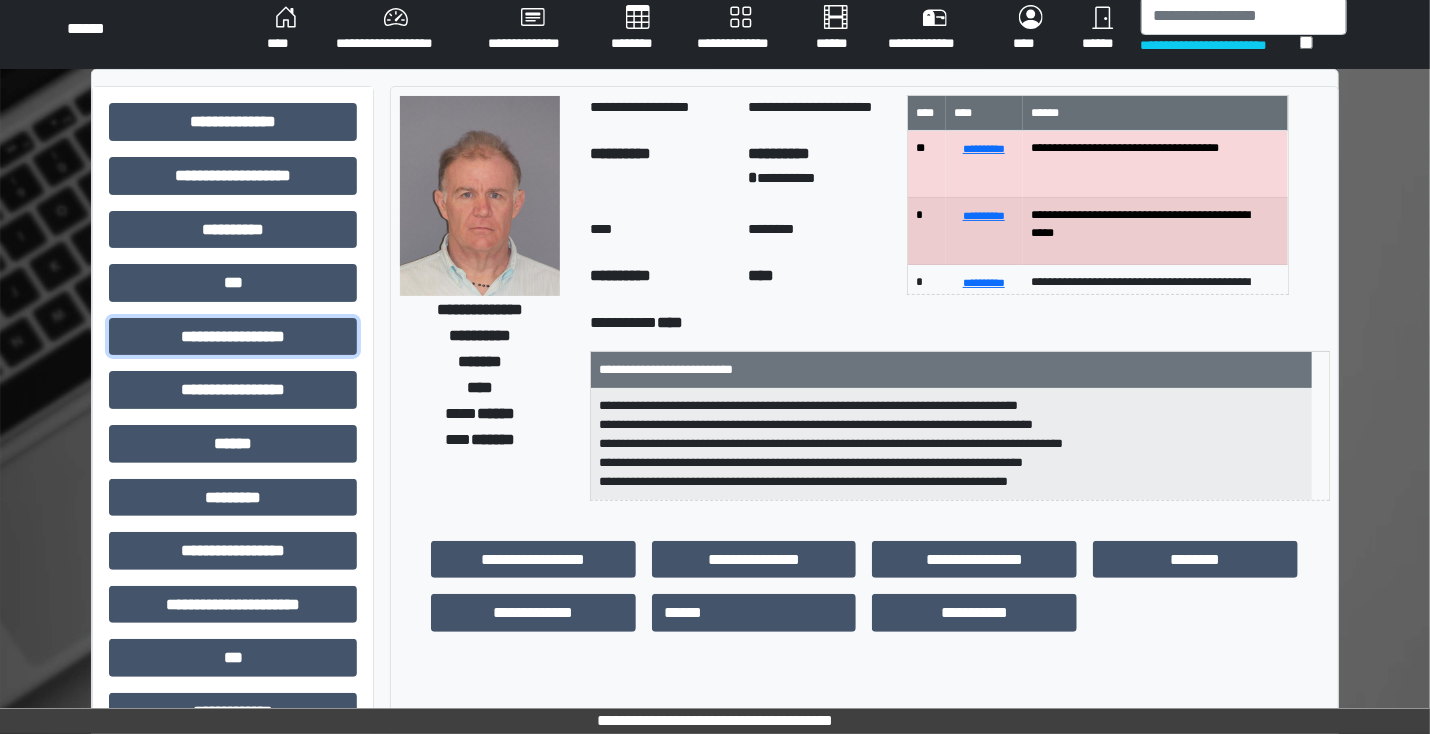 scroll, scrollTop: 0, scrollLeft: 0, axis: both 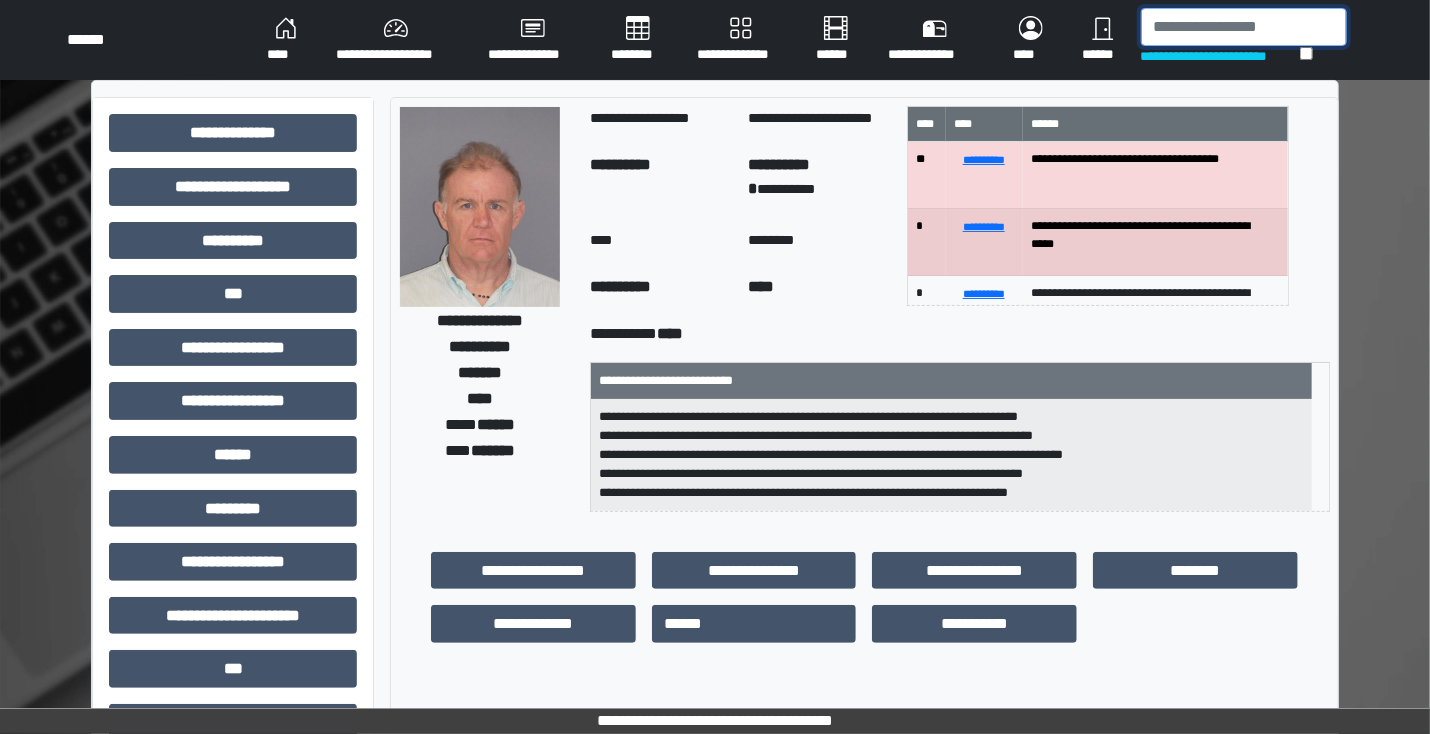 click at bounding box center (1244, 27) 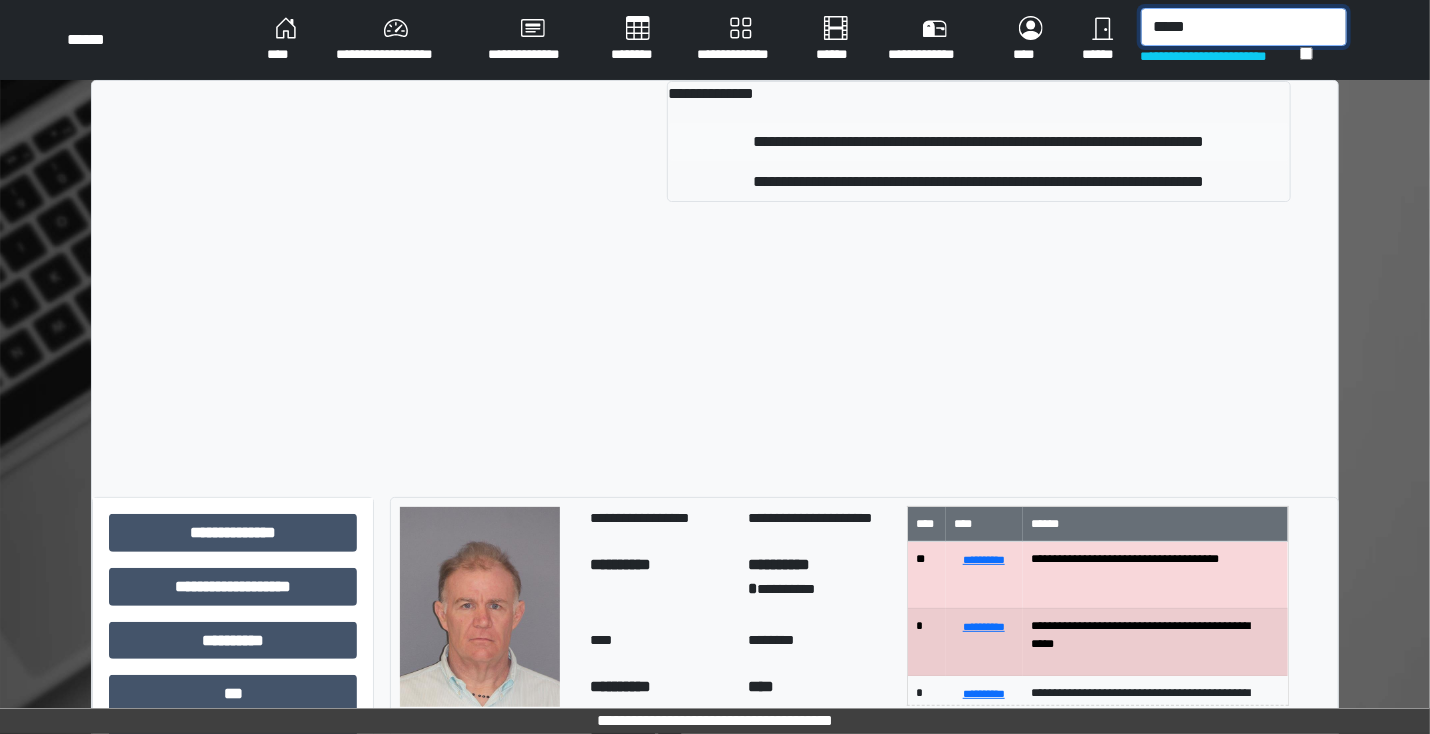 type on "*****" 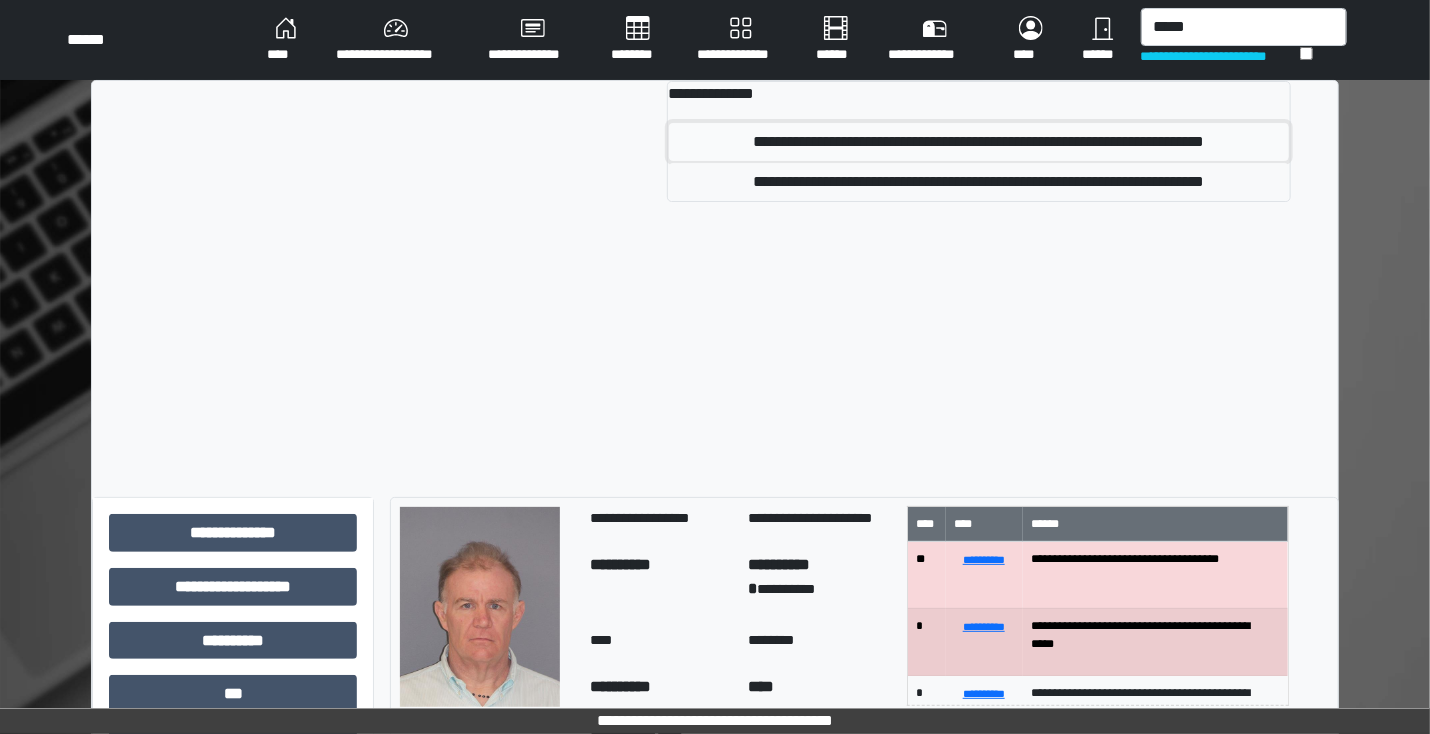 click on "**********" at bounding box center [979, 142] 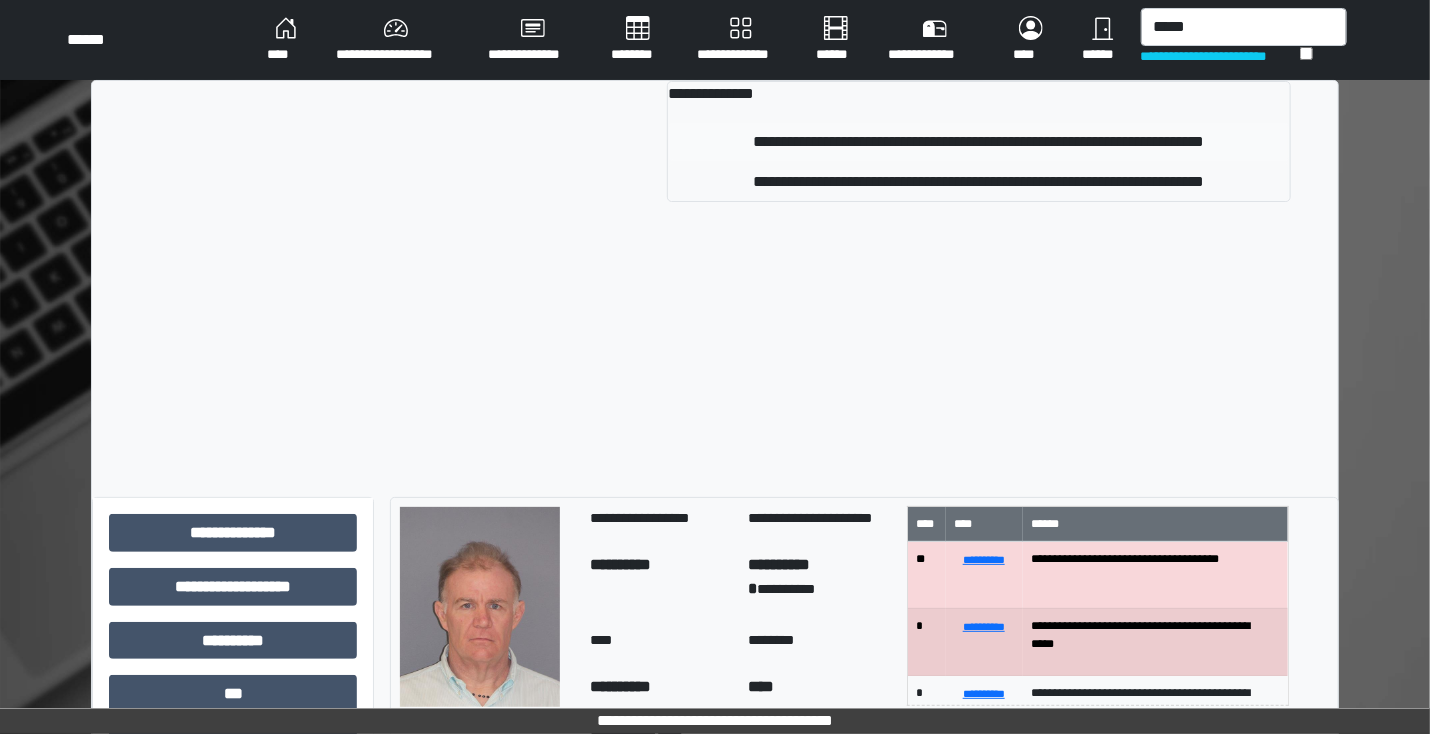 type 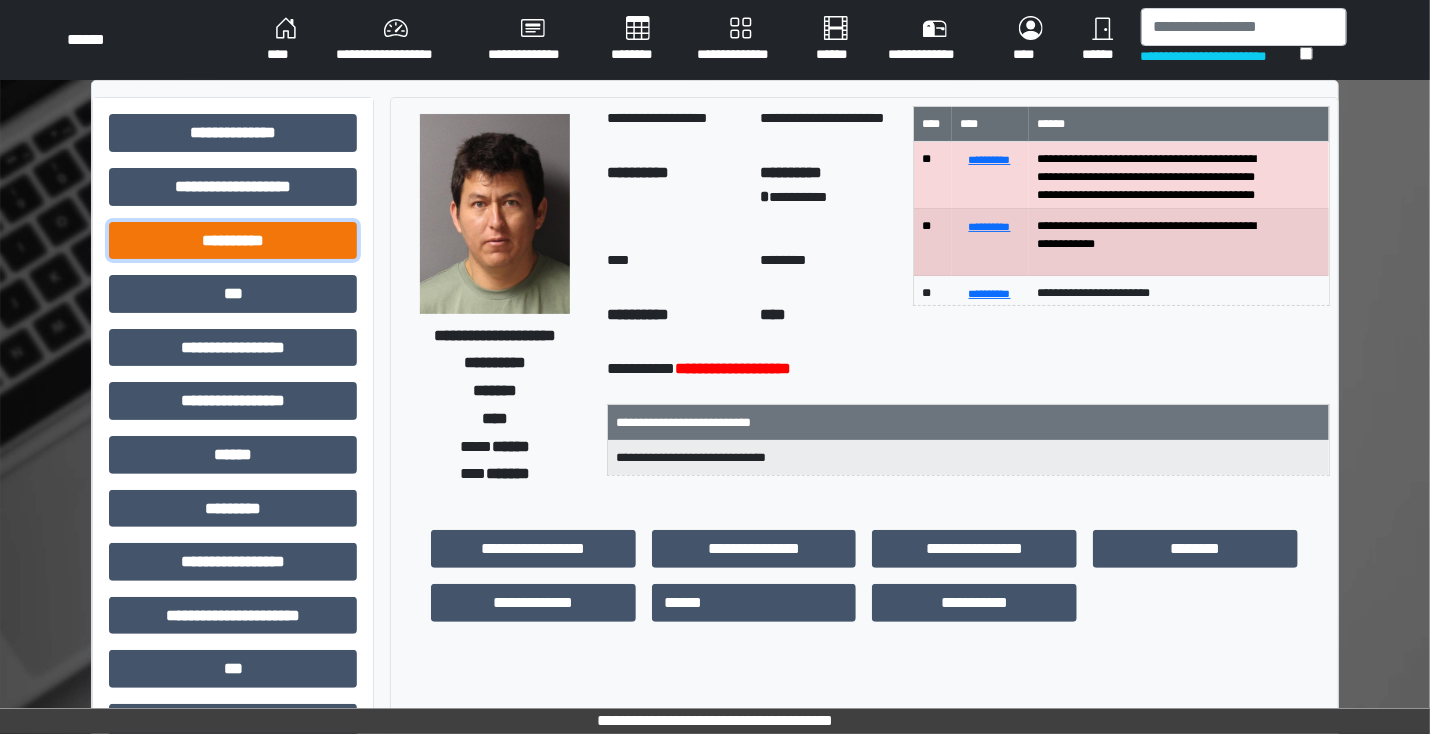 click on "**********" at bounding box center [233, 241] 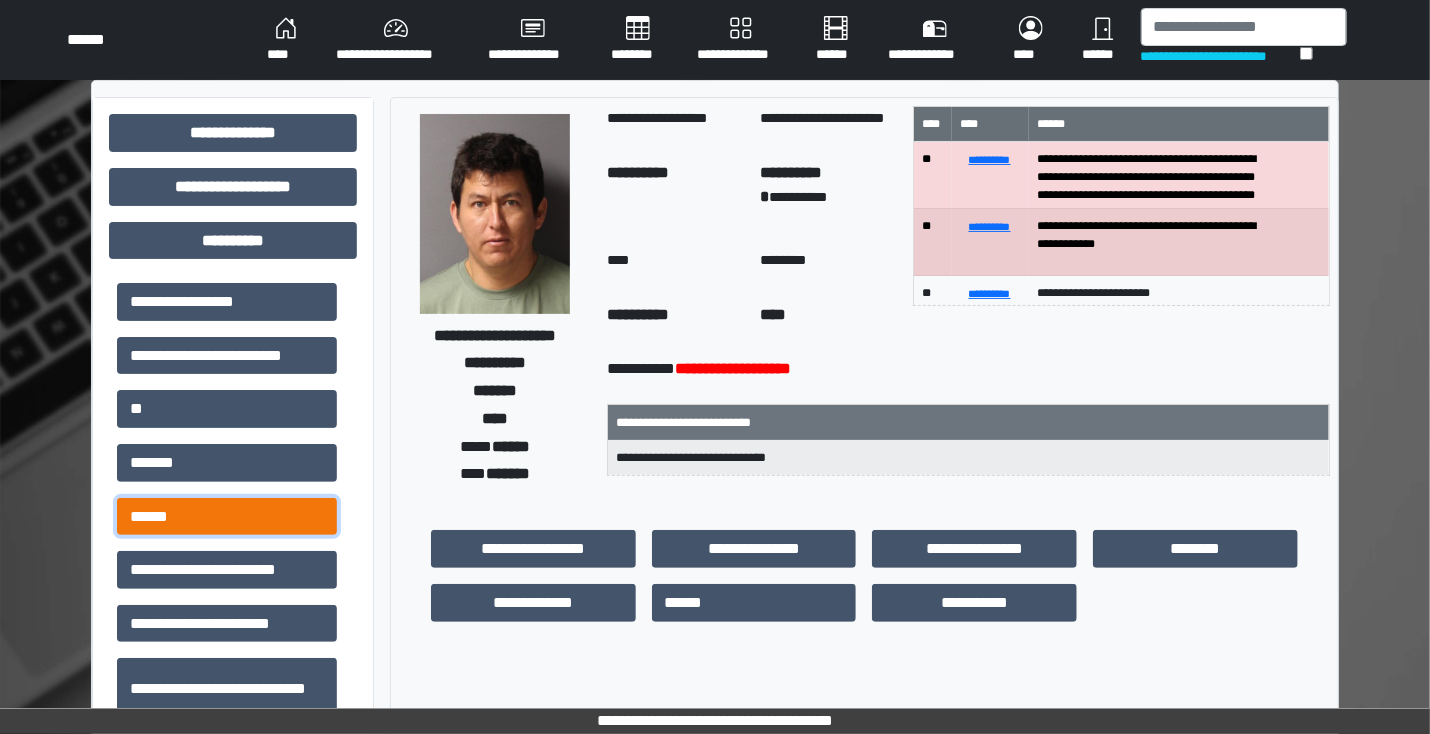 click on "******" at bounding box center [227, 517] 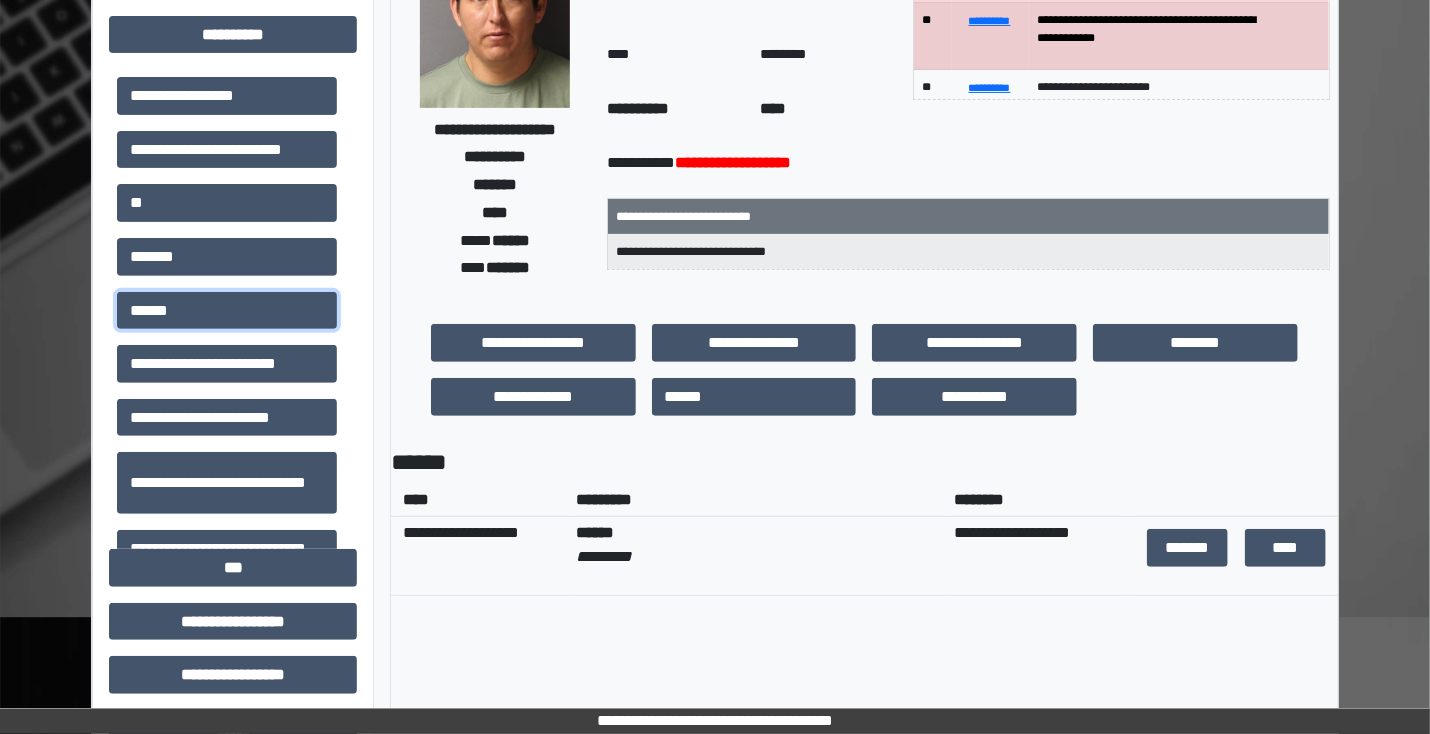 scroll, scrollTop: 400, scrollLeft: 0, axis: vertical 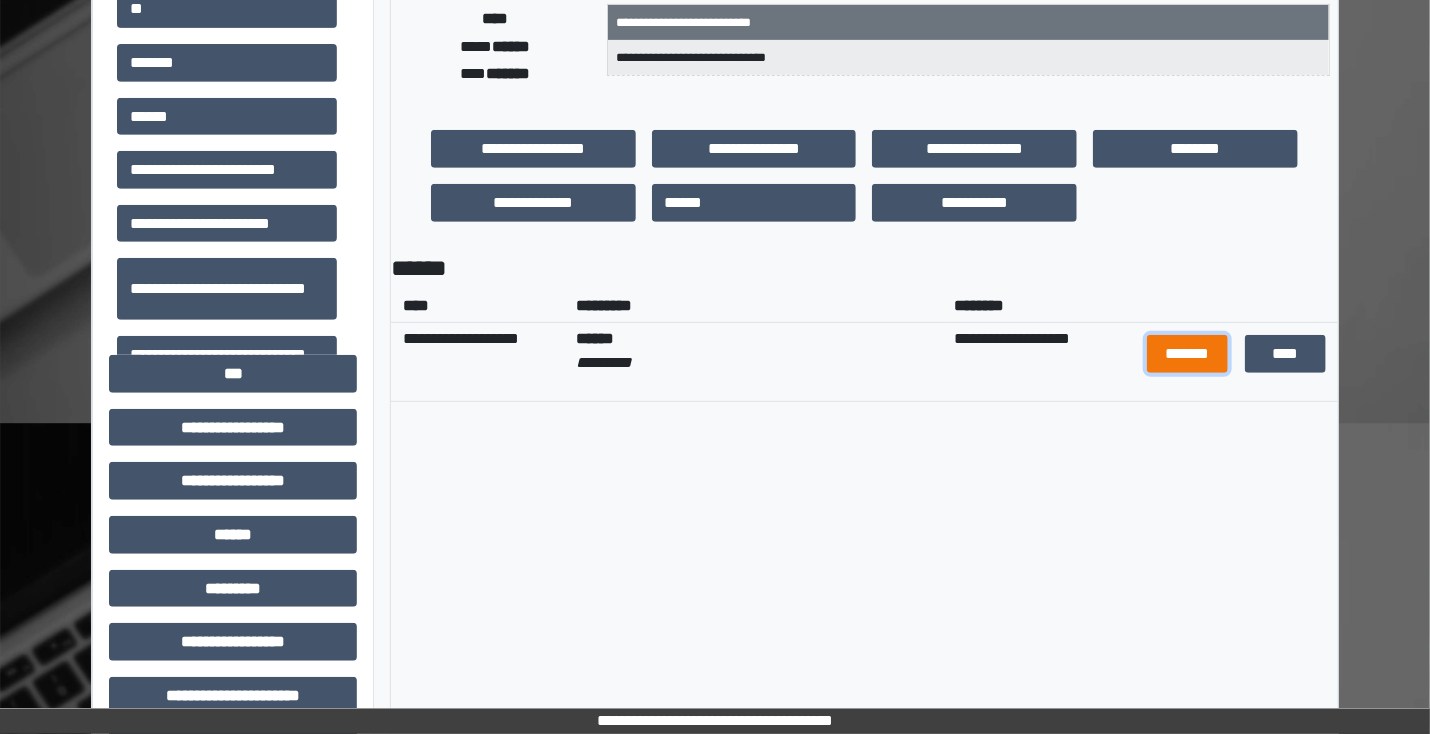 click on "*******" at bounding box center [1188, 354] 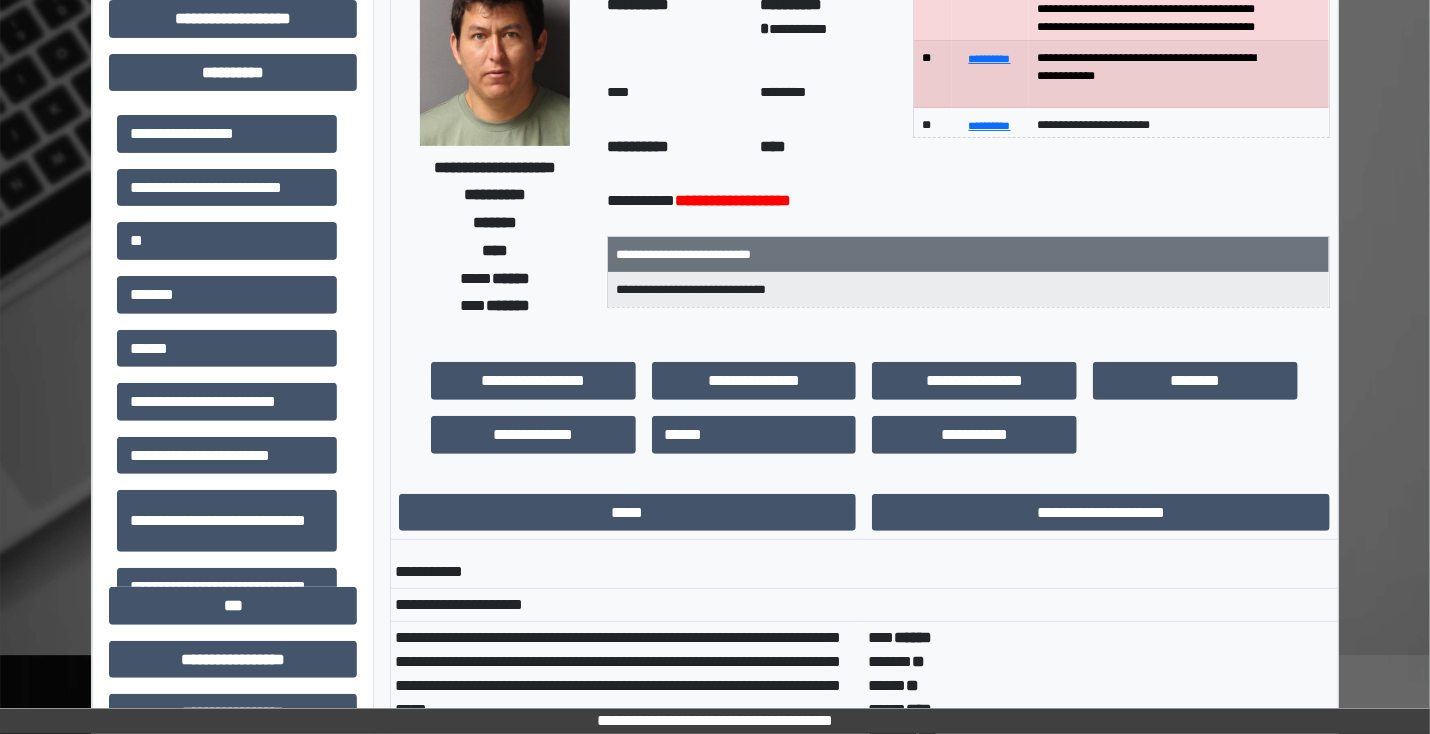 scroll, scrollTop: 0, scrollLeft: 0, axis: both 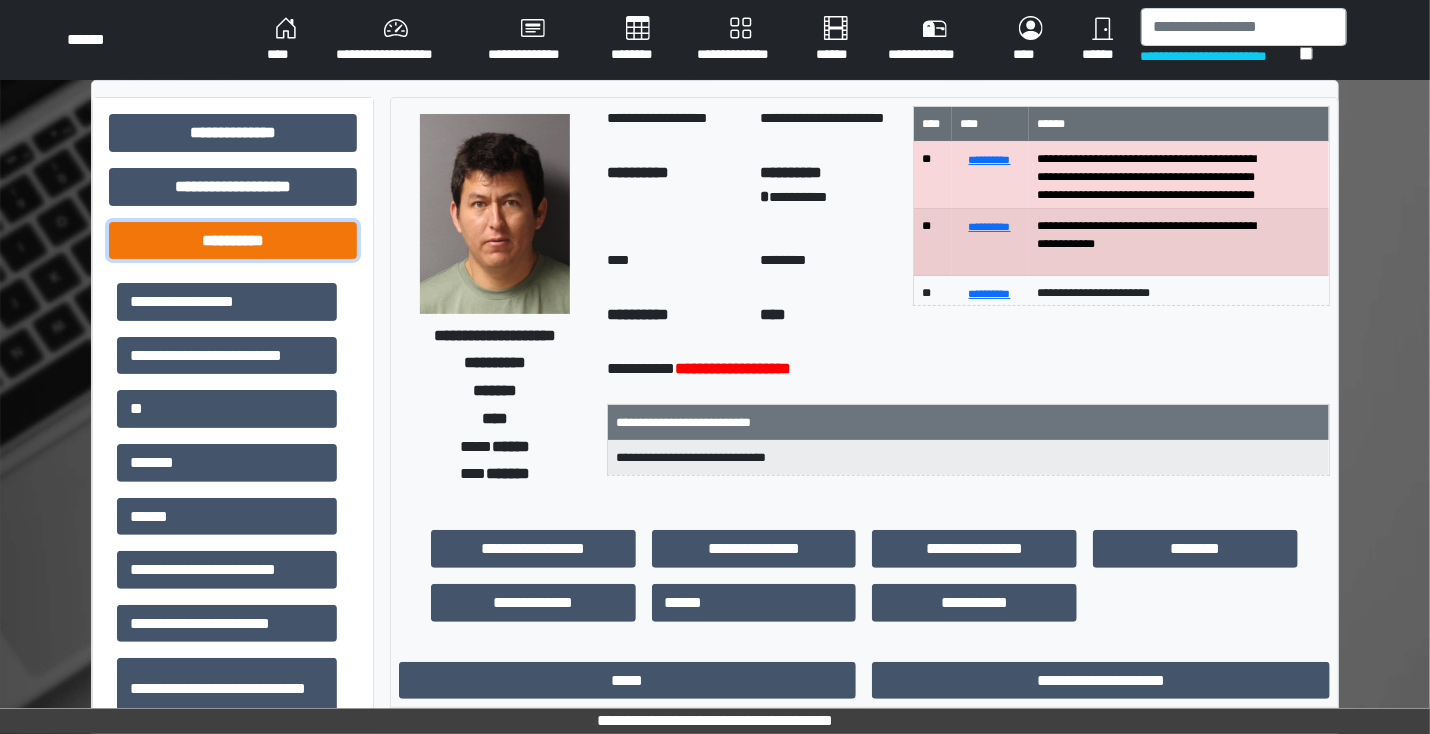click on "**********" at bounding box center (233, 241) 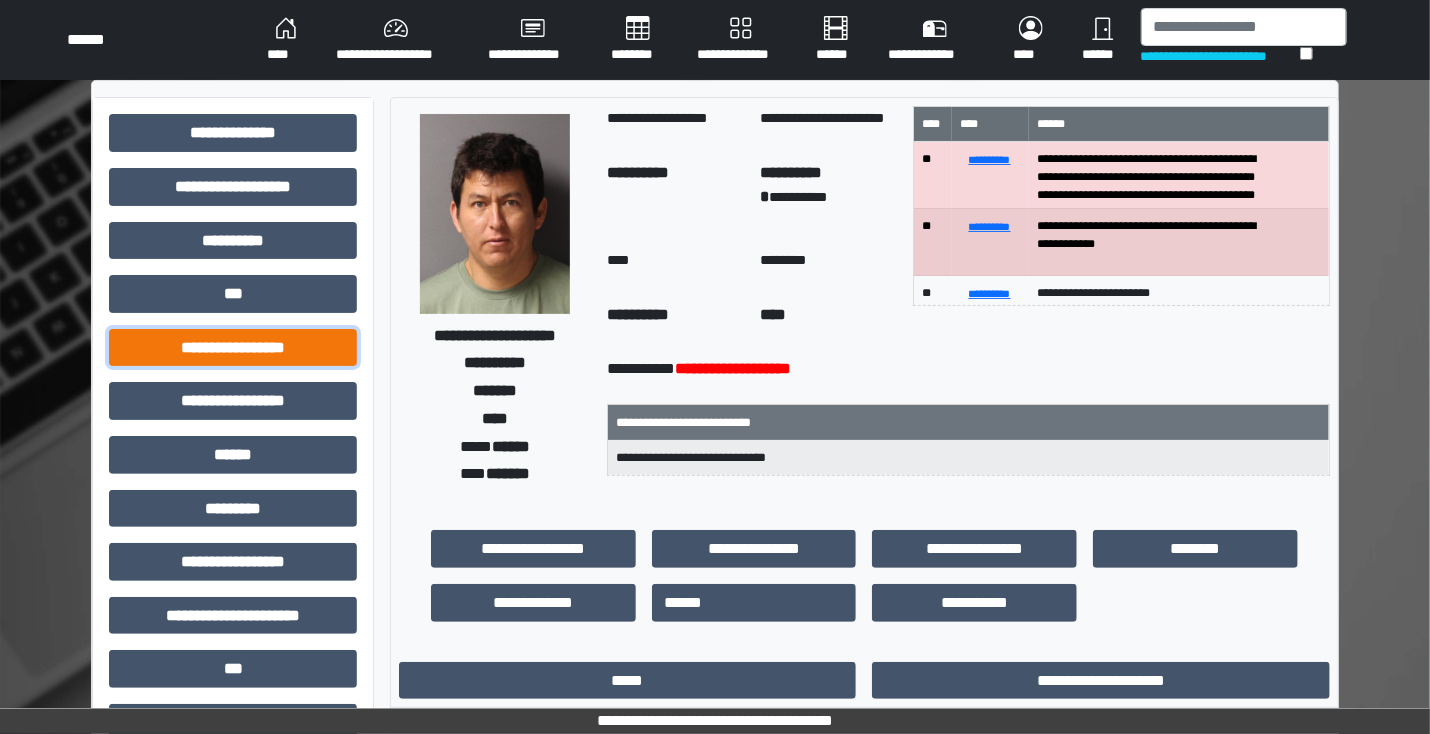 click on "**********" at bounding box center [233, 348] 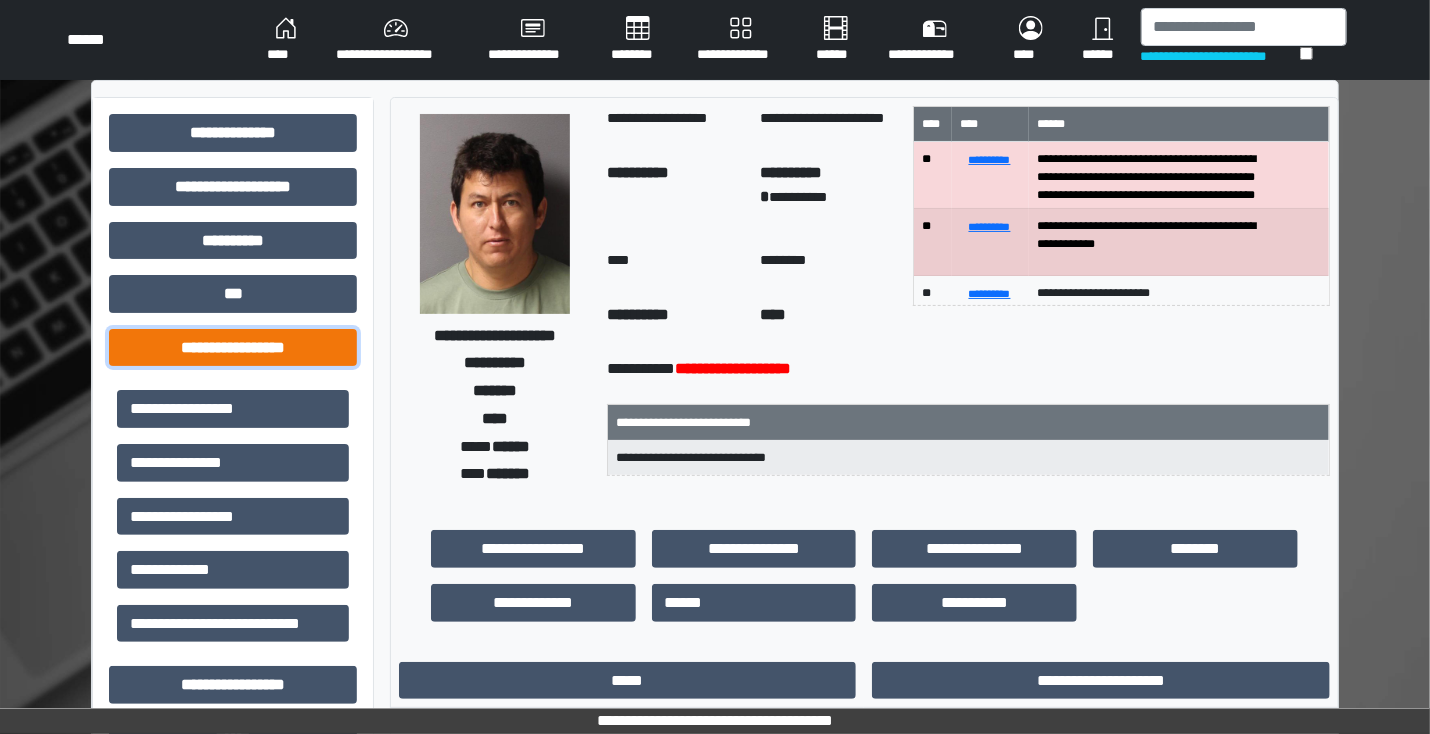click on "**********" at bounding box center [233, 348] 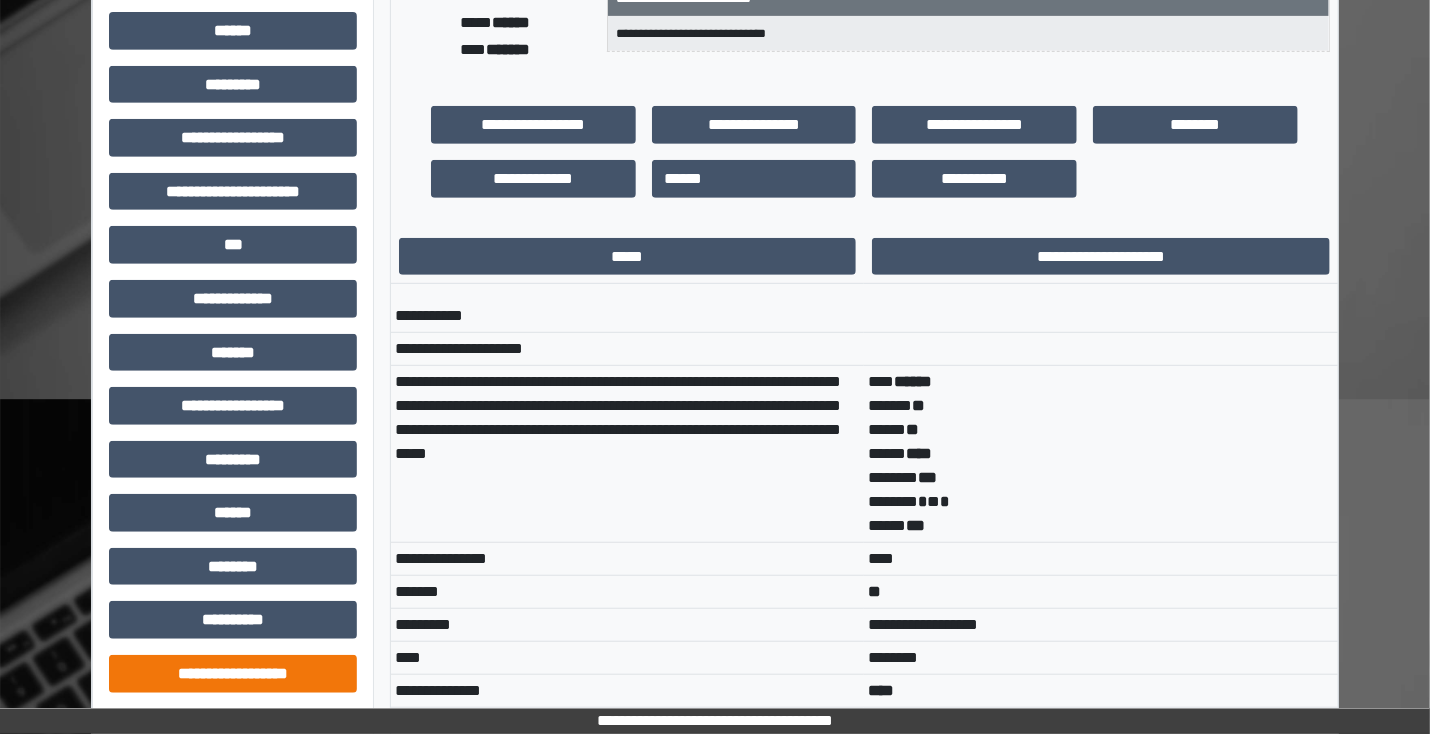 scroll, scrollTop: 560, scrollLeft: 0, axis: vertical 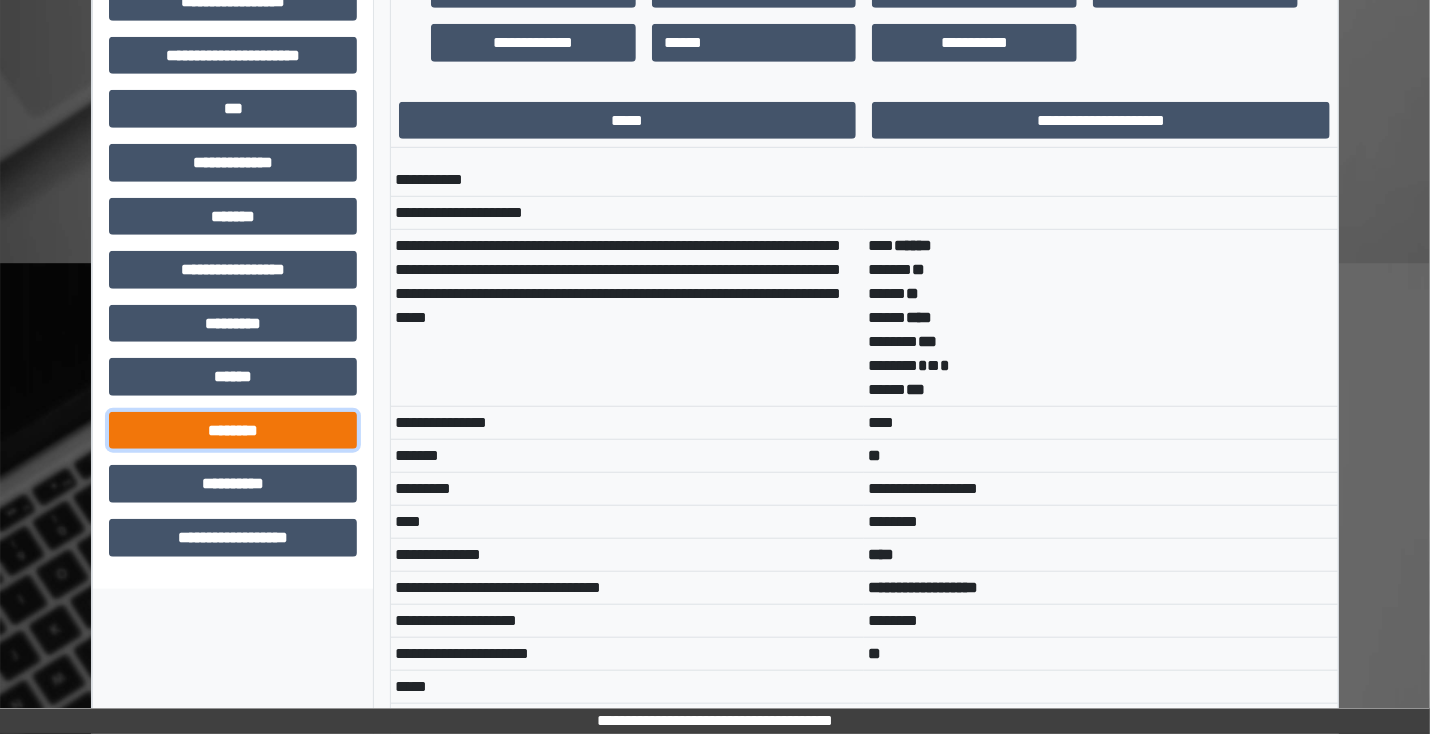 click on "********" at bounding box center (233, 431) 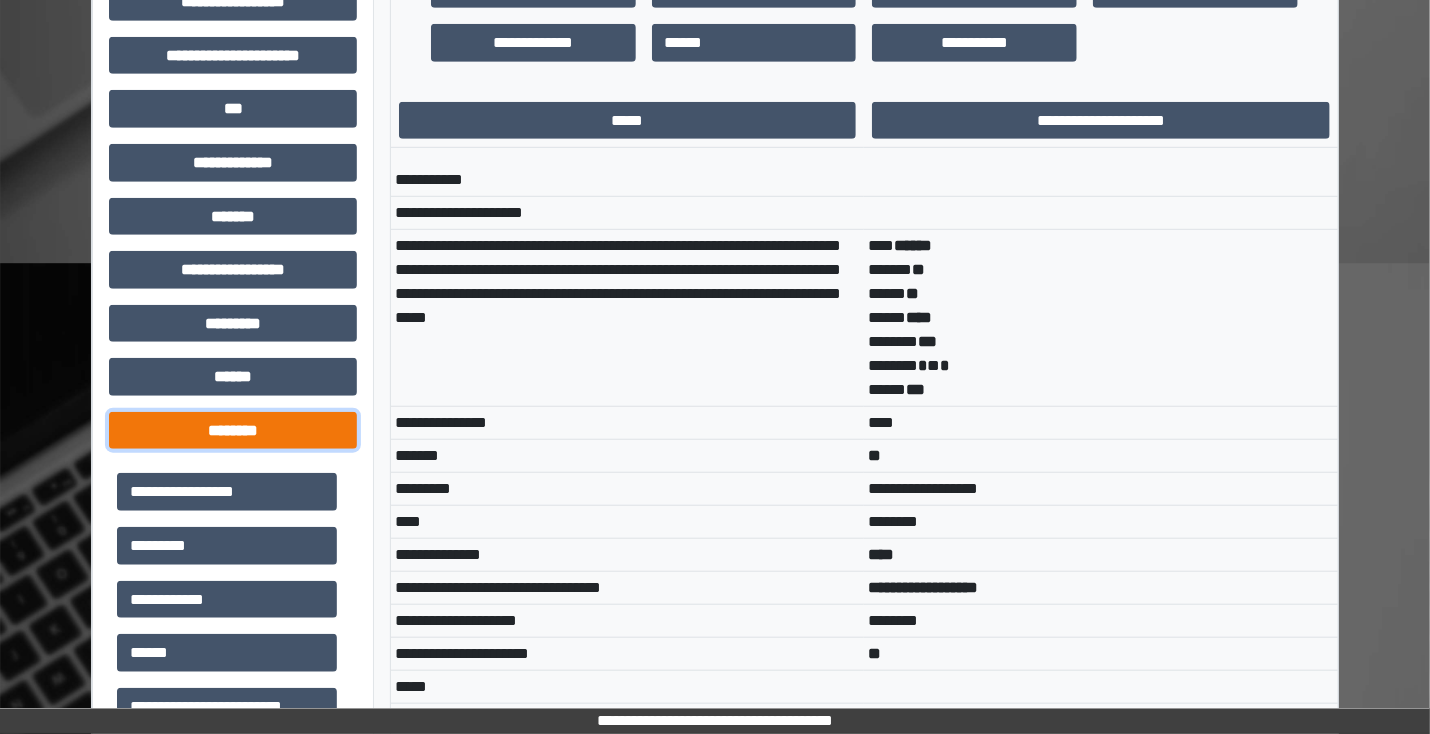 click on "********" at bounding box center [233, 431] 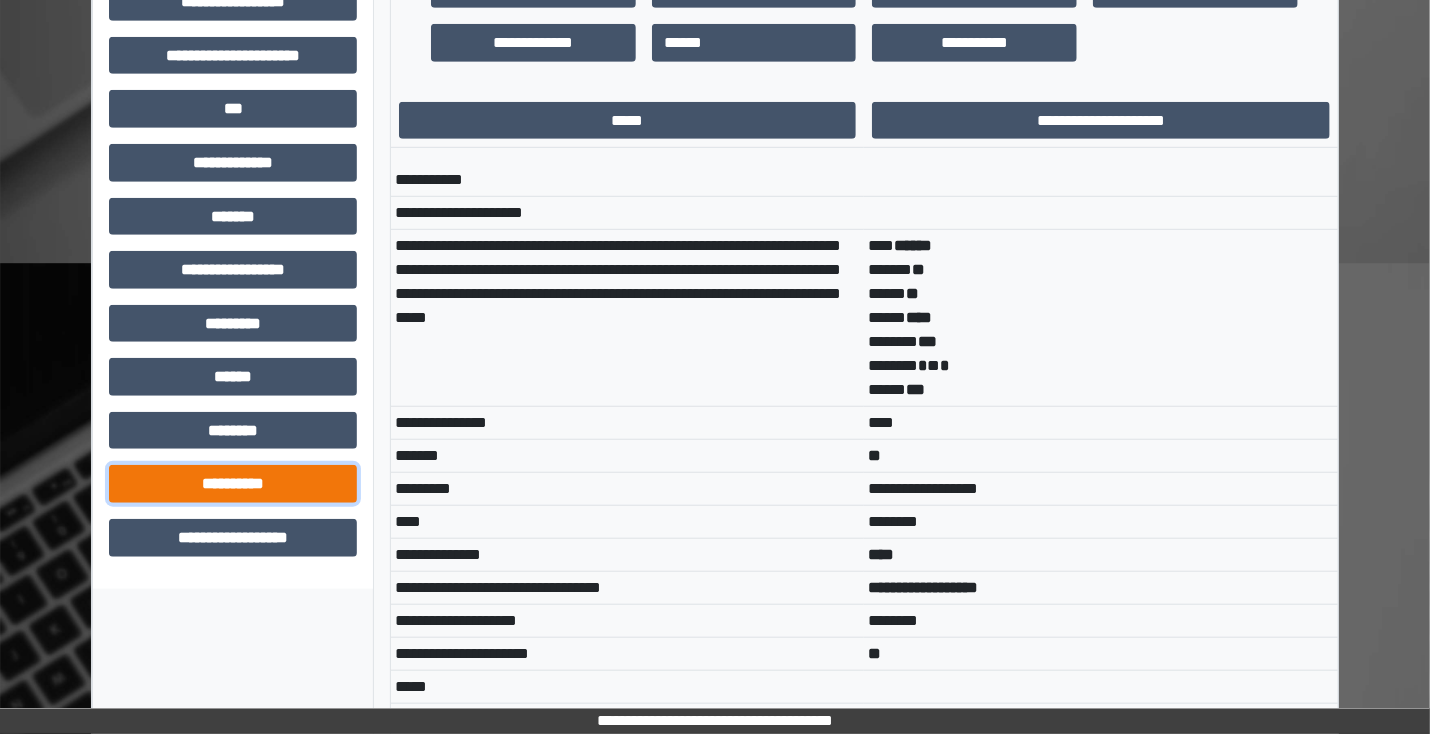 click on "**********" at bounding box center (233, 484) 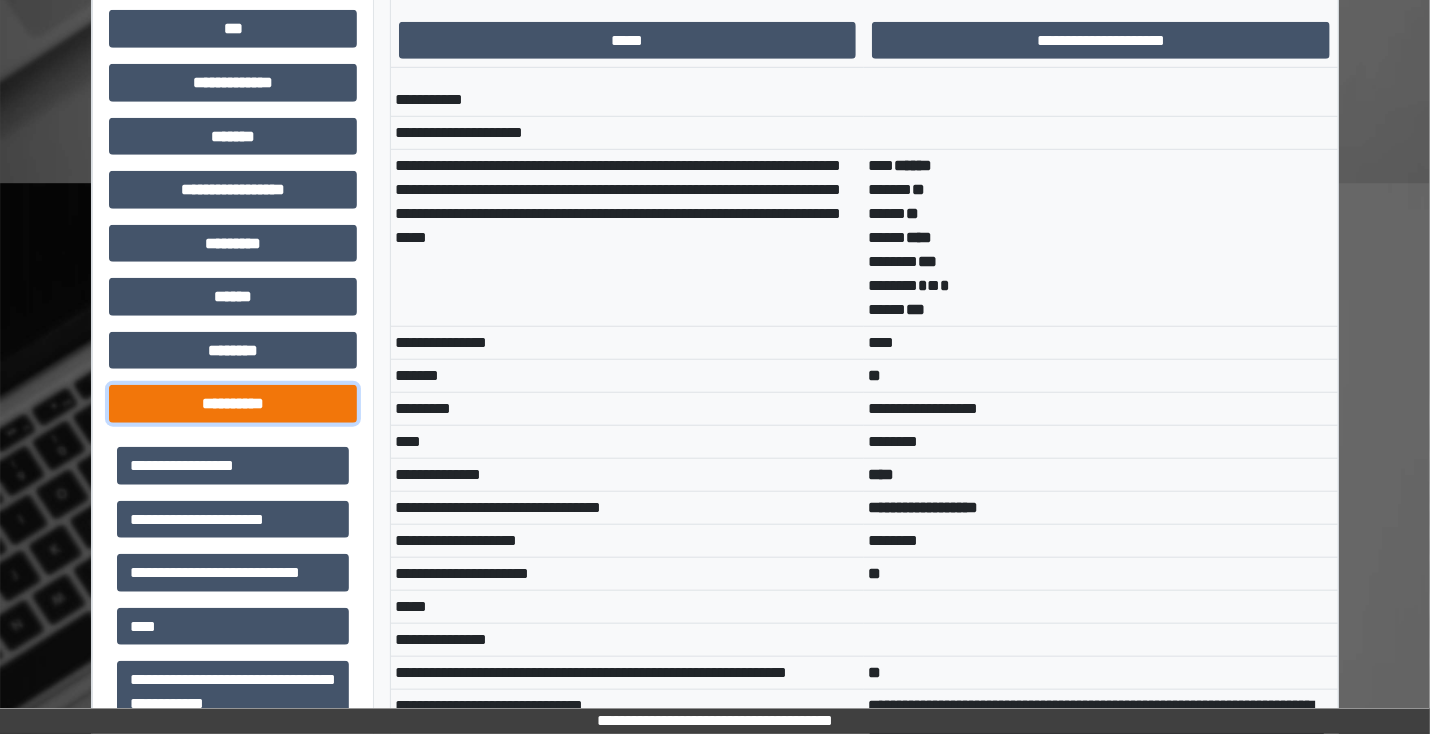 drag, startPoint x: 208, startPoint y: 400, endPoint x: 316, endPoint y: 408, distance: 108.29589 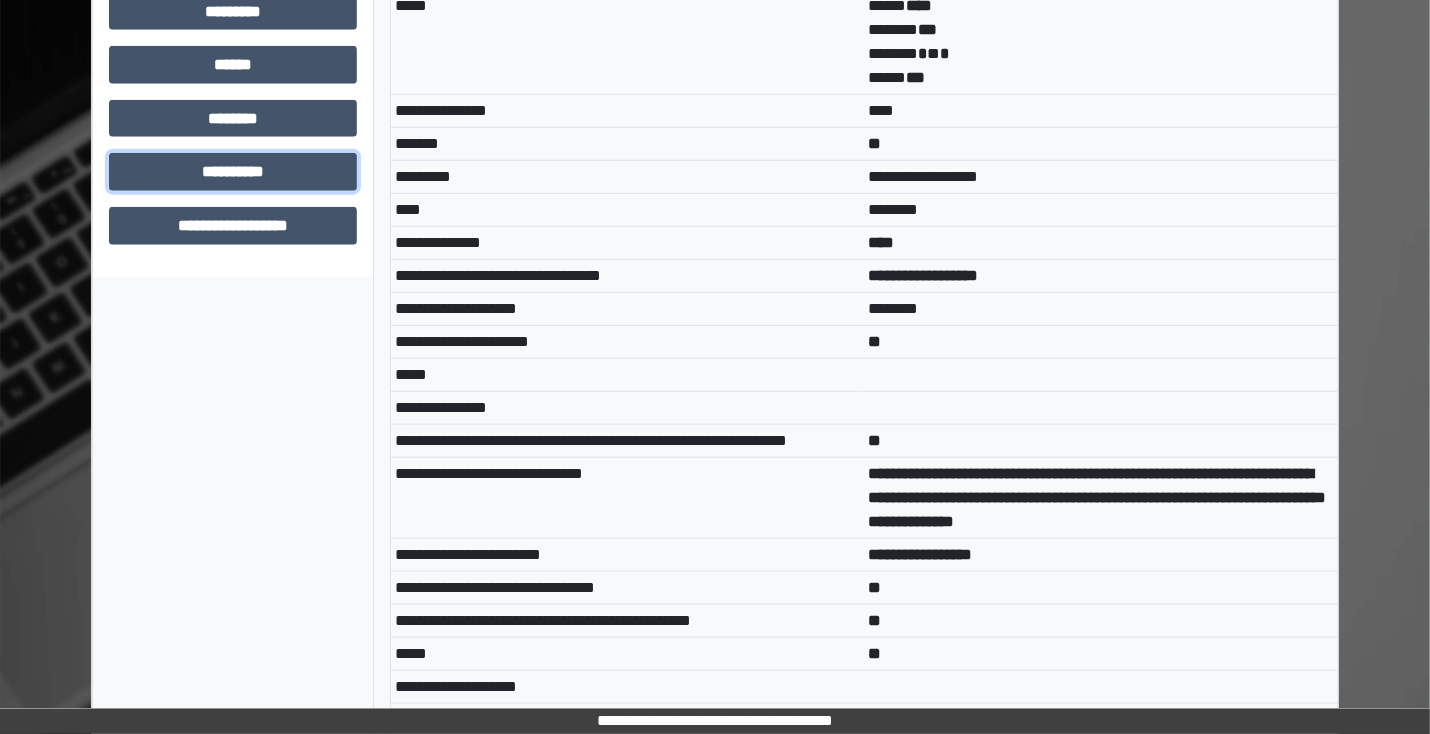 scroll, scrollTop: 880, scrollLeft: 0, axis: vertical 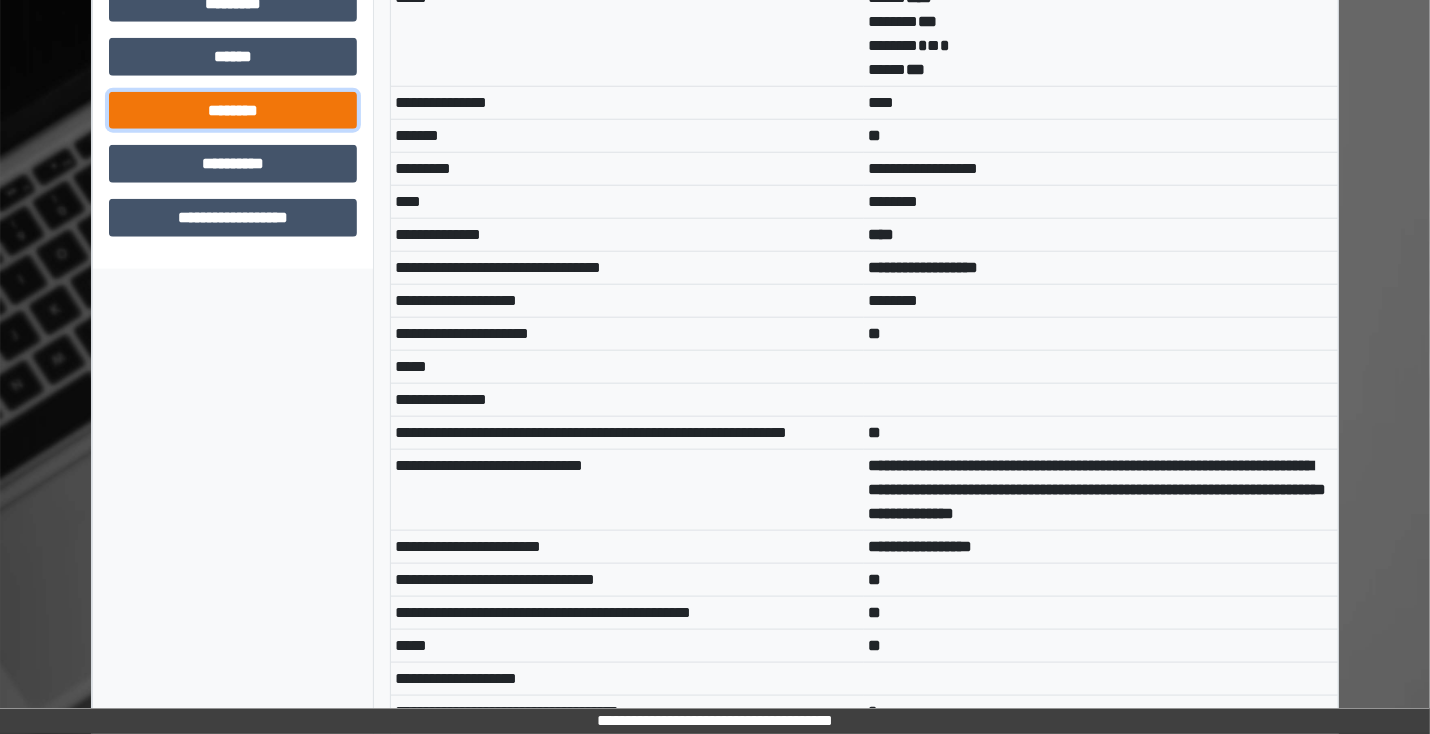 click on "********" at bounding box center [233, 111] 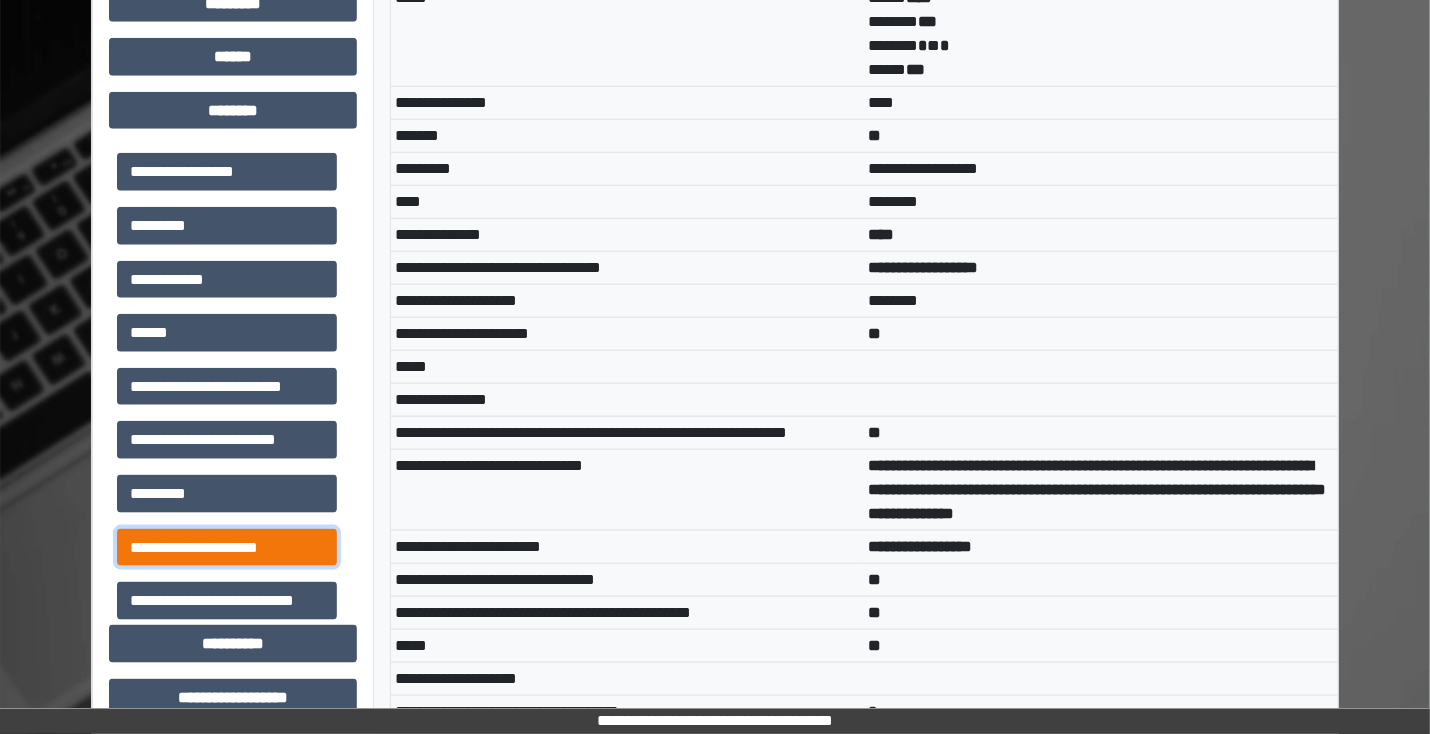 click on "**********" at bounding box center (227, 548) 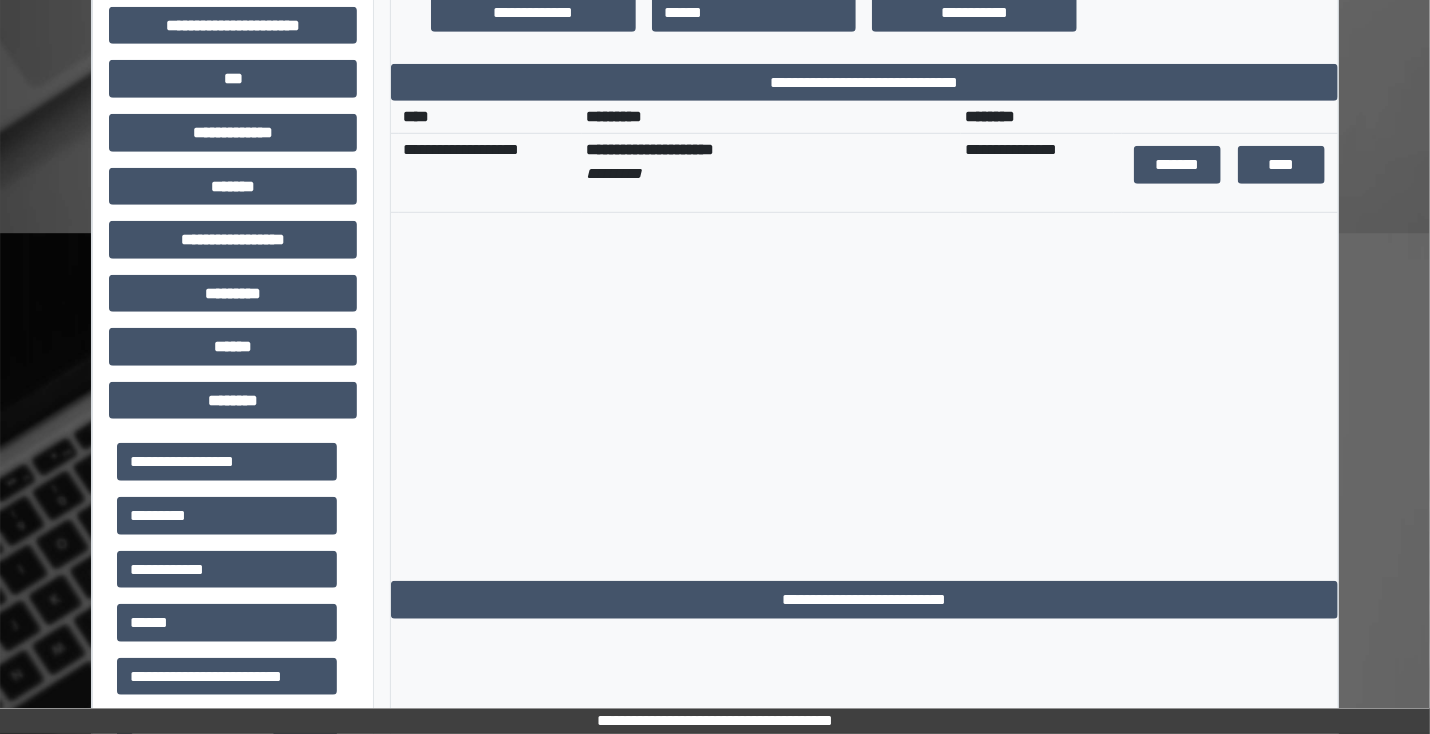 scroll, scrollTop: 400, scrollLeft: 0, axis: vertical 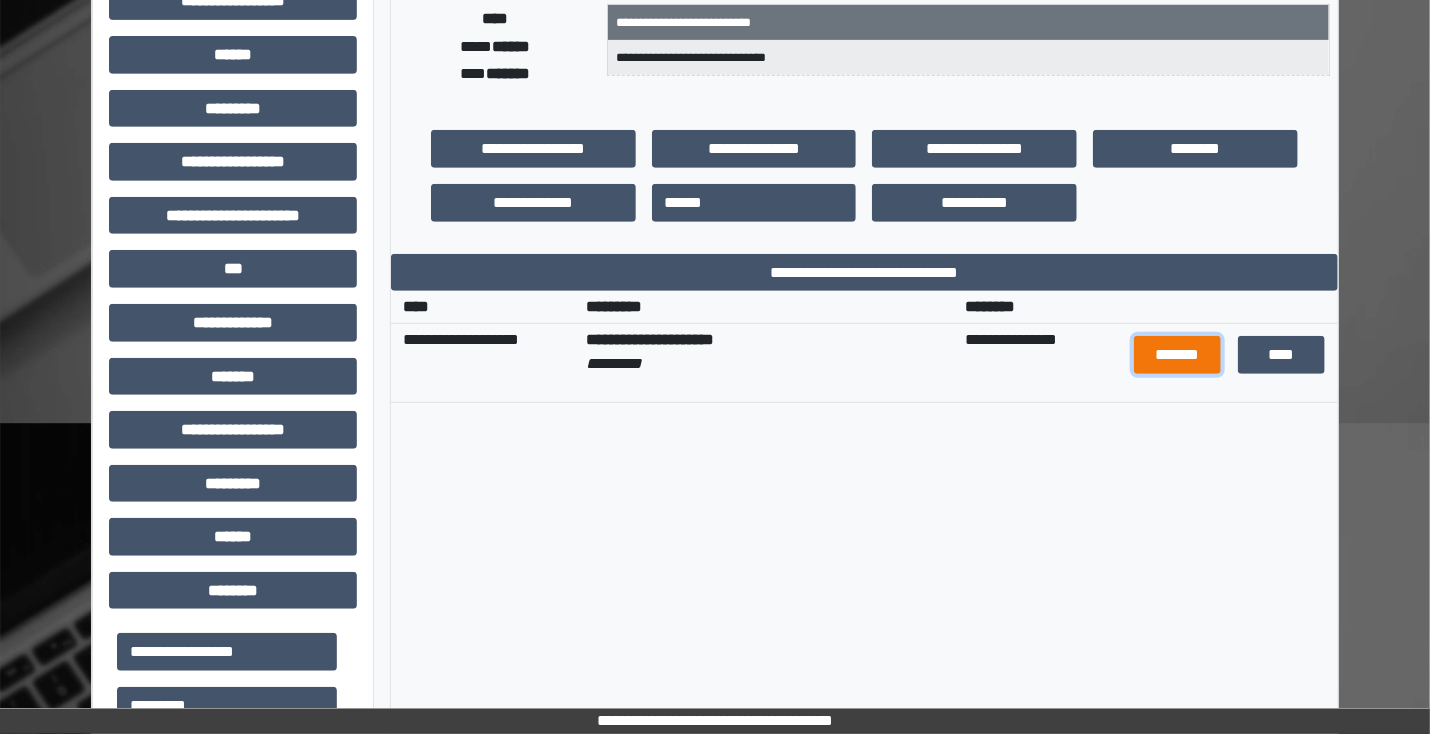 click on "*******" at bounding box center (1177, 355) 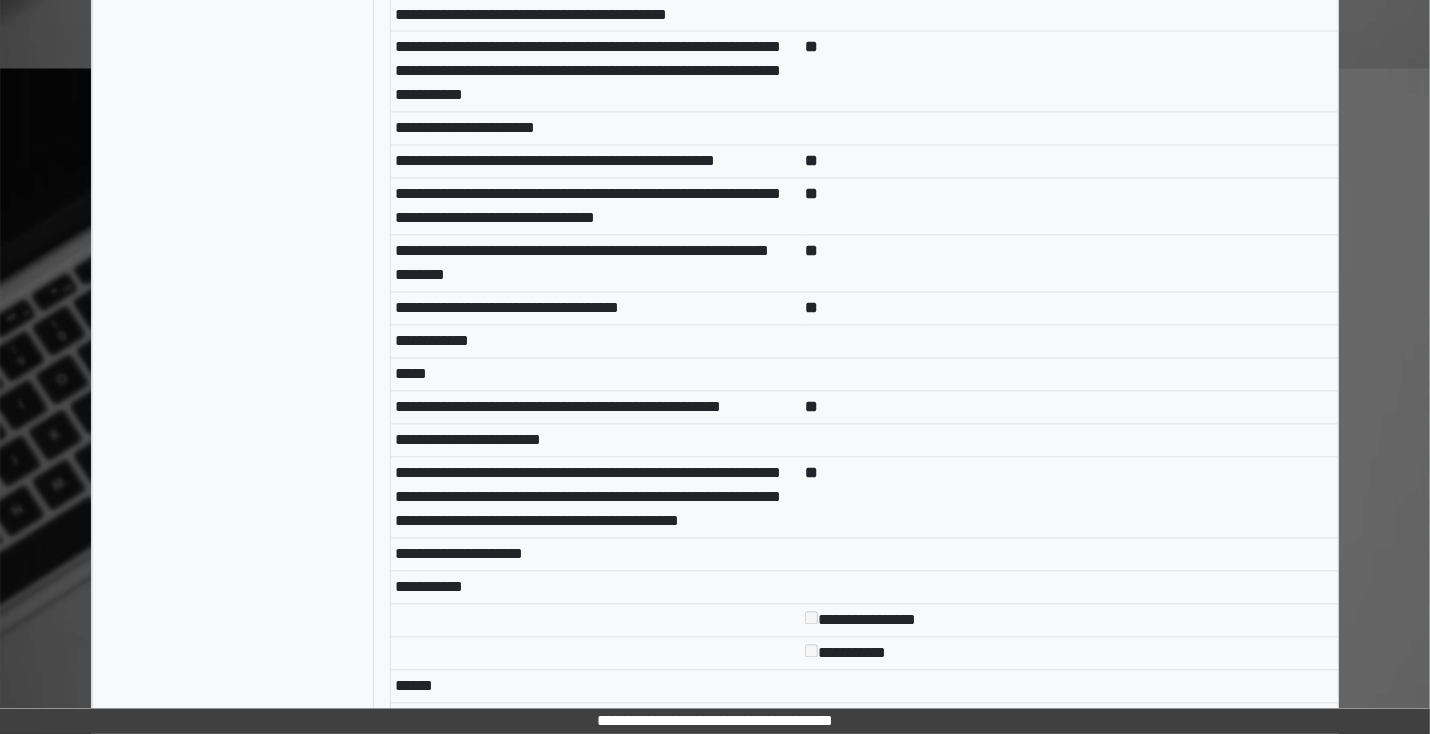 scroll, scrollTop: 5680, scrollLeft: 0, axis: vertical 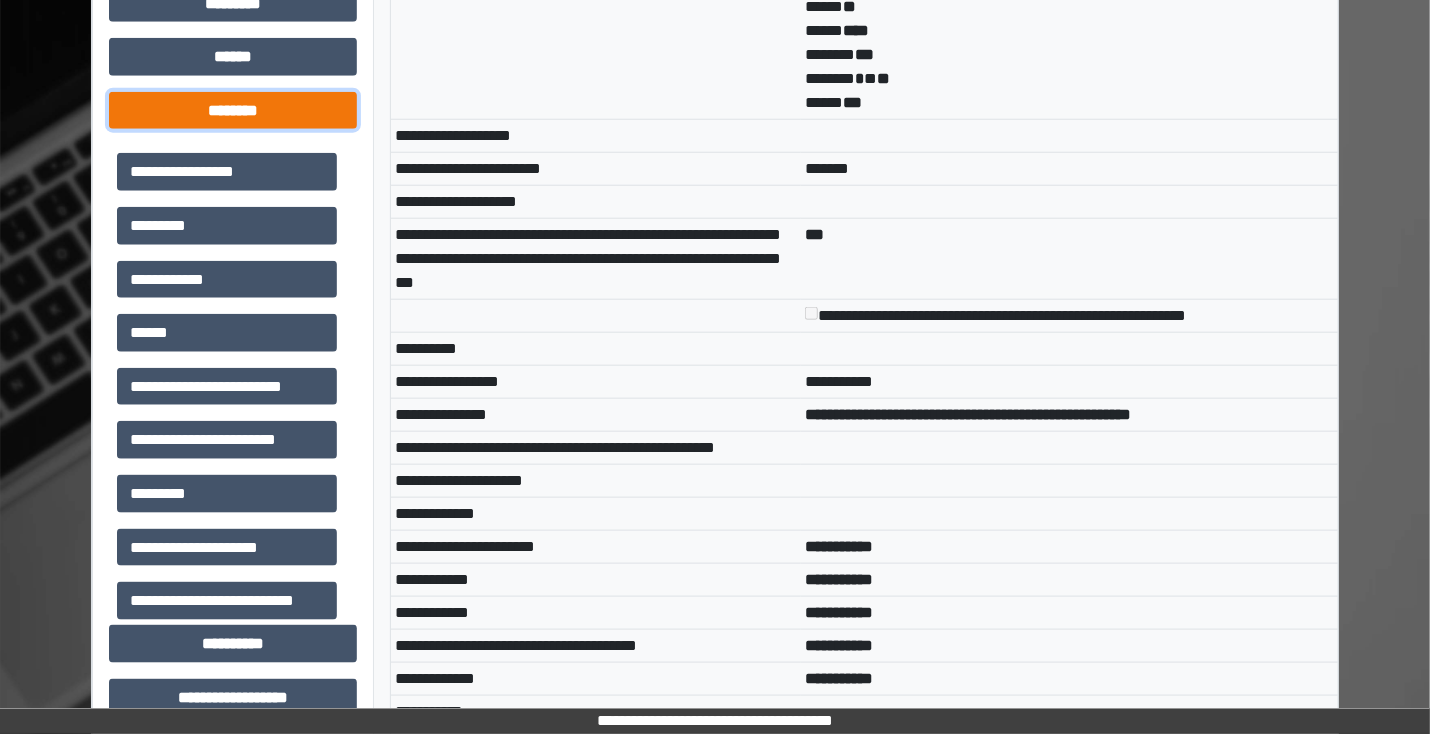 click on "********" at bounding box center [233, 111] 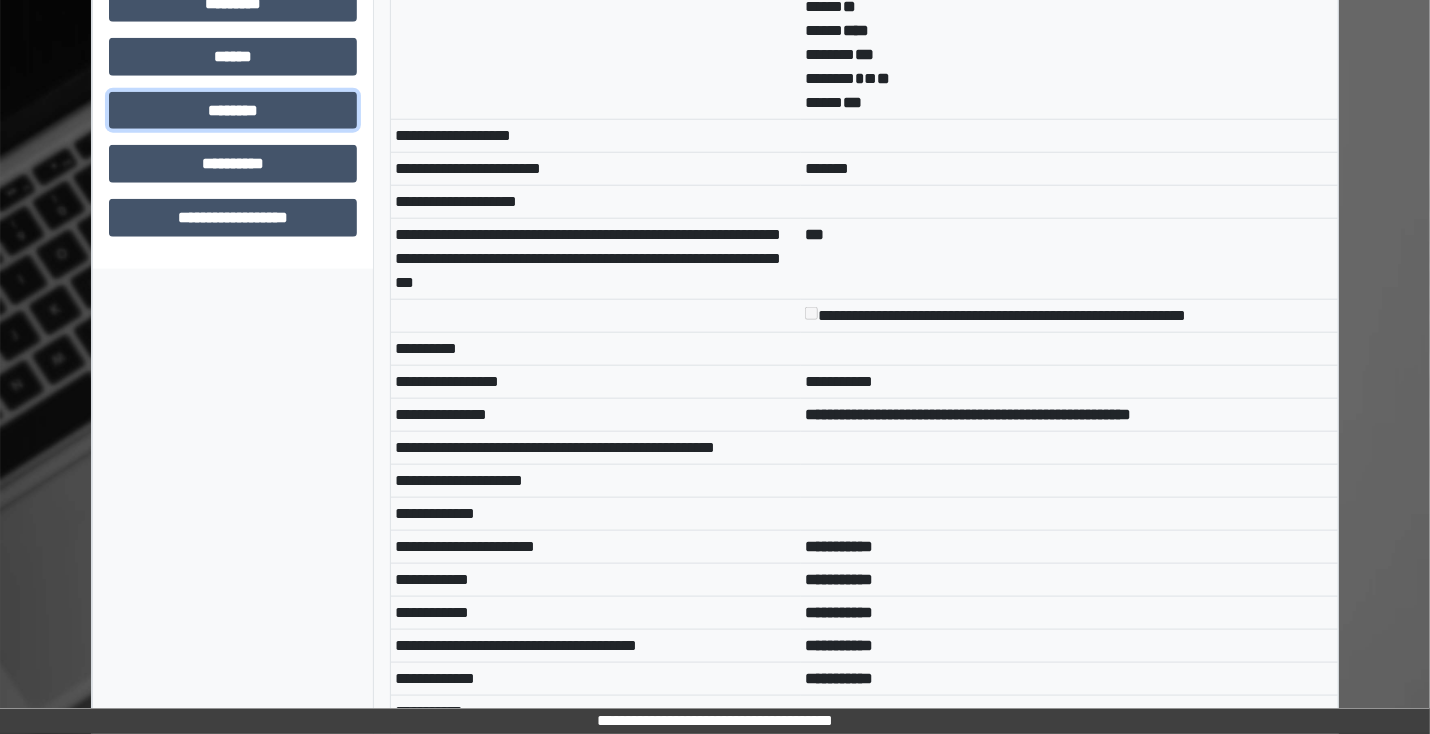 scroll, scrollTop: 0, scrollLeft: 0, axis: both 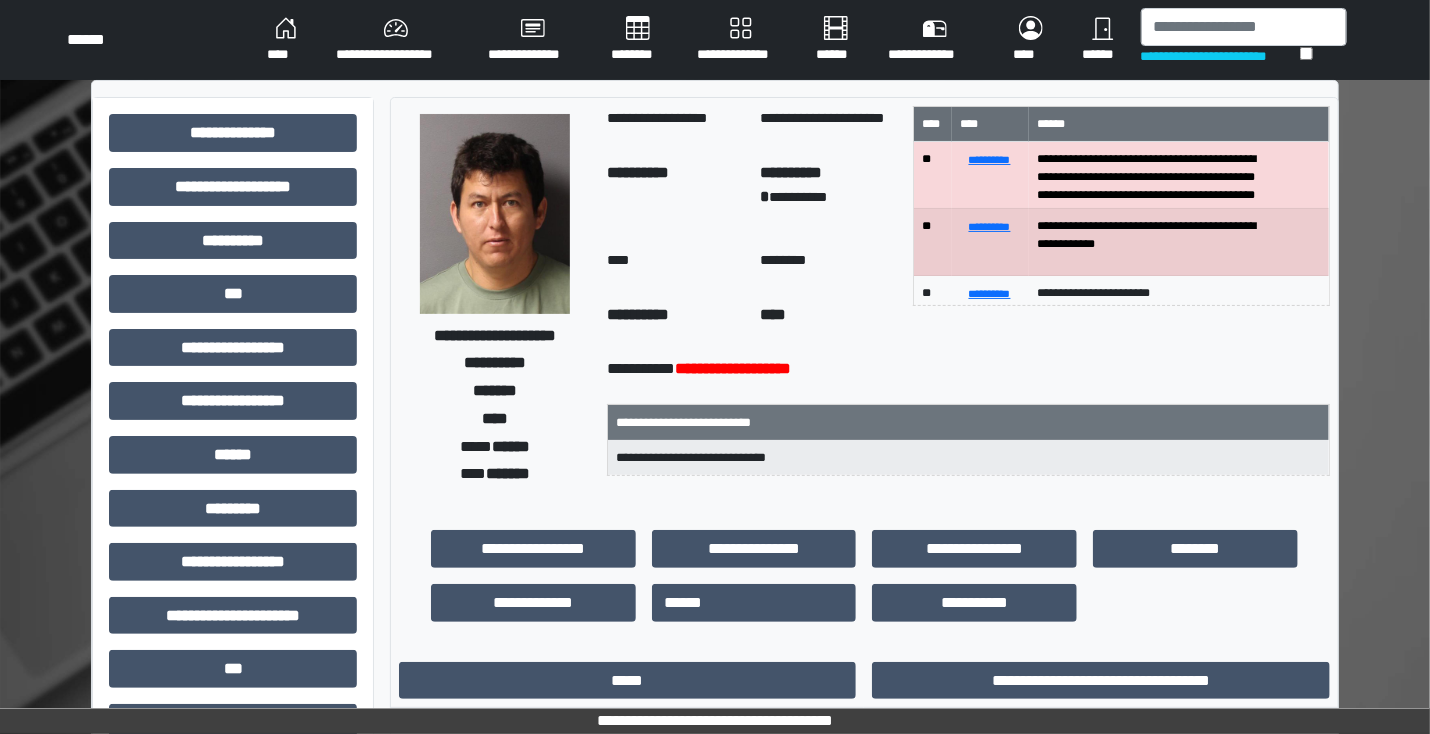 click on "********" at bounding box center [638, 40] 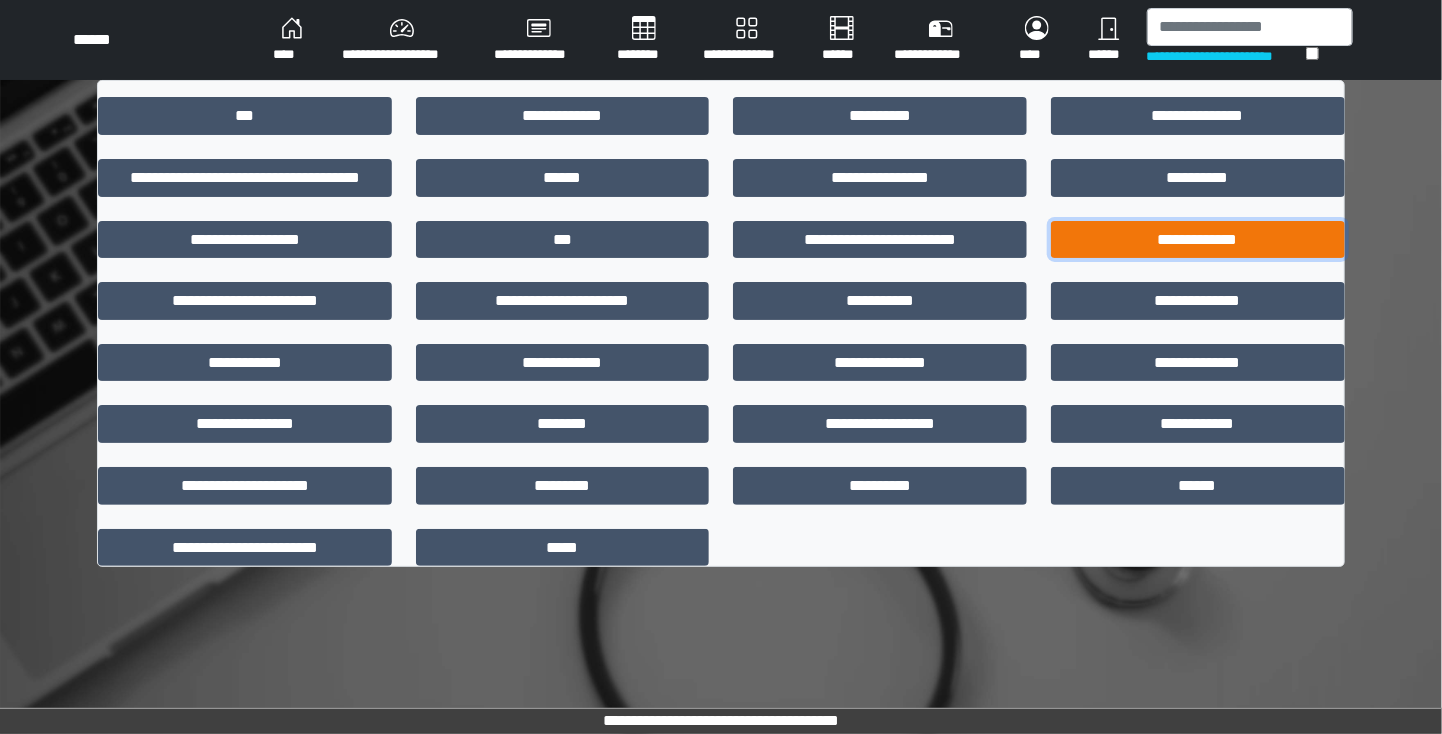 click on "**********" at bounding box center (1198, 240) 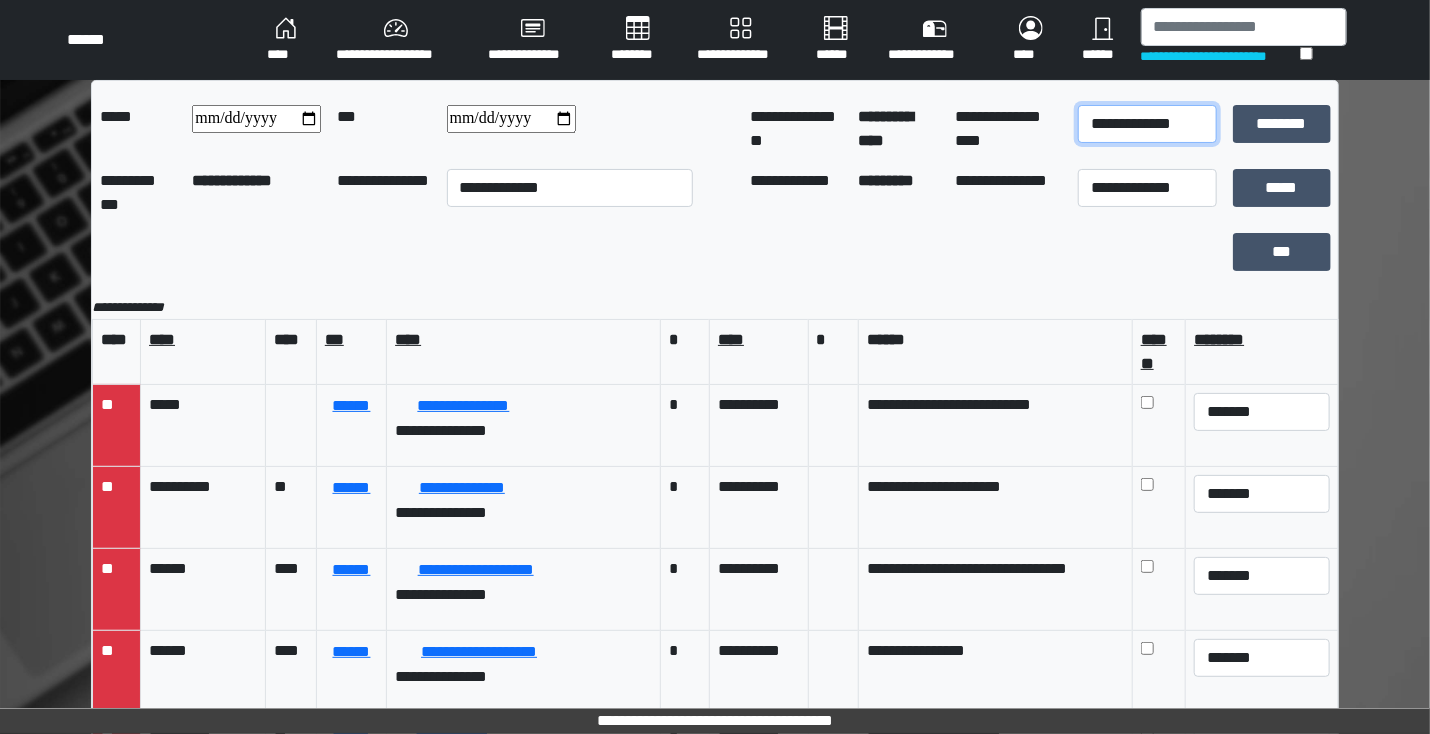 click on "**********" at bounding box center [1147, 124] 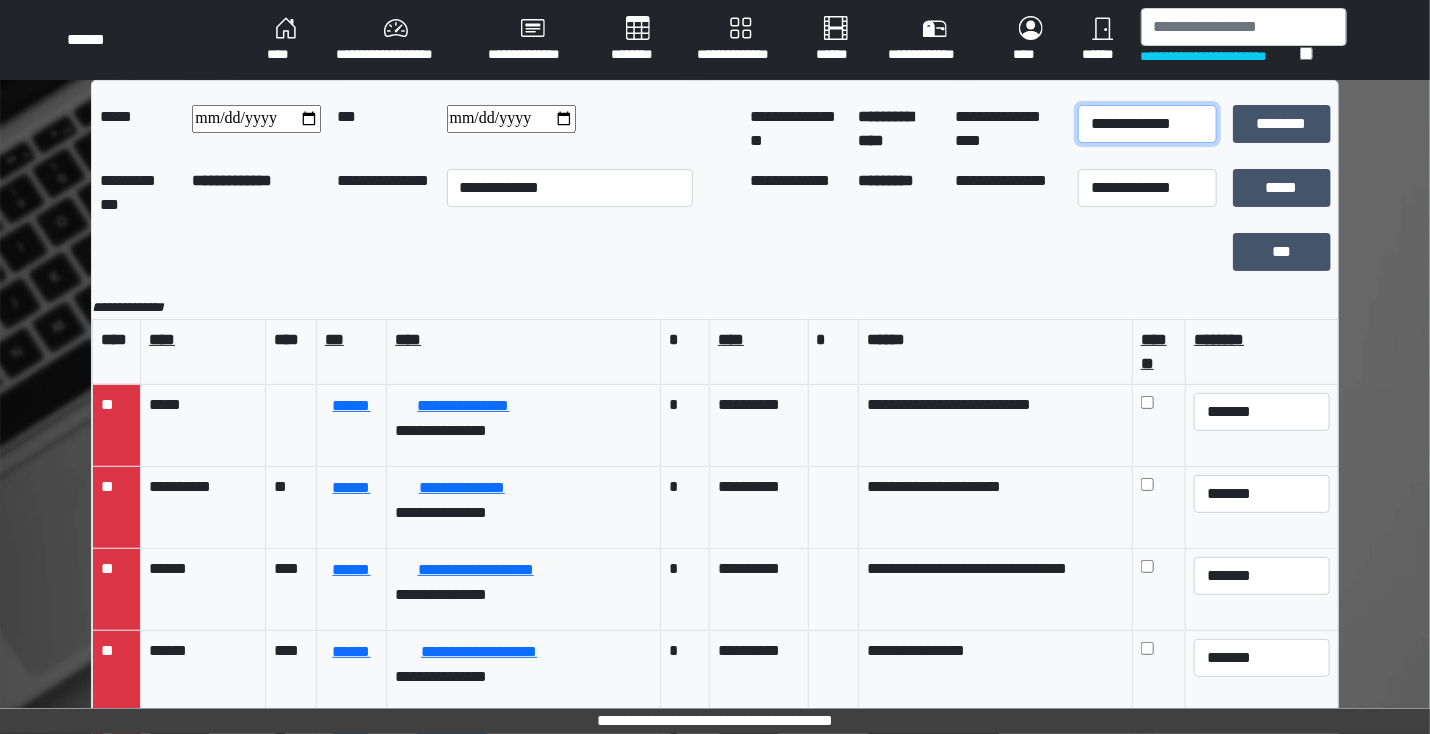 click on "**********" at bounding box center (1147, 124) 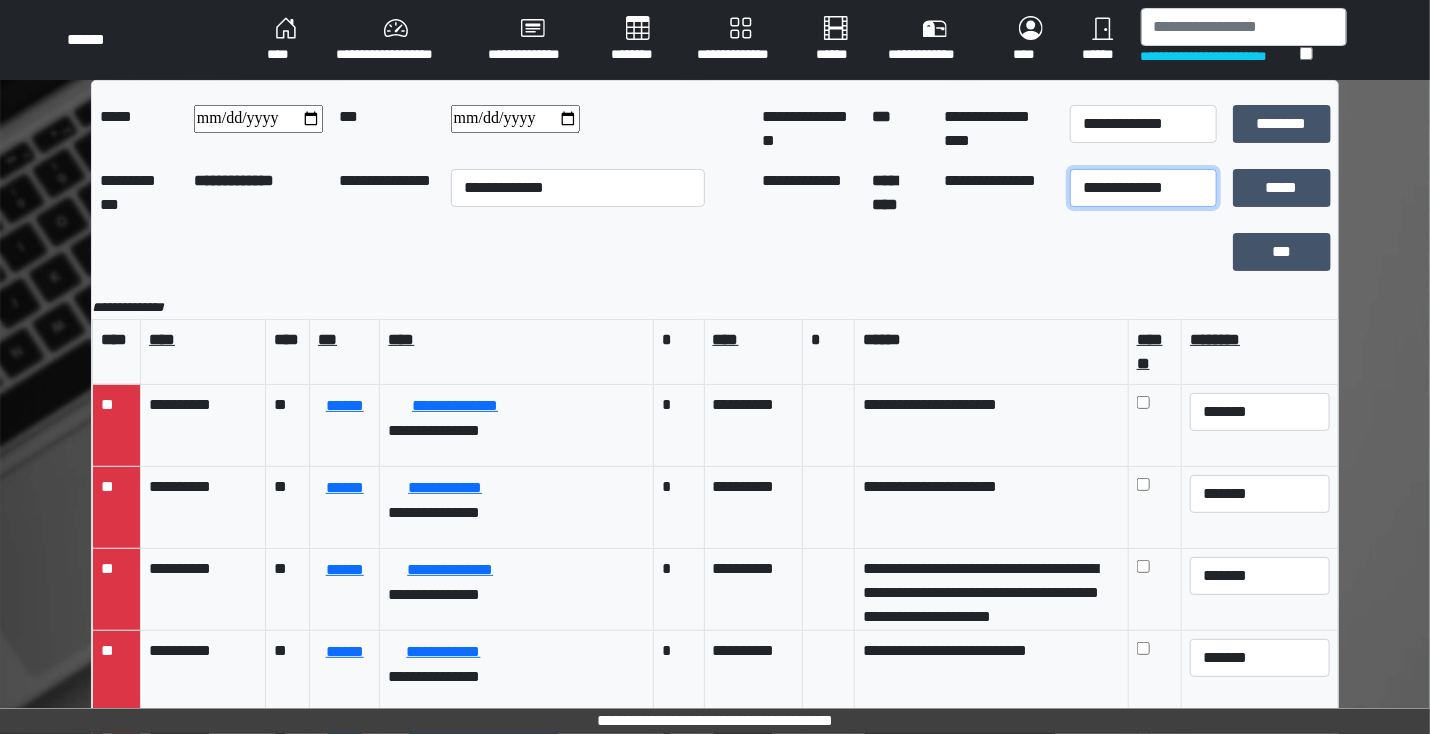 click on "**********" at bounding box center [1143, 188] 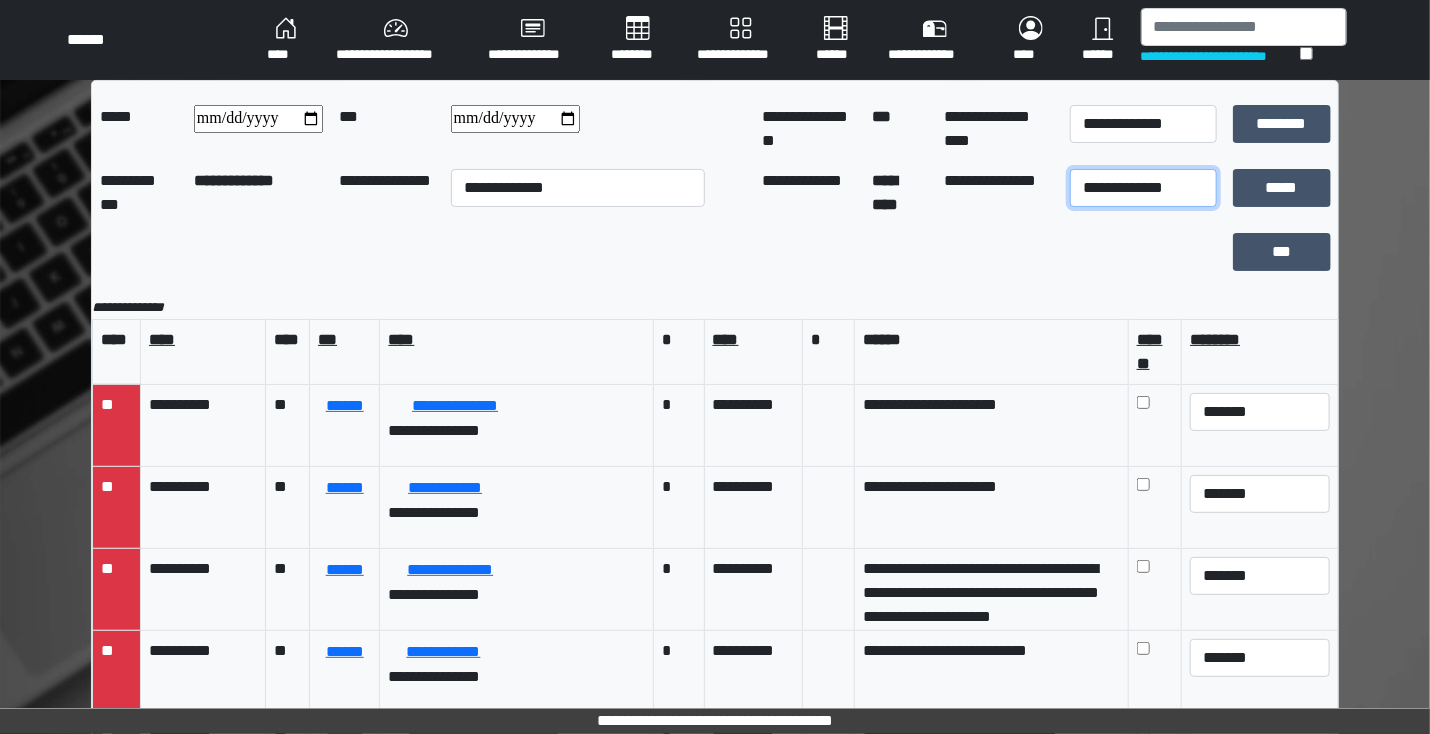select on "***" 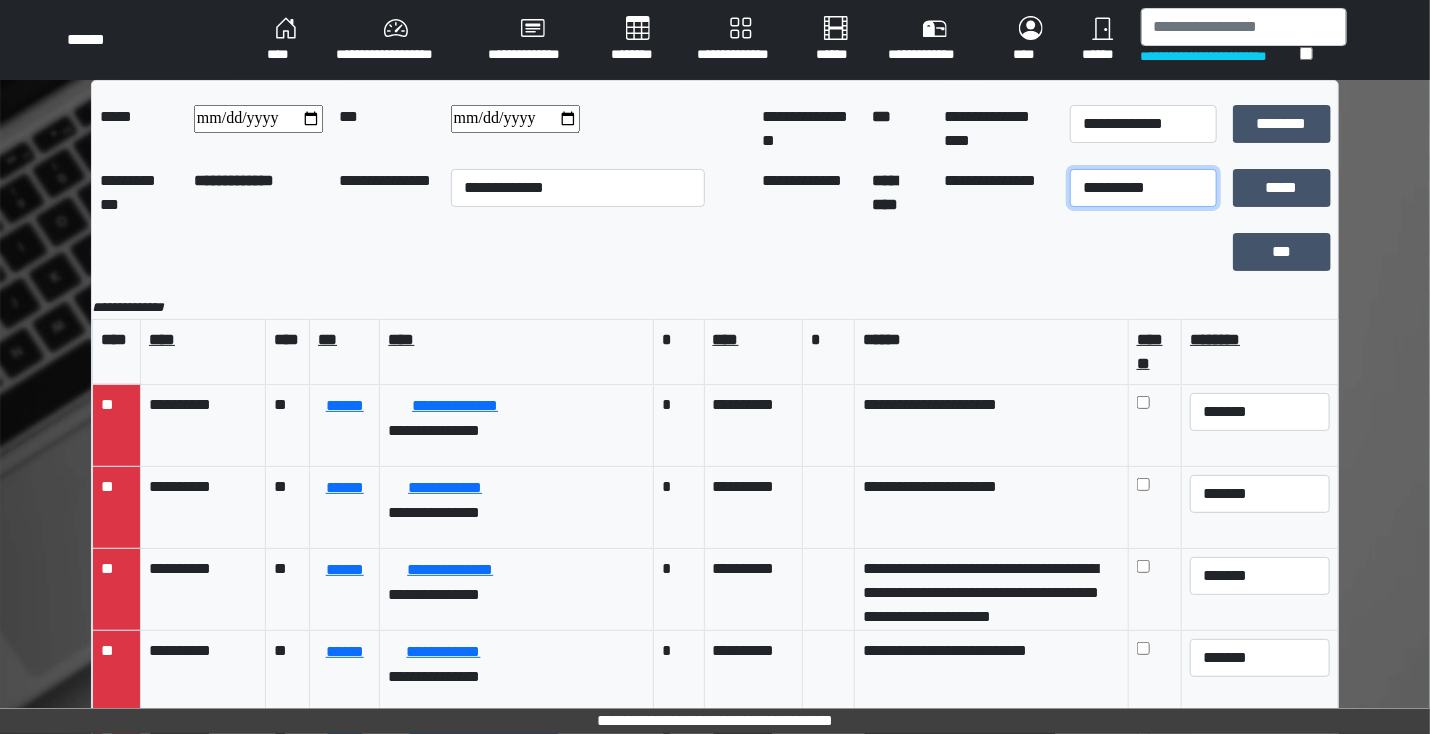 click on "**********" at bounding box center [1143, 188] 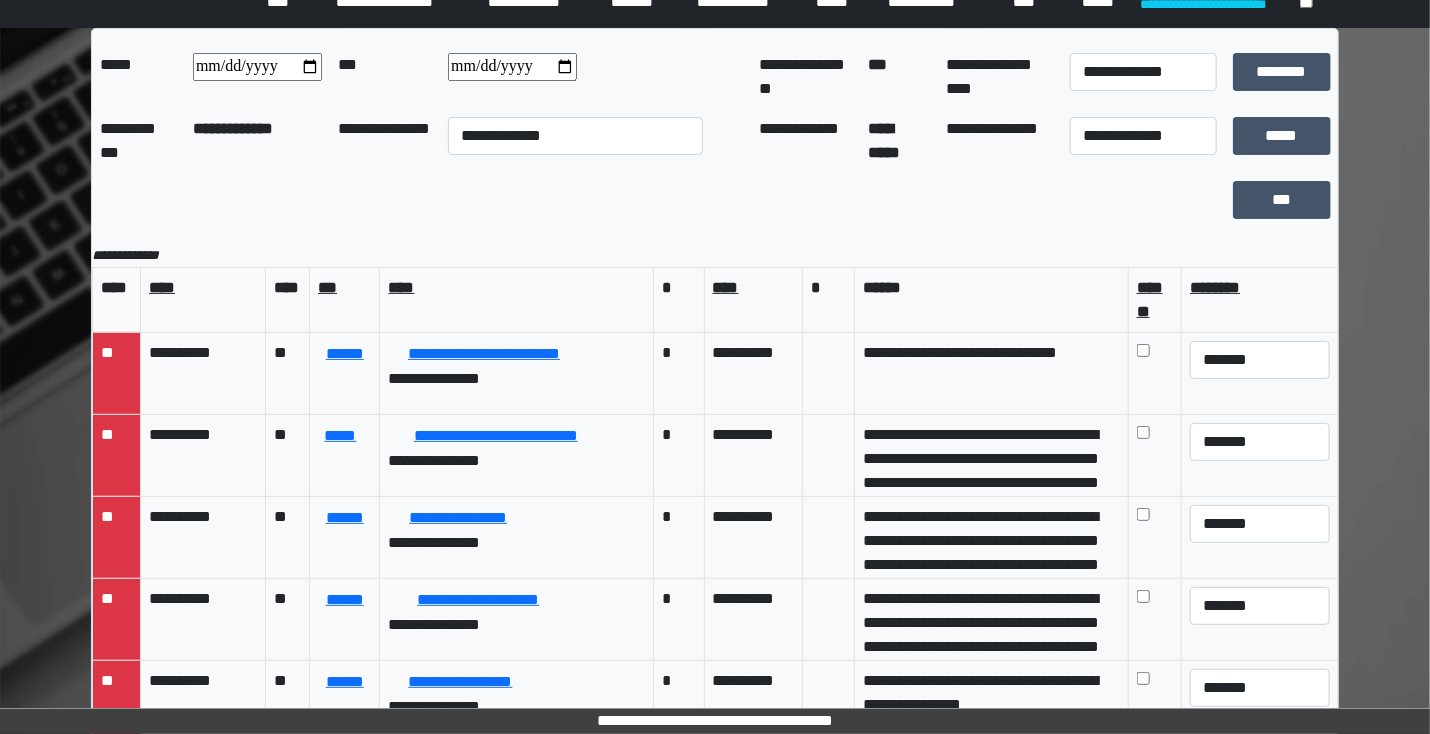 scroll, scrollTop: 80, scrollLeft: 0, axis: vertical 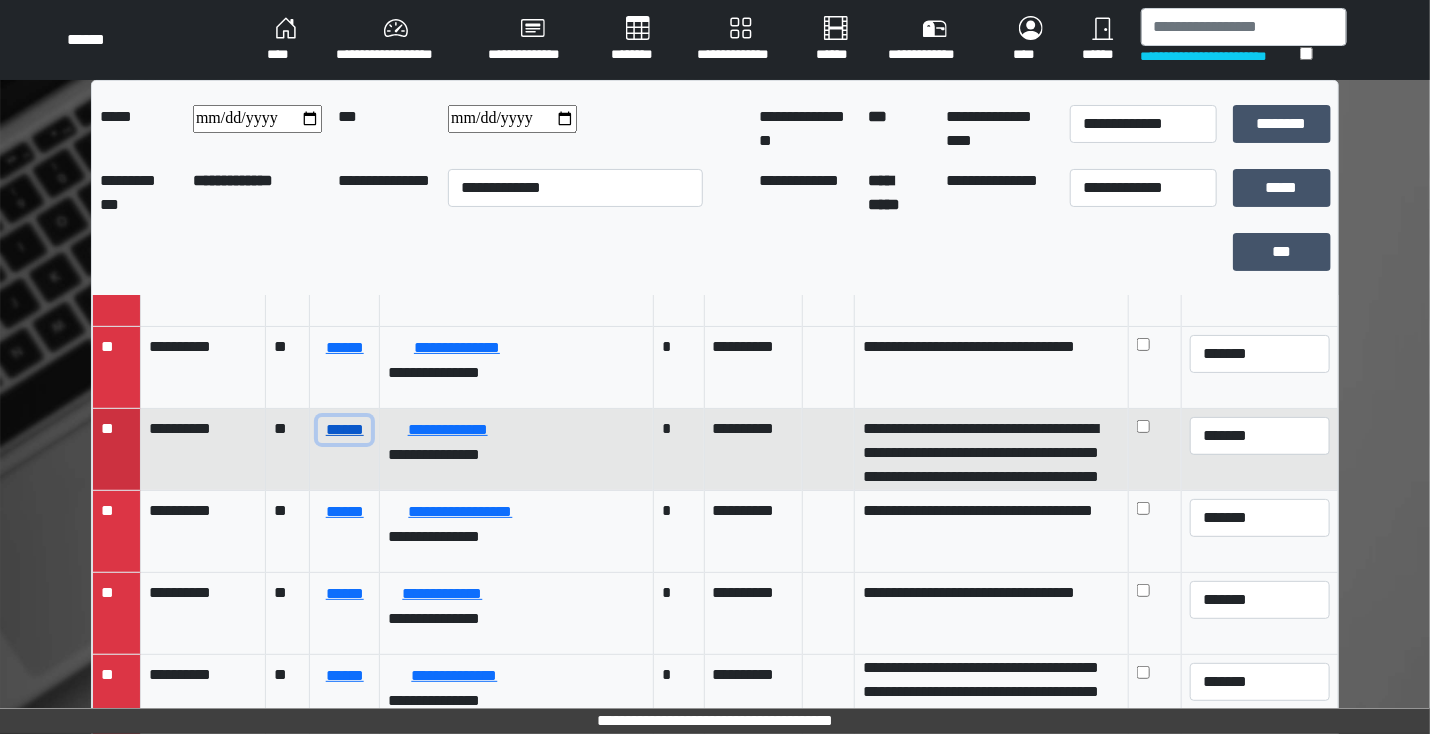 click on "******" at bounding box center (344, 430) 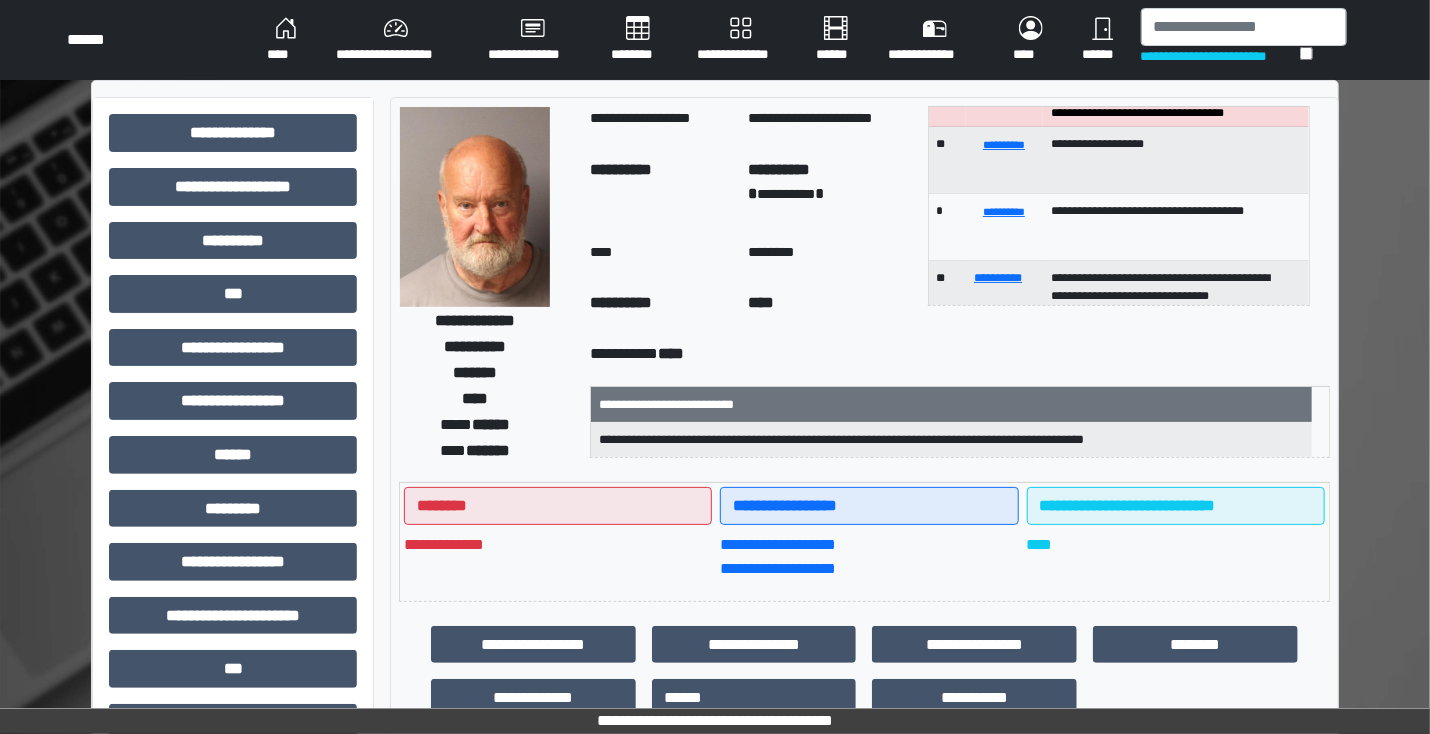 scroll, scrollTop: 0, scrollLeft: 0, axis: both 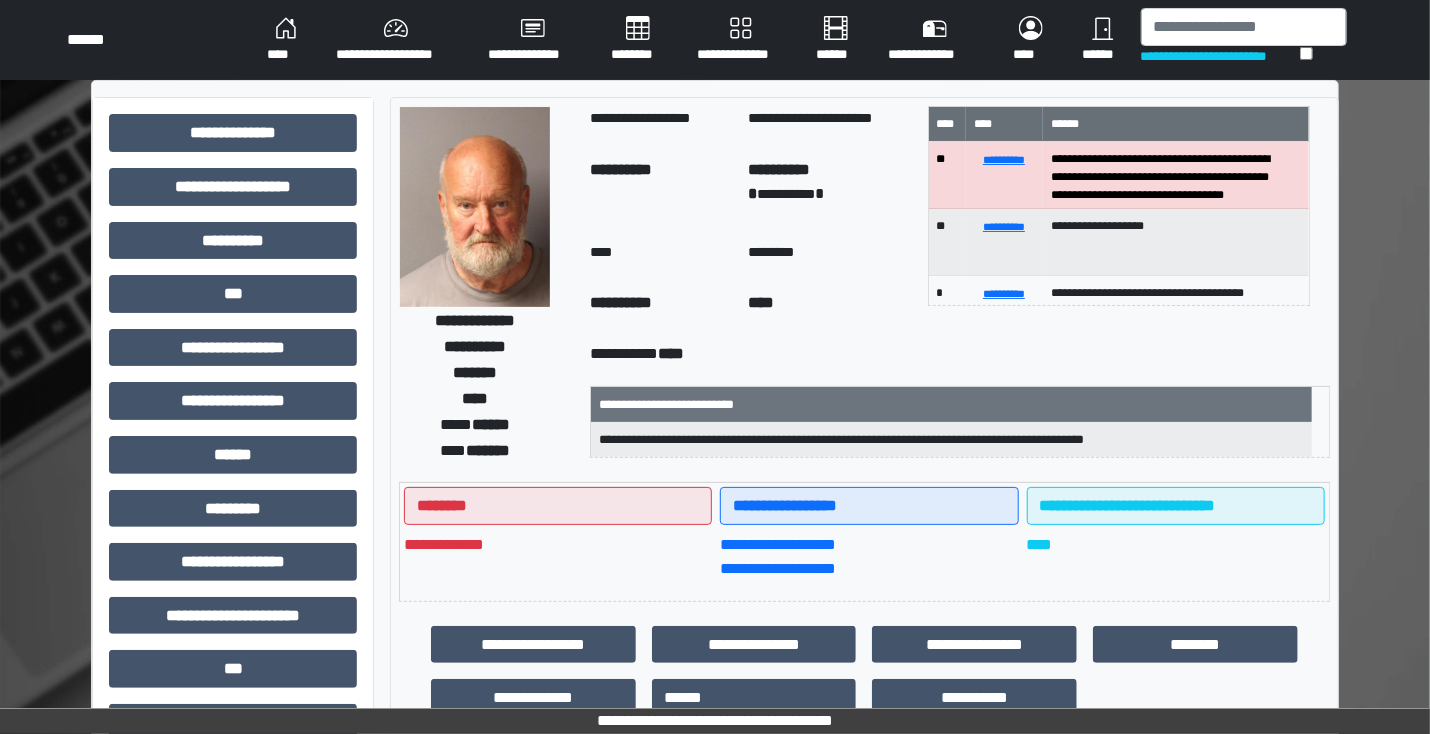 click on "********" at bounding box center [638, 40] 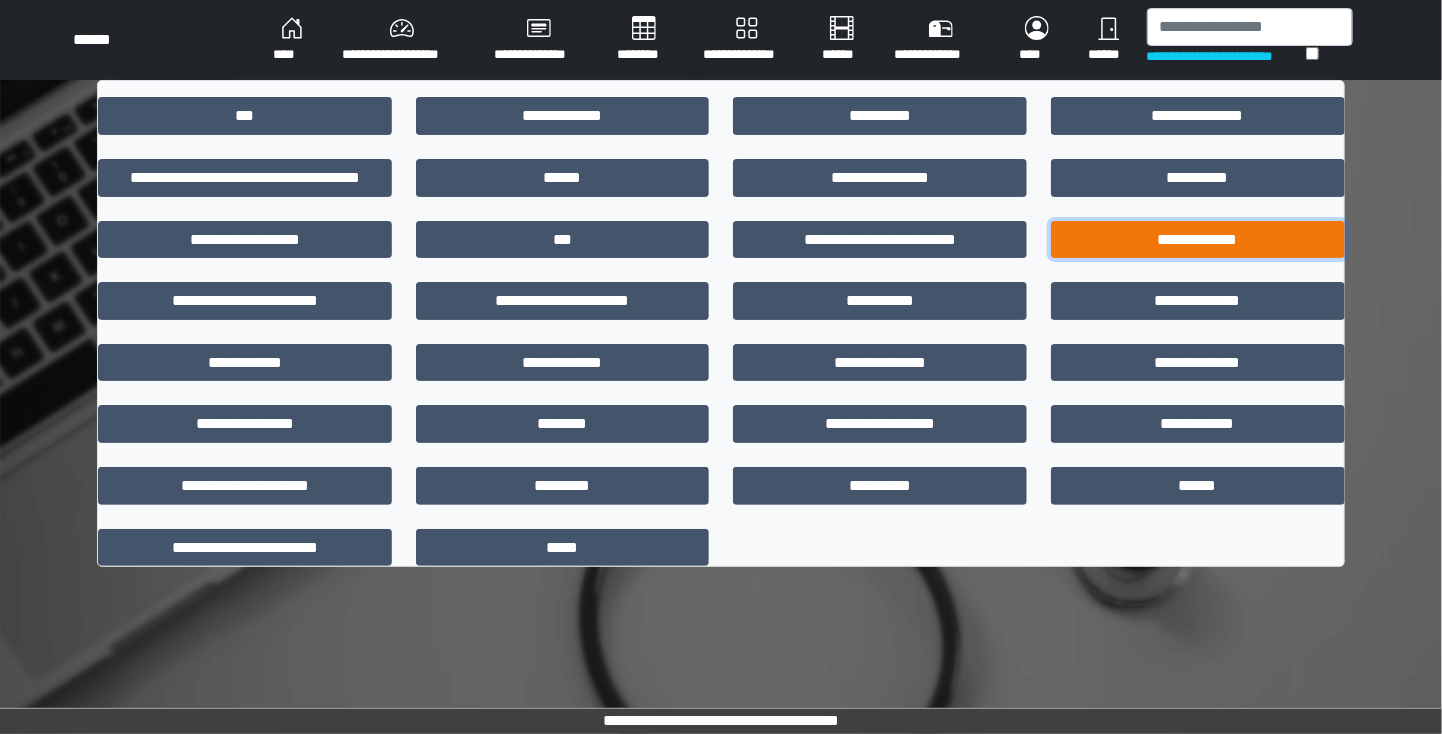 click on "**********" at bounding box center (1198, 240) 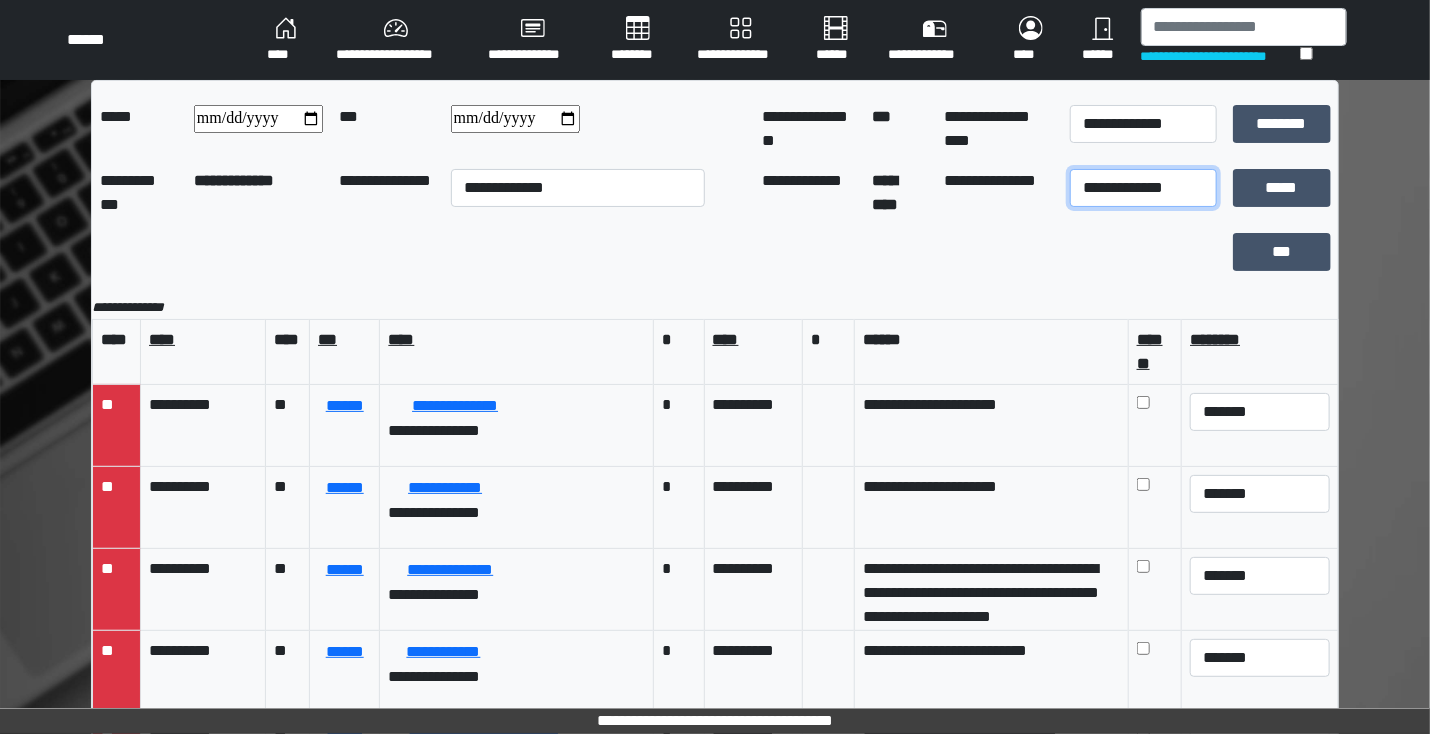 click on "**********" at bounding box center [1143, 188] 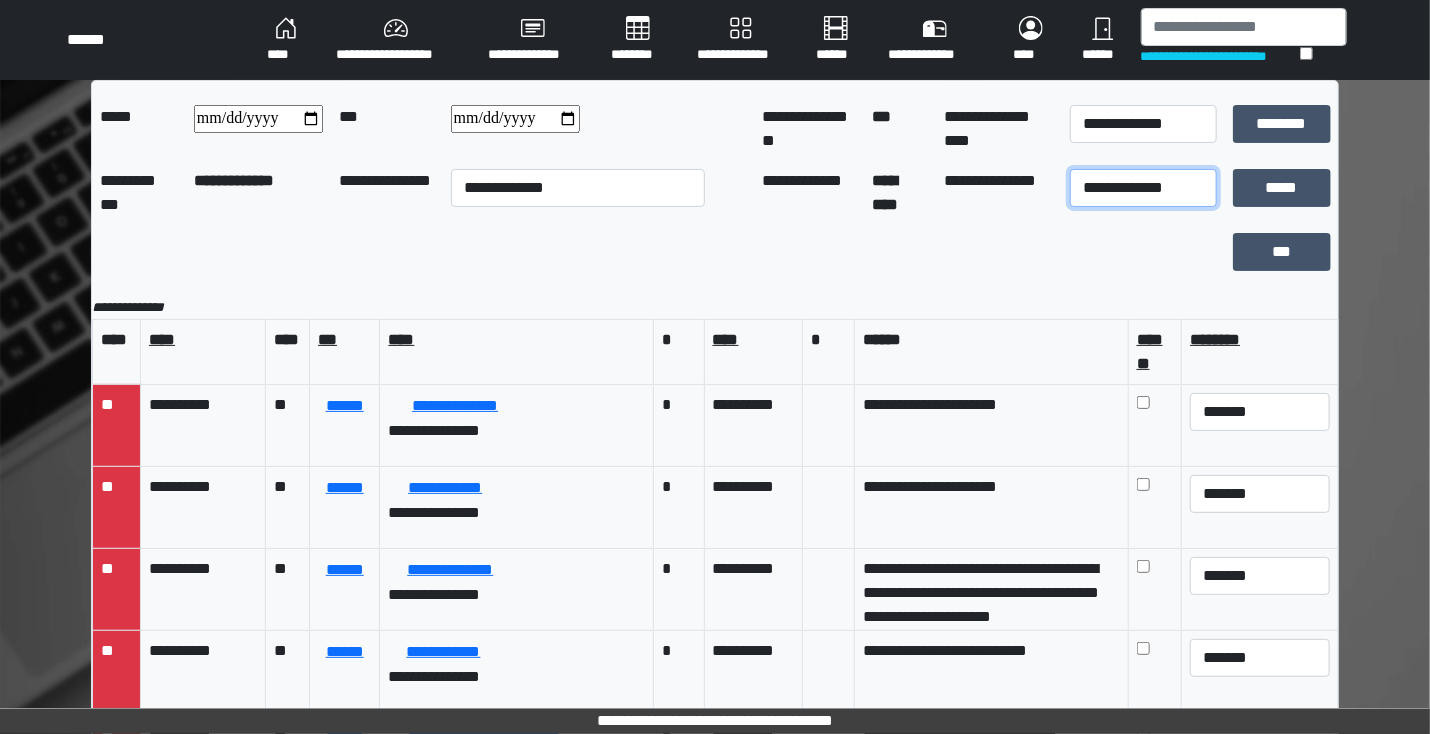select on "***" 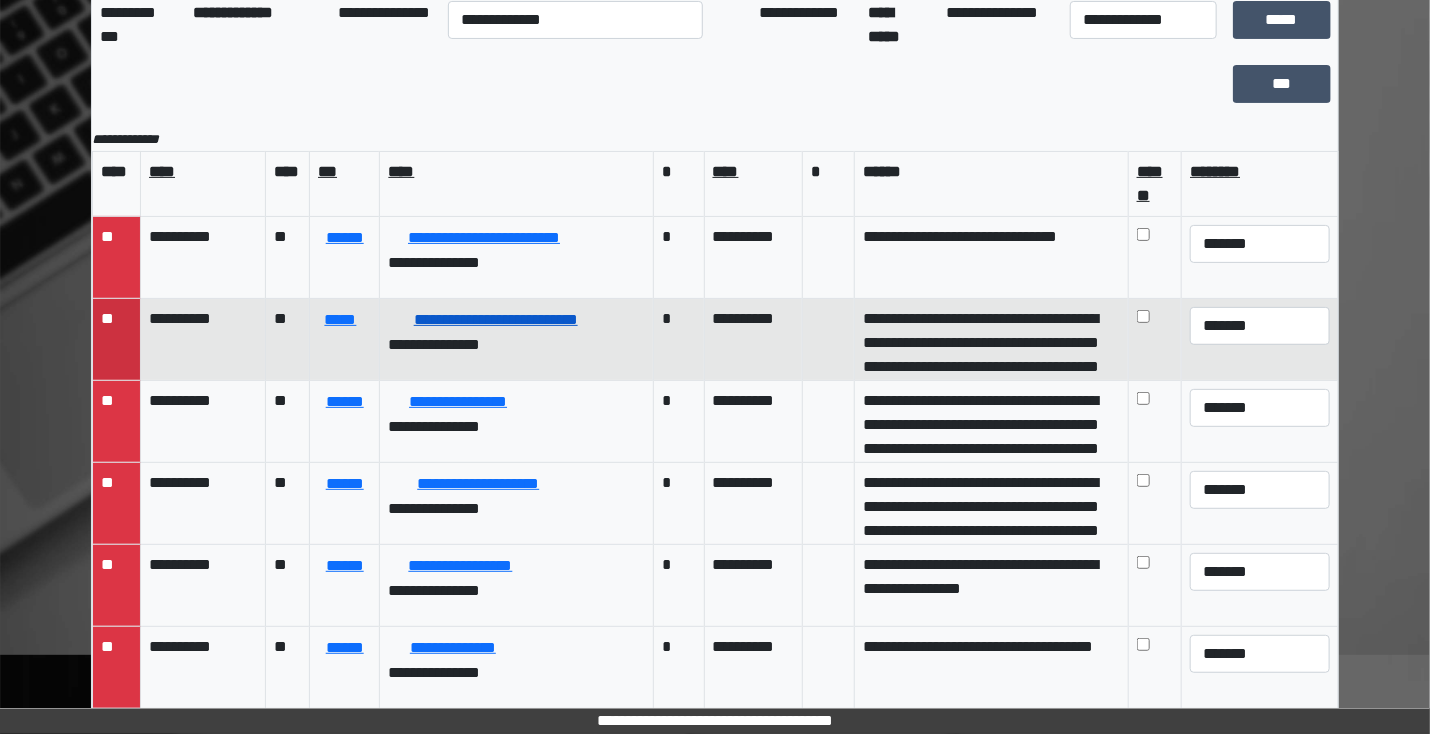 scroll, scrollTop: 177, scrollLeft: 0, axis: vertical 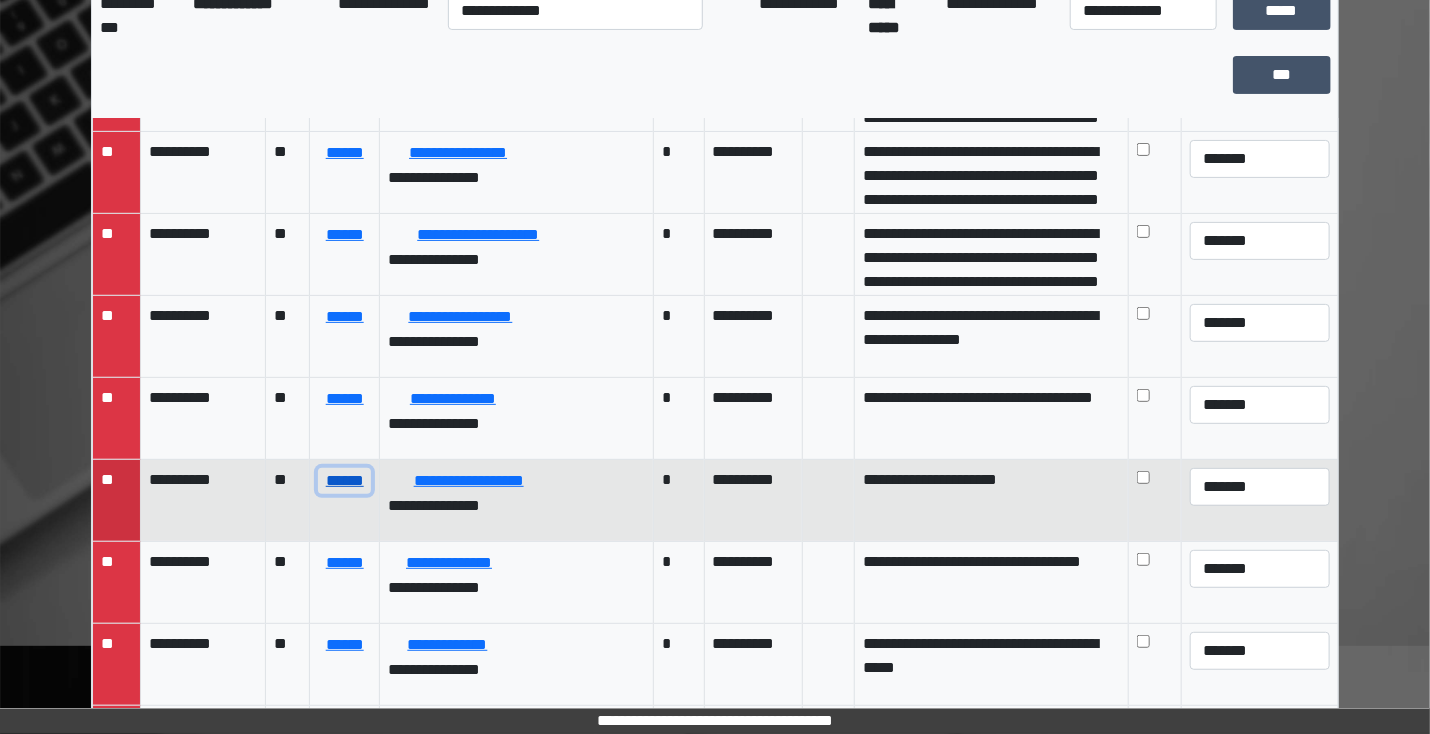 click on "******" at bounding box center [344, 481] 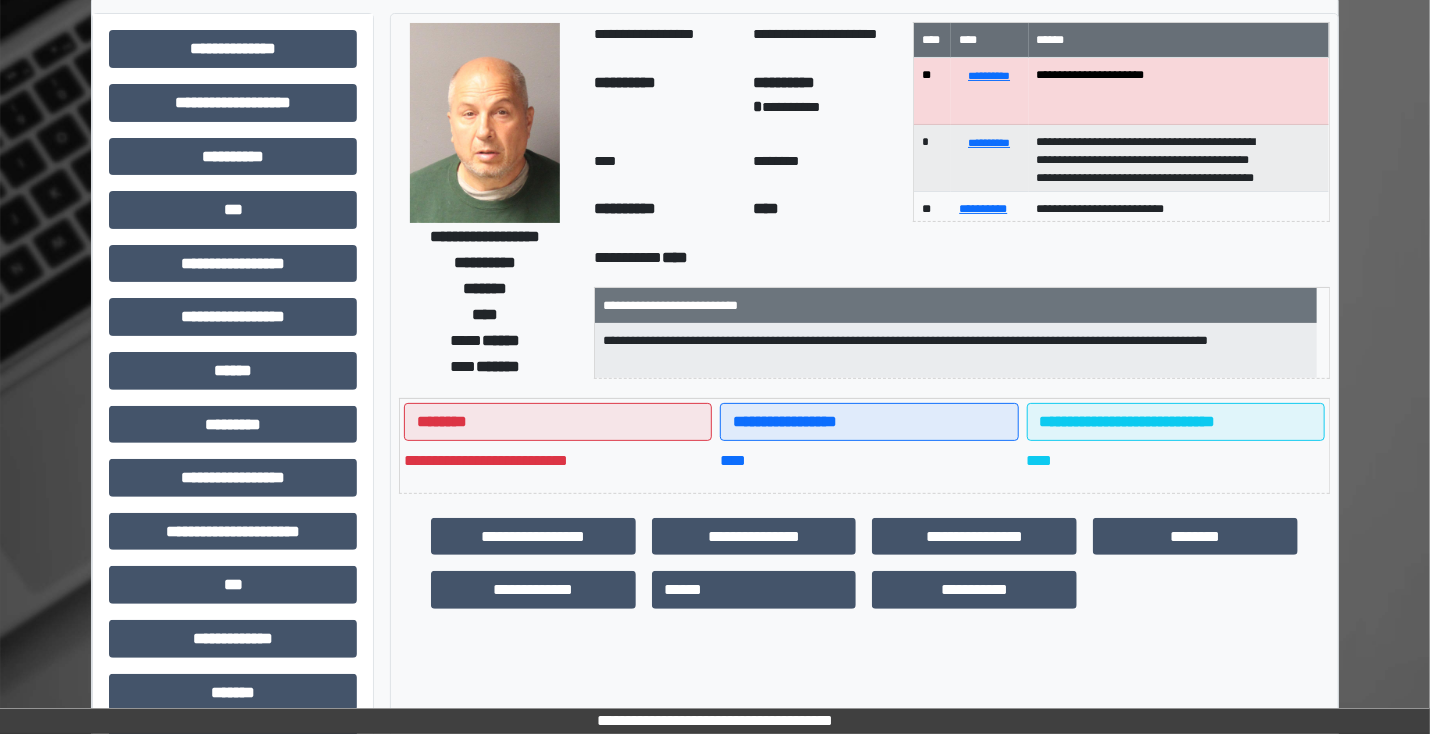 scroll, scrollTop: 0, scrollLeft: 0, axis: both 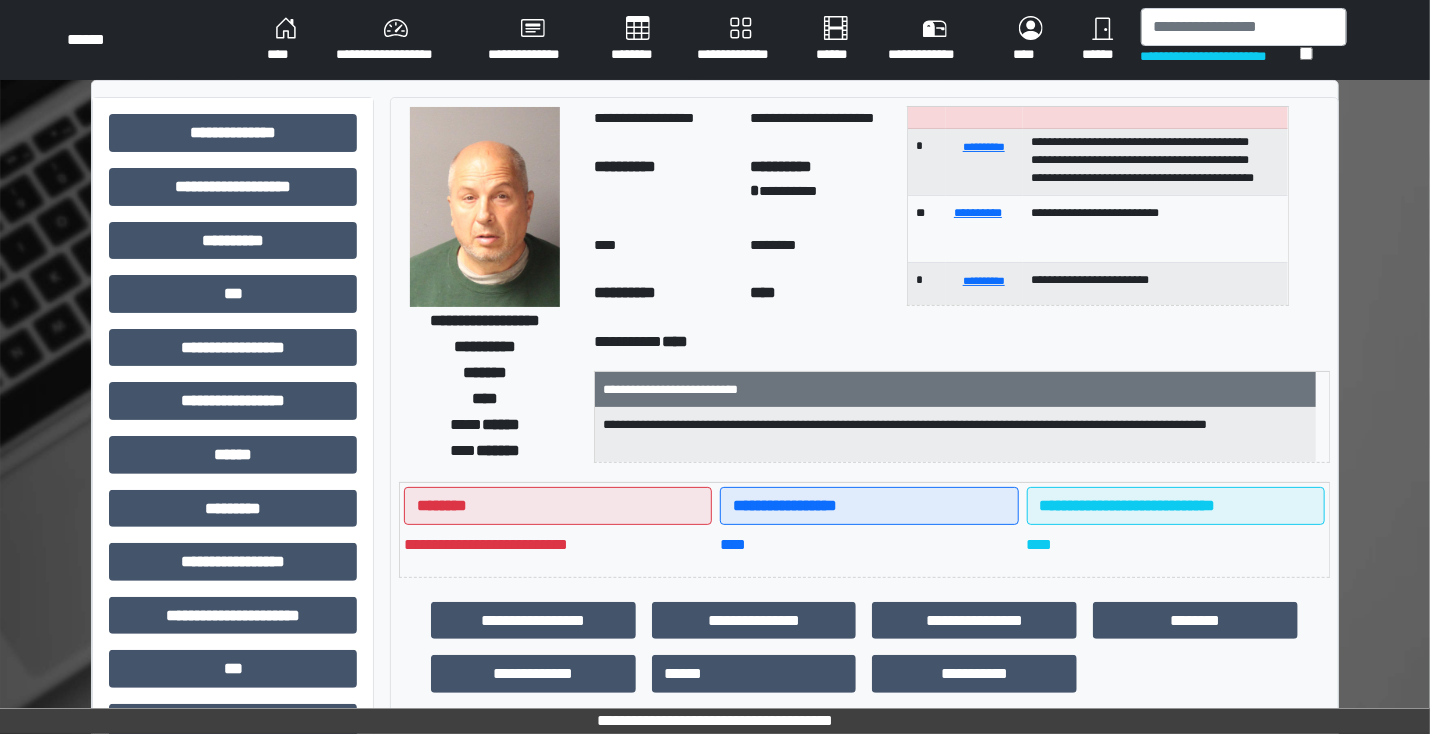 click on "********" at bounding box center [638, 40] 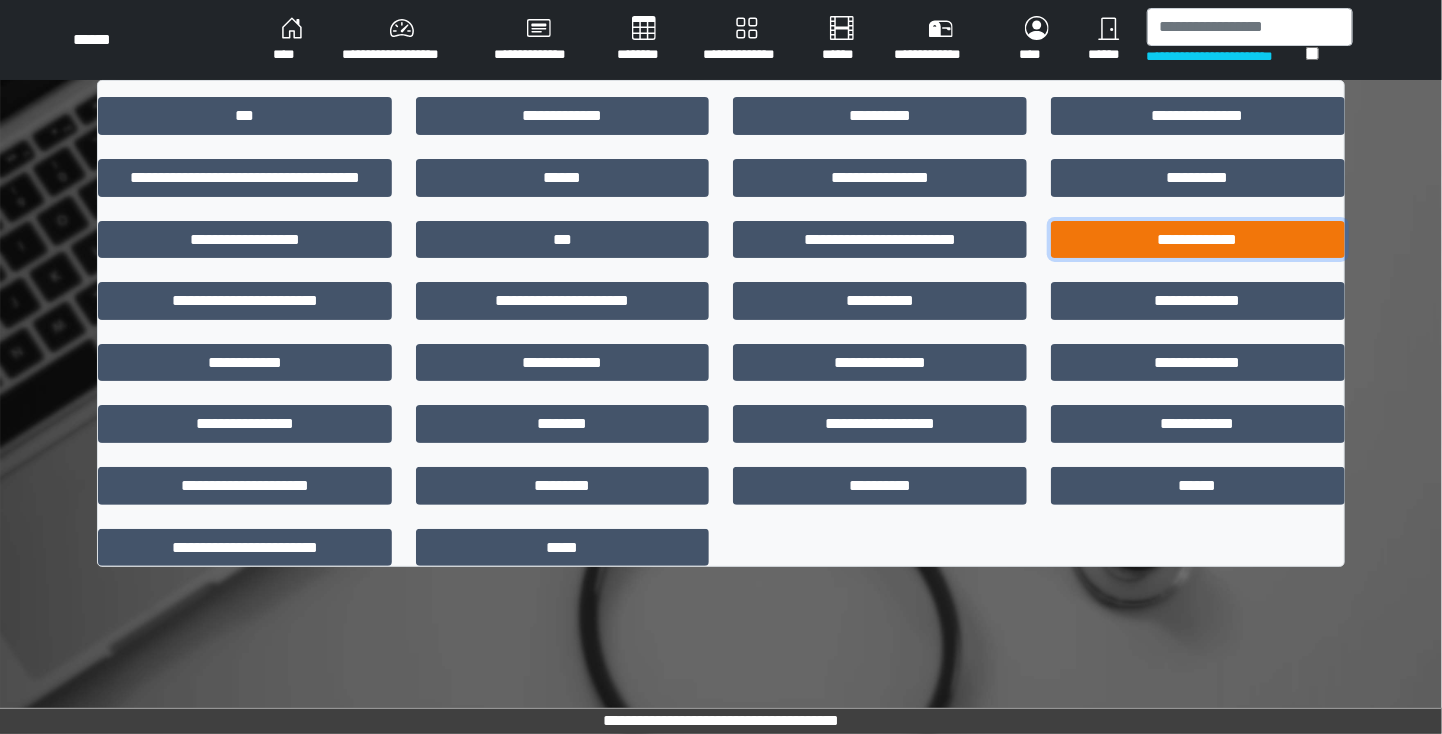 click on "**********" at bounding box center [1198, 240] 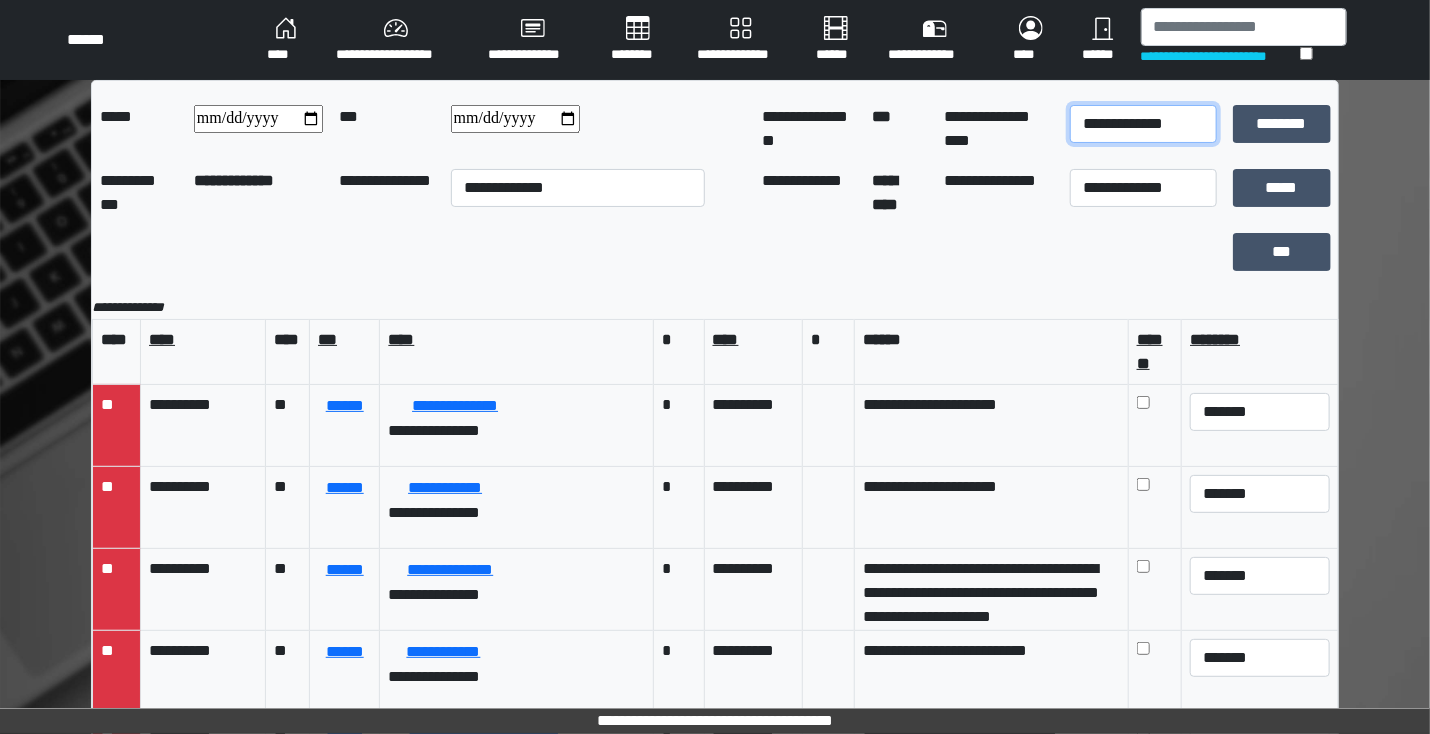 click on "**********" at bounding box center [1143, 124] 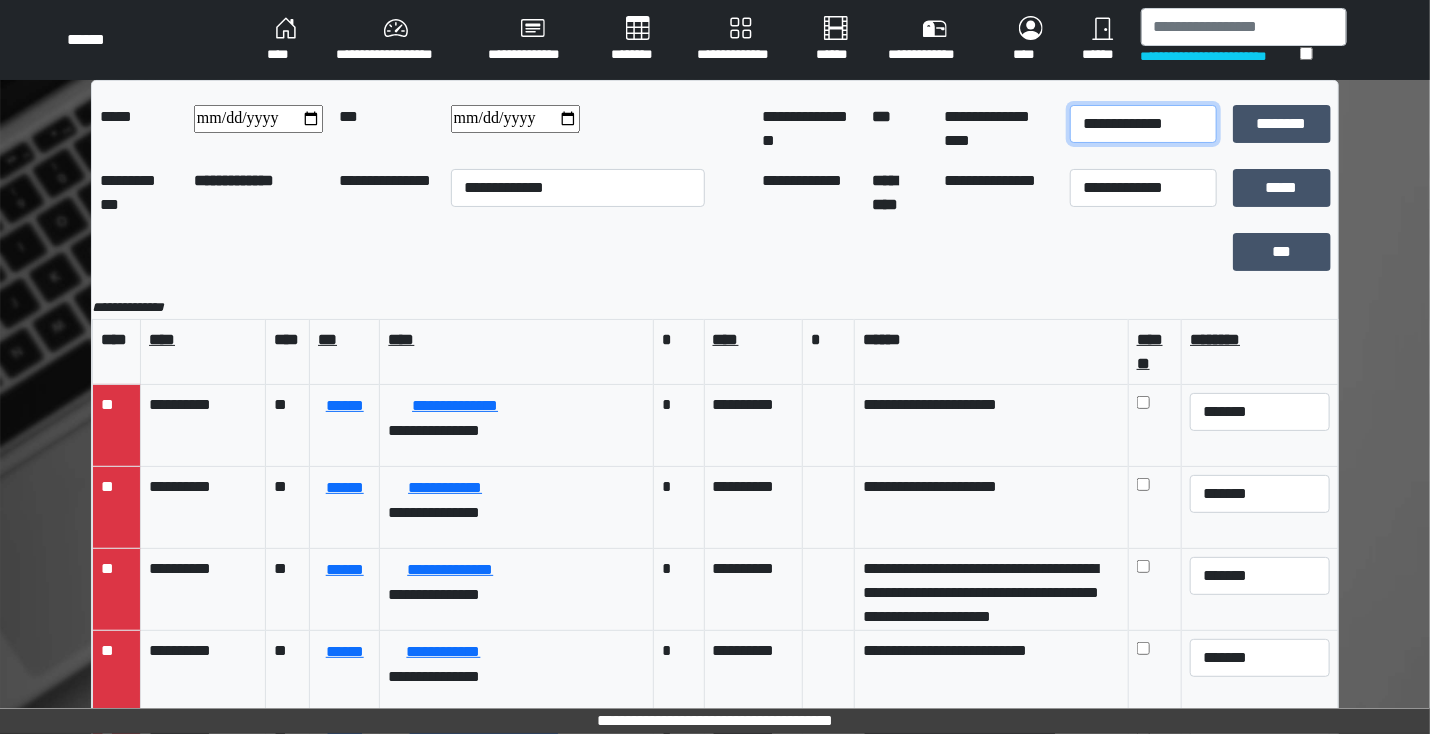 select on "*" 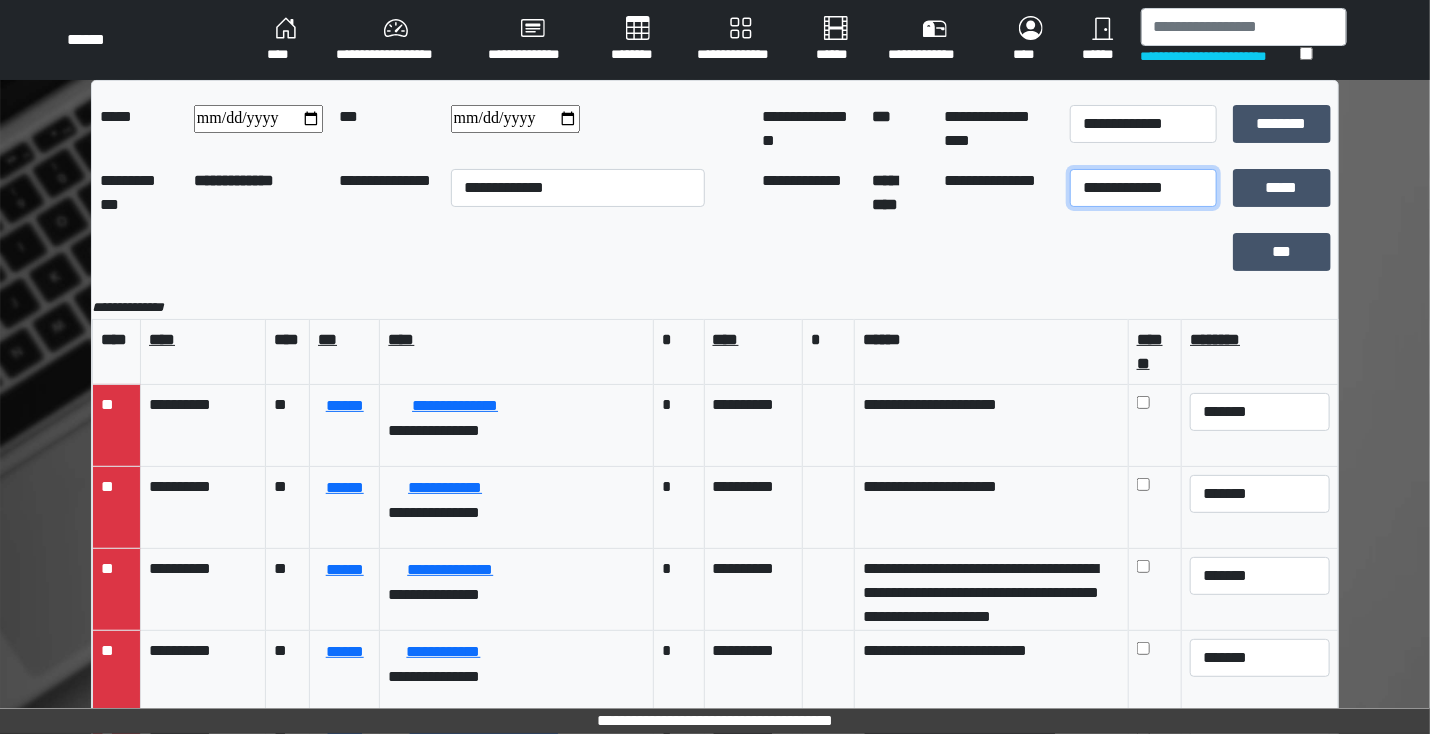 click on "**********" at bounding box center [1143, 188] 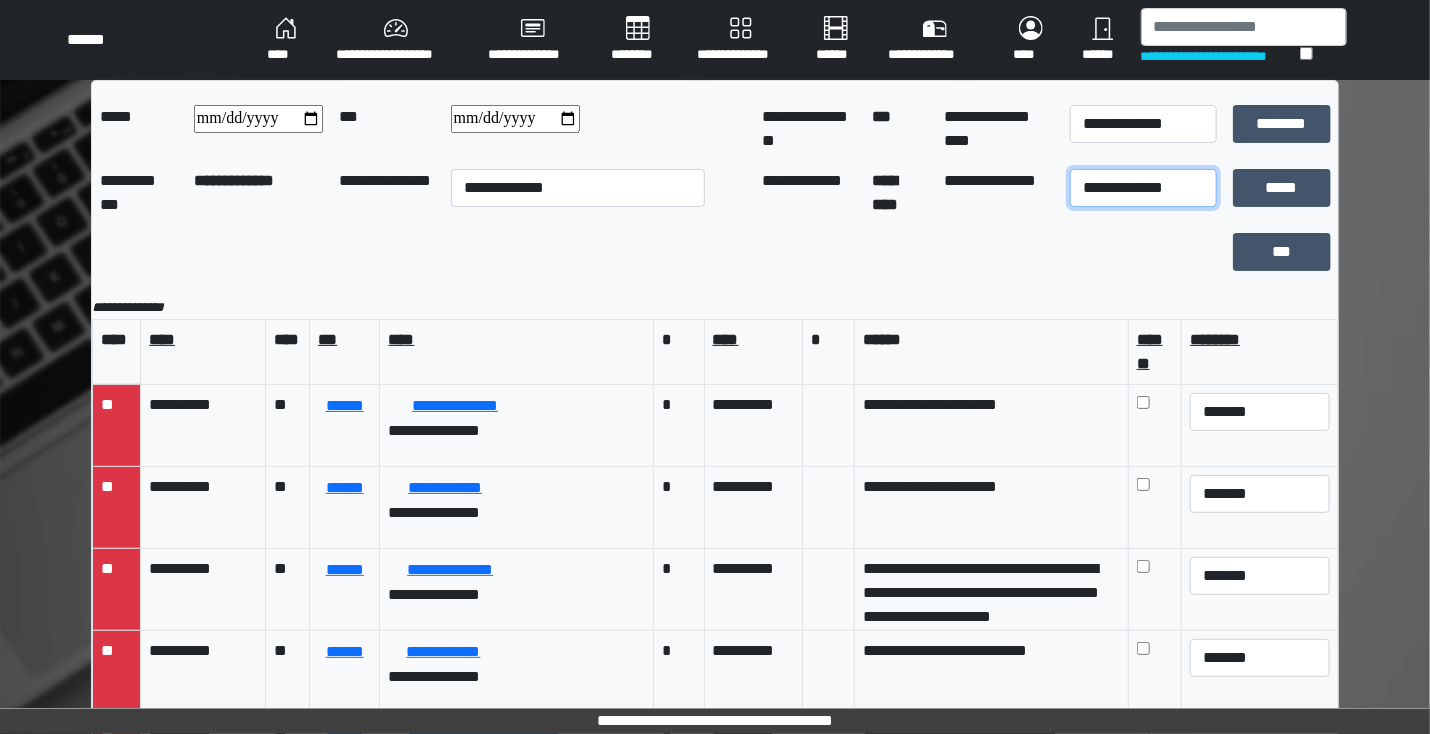 select on "***" 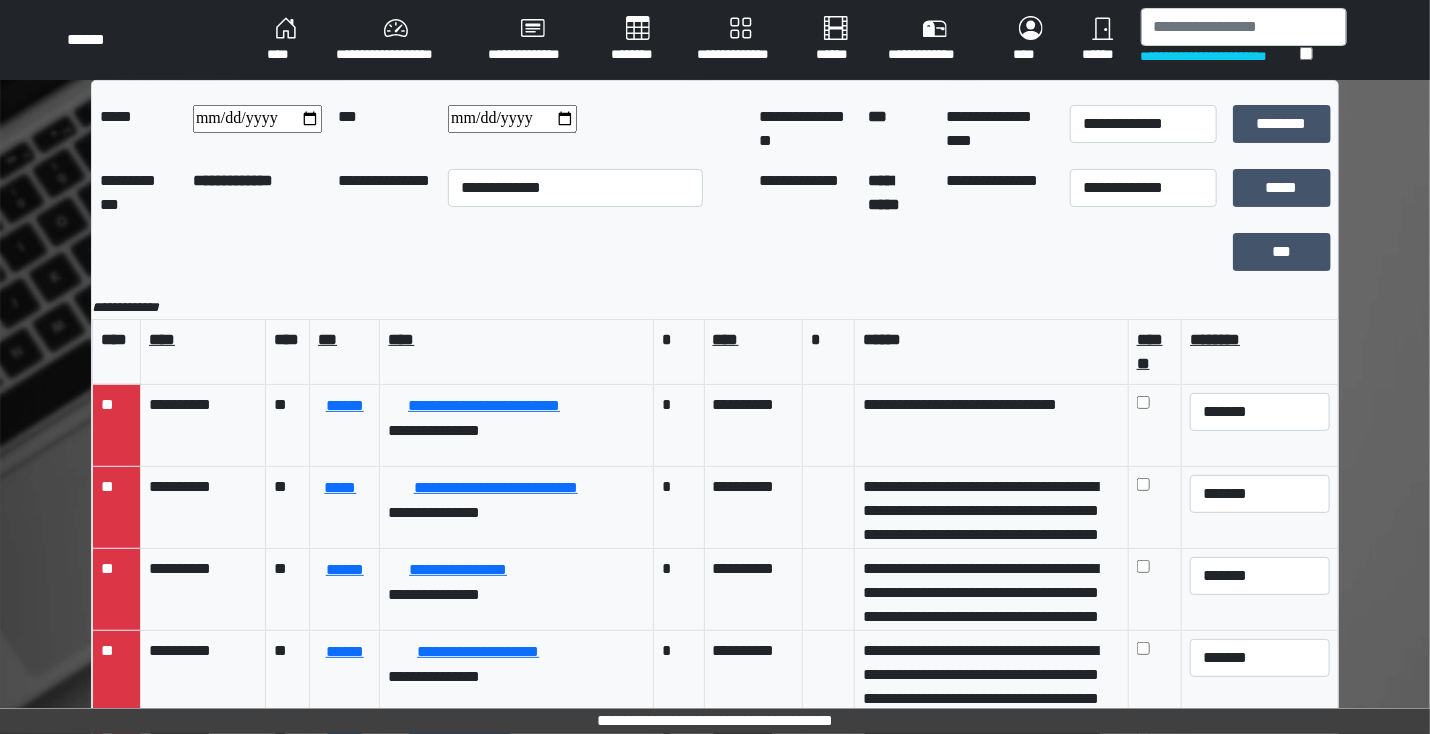click at bounding box center [658, 252] 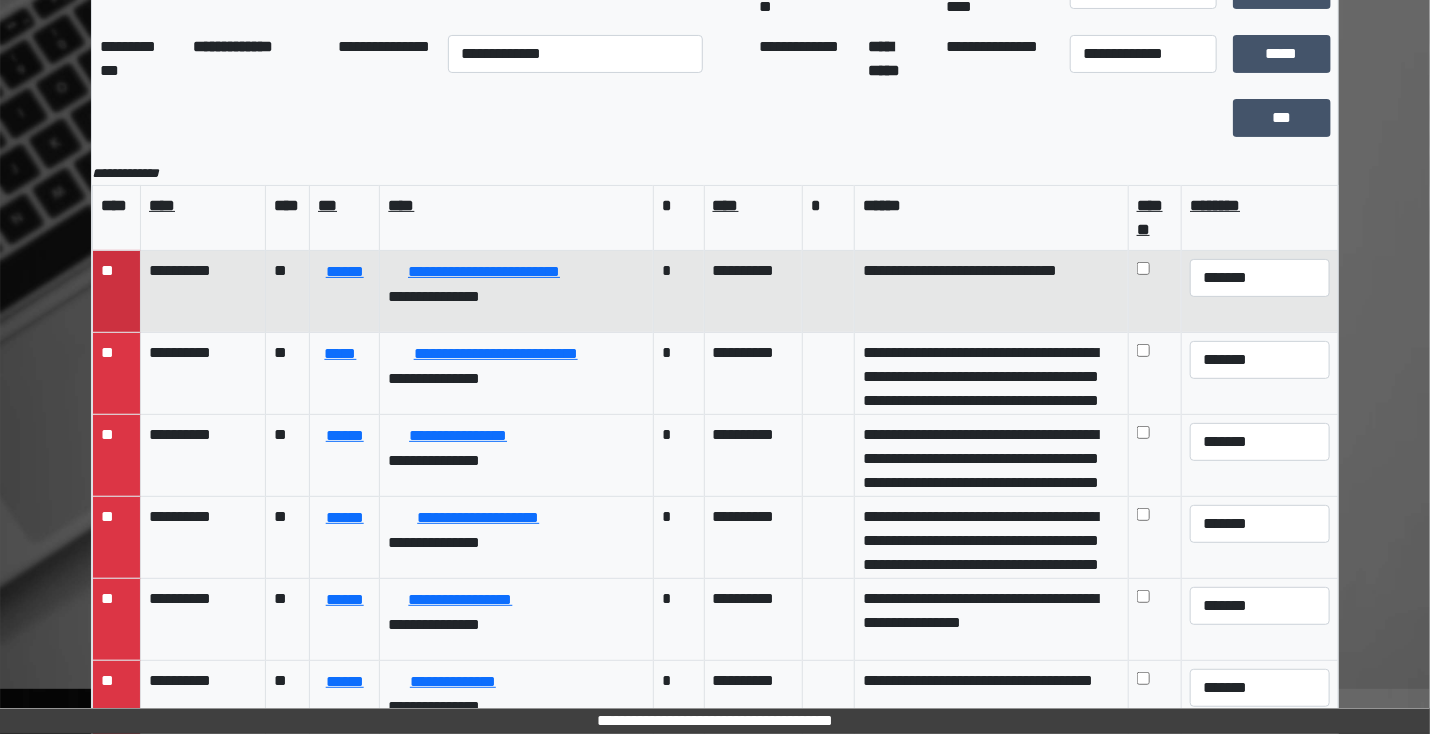 scroll, scrollTop: 160, scrollLeft: 0, axis: vertical 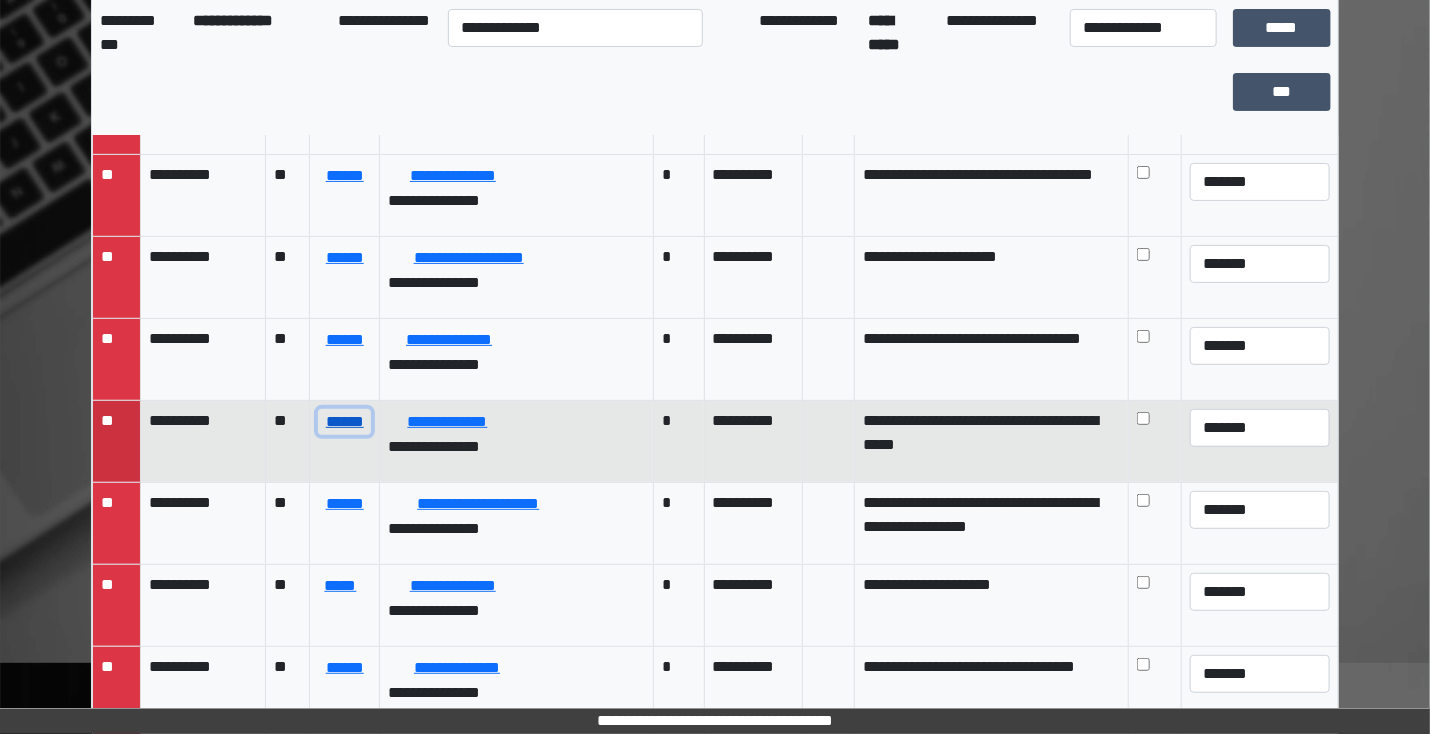 click on "******" at bounding box center (344, 422) 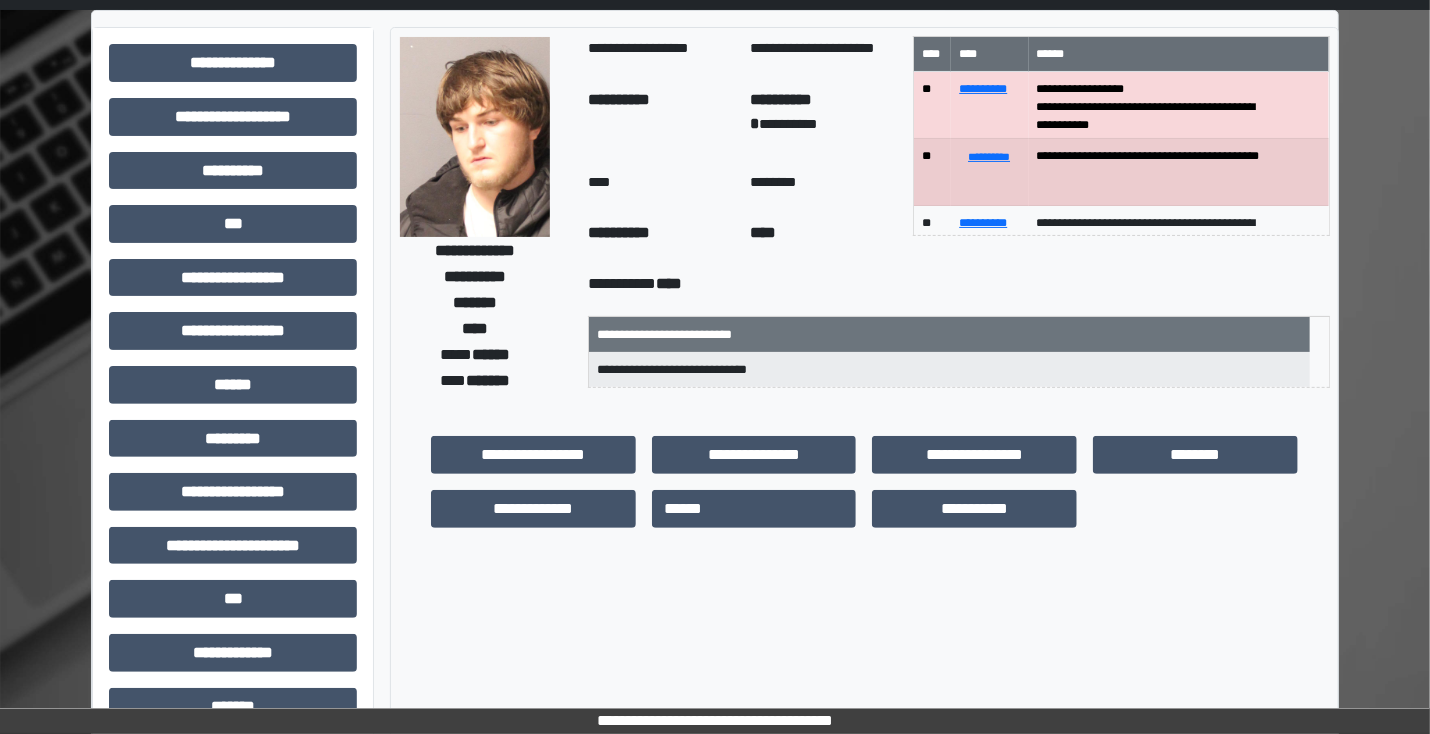 scroll, scrollTop: 0, scrollLeft: 0, axis: both 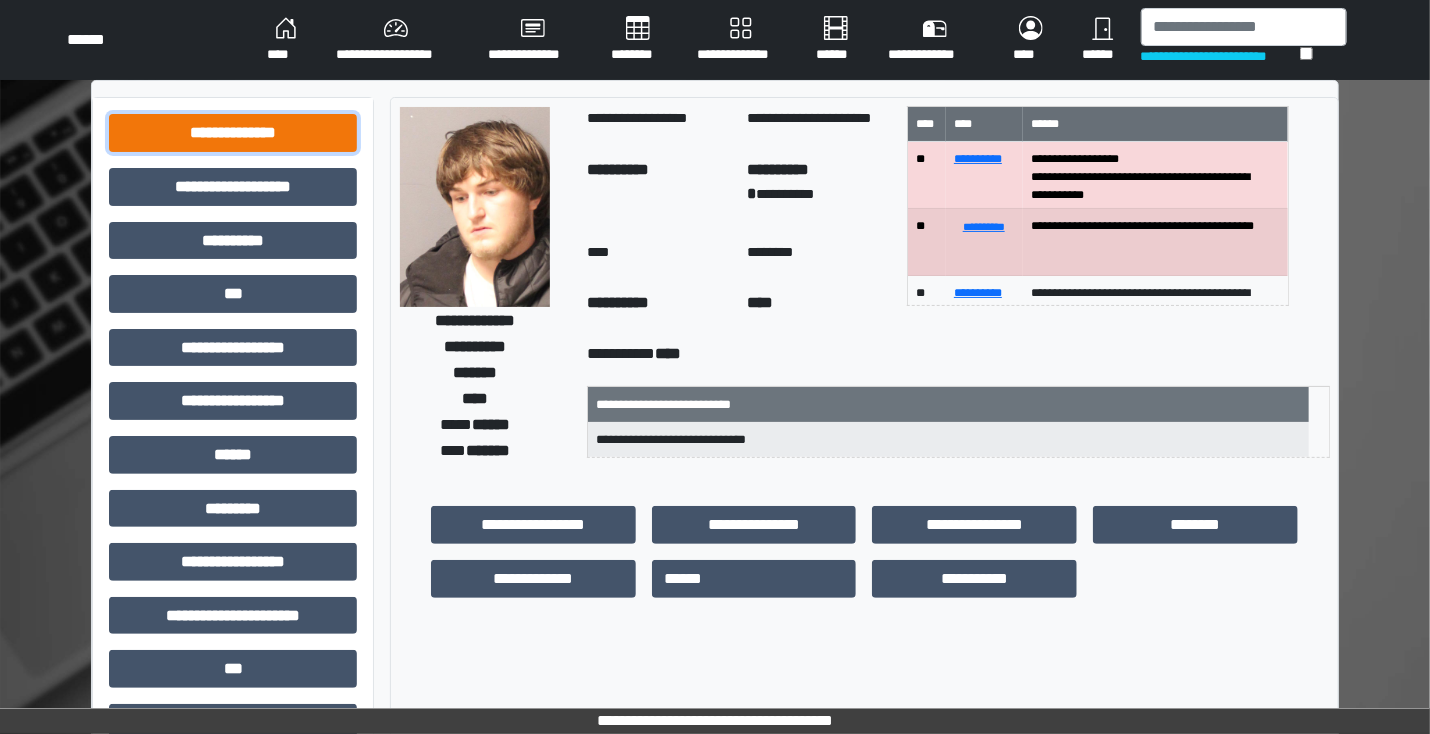 click on "**********" at bounding box center [233, 133] 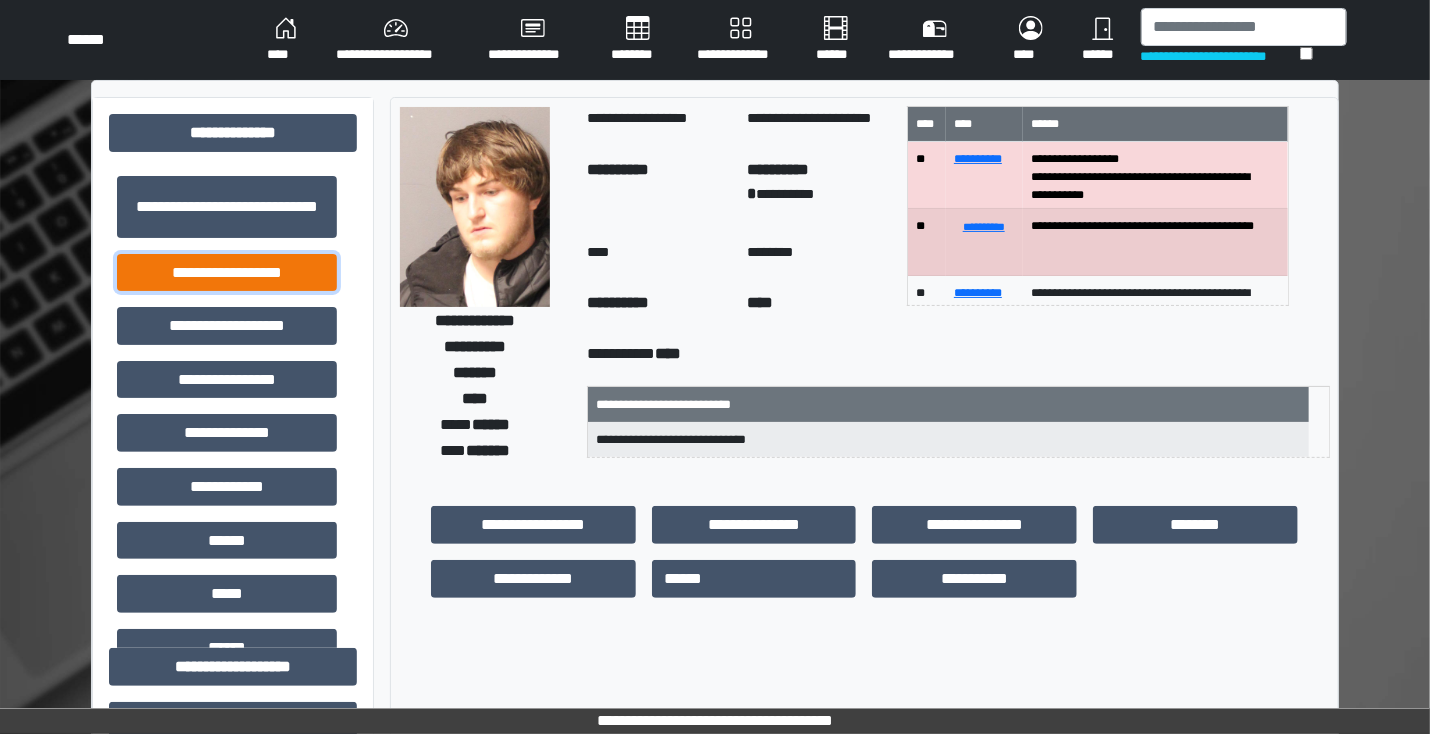 drag, startPoint x: 244, startPoint y: 270, endPoint x: 273, endPoint y: 284, distance: 32.202484 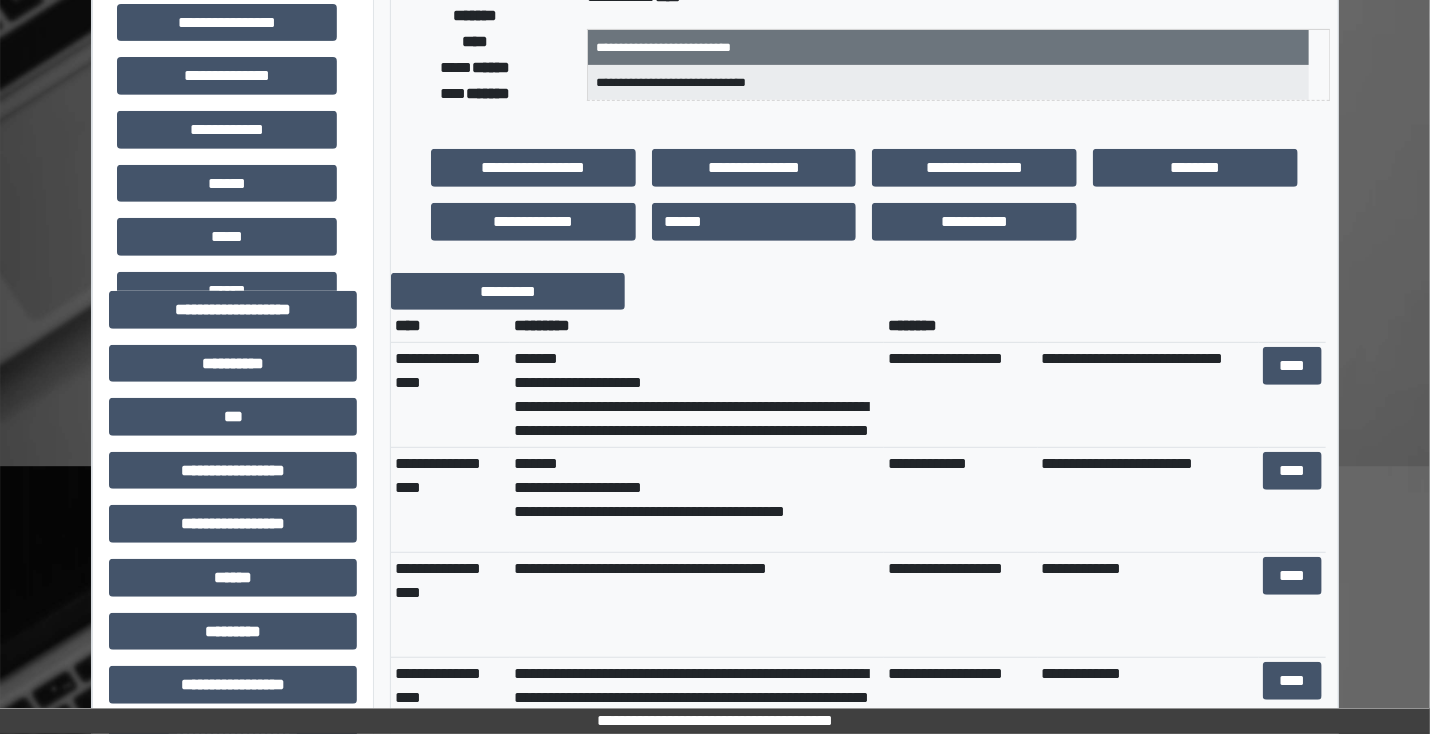 scroll, scrollTop: 400, scrollLeft: 0, axis: vertical 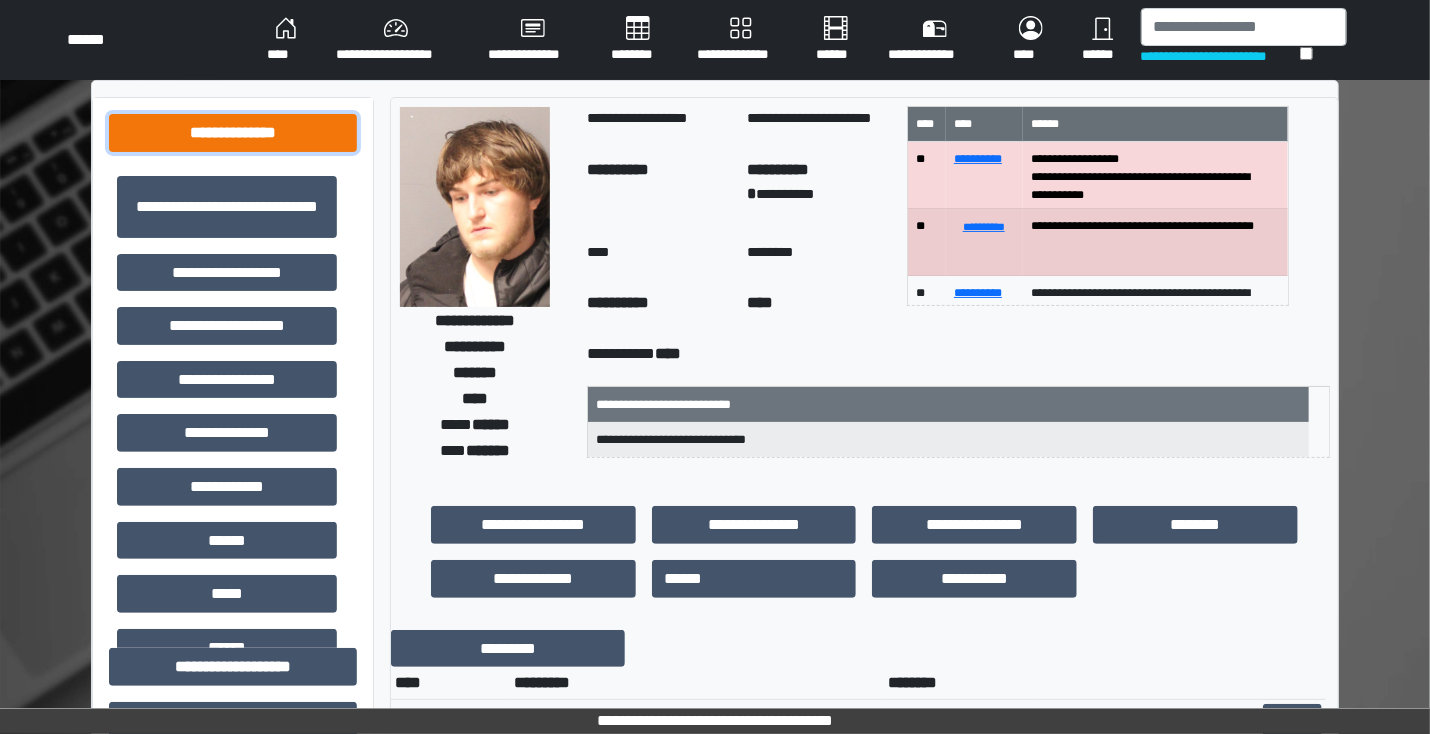 click on "**********" at bounding box center [233, 133] 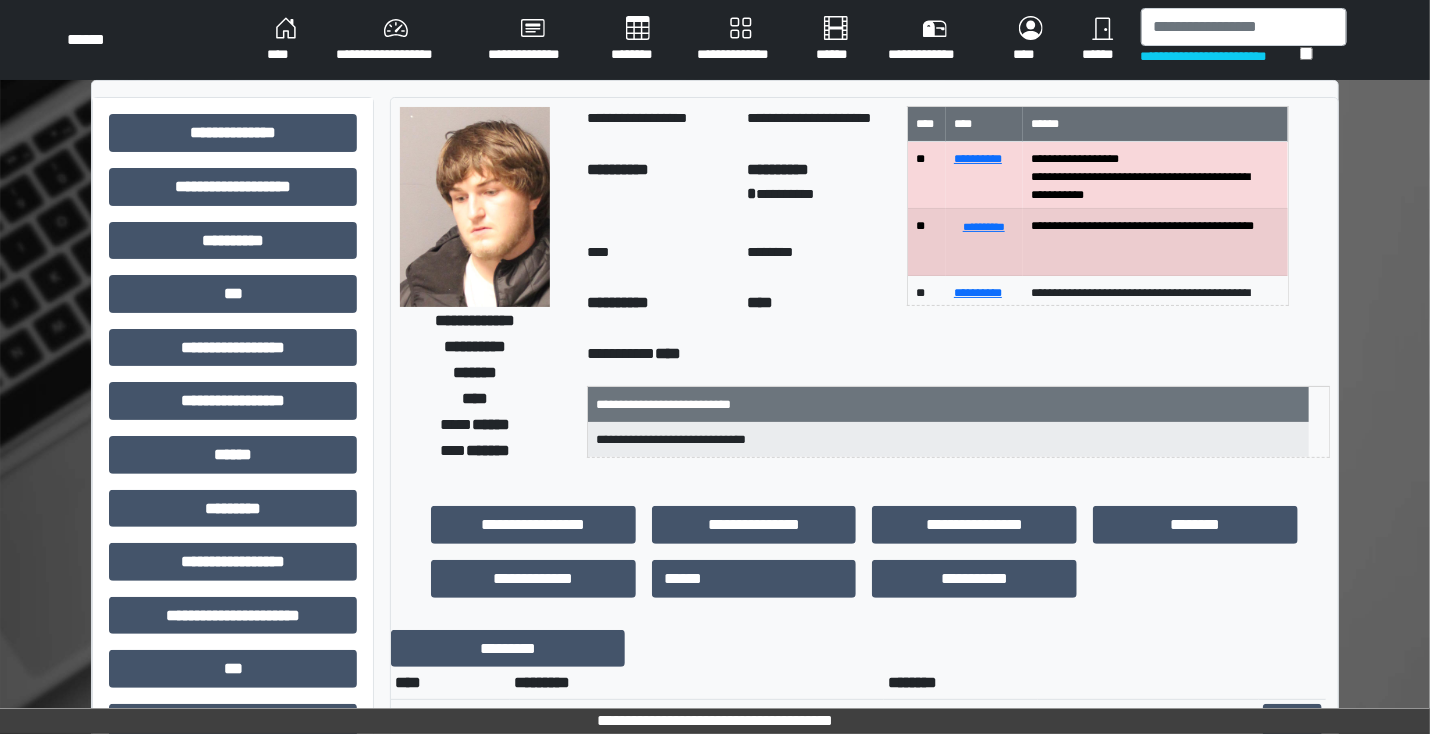 click on "********" at bounding box center (638, 40) 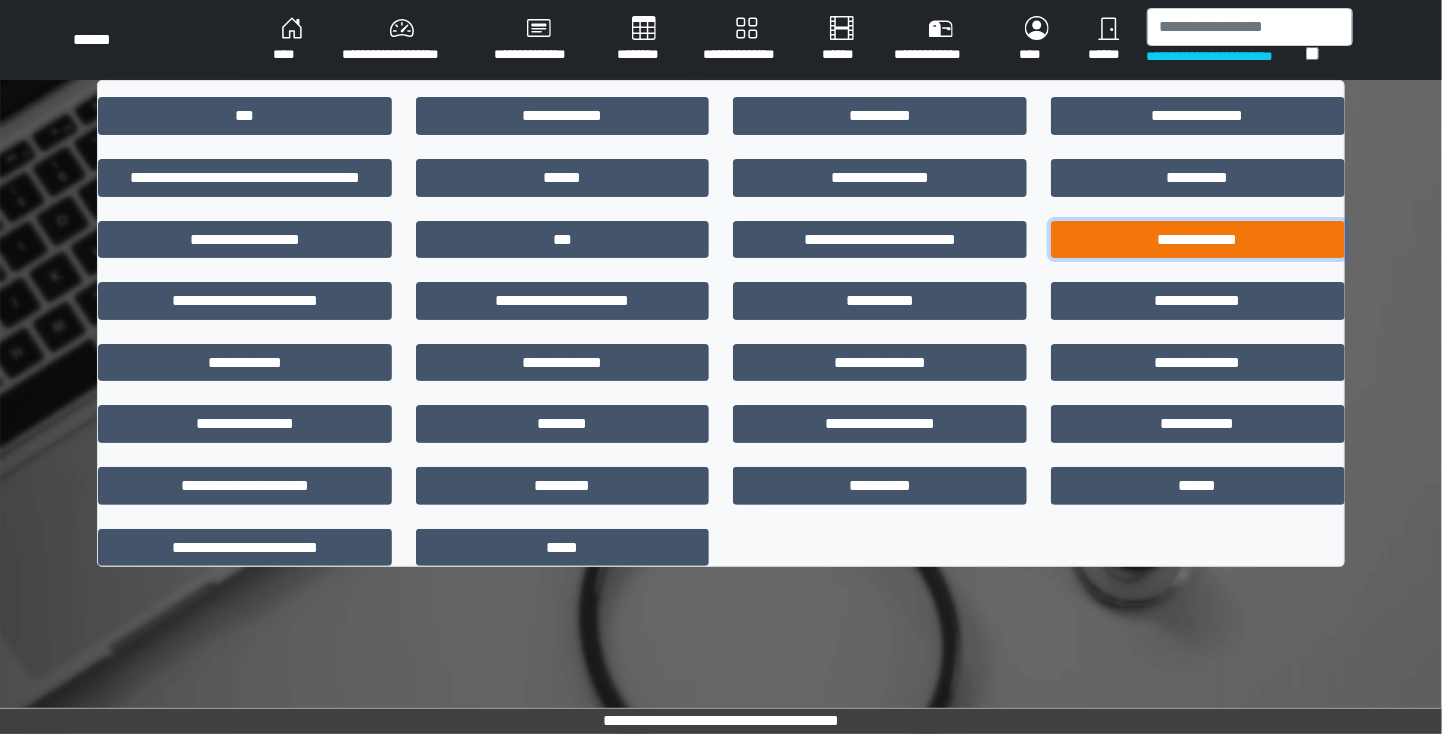 click on "**********" at bounding box center (1198, 240) 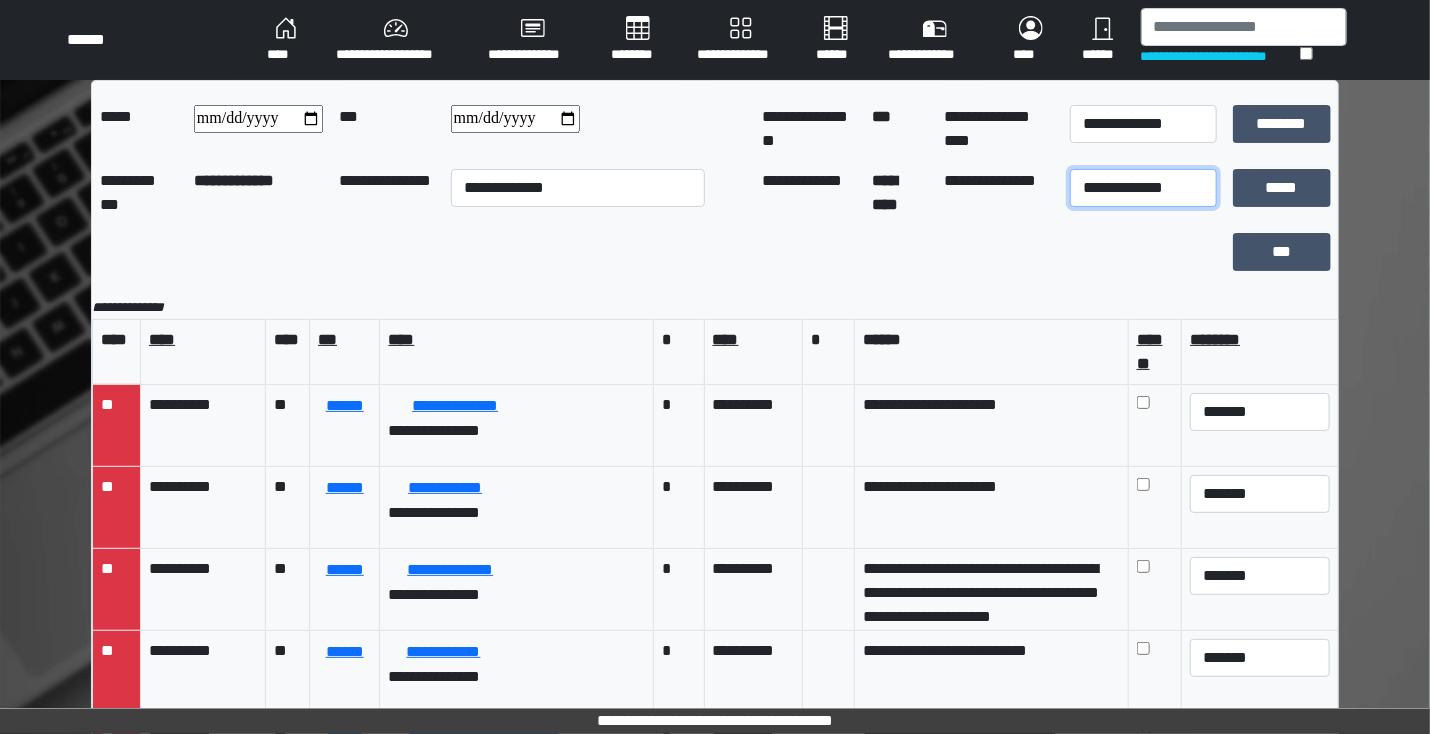 click on "**********" at bounding box center [1143, 188] 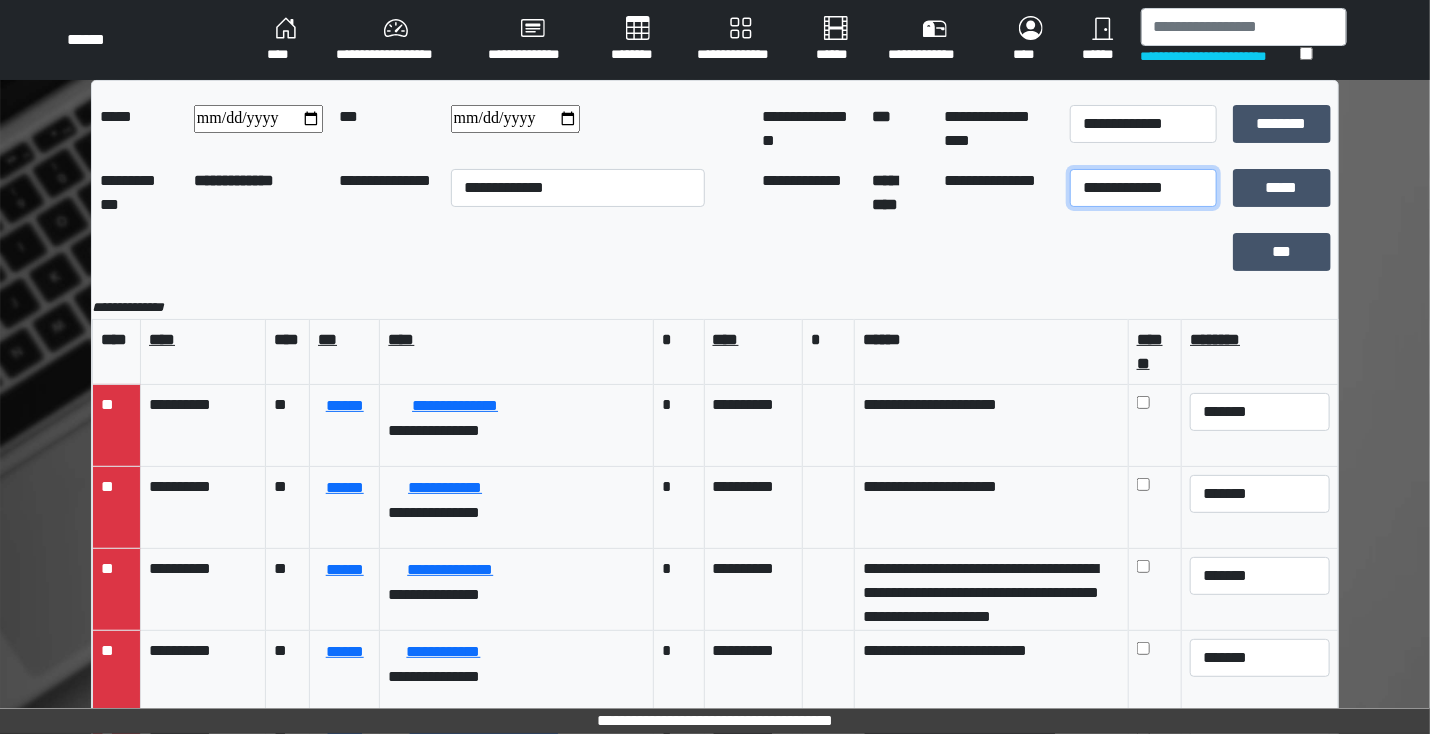 select on "***" 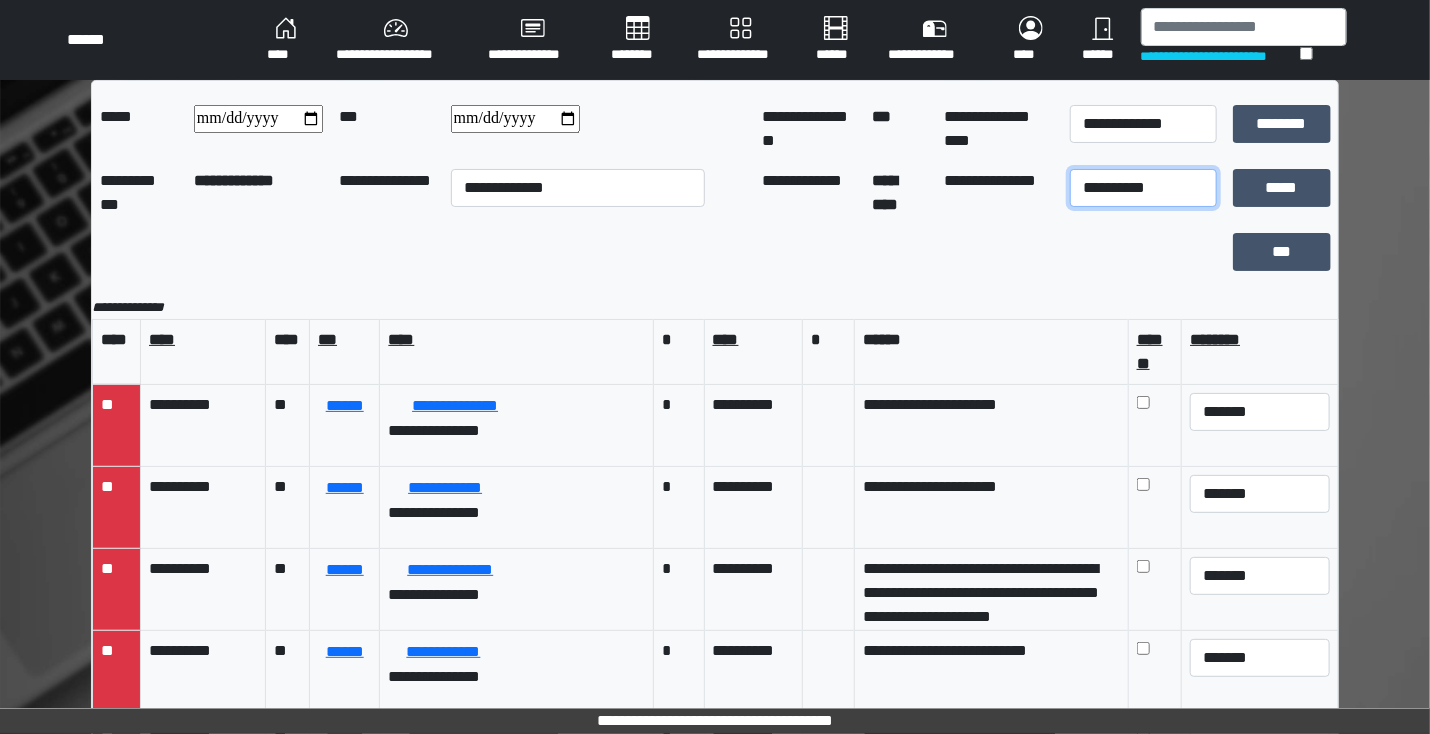 click on "**********" at bounding box center (1143, 188) 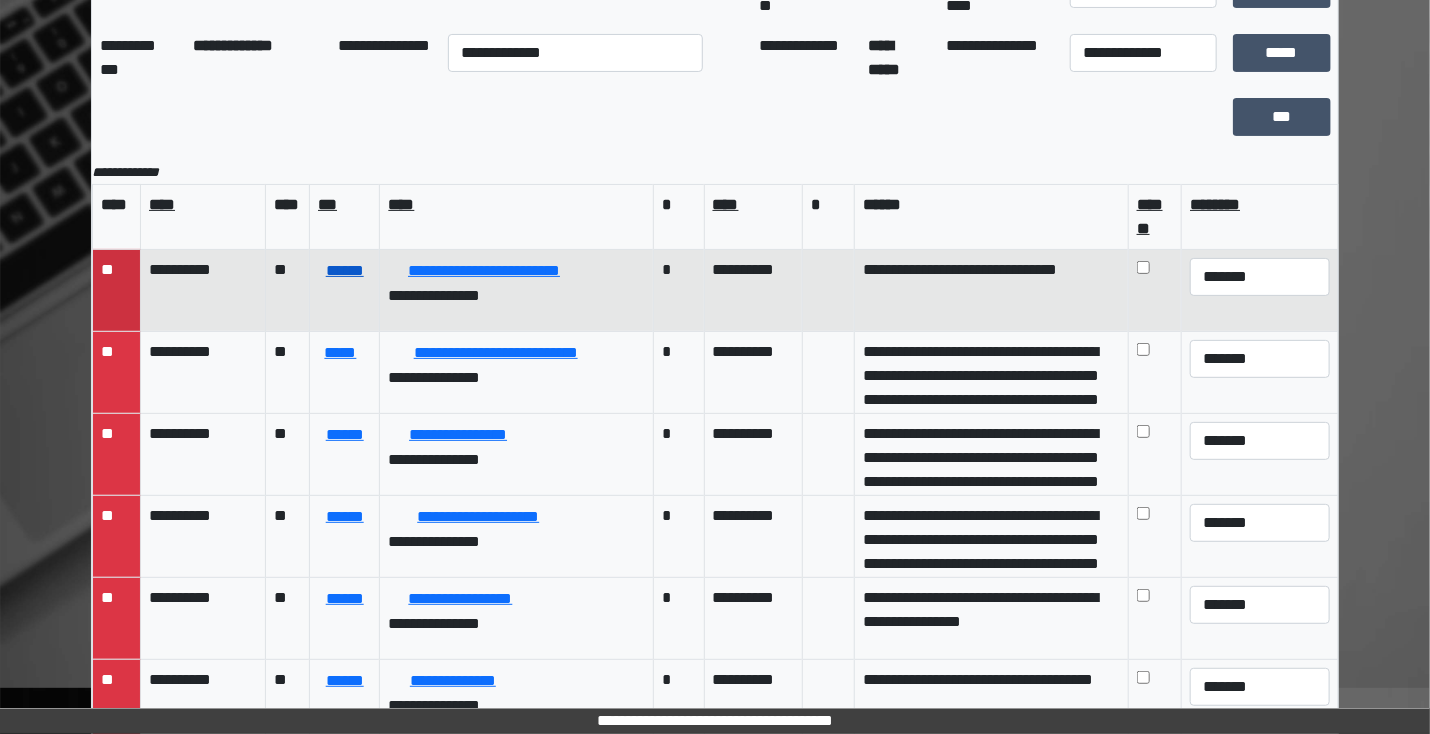 scroll, scrollTop: 177, scrollLeft: 0, axis: vertical 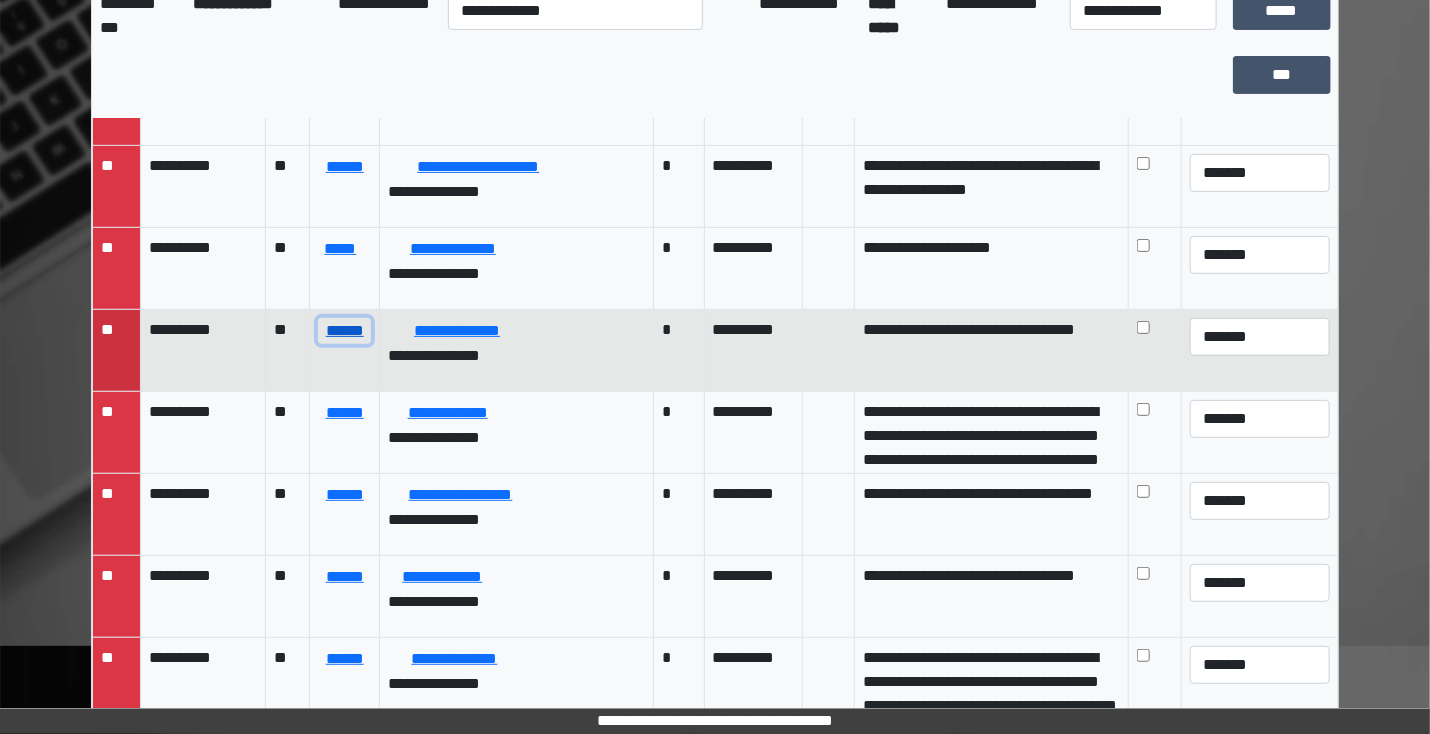 click on "******" at bounding box center (344, 331) 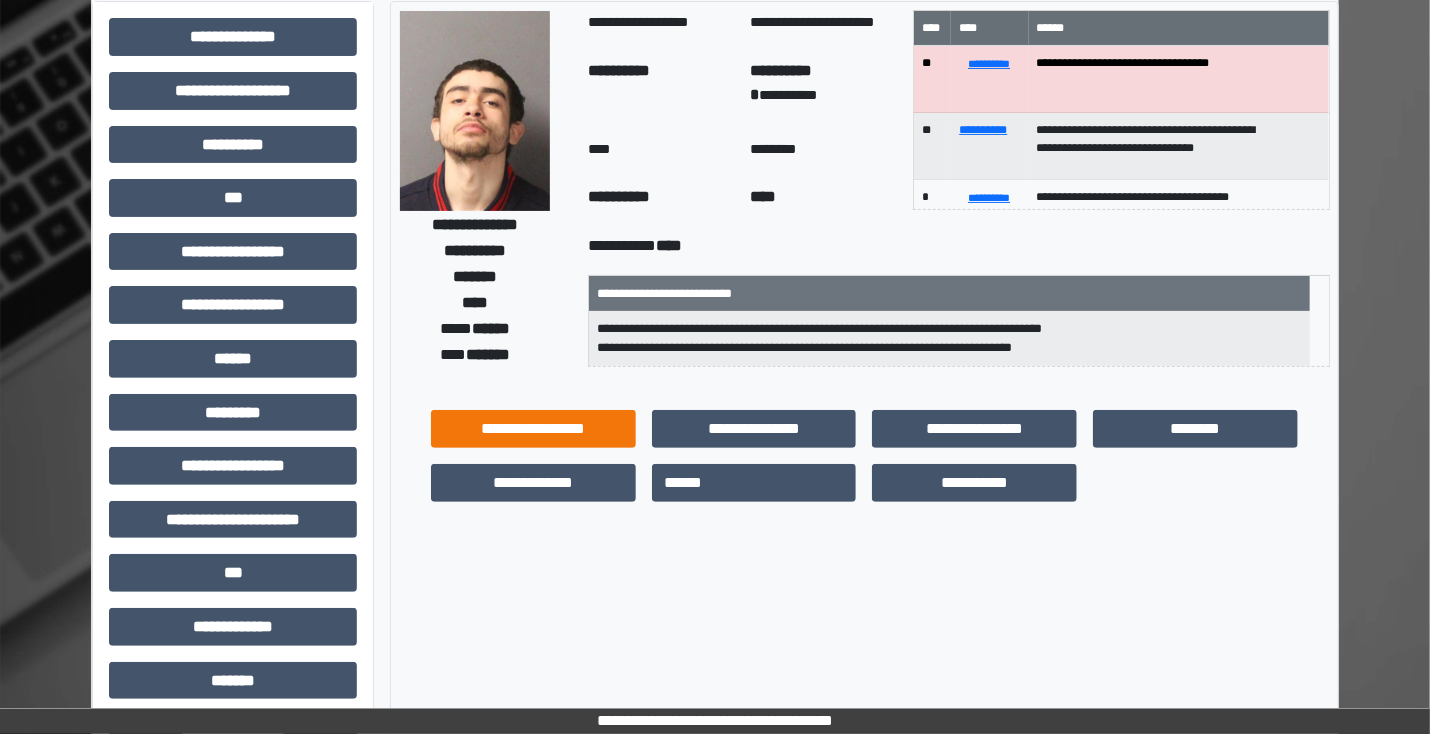 scroll, scrollTop: 0, scrollLeft: 0, axis: both 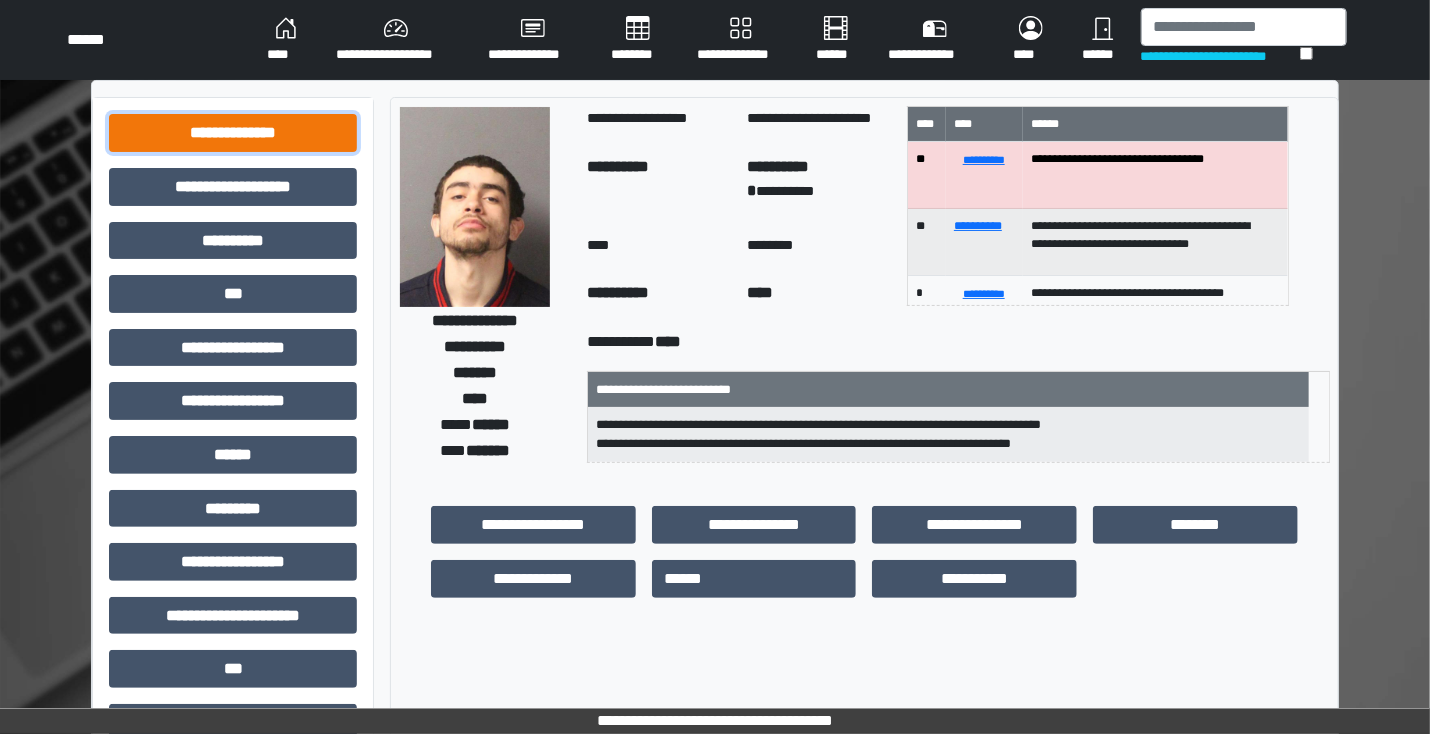 click on "**********" at bounding box center [233, 133] 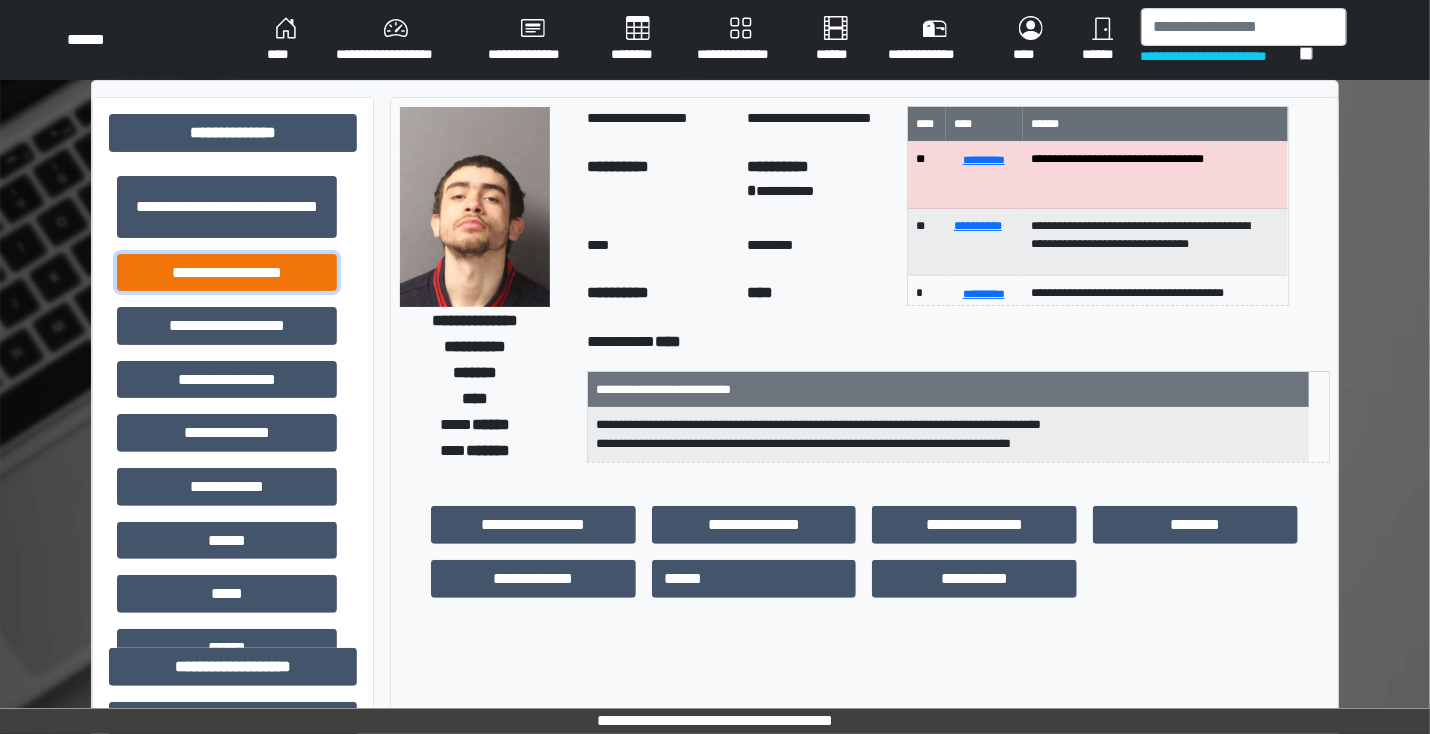click on "**********" at bounding box center [227, 273] 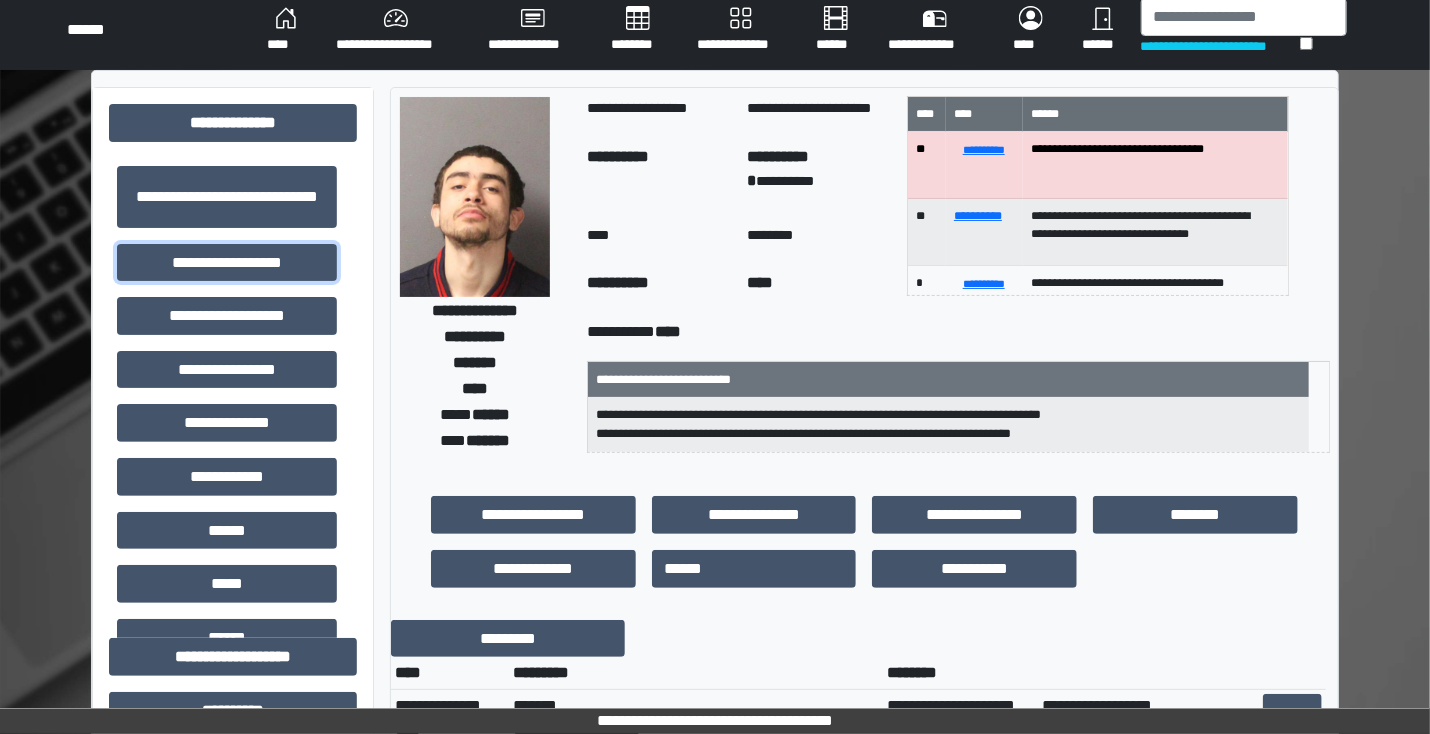scroll, scrollTop: 400, scrollLeft: 0, axis: vertical 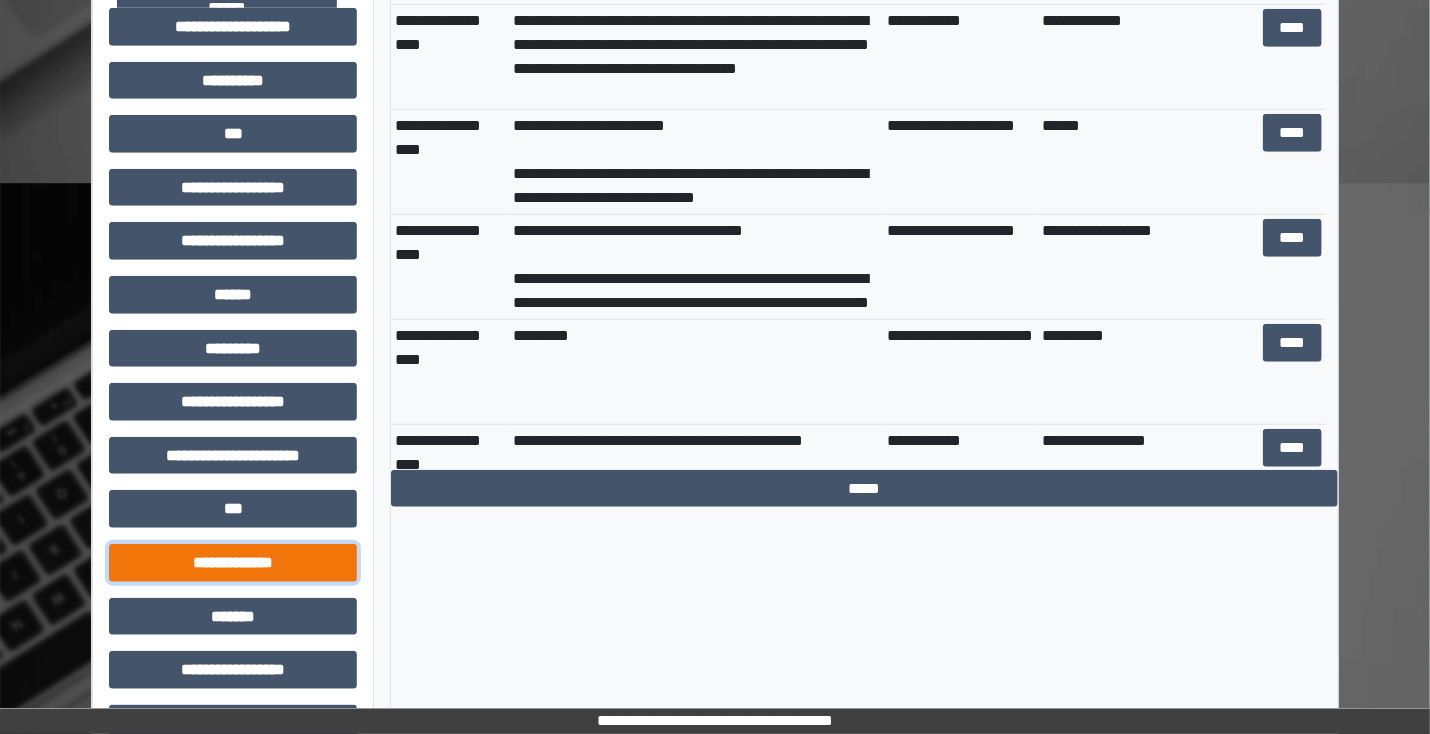 click on "**********" at bounding box center (233, 563) 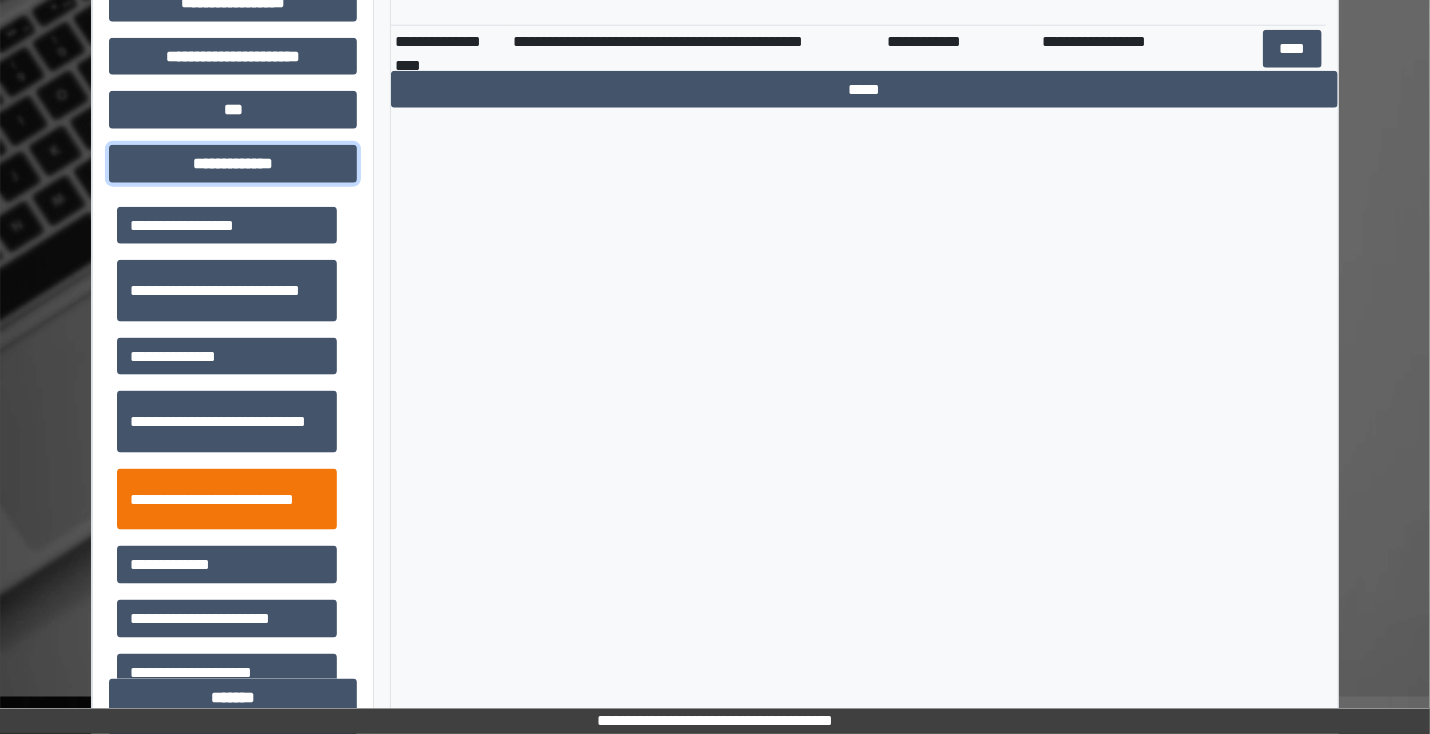 scroll, scrollTop: 1040, scrollLeft: 0, axis: vertical 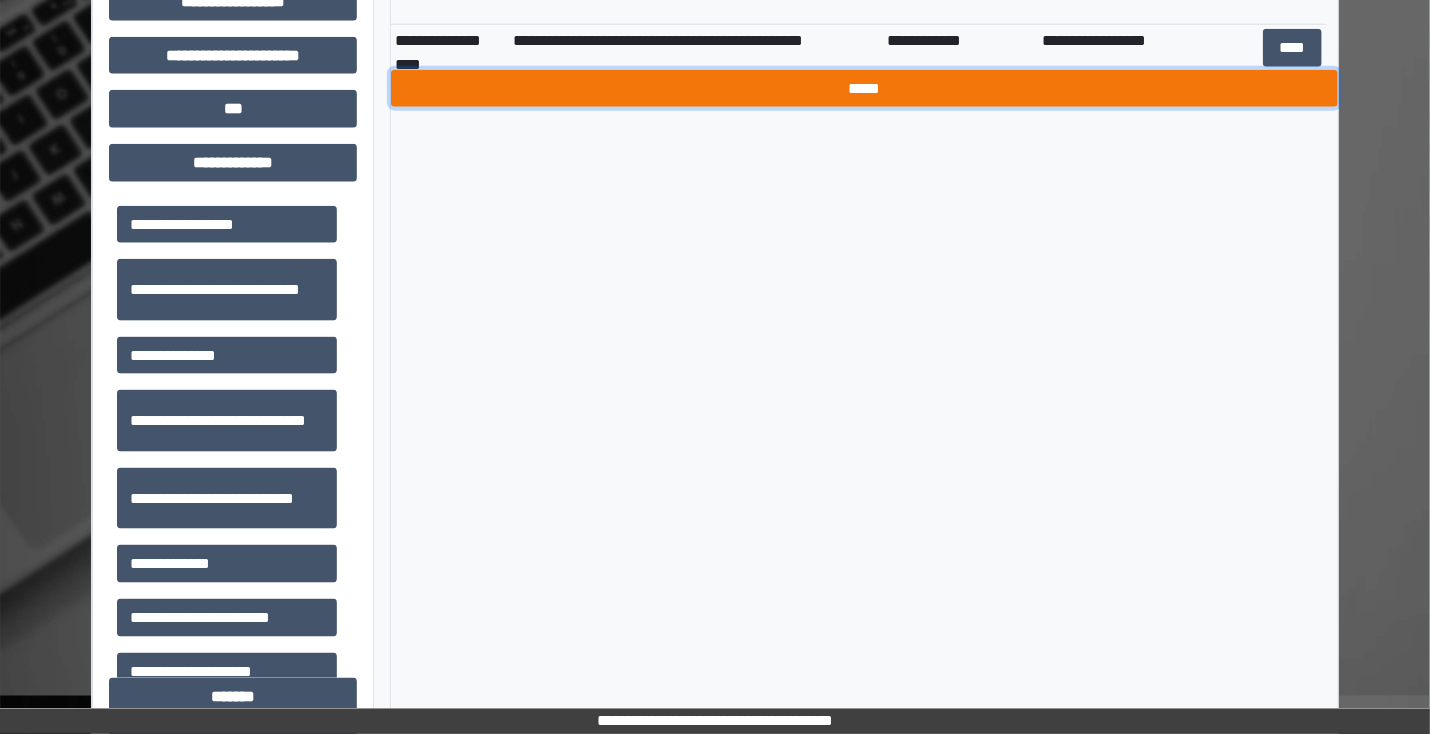 click on "*****" at bounding box center [864, 89] 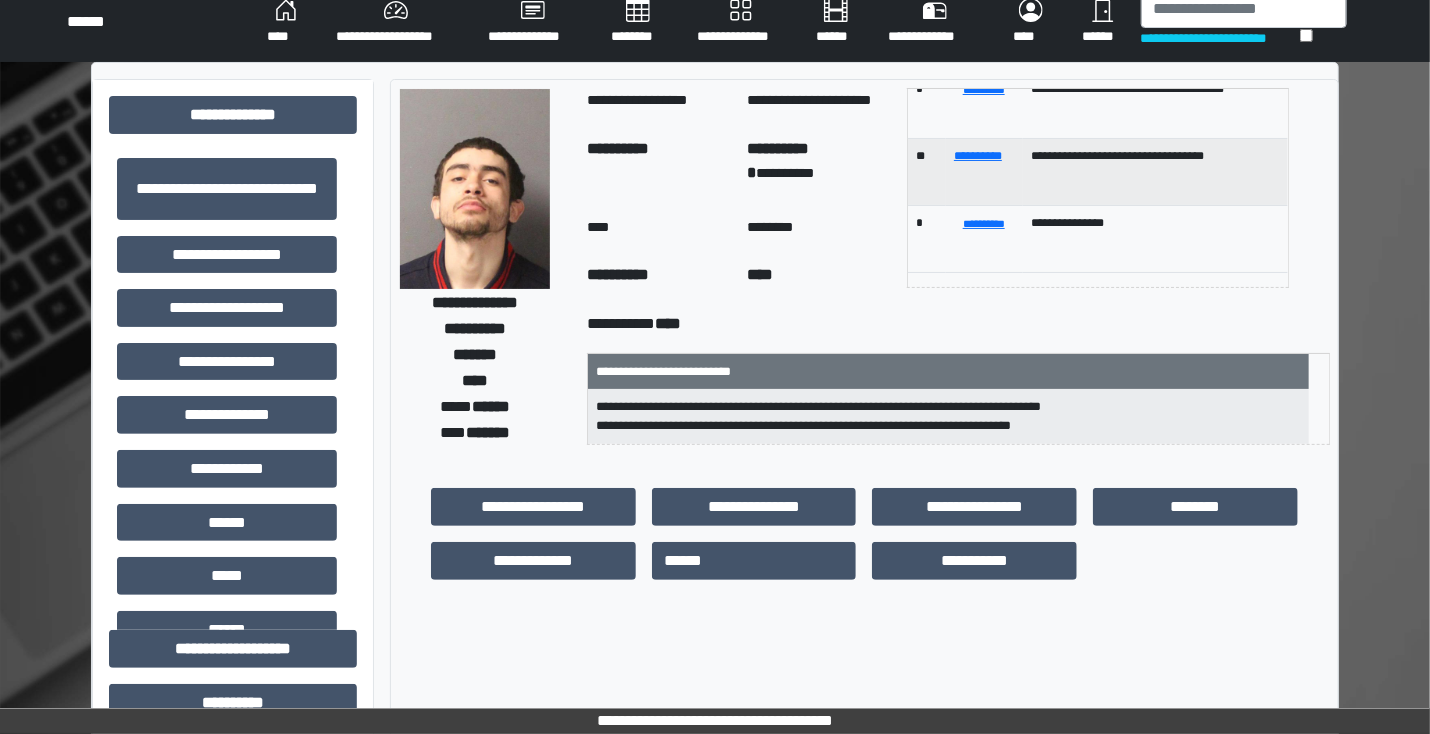scroll, scrollTop: 0, scrollLeft: 0, axis: both 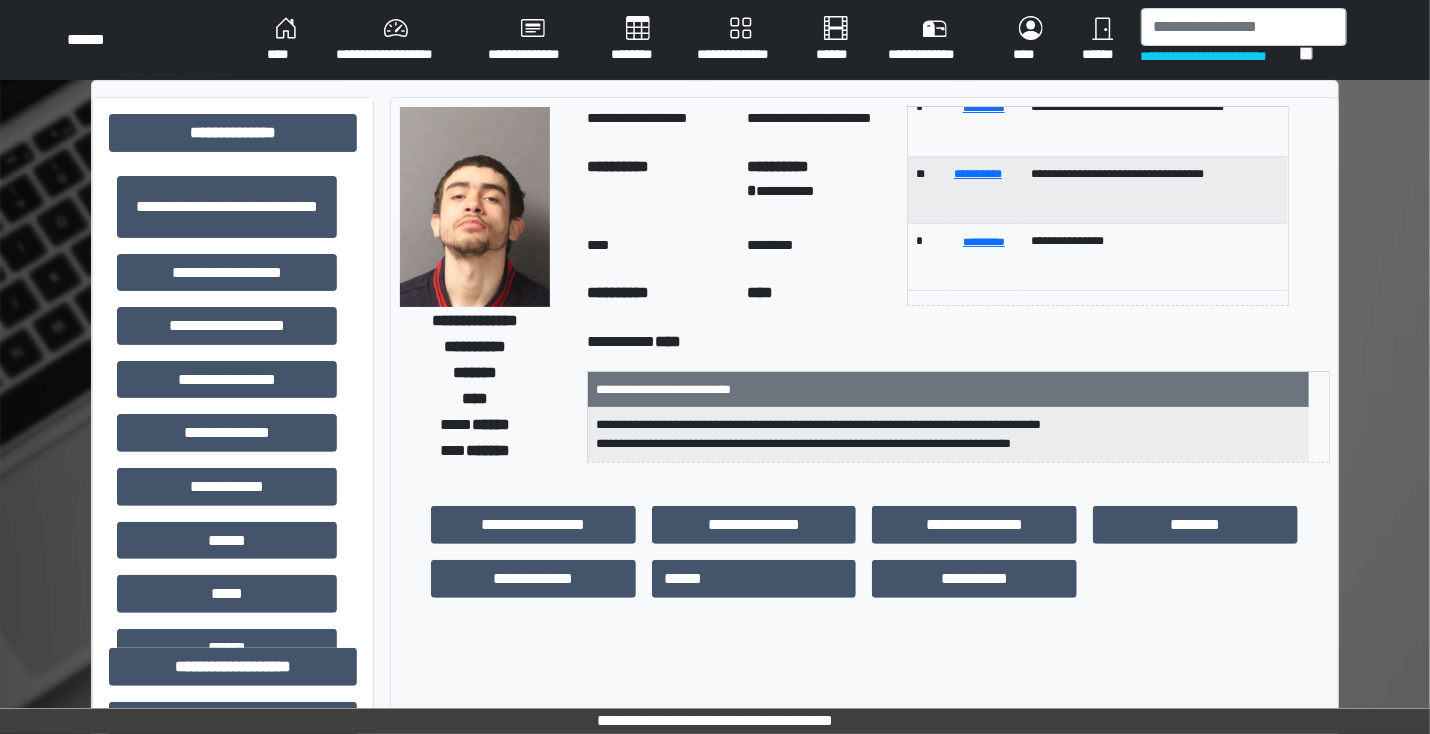 click on "********" at bounding box center [638, 40] 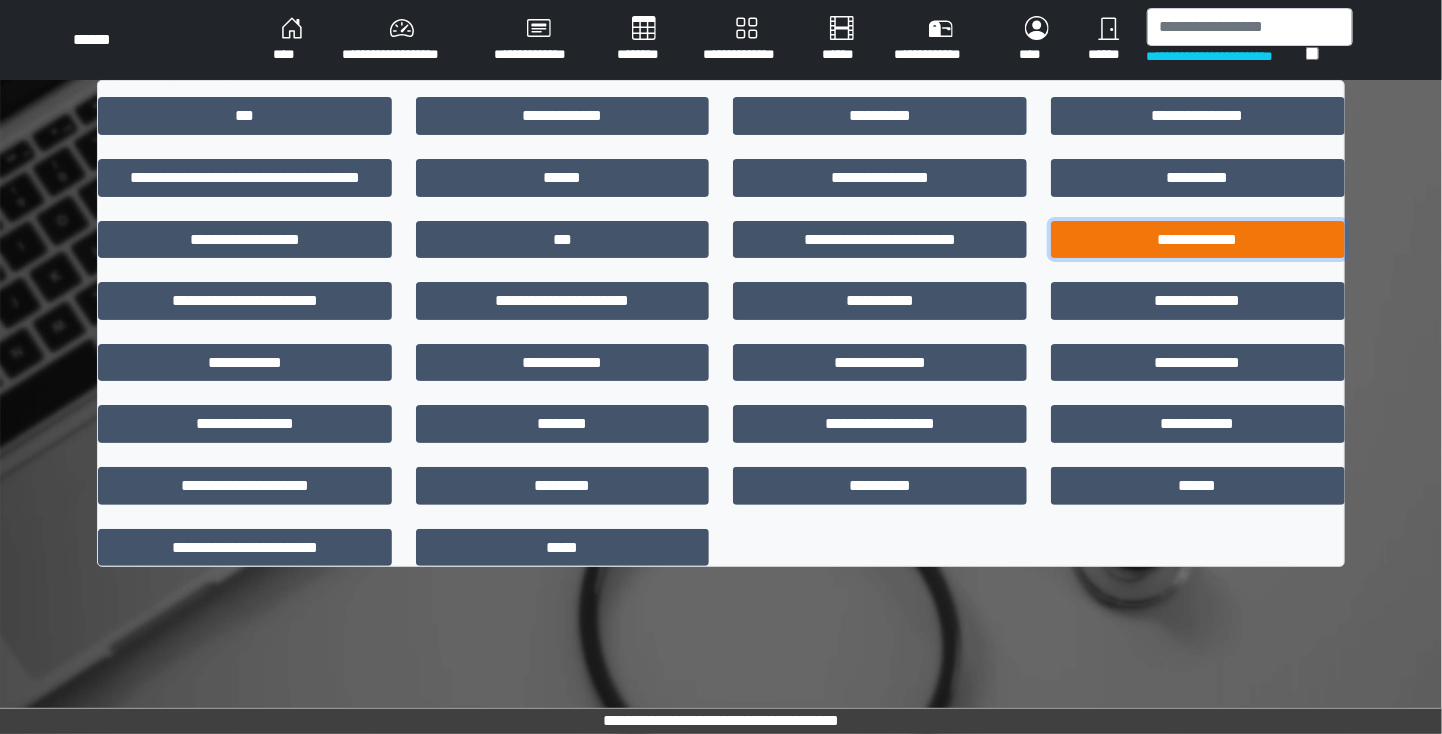 click on "**********" at bounding box center [1198, 240] 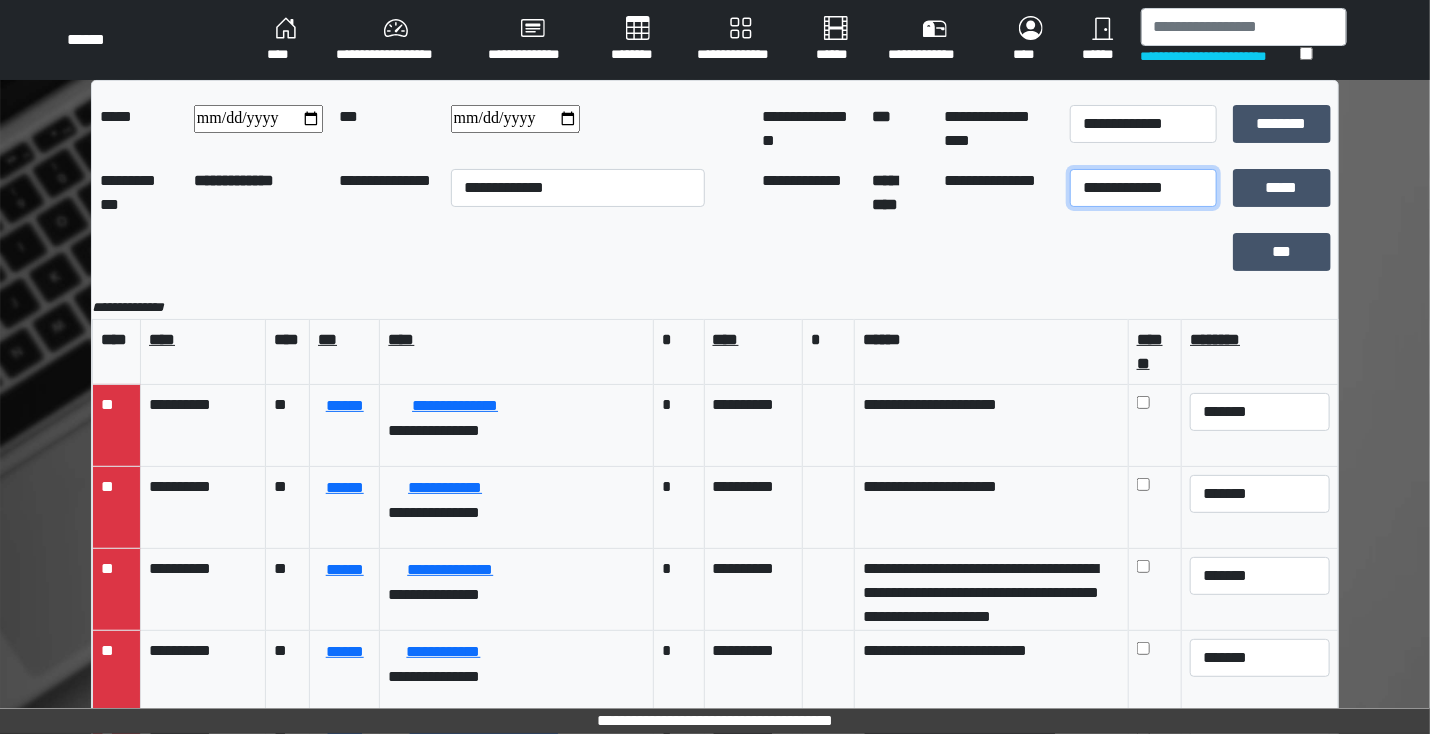 click on "**********" at bounding box center [1143, 188] 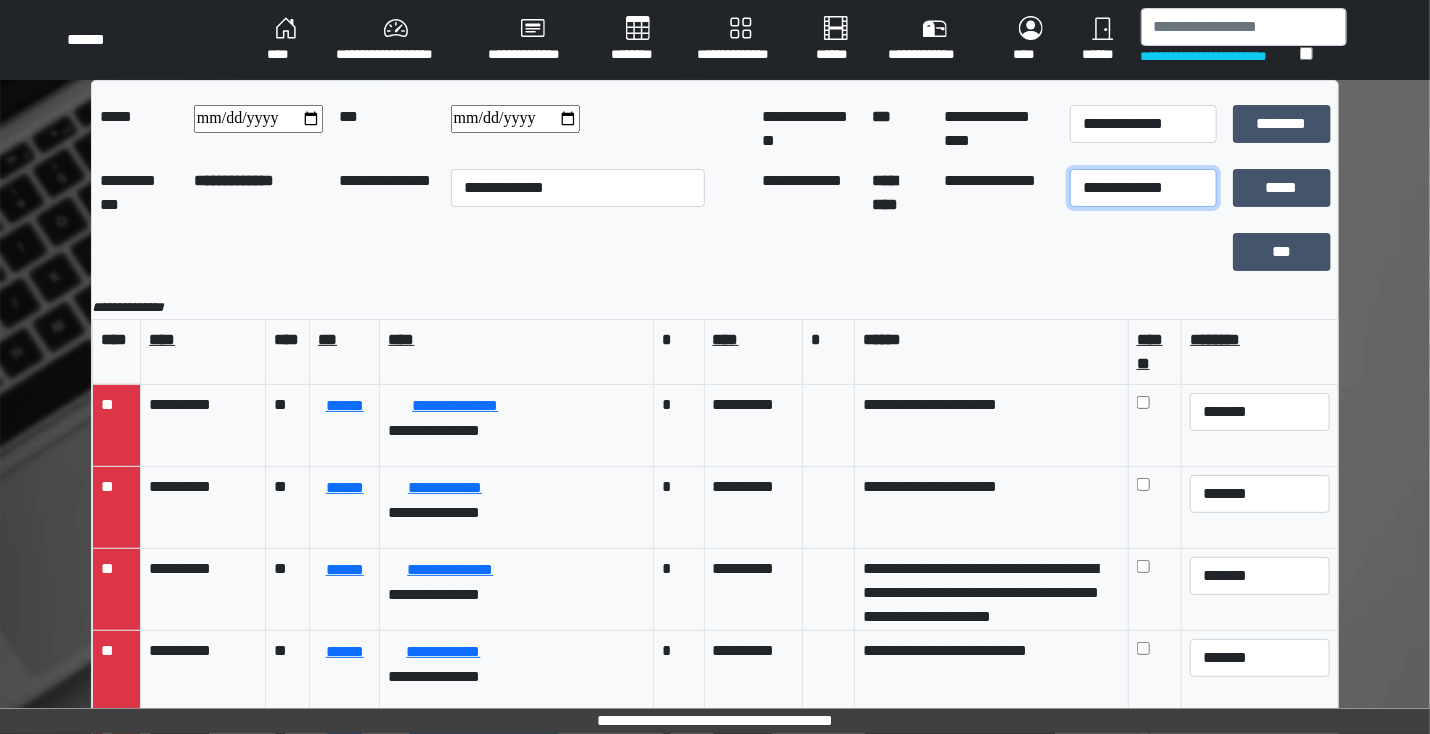 select on "***" 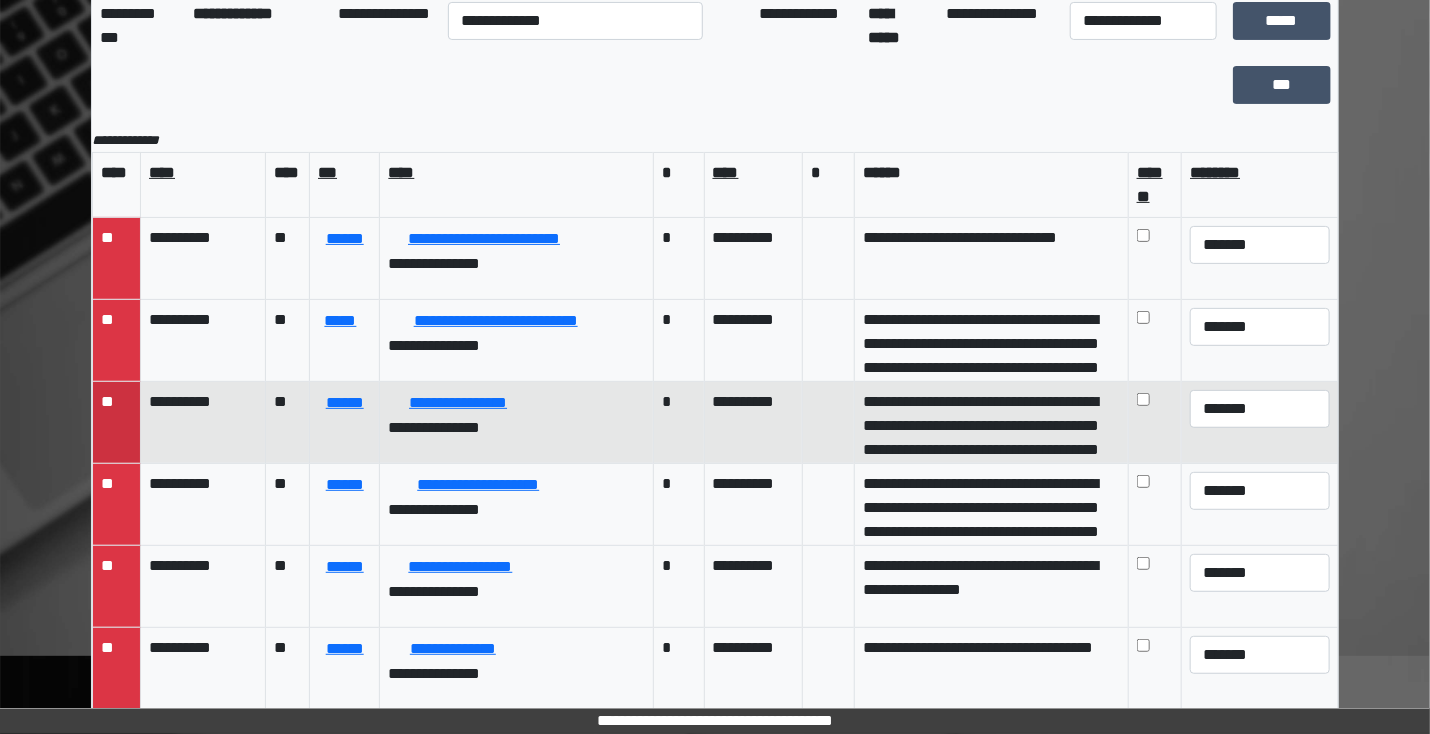 scroll, scrollTop: 177, scrollLeft: 0, axis: vertical 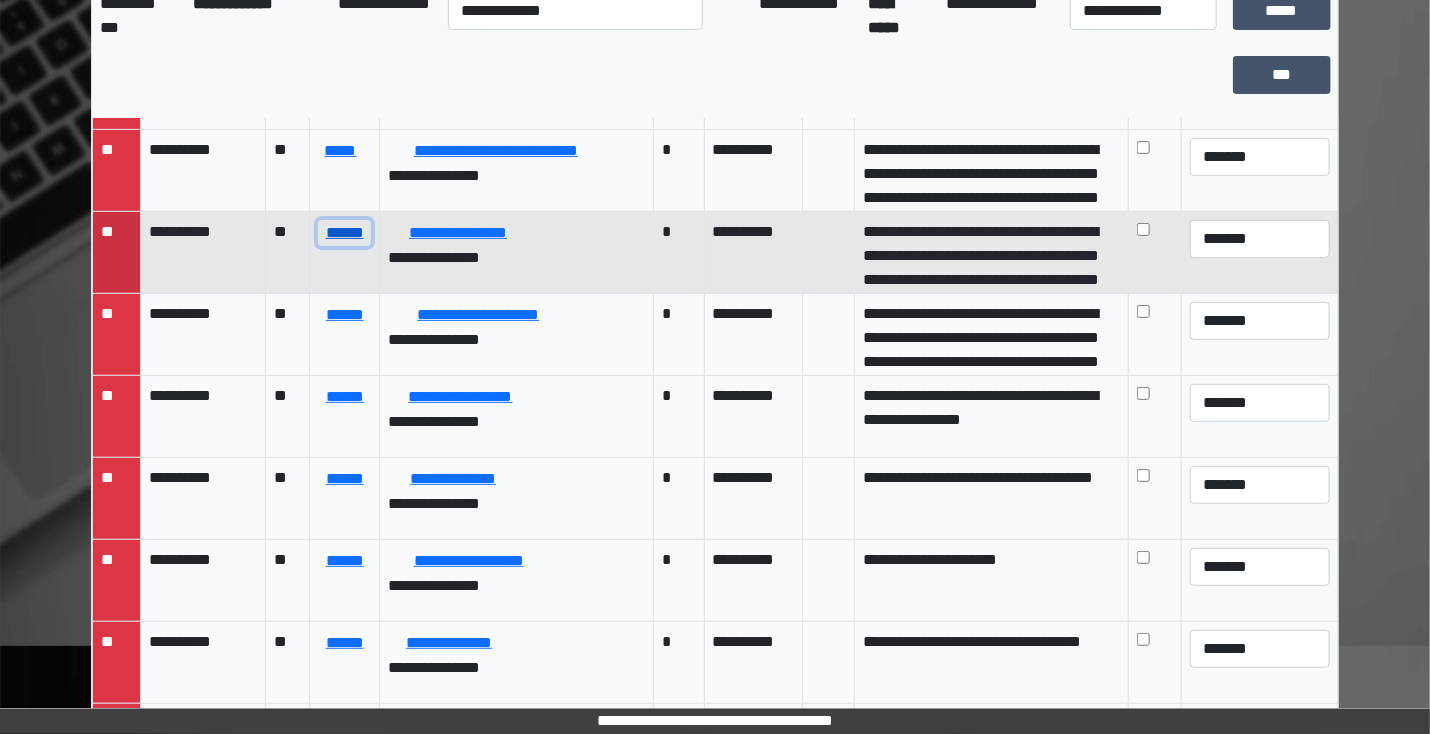 click on "******" at bounding box center (344, 233) 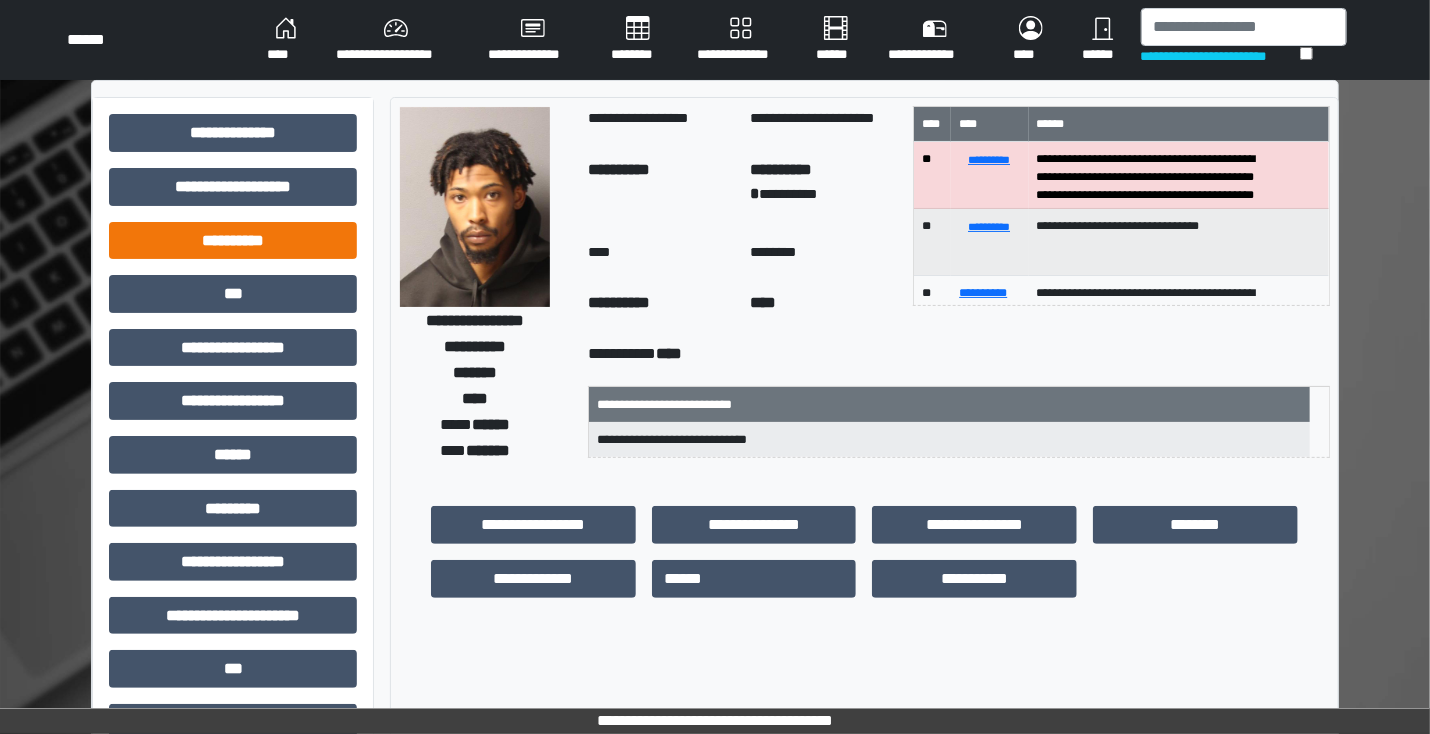 scroll, scrollTop: 0, scrollLeft: 0, axis: both 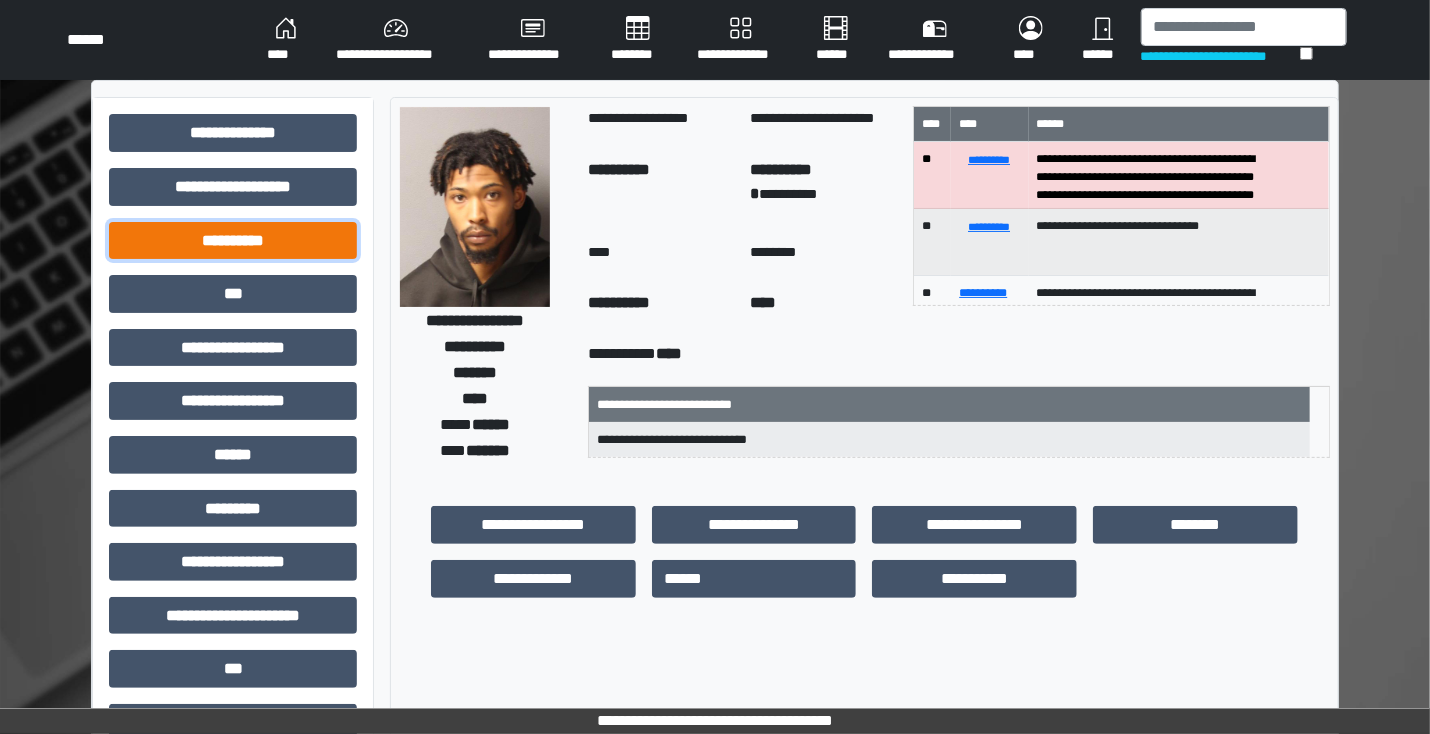 click on "**********" at bounding box center (233, 241) 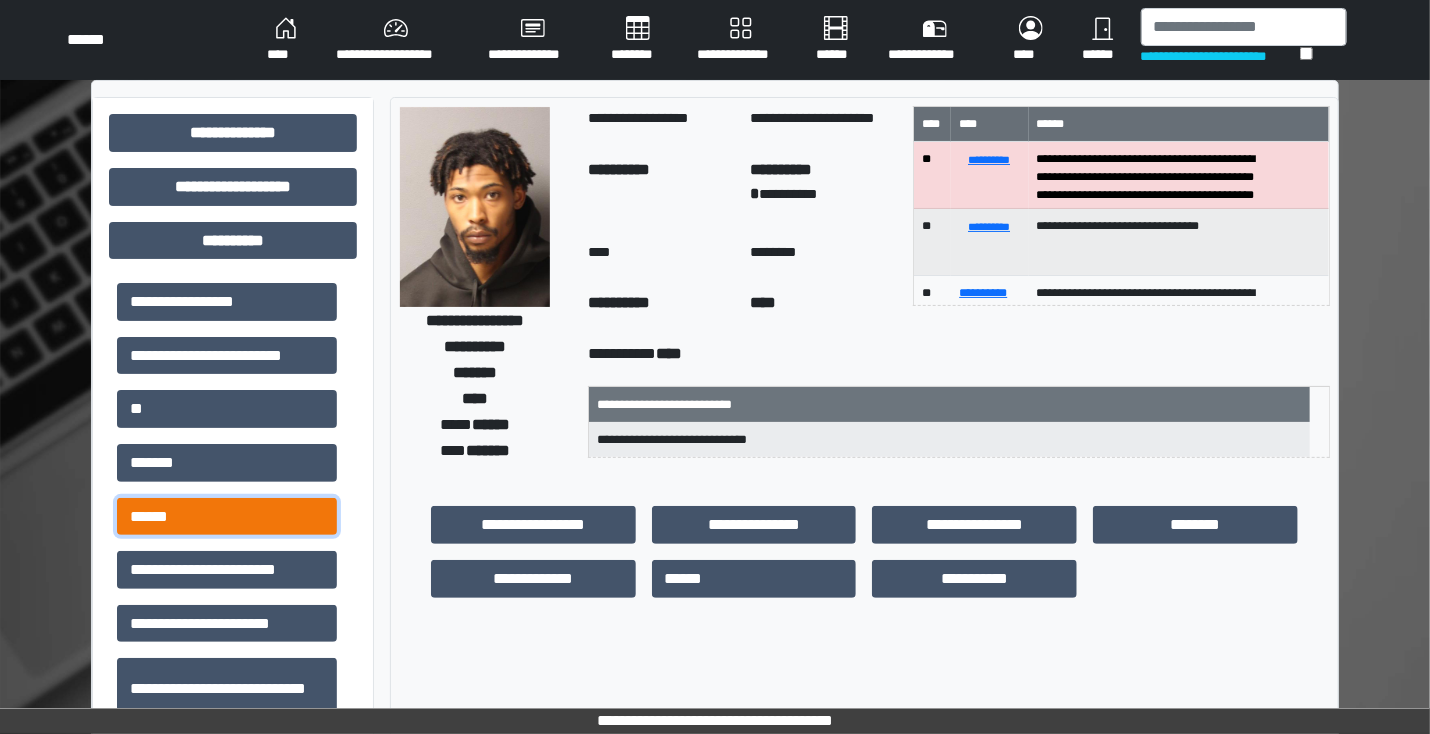 click on "******" at bounding box center (227, 517) 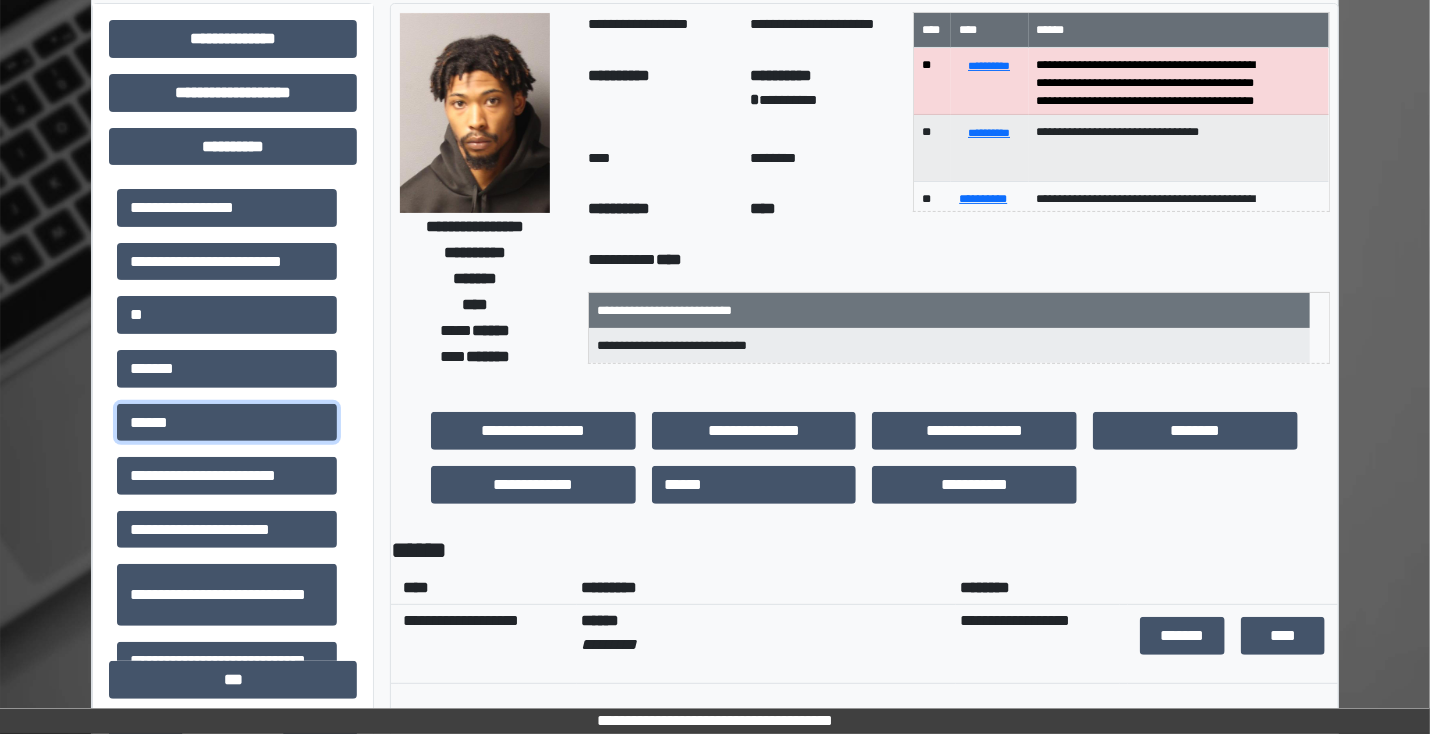 scroll, scrollTop: 320, scrollLeft: 0, axis: vertical 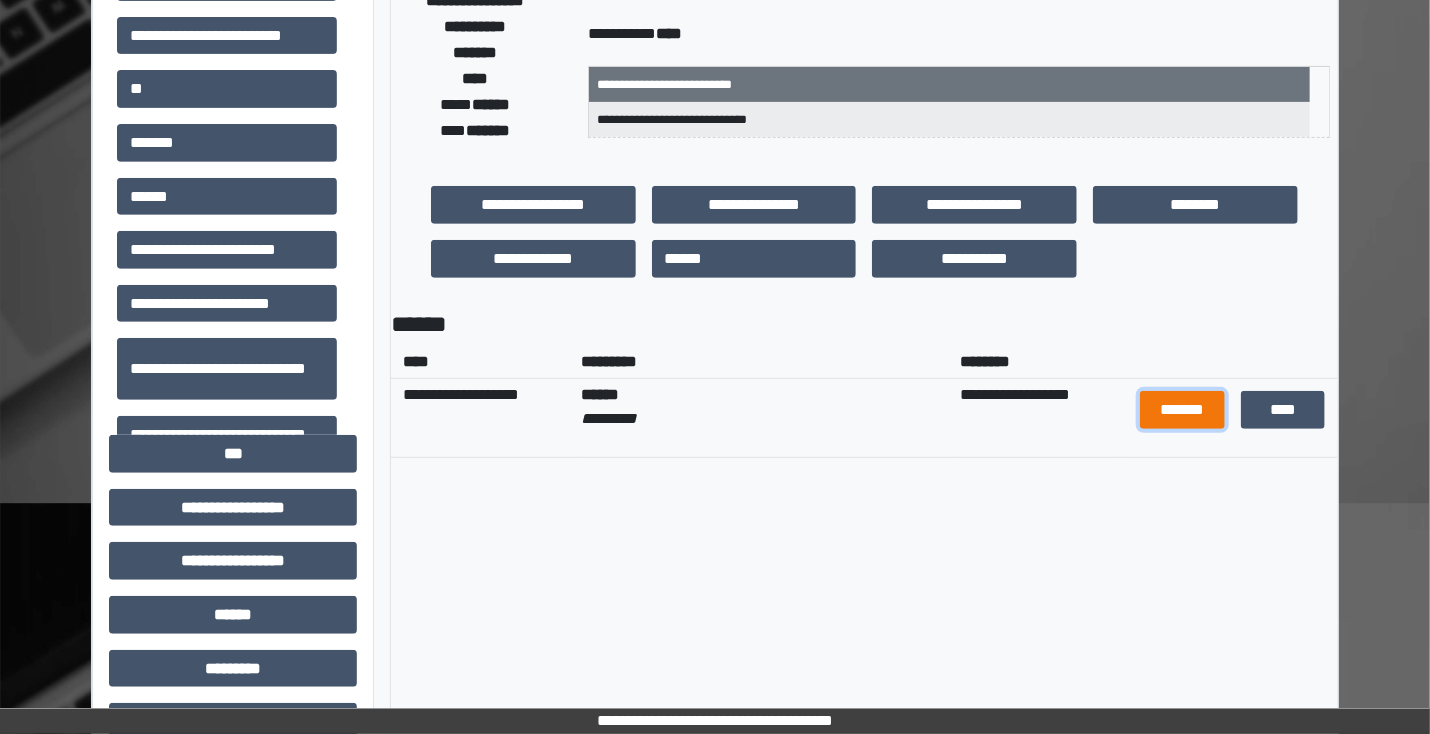 click on "*******" at bounding box center [1182, 410] 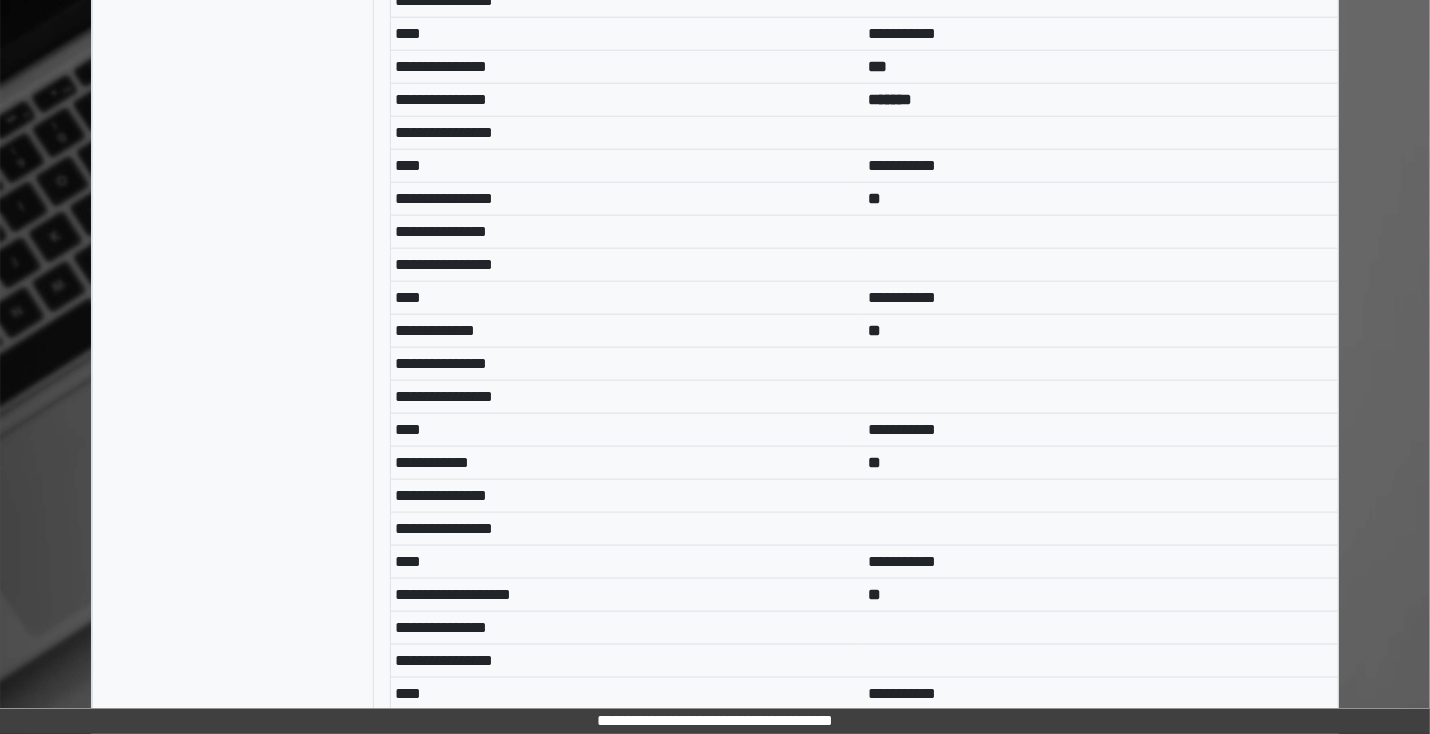 scroll, scrollTop: 4400, scrollLeft: 0, axis: vertical 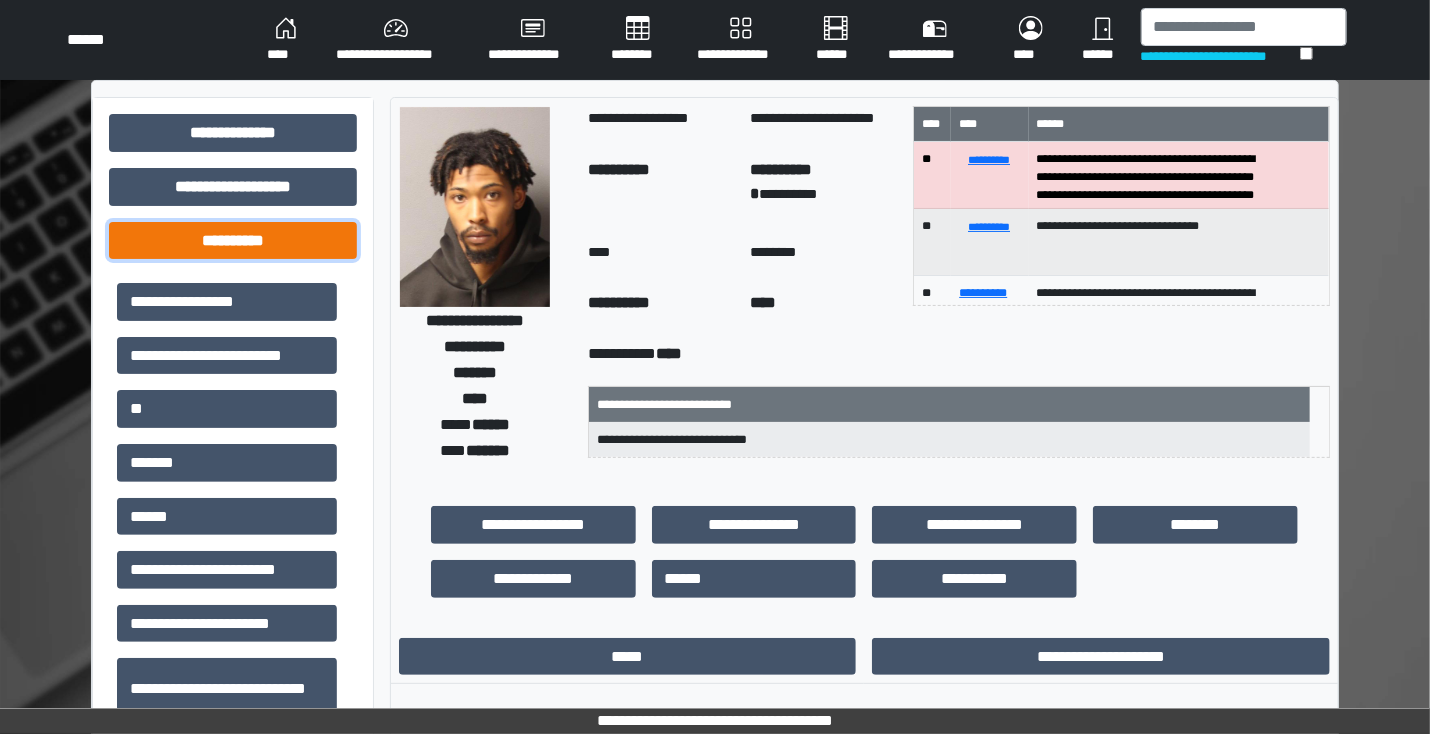 click on "**********" at bounding box center (233, 241) 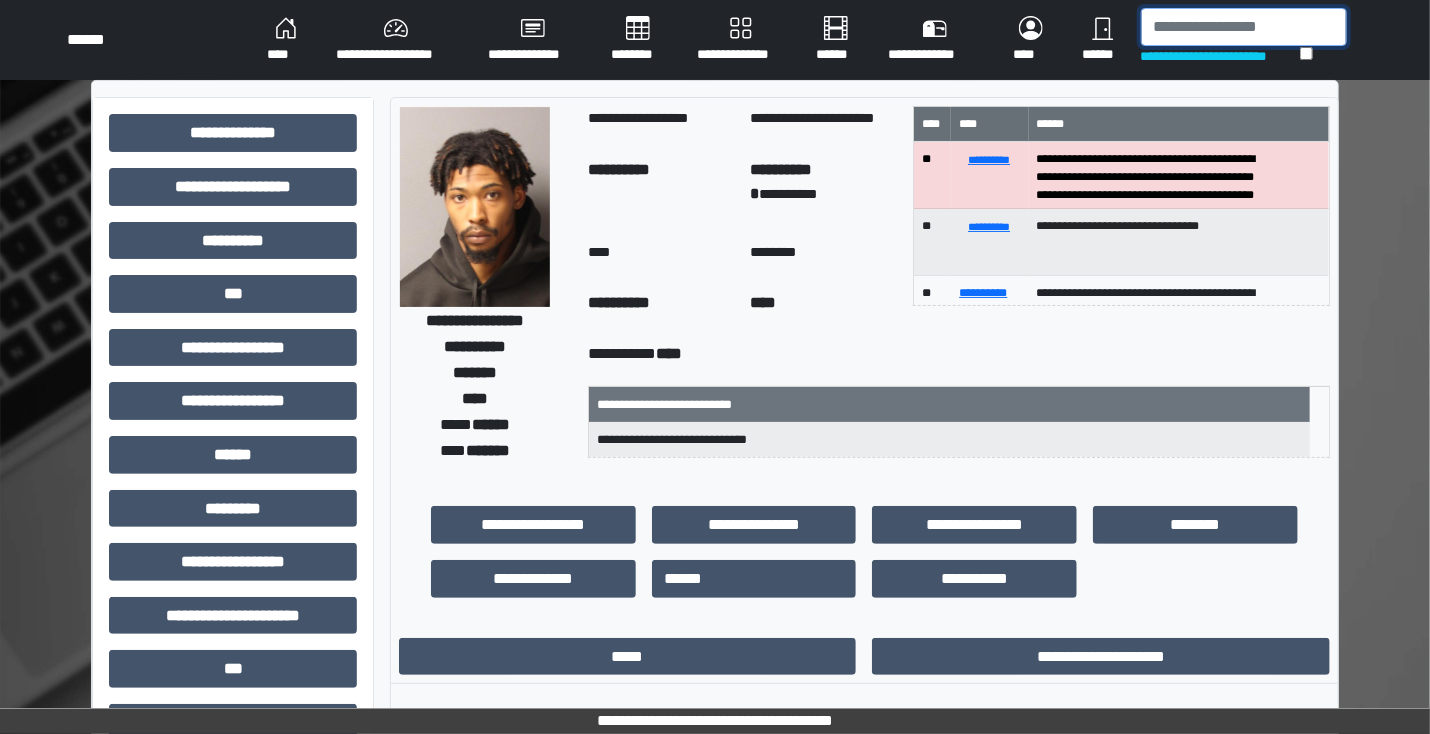 click at bounding box center (1244, 27) 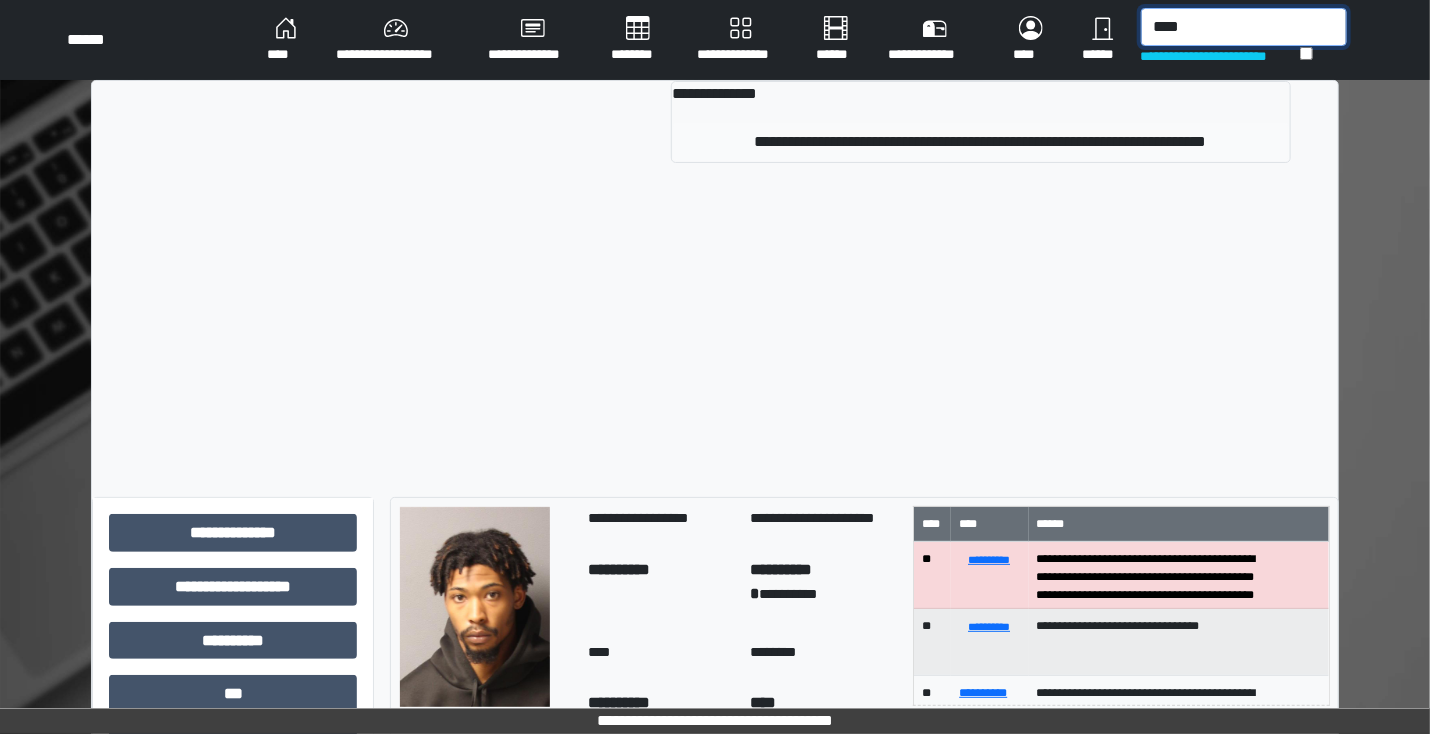 type on "****" 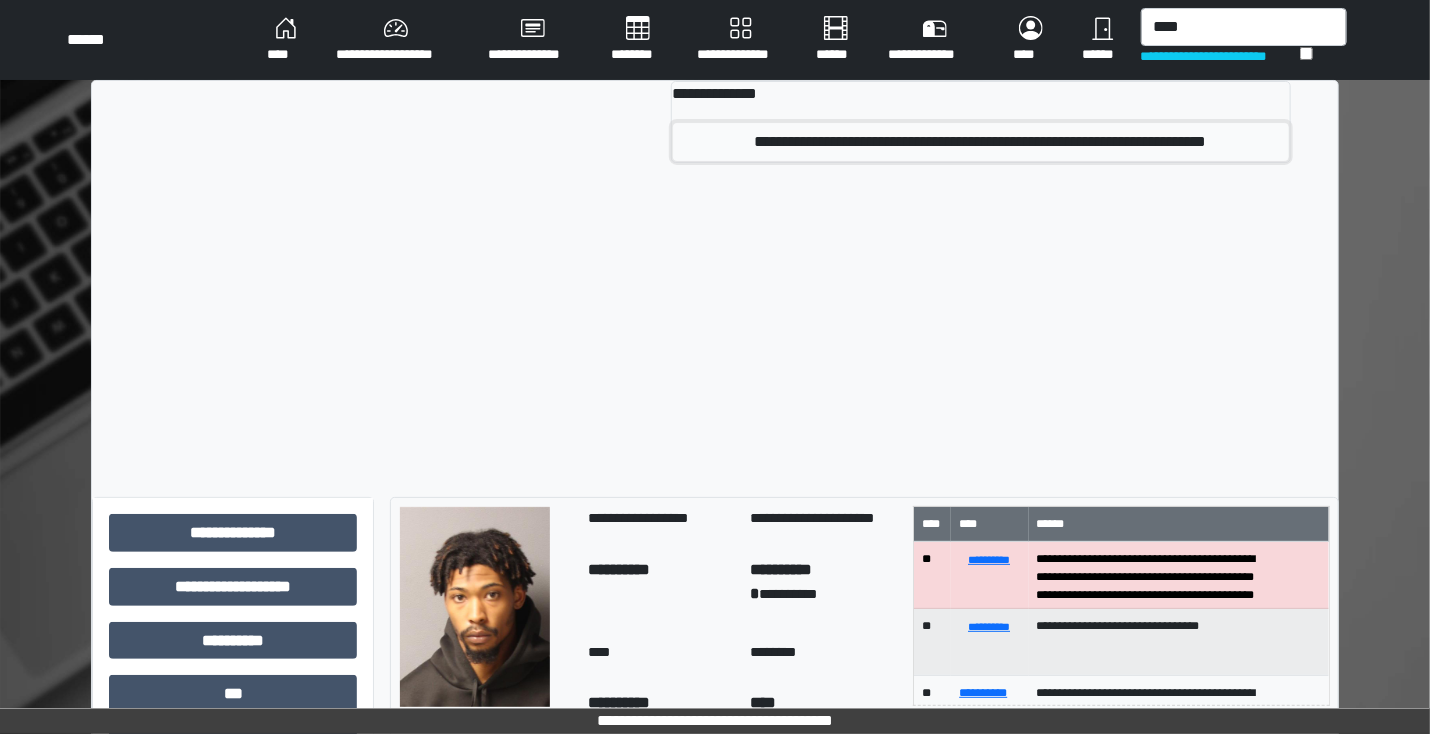 click on "**********" at bounding box center [981, 142] 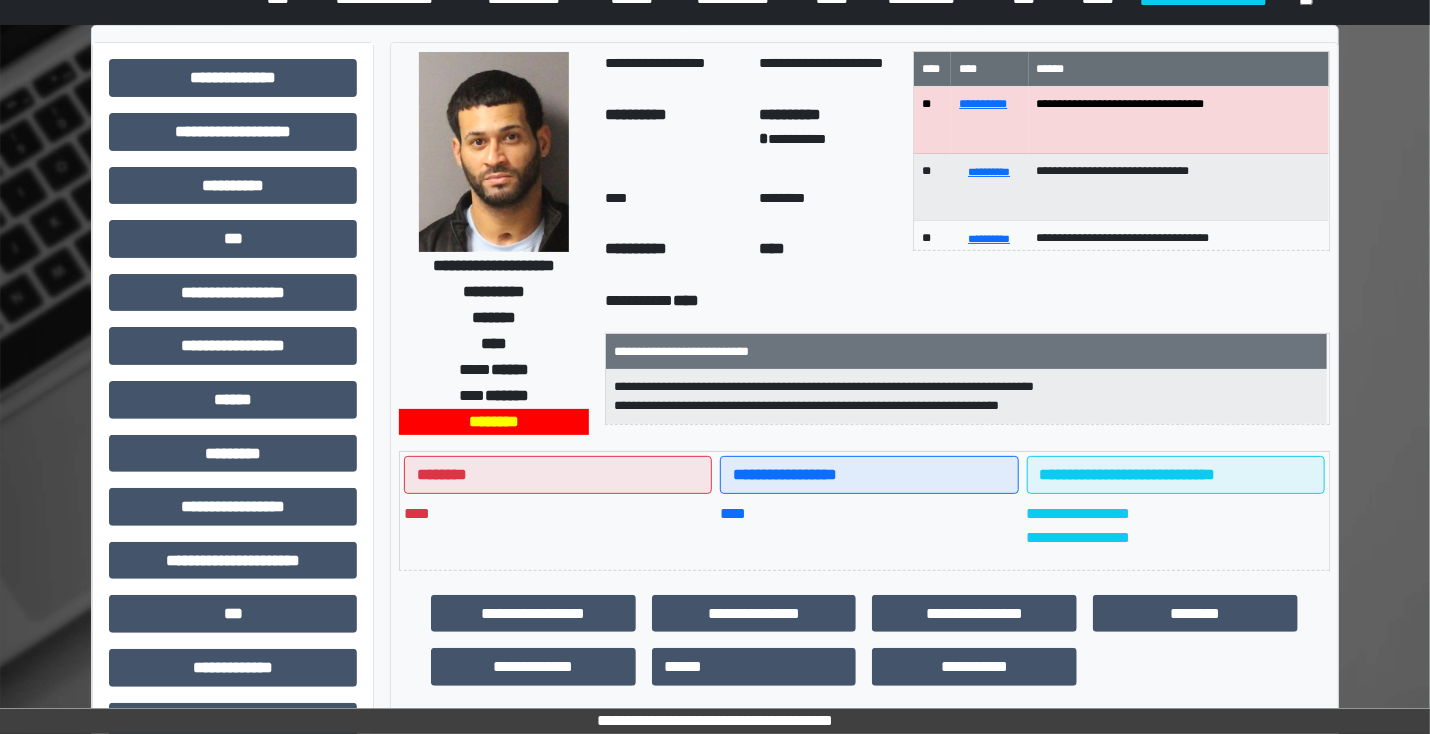 scroll, scrollTop: 80, scrollLeft: 0, axis: vertical 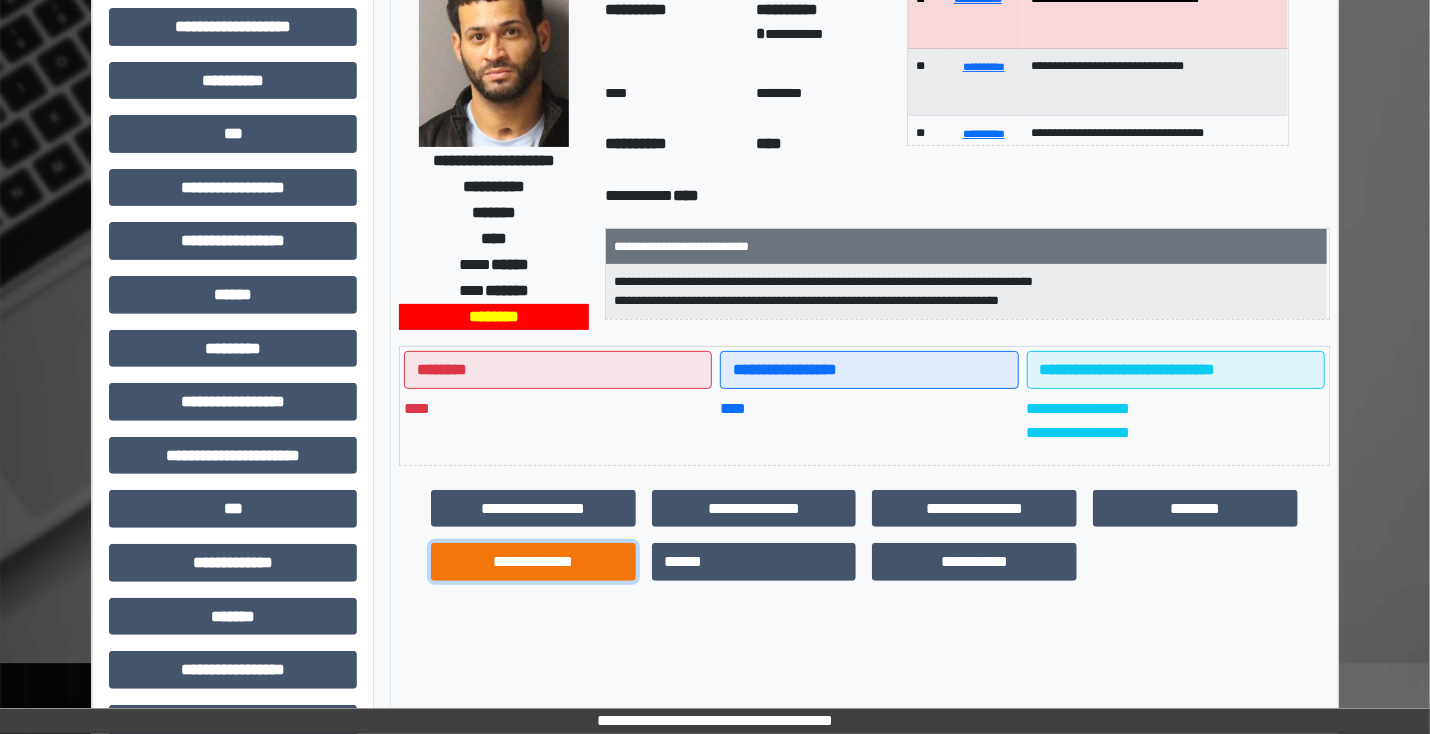 click on "**********" at bounding box center (533, 562) 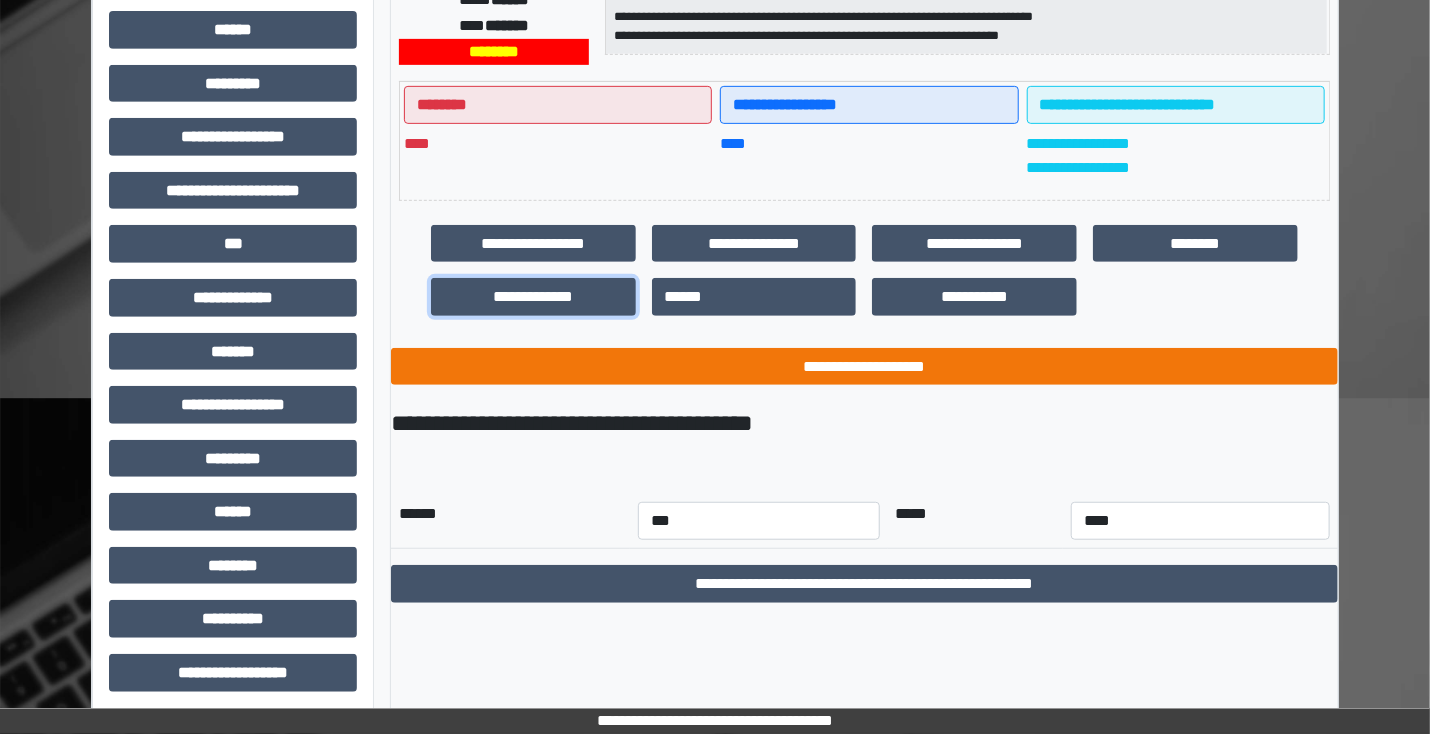 scroll, scrollTop: 432, scrollLeft: 0, axis: vertical 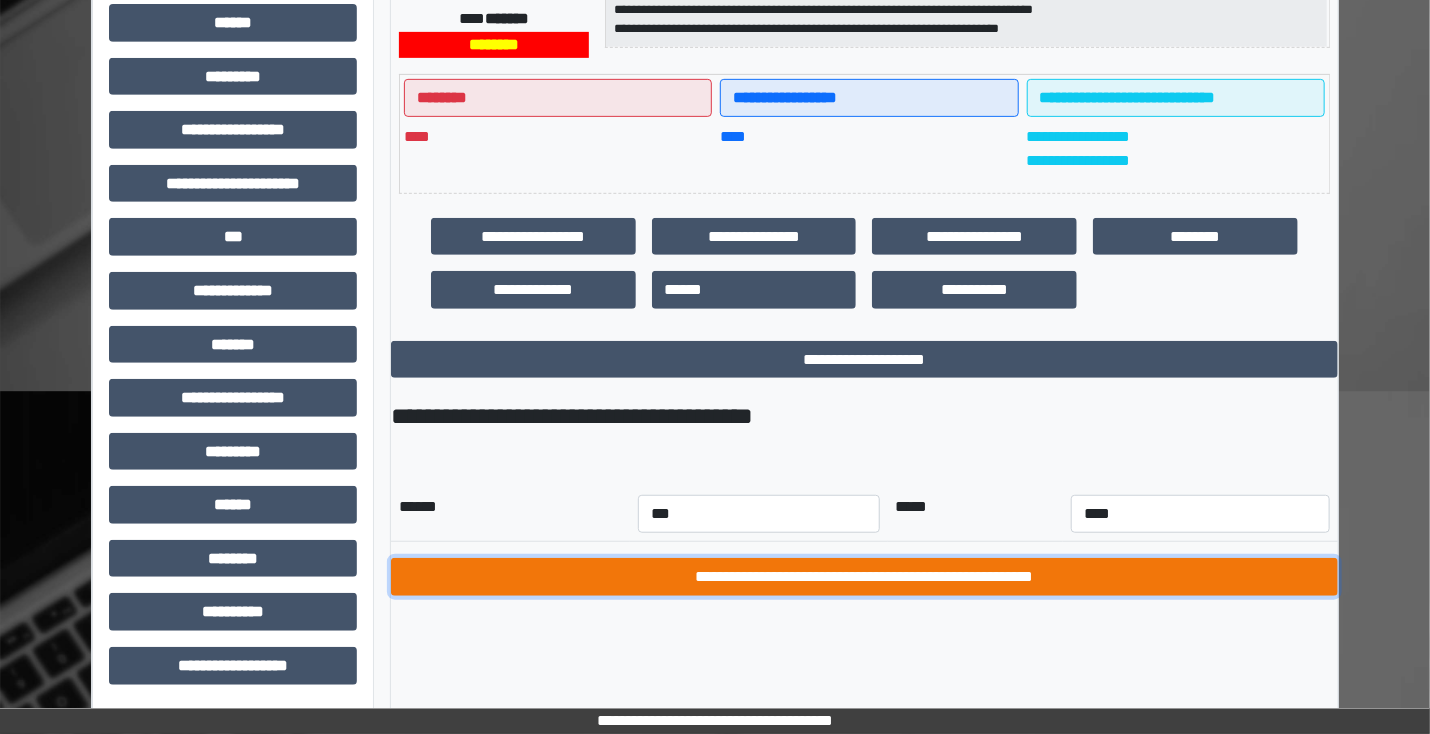 click on "**********" at bounding box center [864, 577] 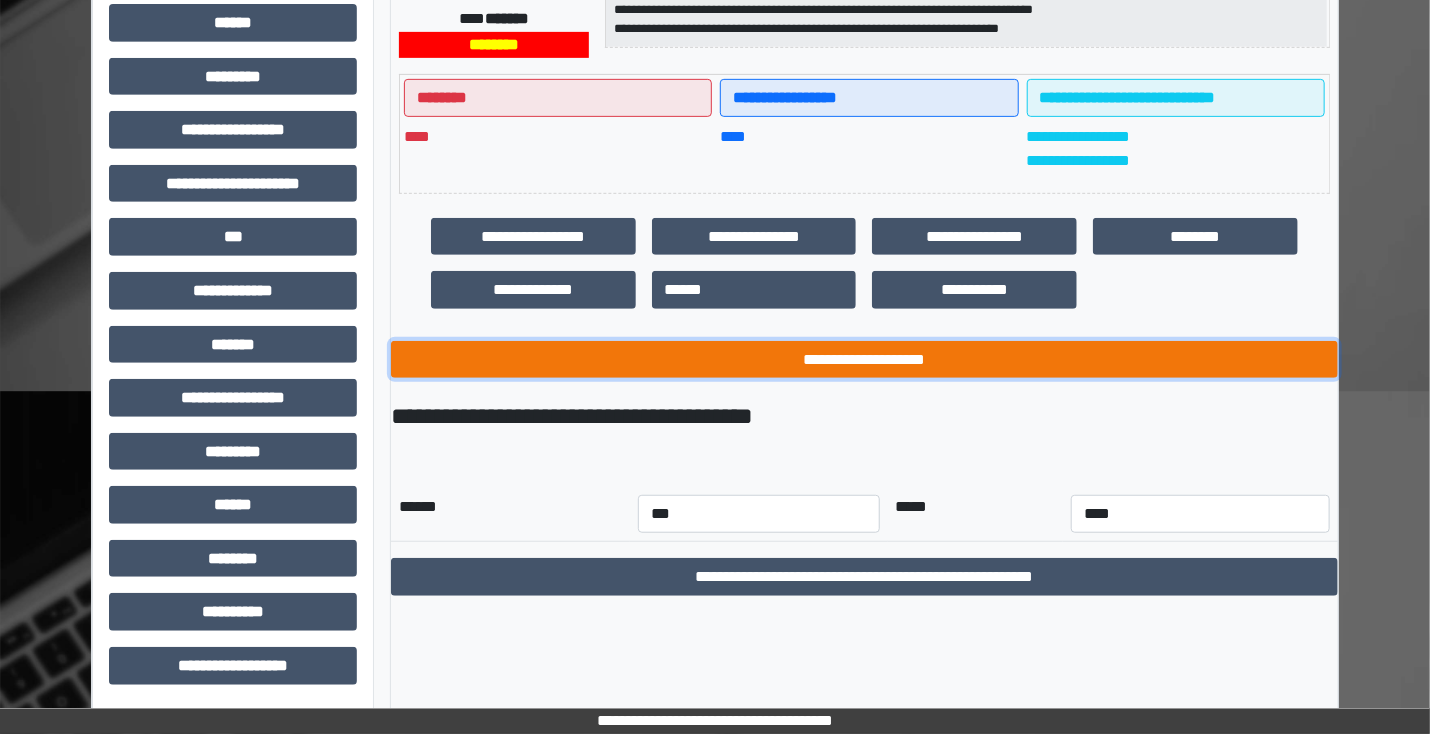 click on "**********" at bounding box center (864, 360) 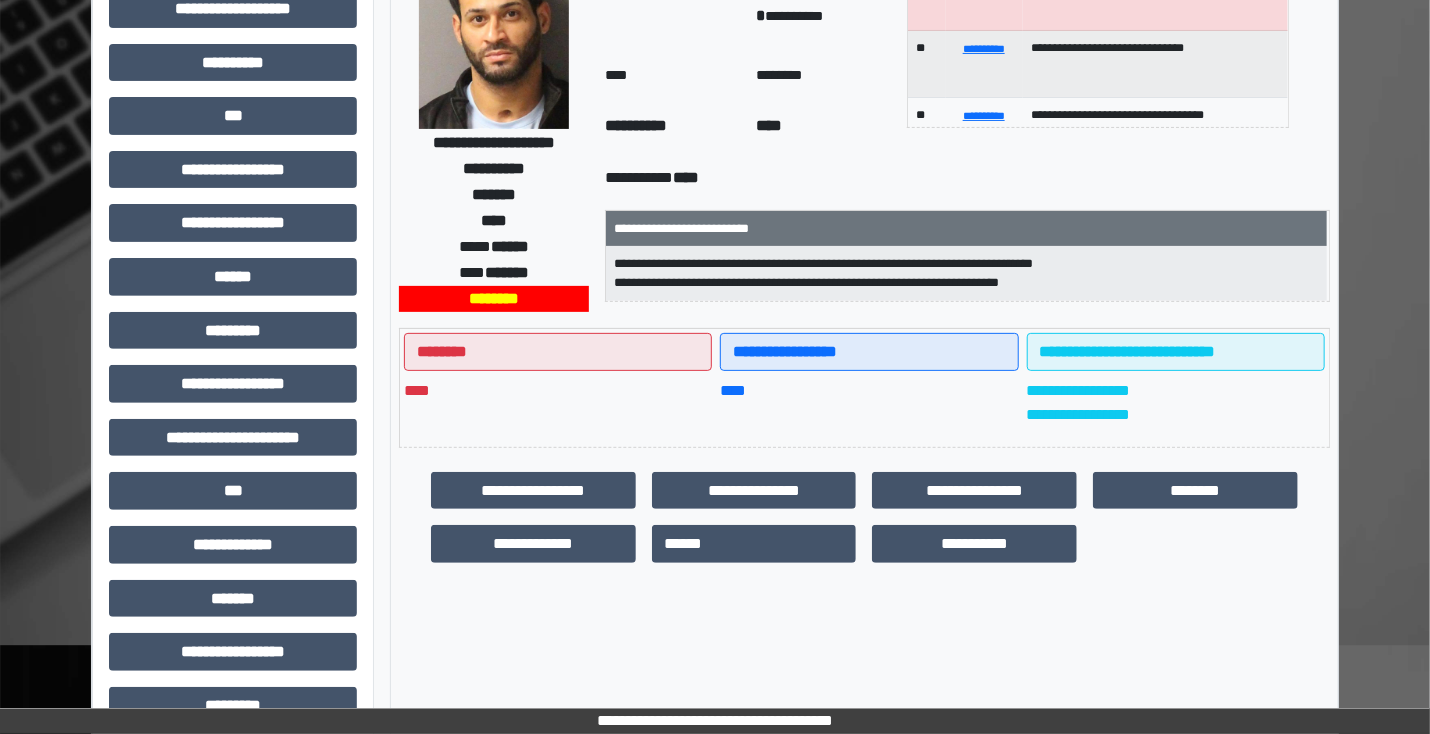 scroll, scrollTop: 32, scrollLeft: 0, axis: vertical 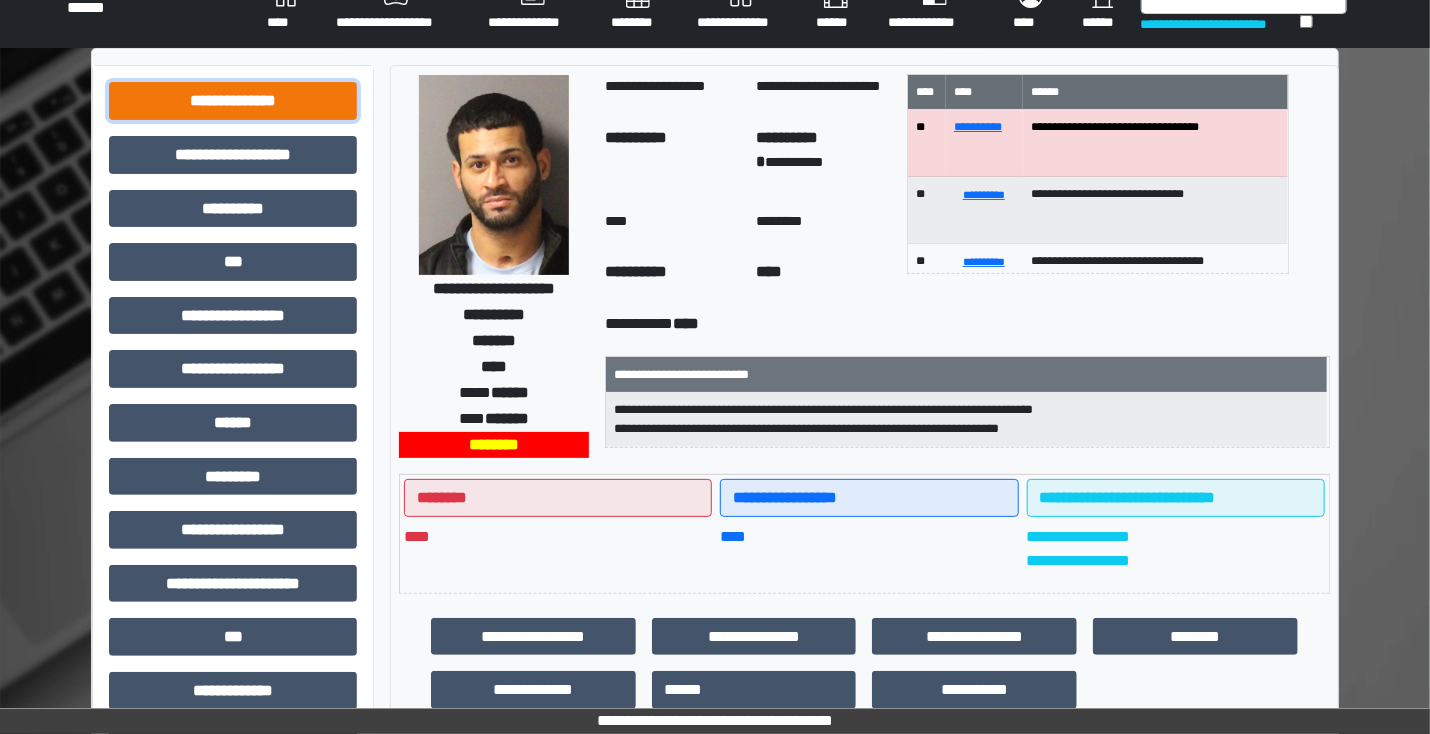 click on "**********" at bounding box center (233, 101) 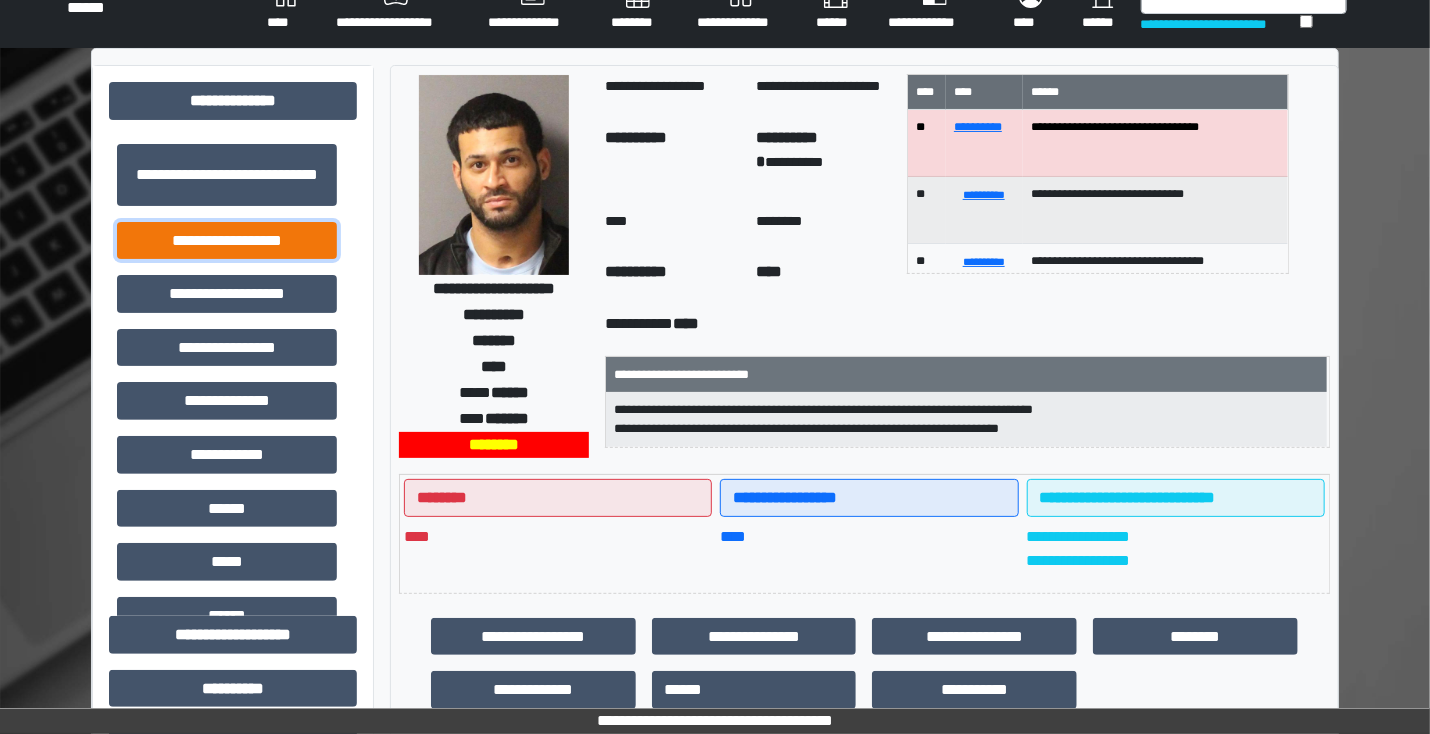 click on "**********" at bounding box center [227, 241] 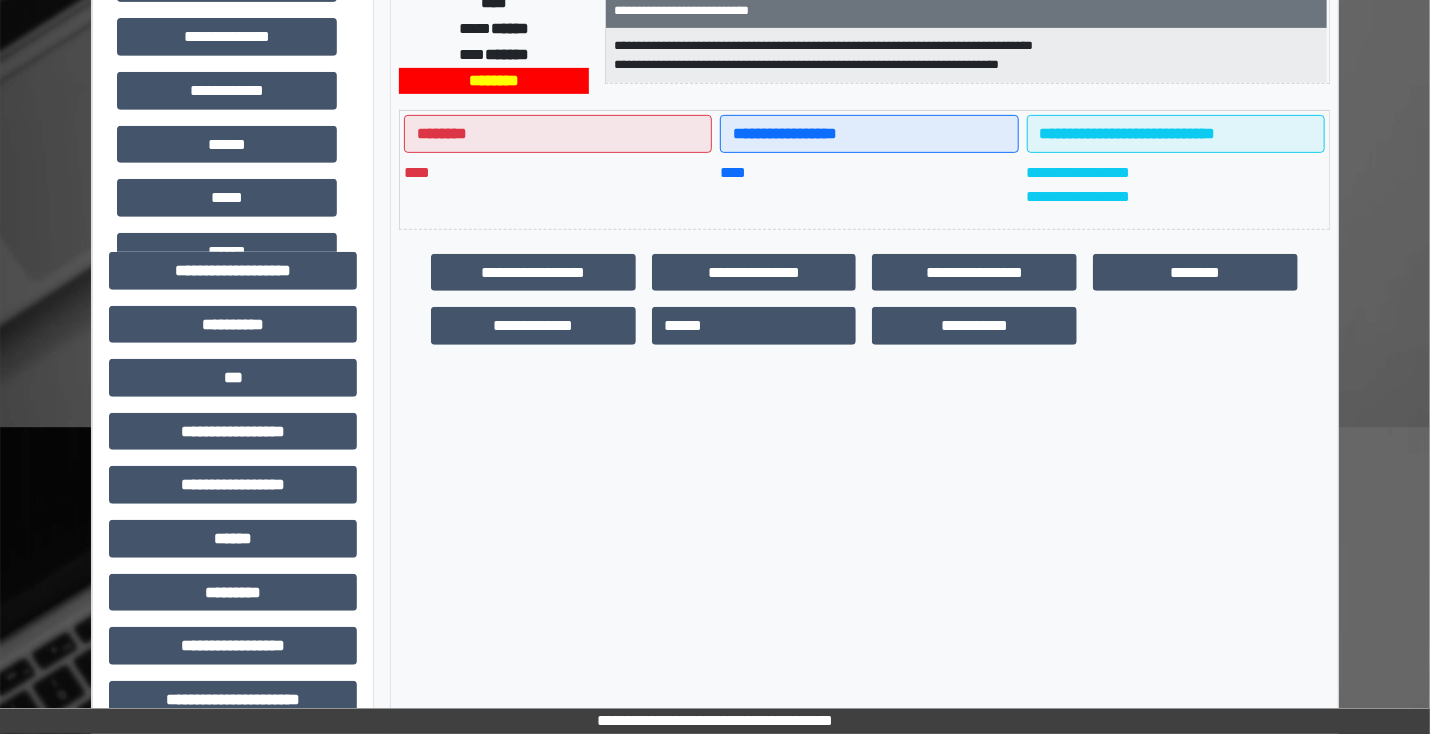 scroll, scrollTop: 432, scrollLeft: 0, axis: vertical 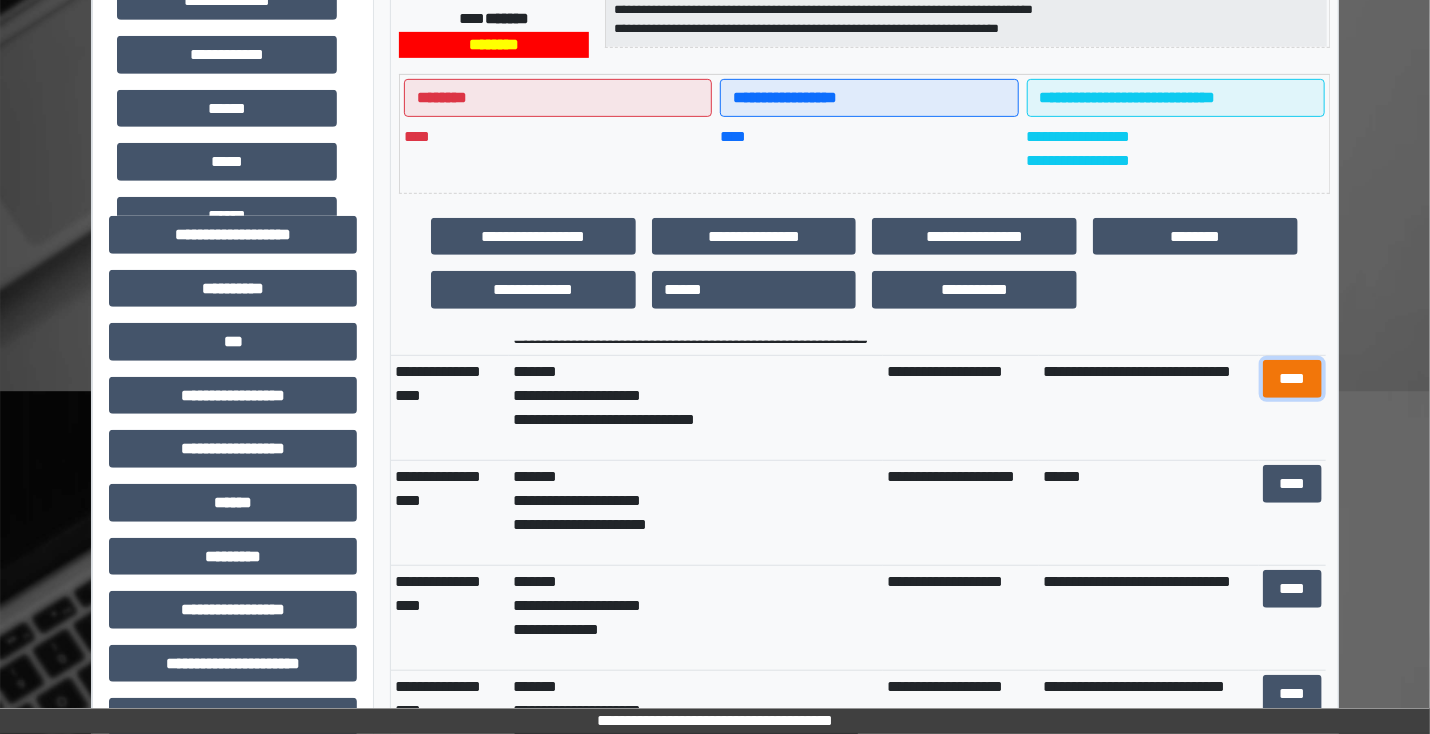 click on "****" at bounding box center [1292, 379] 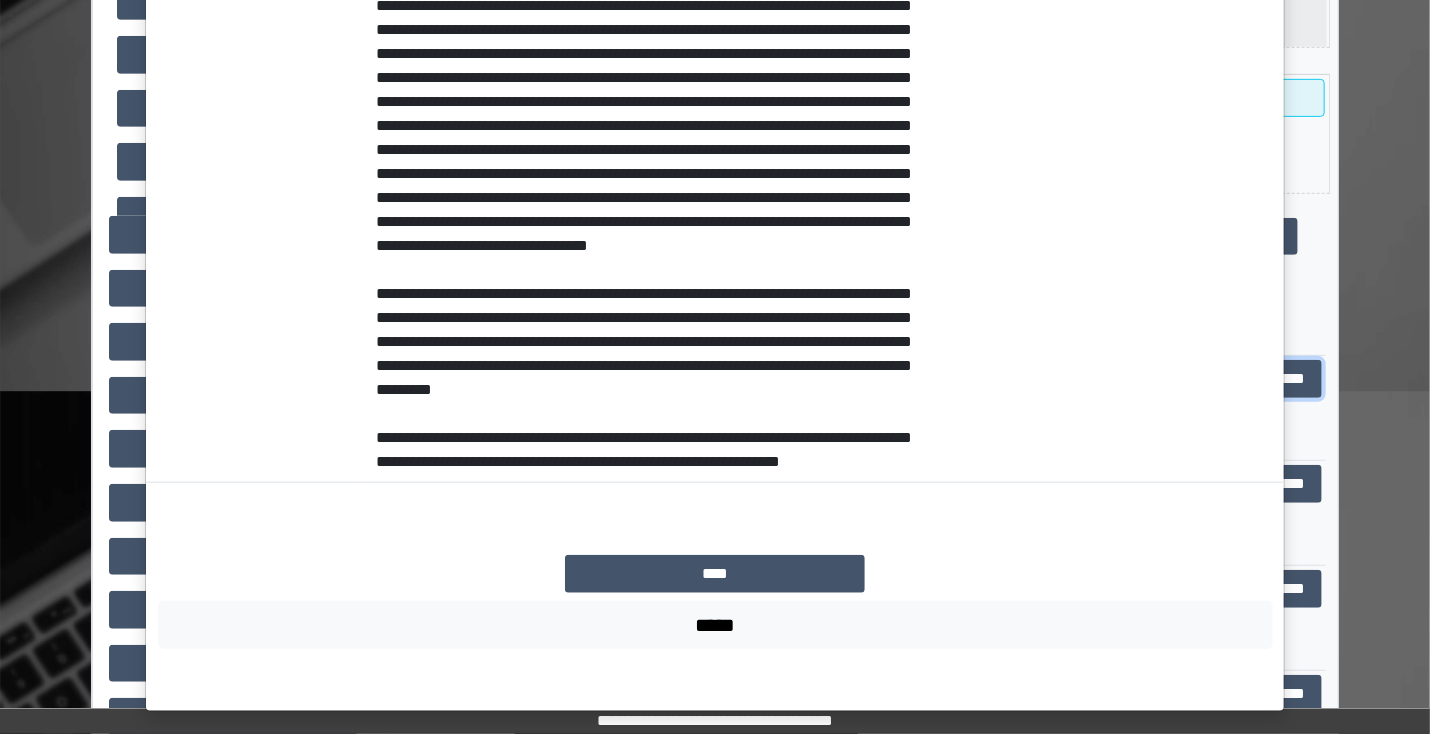scroll, scrollTop: 664, scrollLeft: 0, axis: vertical 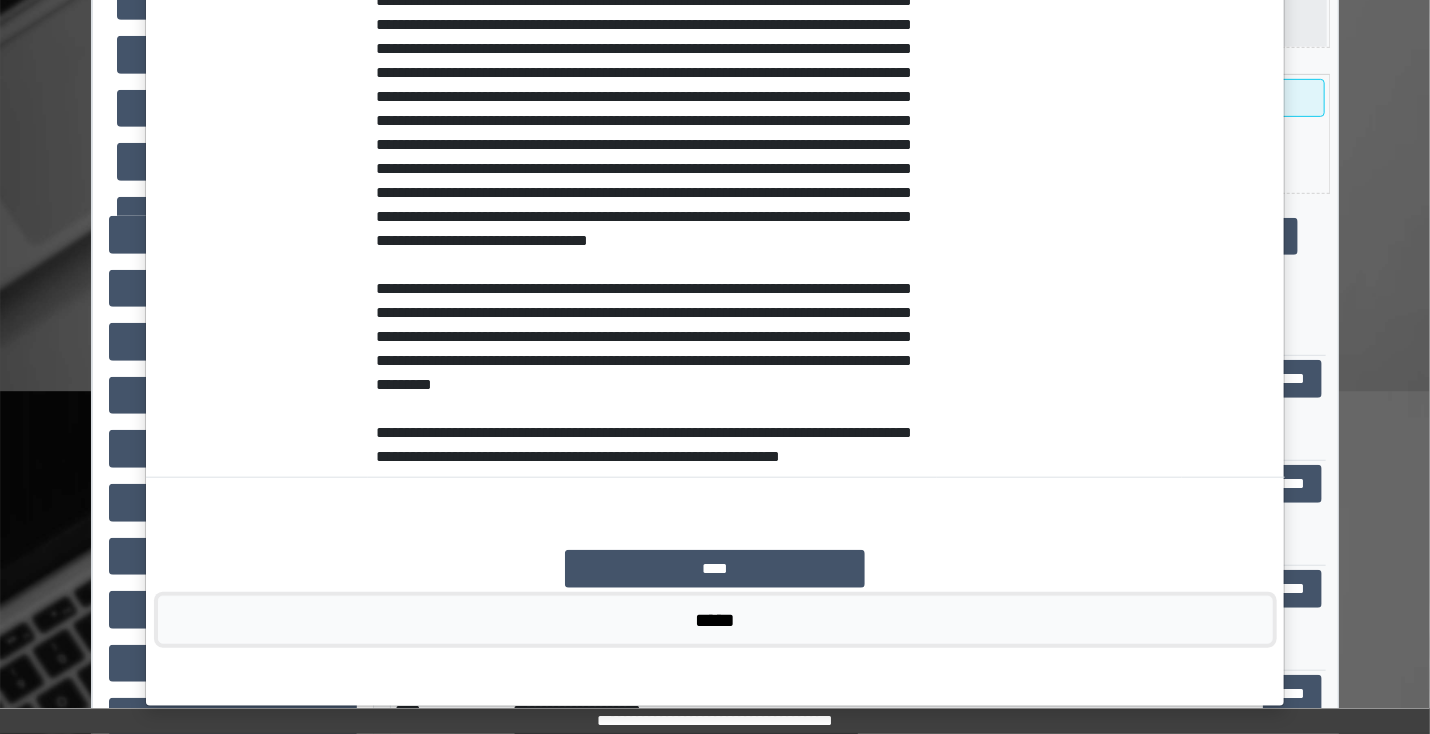 click on "*****" at bounding box center (715, 620) 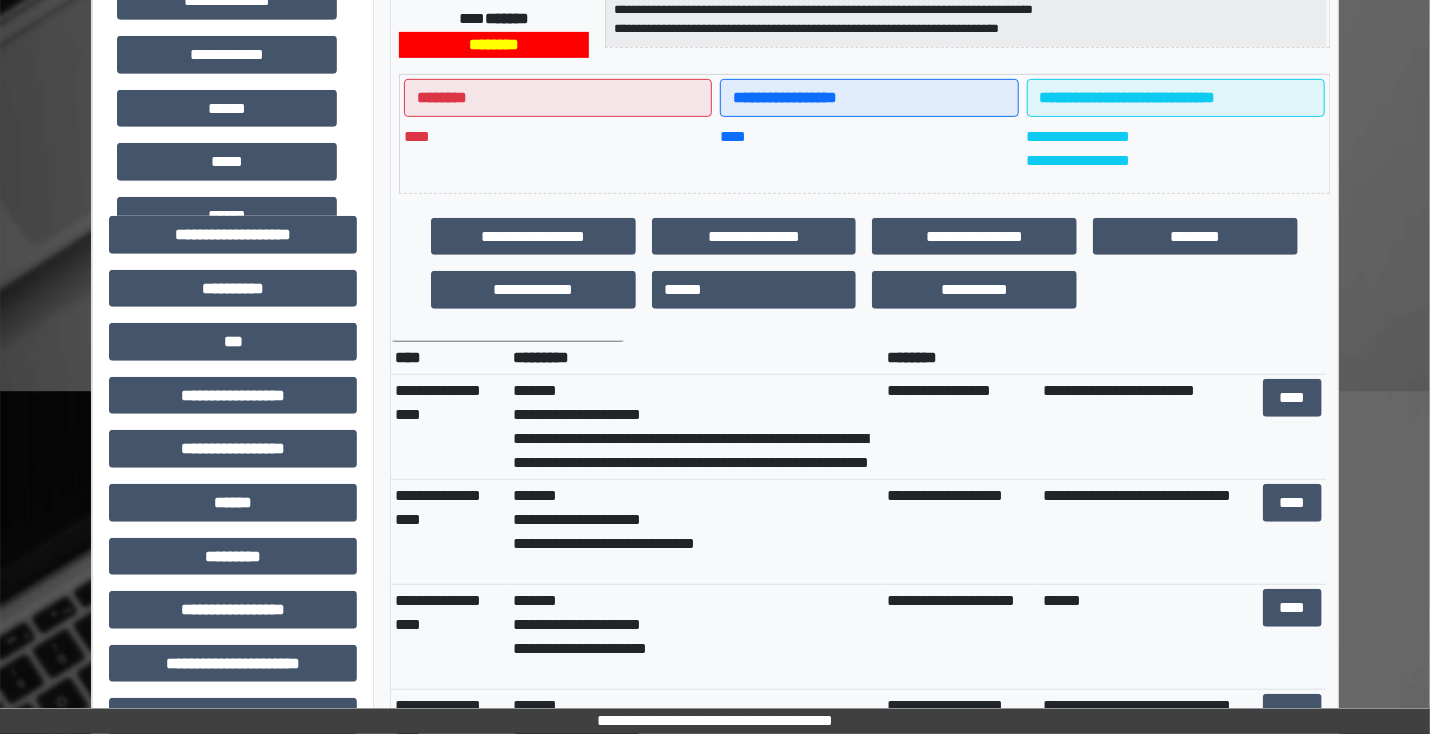 scroll, scrollTop: 0, scrollLeft: 0, axis: both 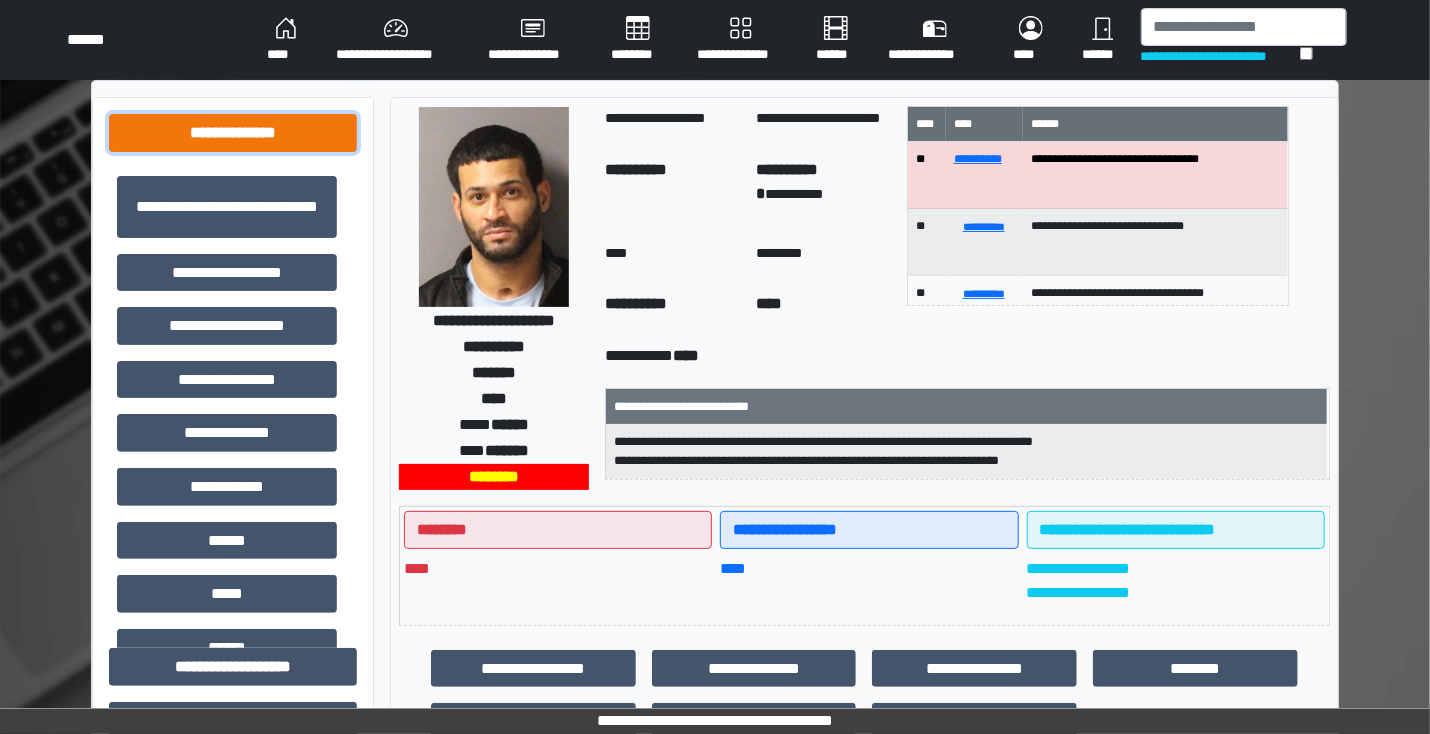 click on "**********" at bounding box center [233, 133] 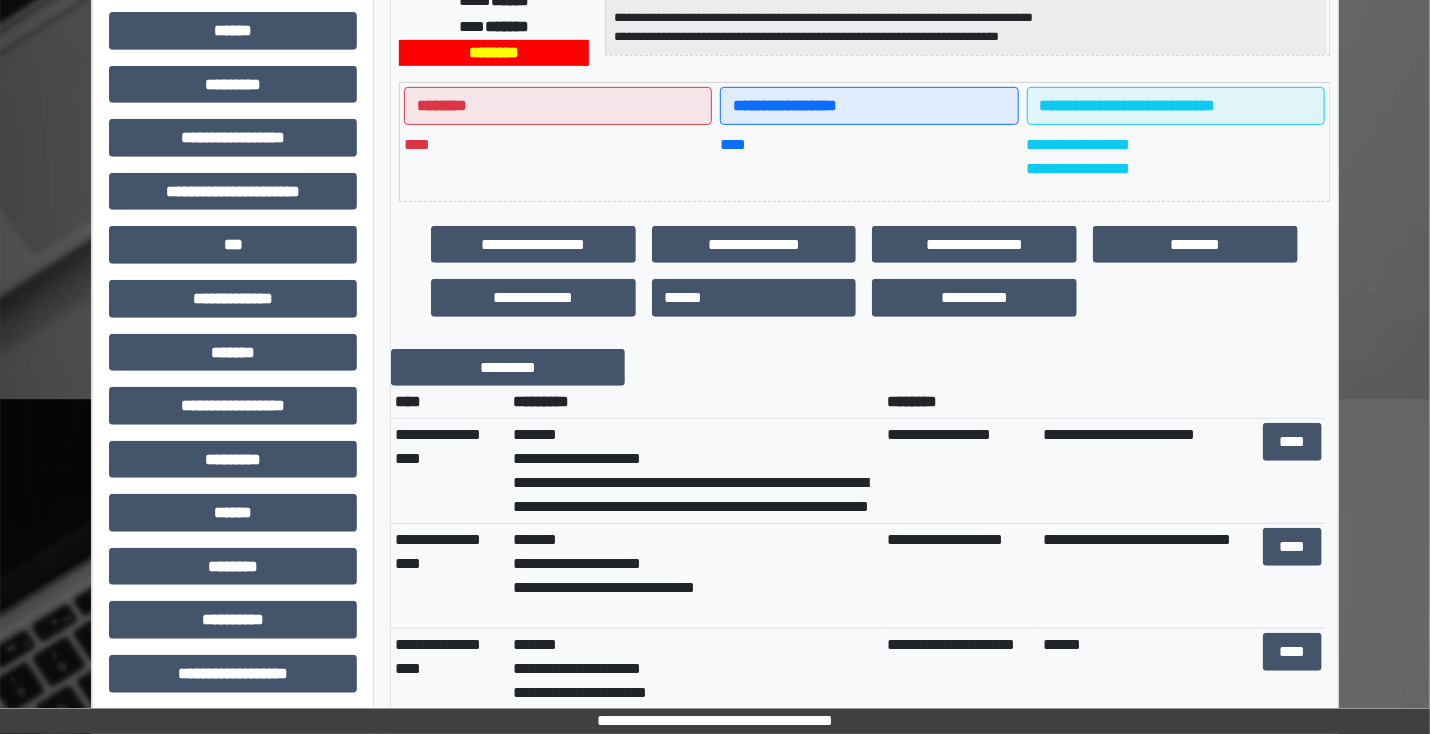 scroll, scrollTop: 480, scrollLeft: 0, axis: vertical 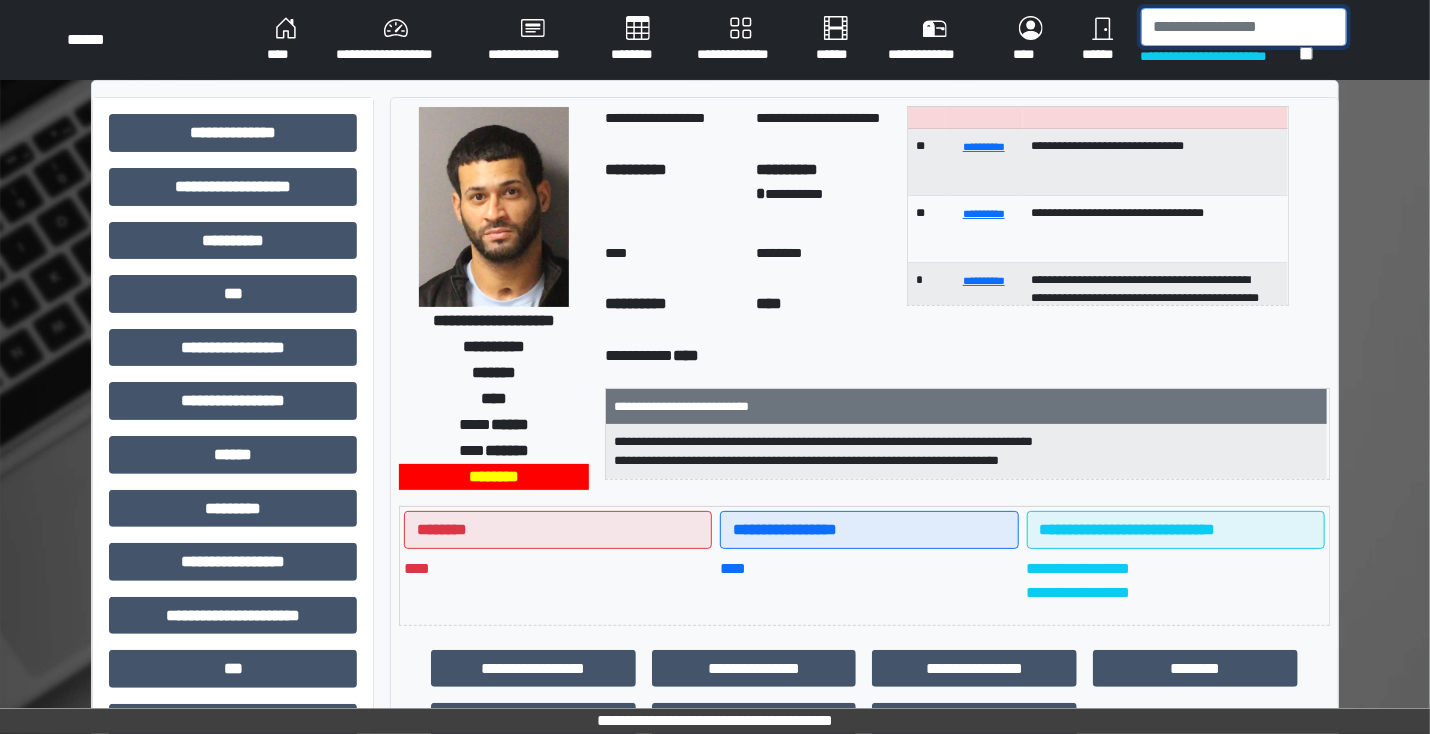 click at bounding box center (1244, 27) 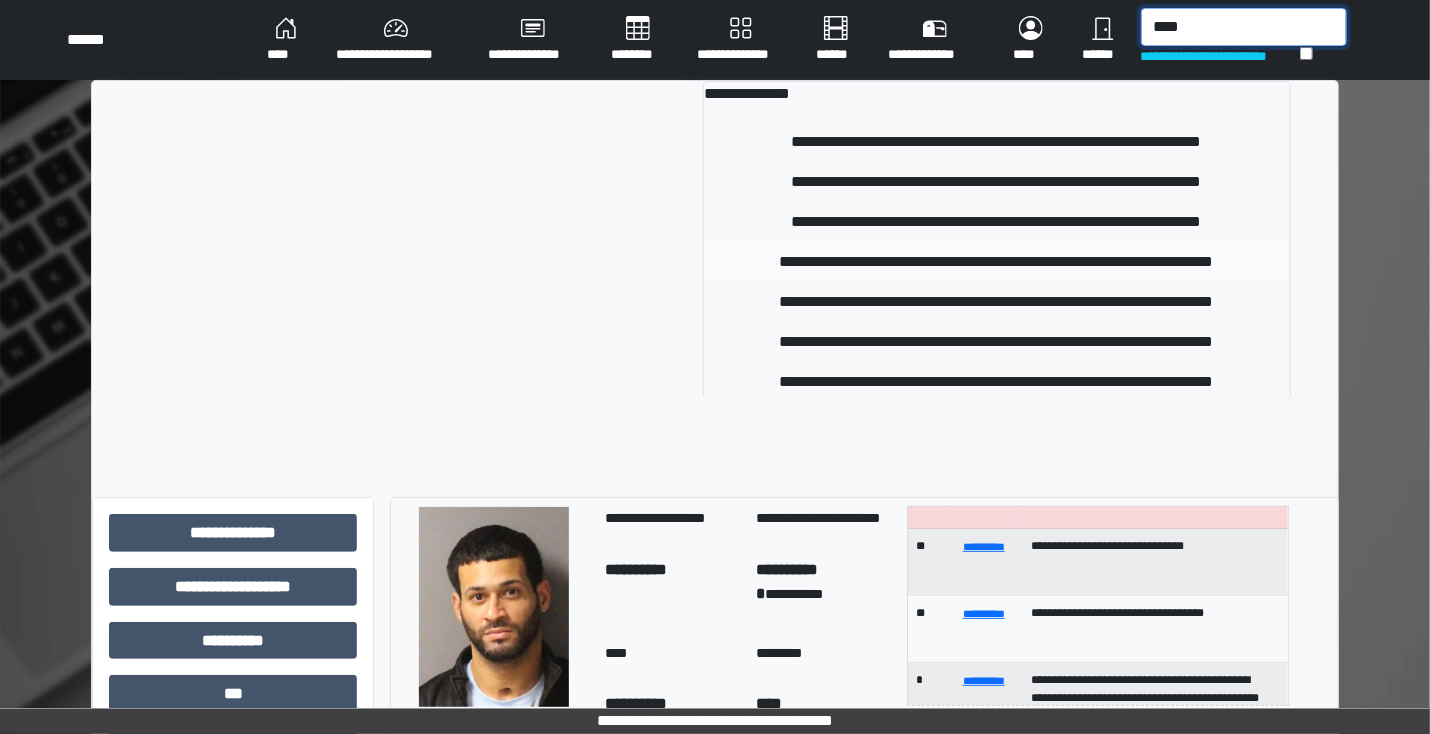 type on "****" 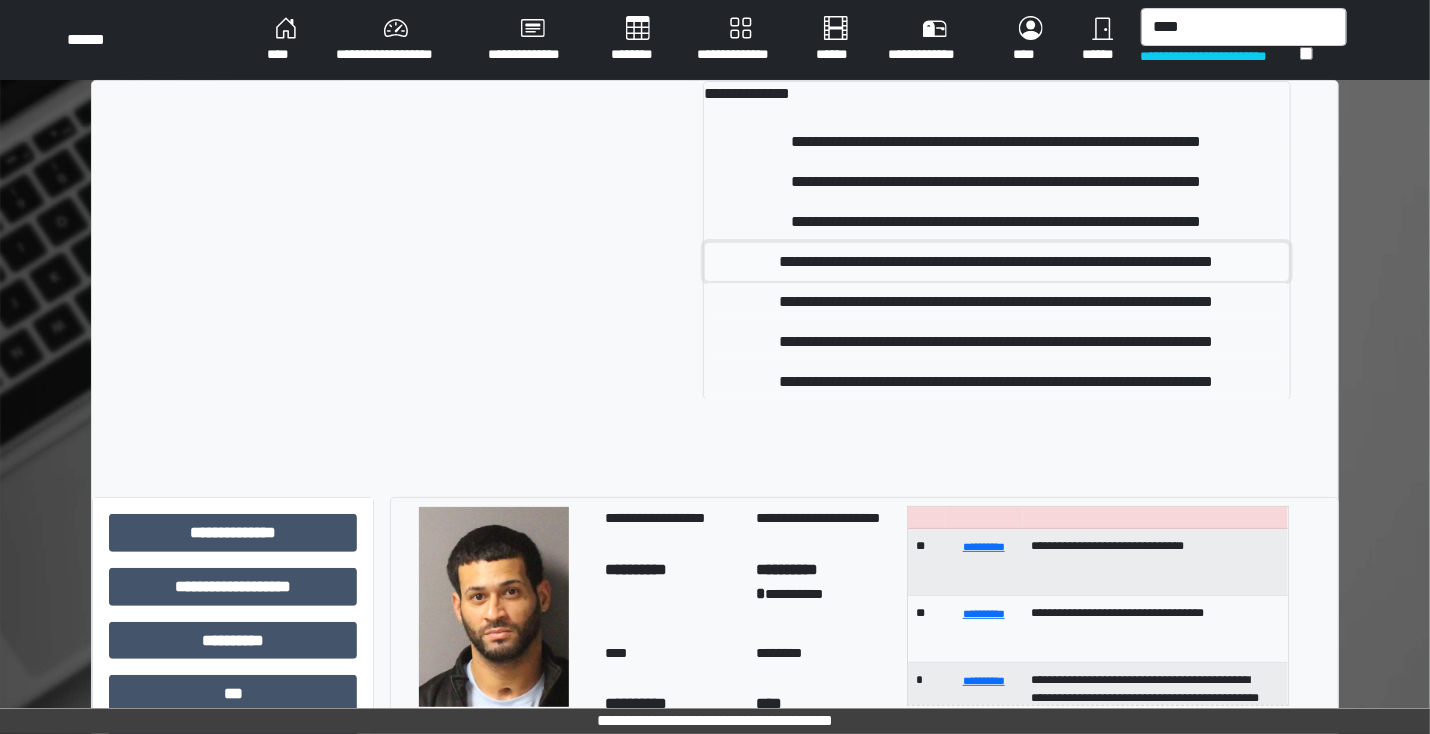 click on "**********" at bounding box center (997, 262) 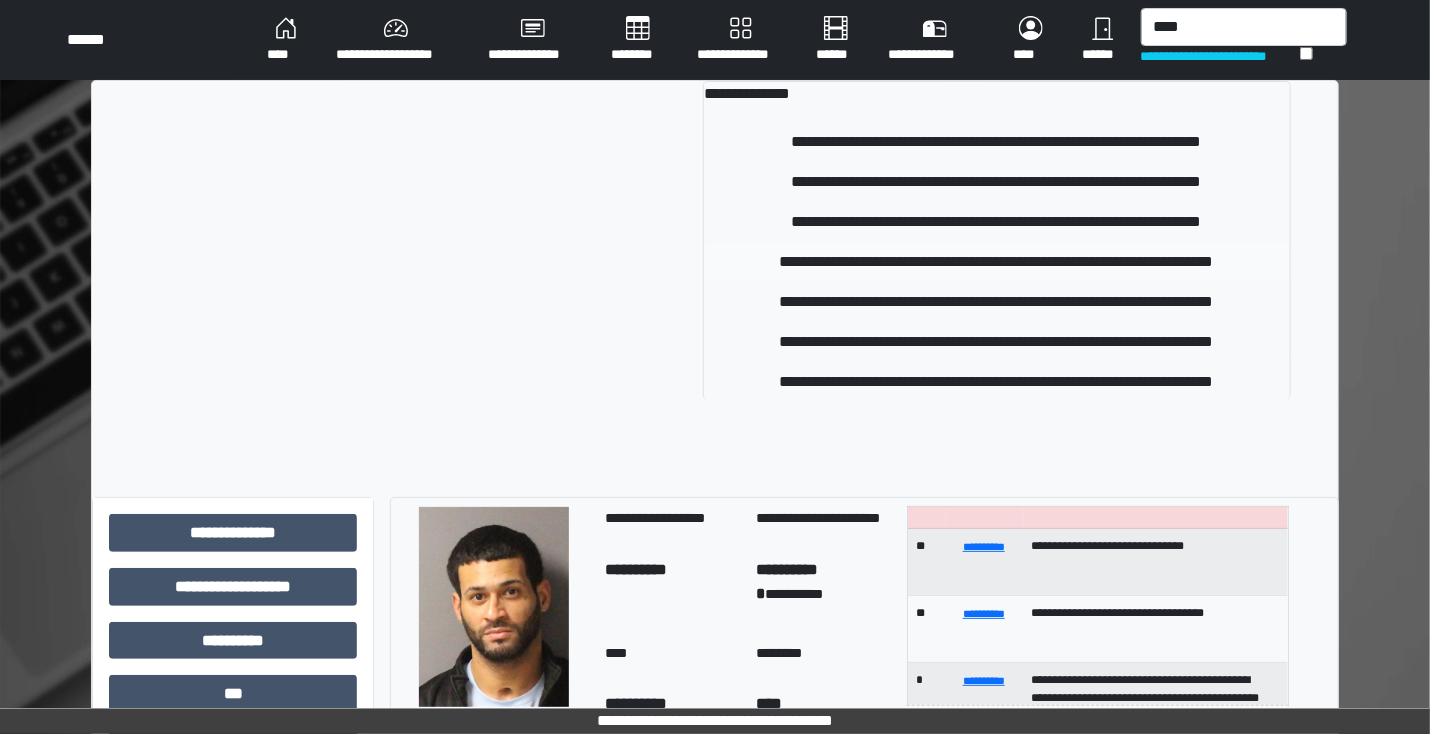 type 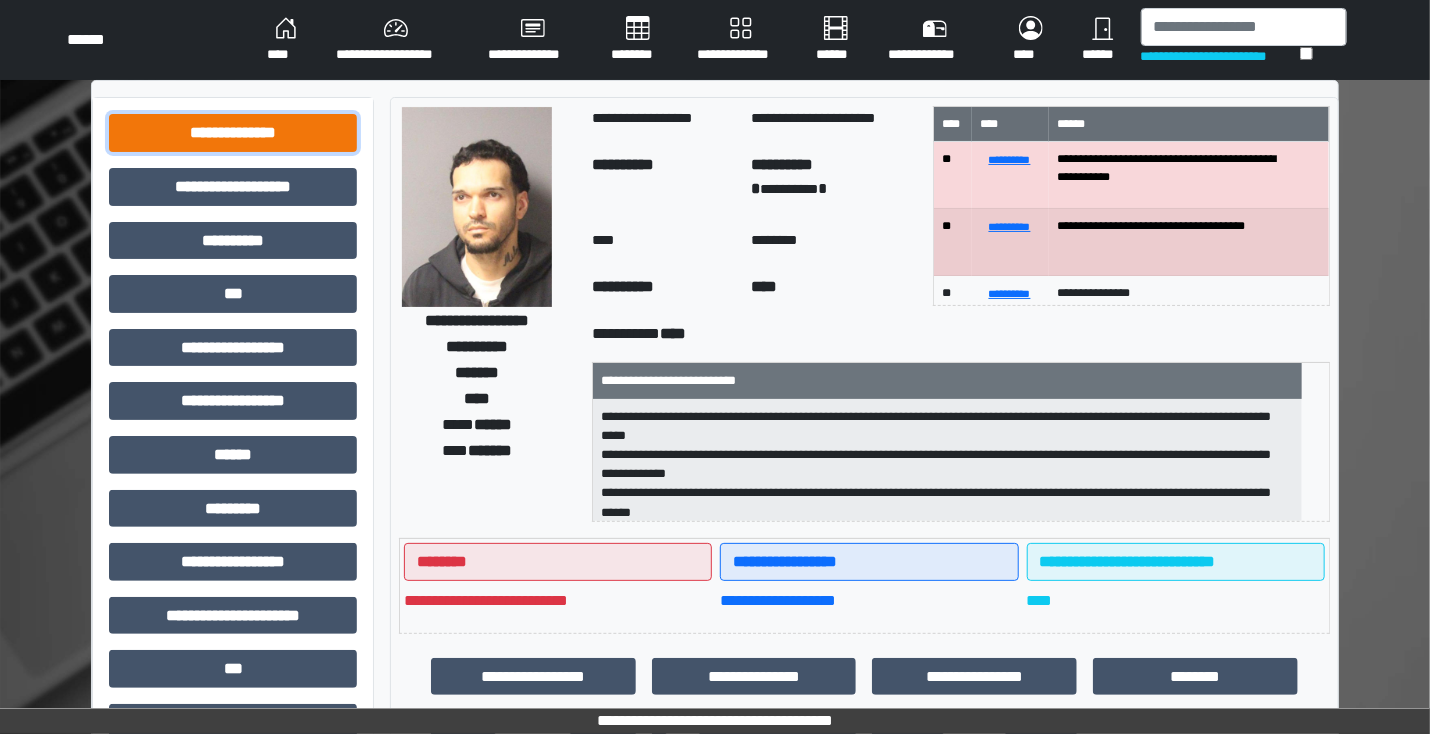 click on "**********" at bounding box center [233, 133] 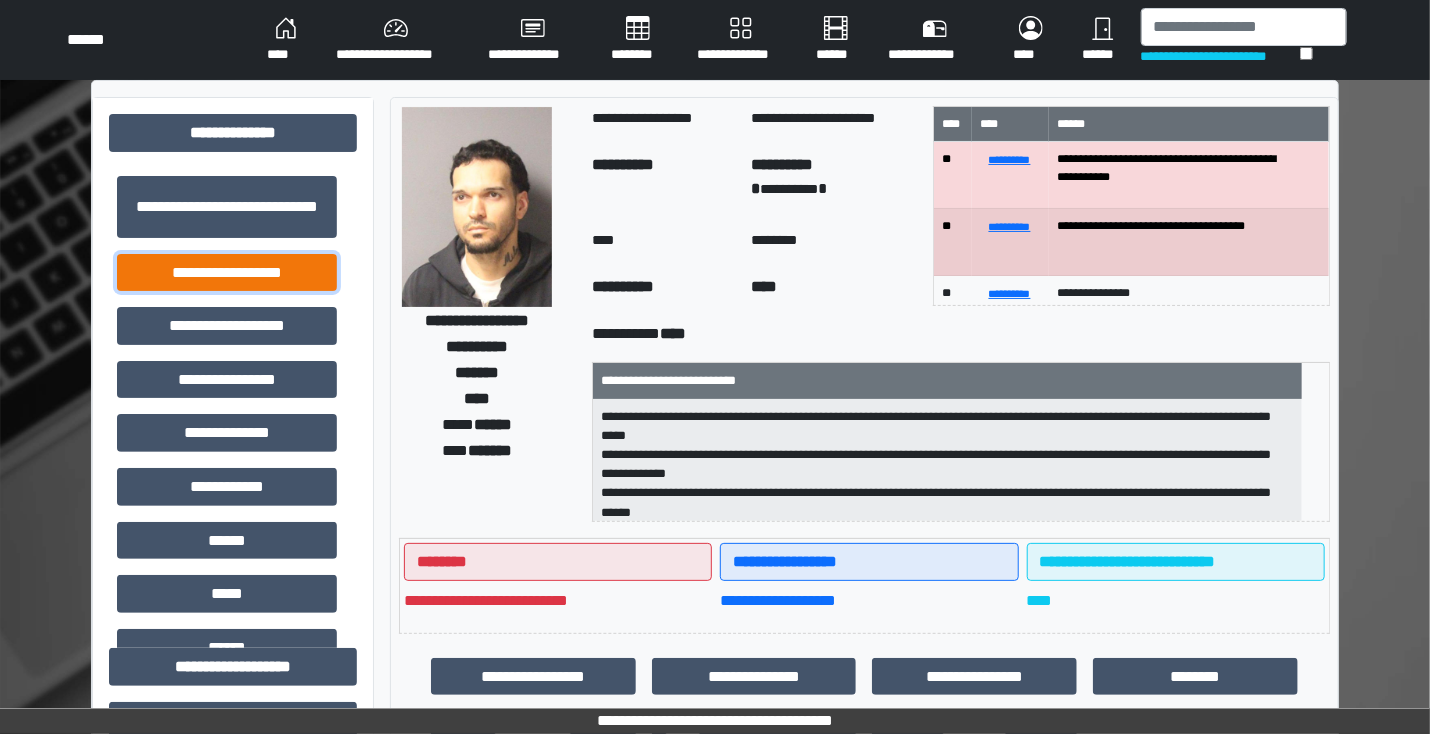 click on "**********" at bounding box center (227, 273) 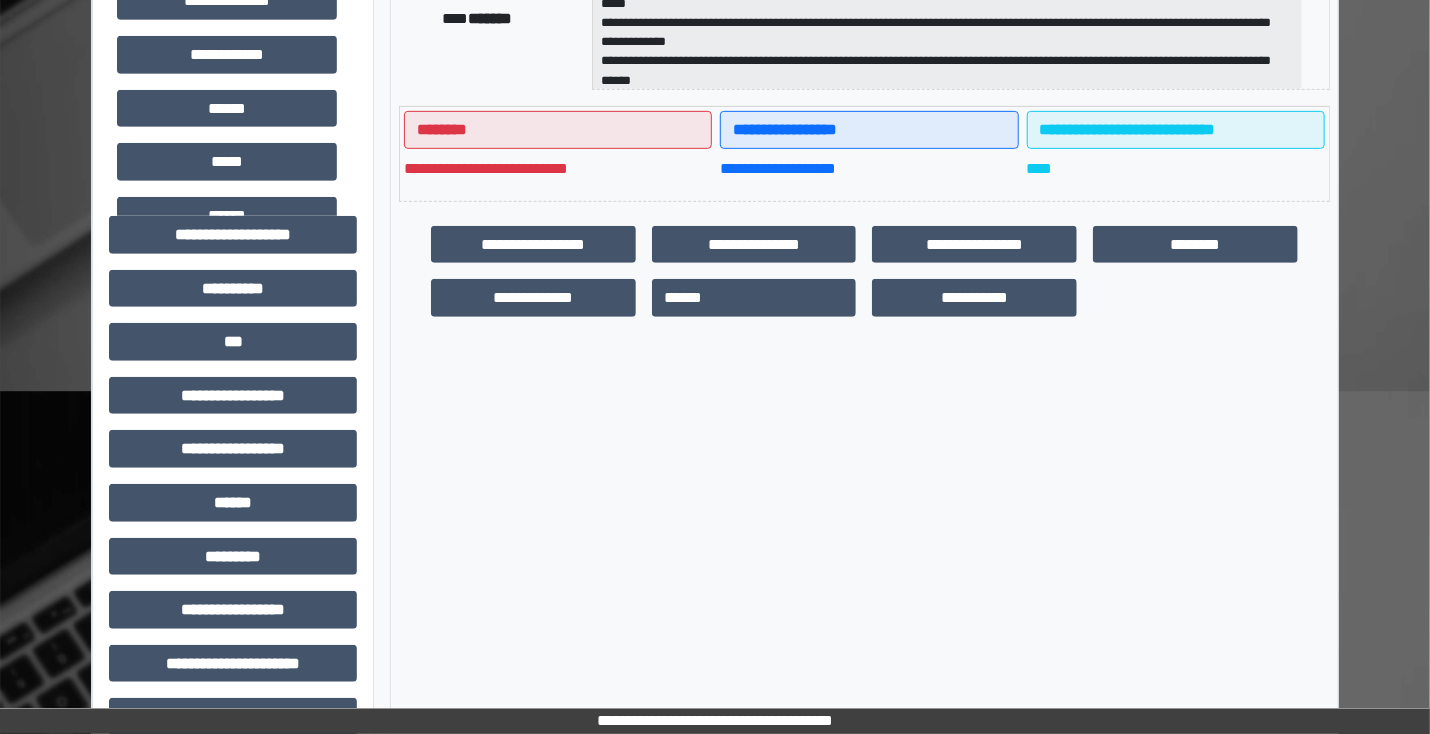 scroll, scrollTop: 480, scrollLeft: 0, axis: vertical 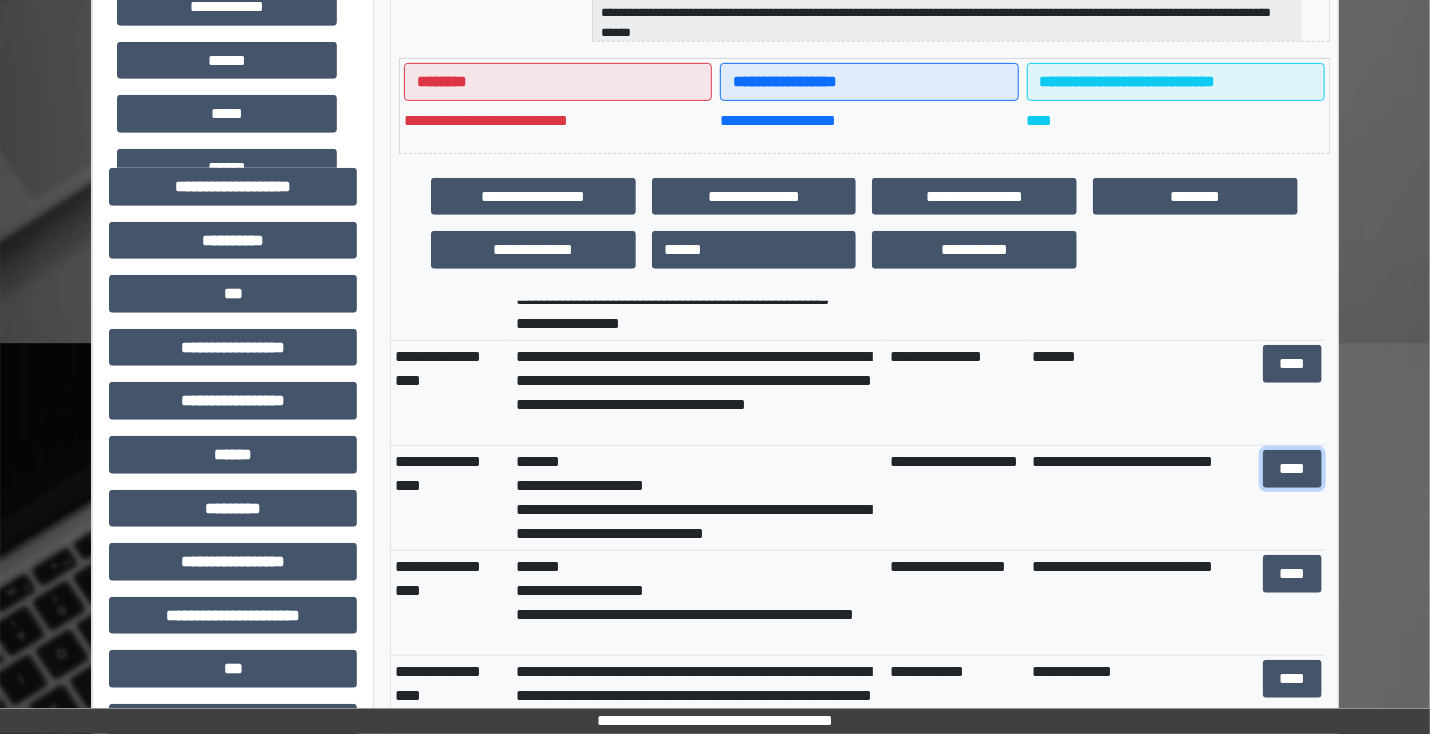 click on "****" at bounding box center [1292, 469] 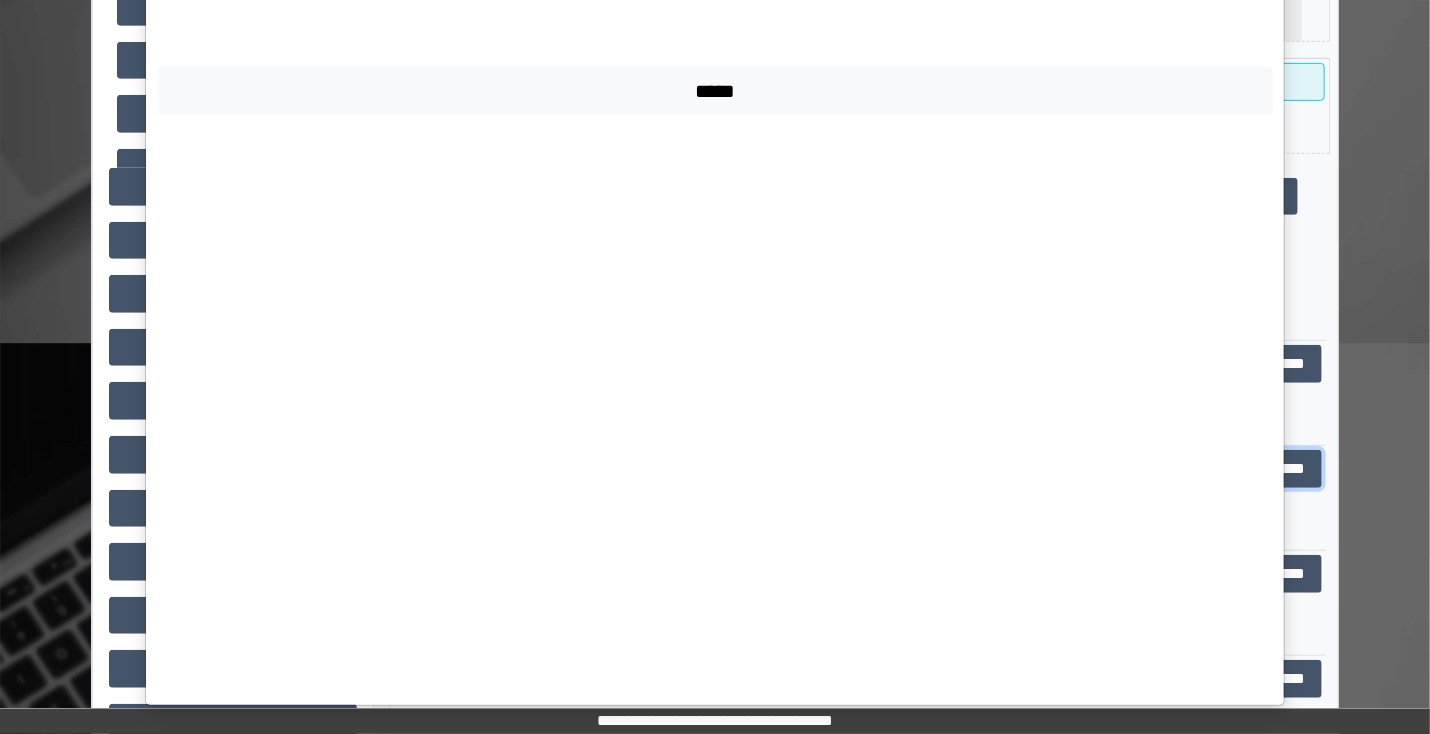 scroll, scrollTop: 75, scrollLeft: 0, axis: vertical 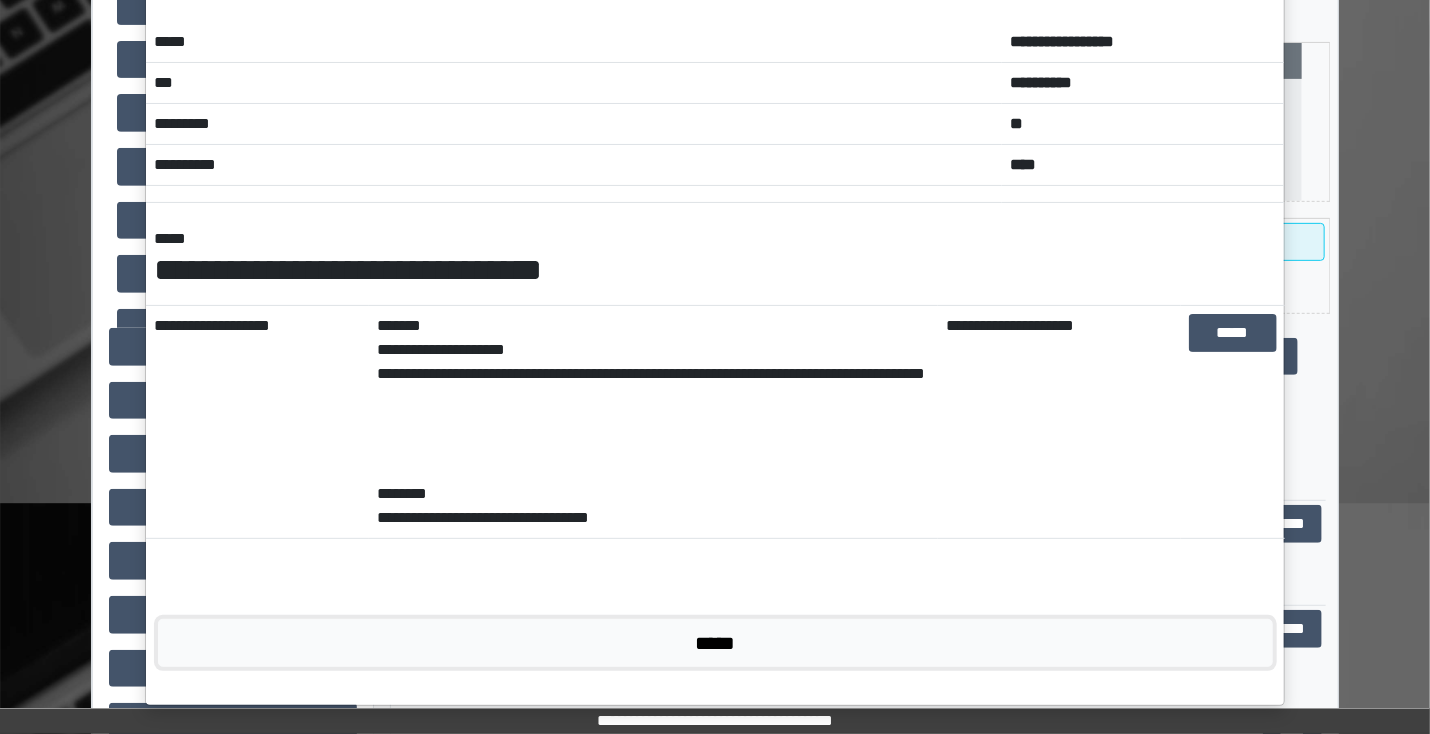 click on "*****" at bounding box center (715, 643) 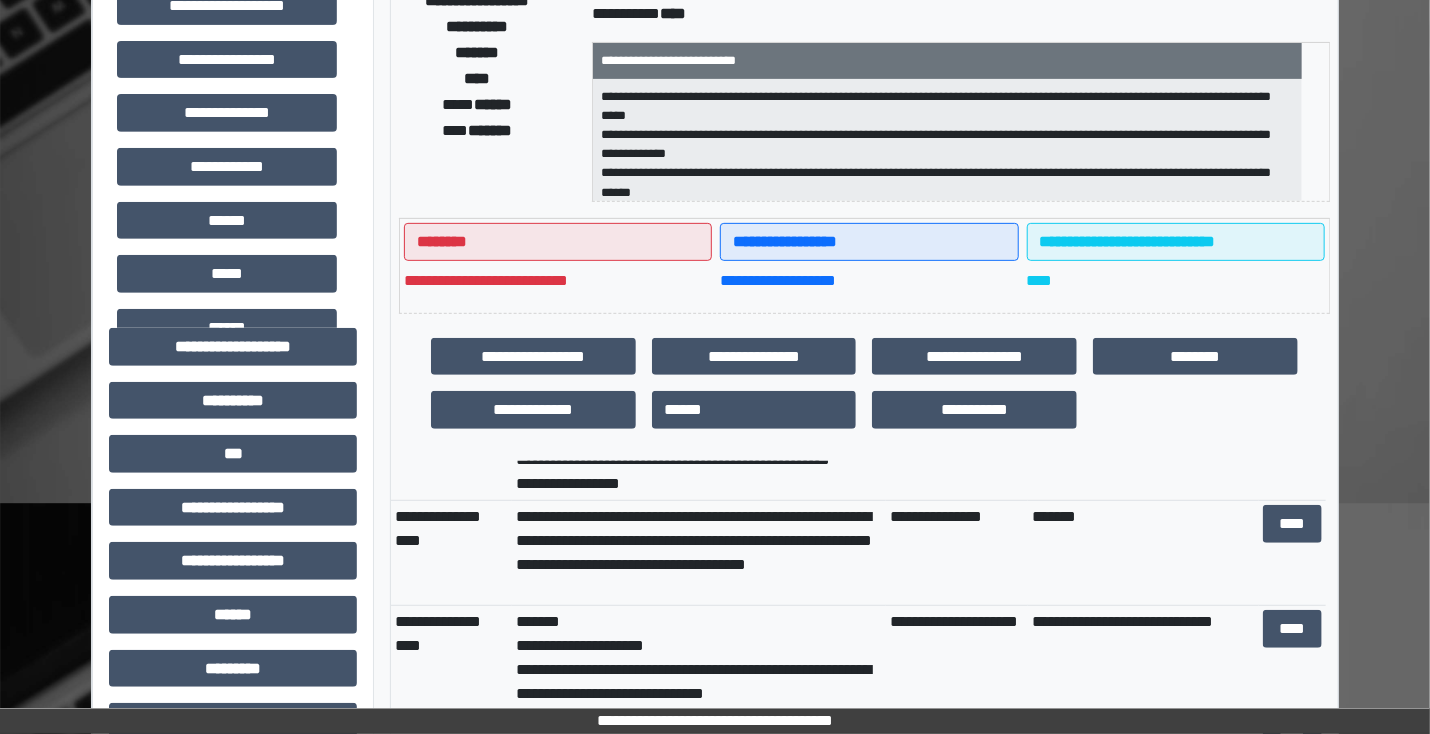 scroll, scrollTop: 400, scrollLeft: 0, axis: vertical 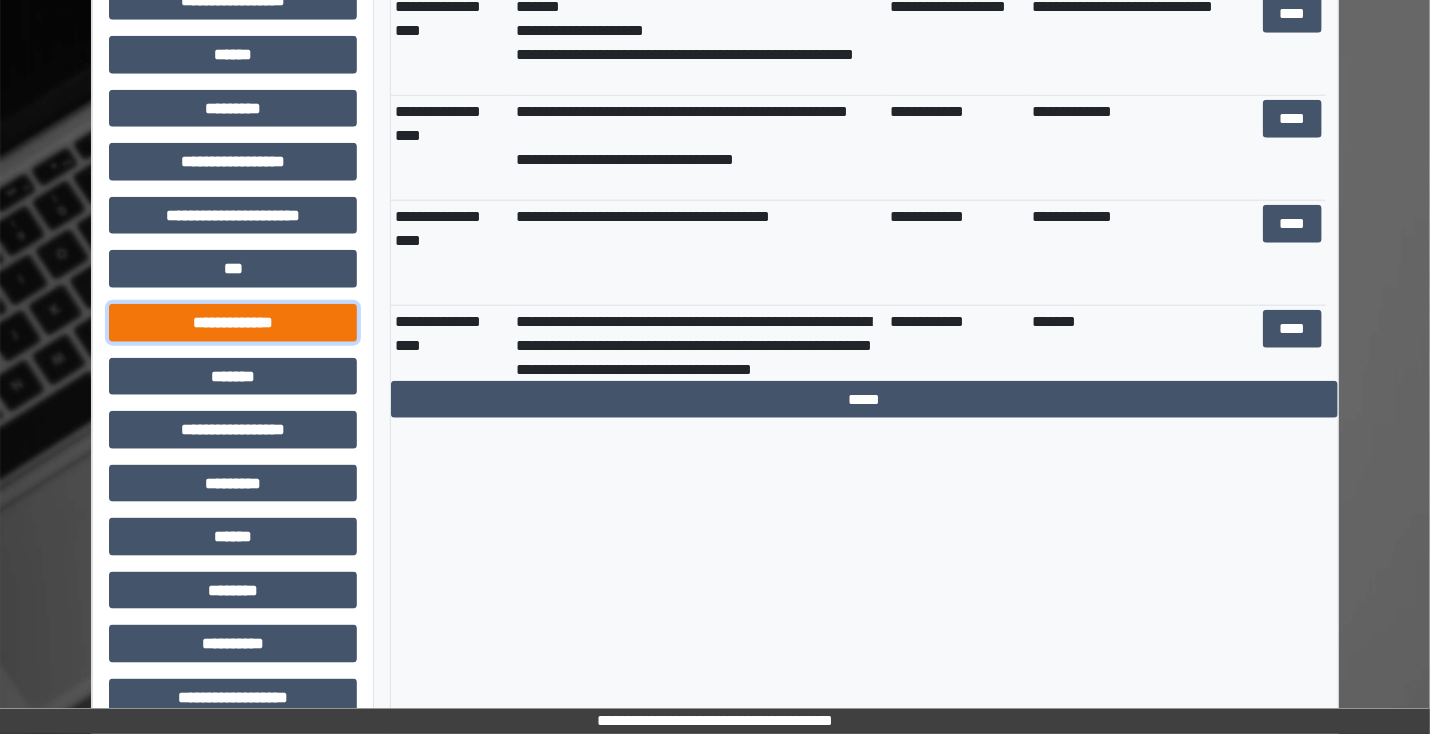 click on "**********" at bounding box center (233, 323) 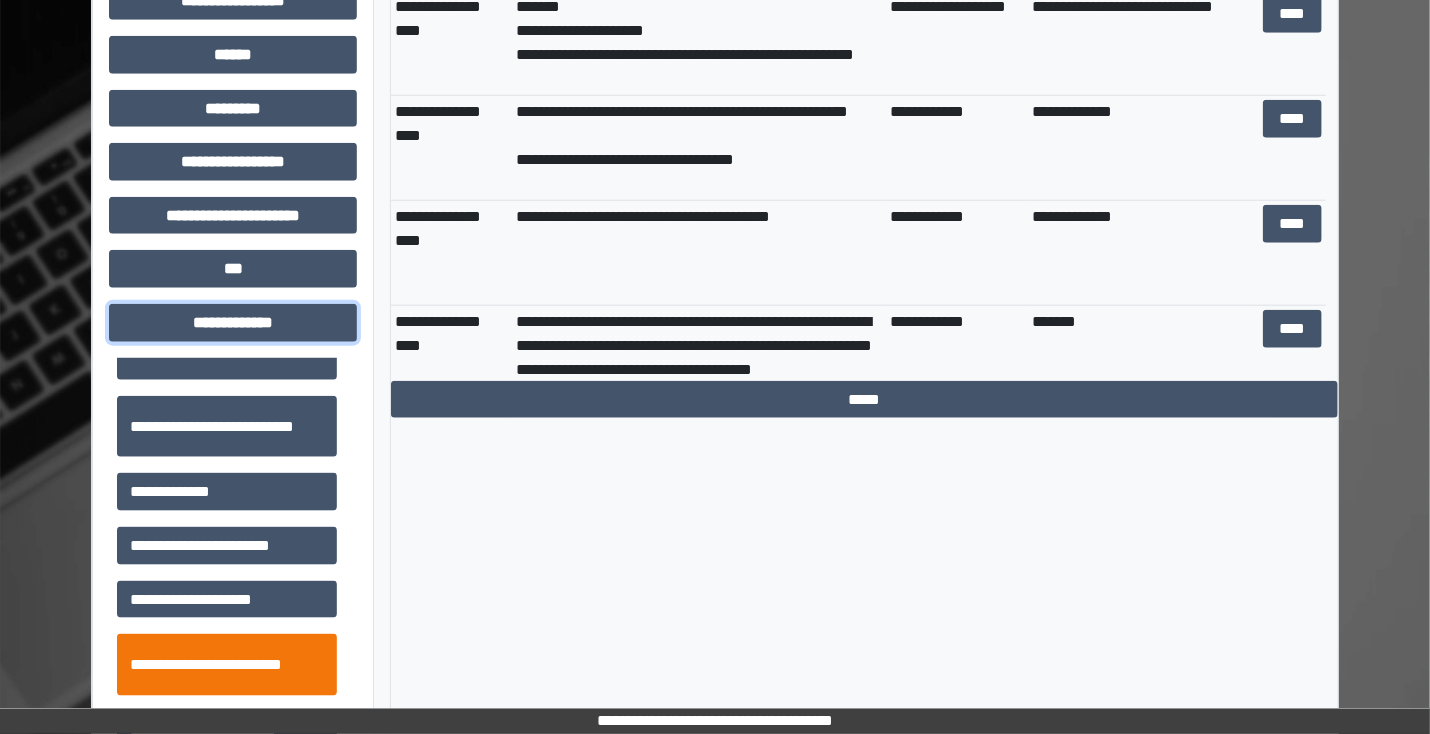 scroll, scrollTop: 320, scrollLeft: 0, axis: vertical 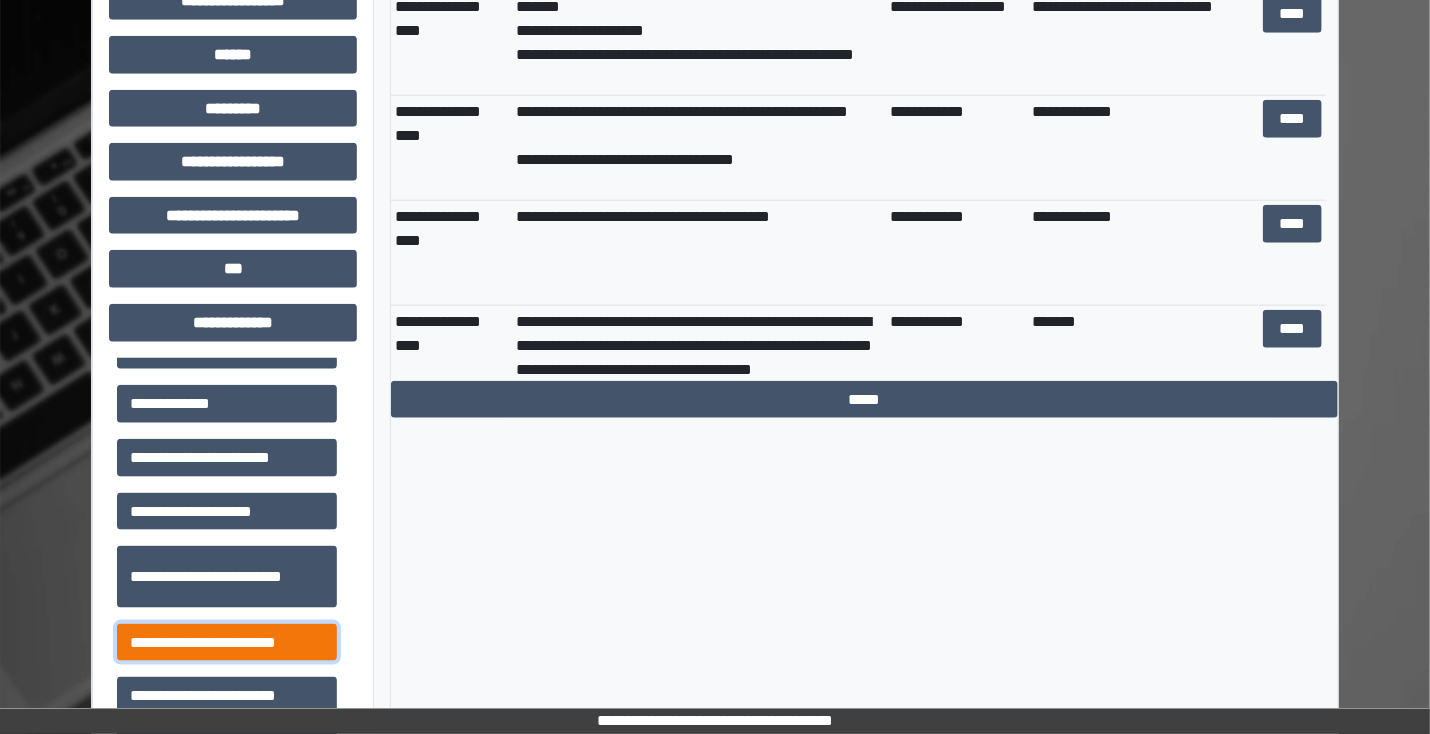 click on "**********" at bounding box center (227, 643) 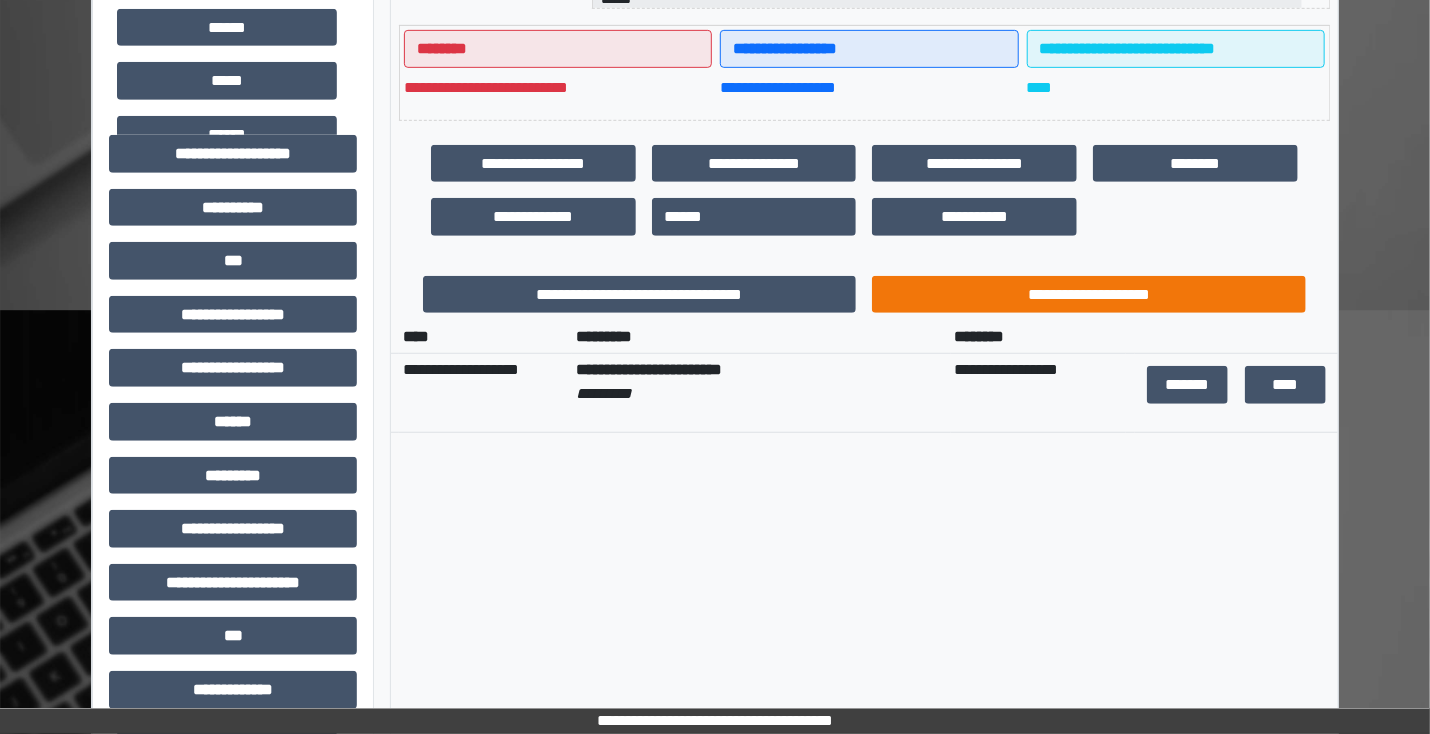 scroll, scrollTop: 480, scrollLeft: 0, axis: vertical 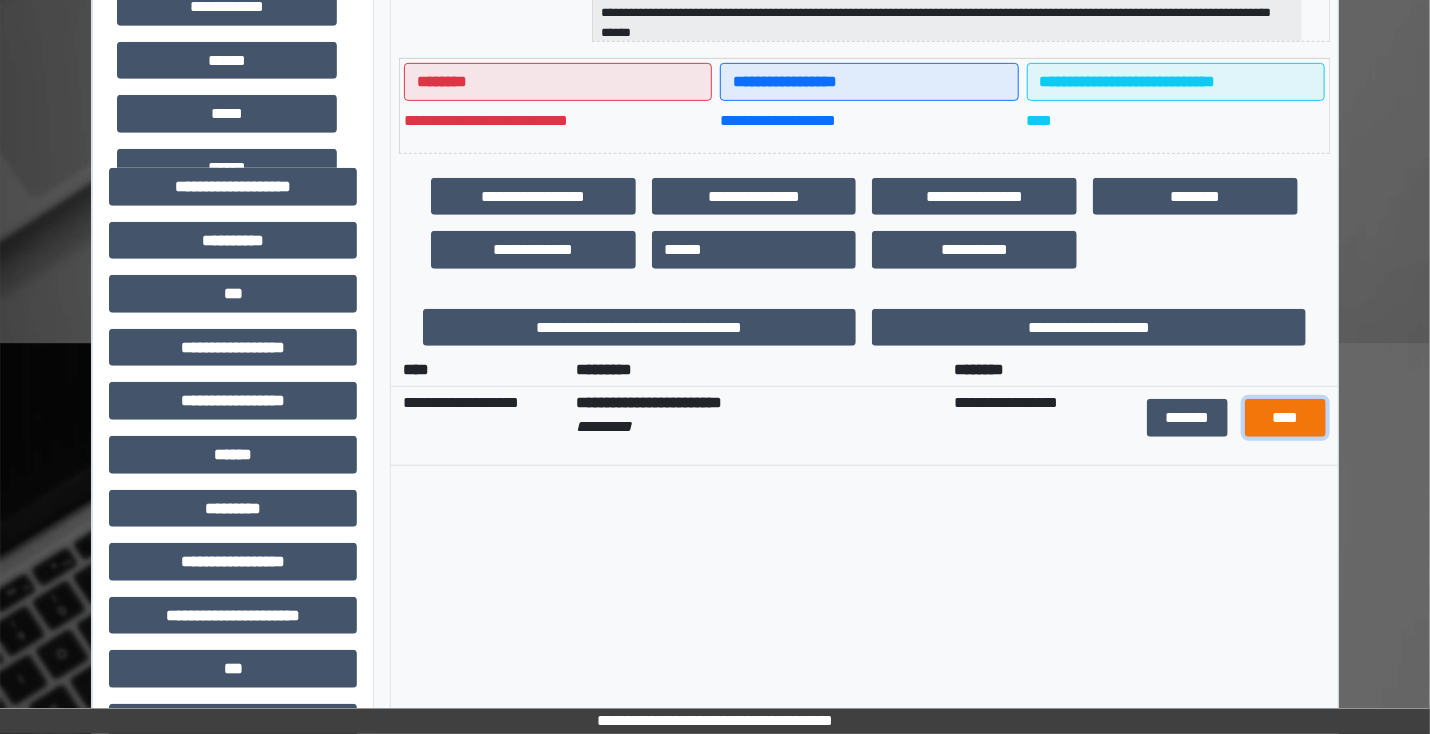 click on "****" at bounding box center (1285, 418) 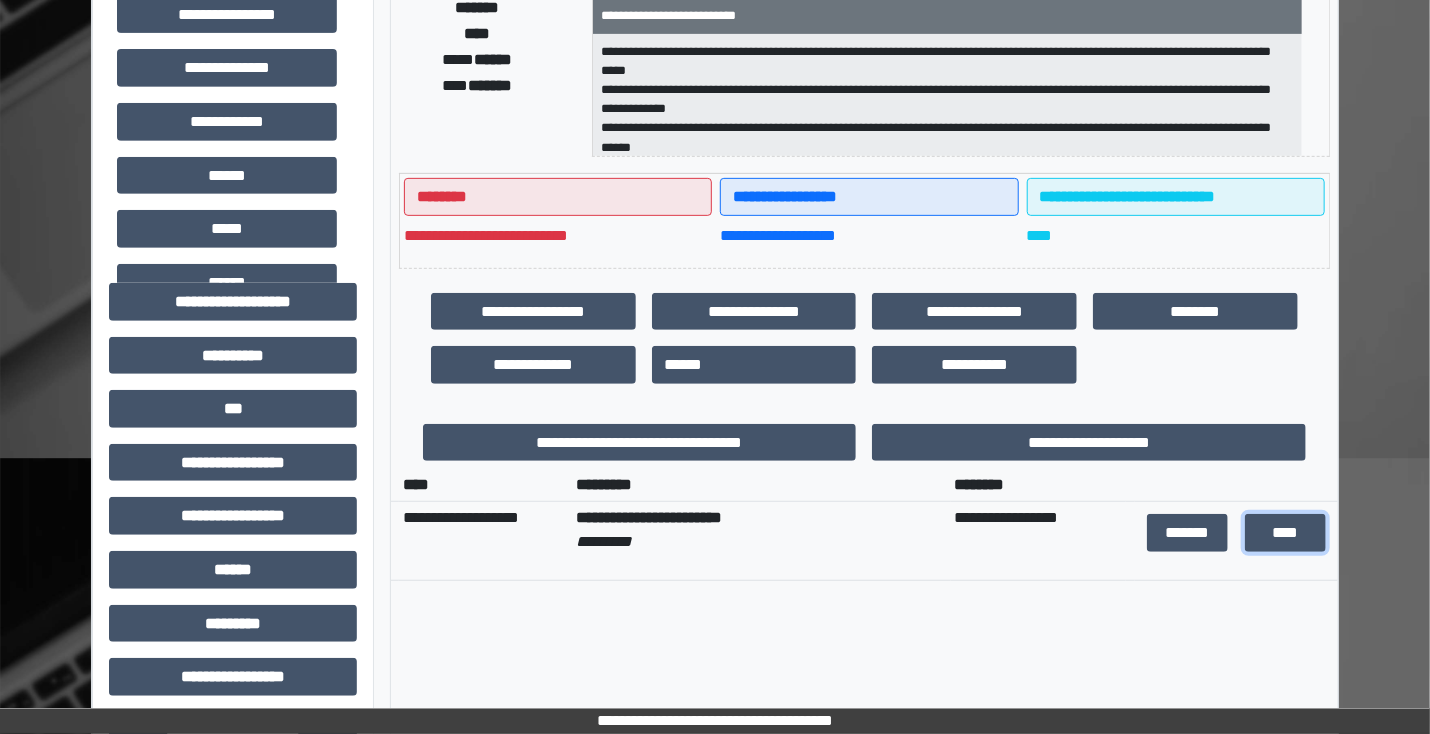 scroll, scrollTop: 80, scrollLeft: 0, axis: vertical 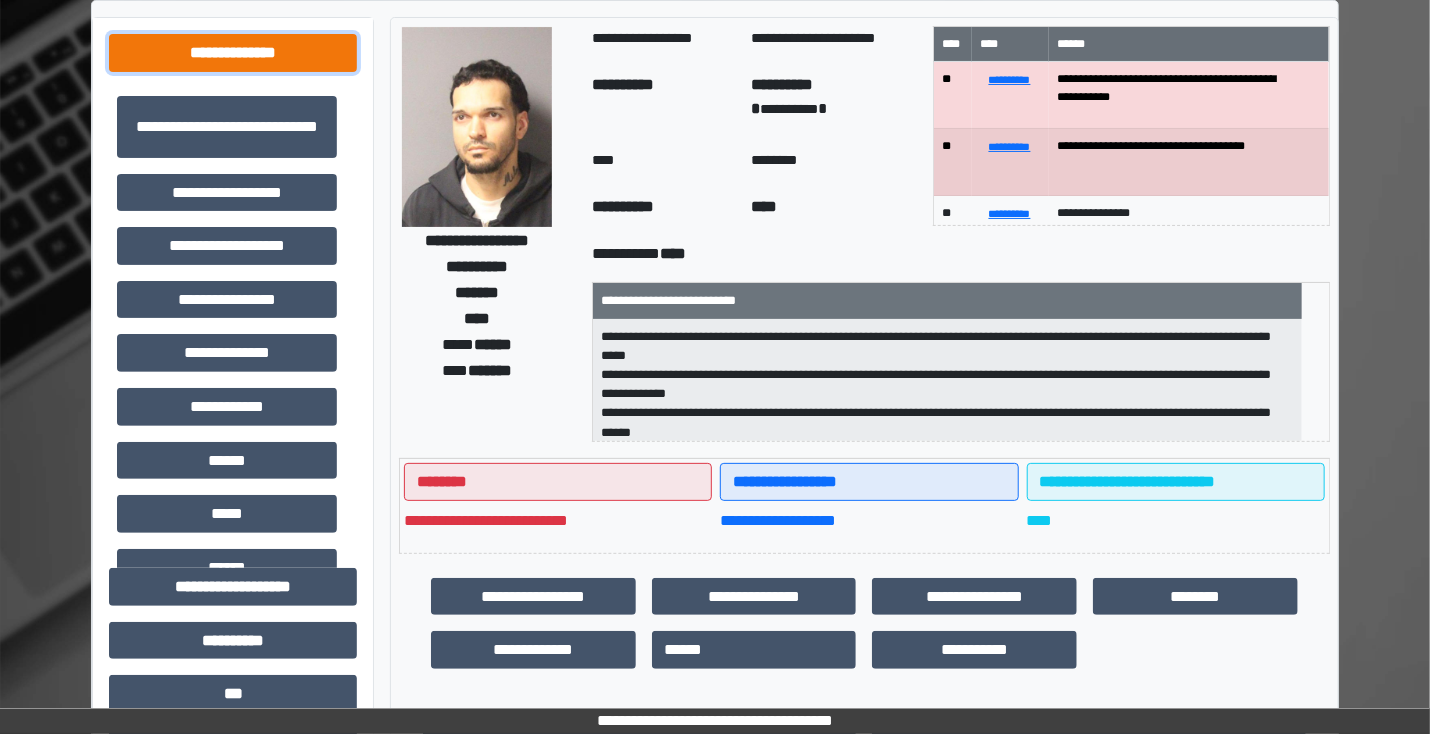 click on "**********" at bounding box center (233, 53) 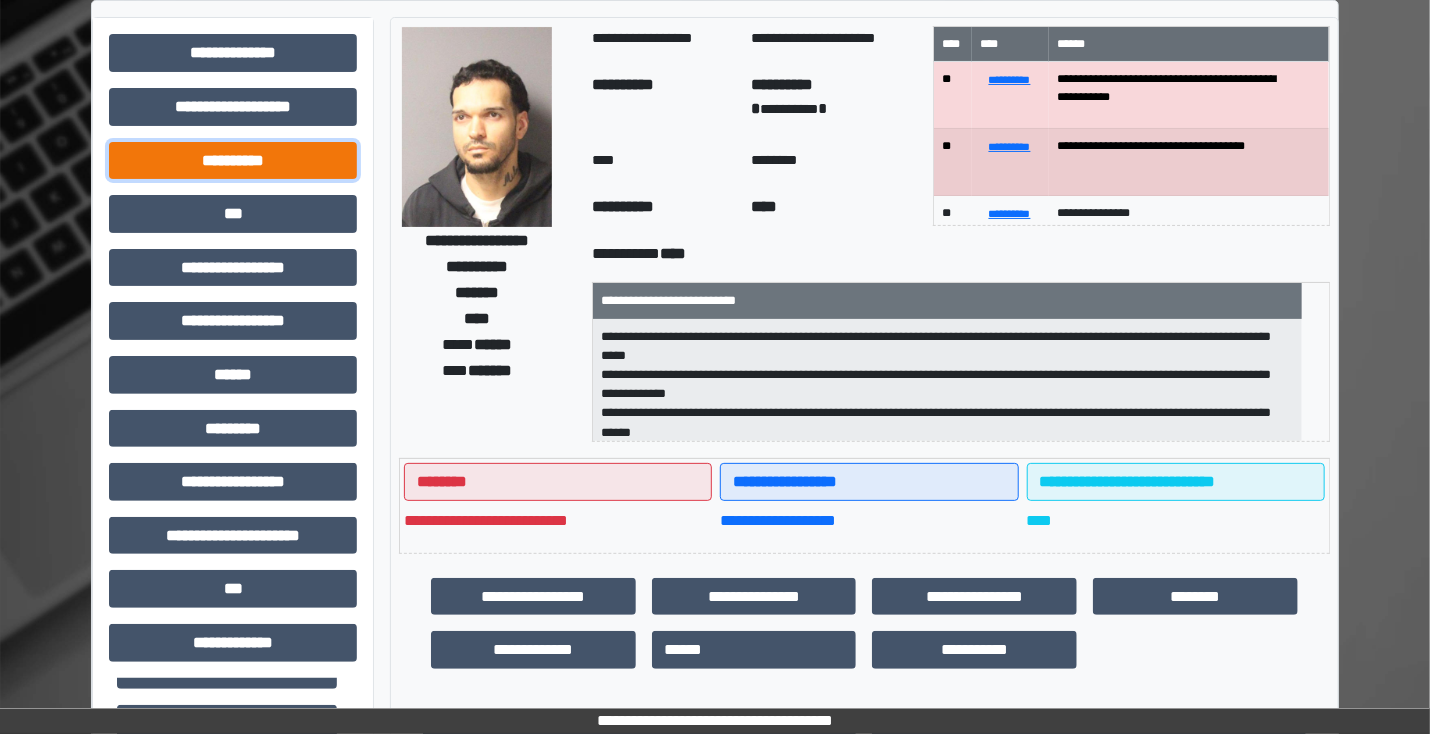 click on "**********" at bounding box center (233, 161) 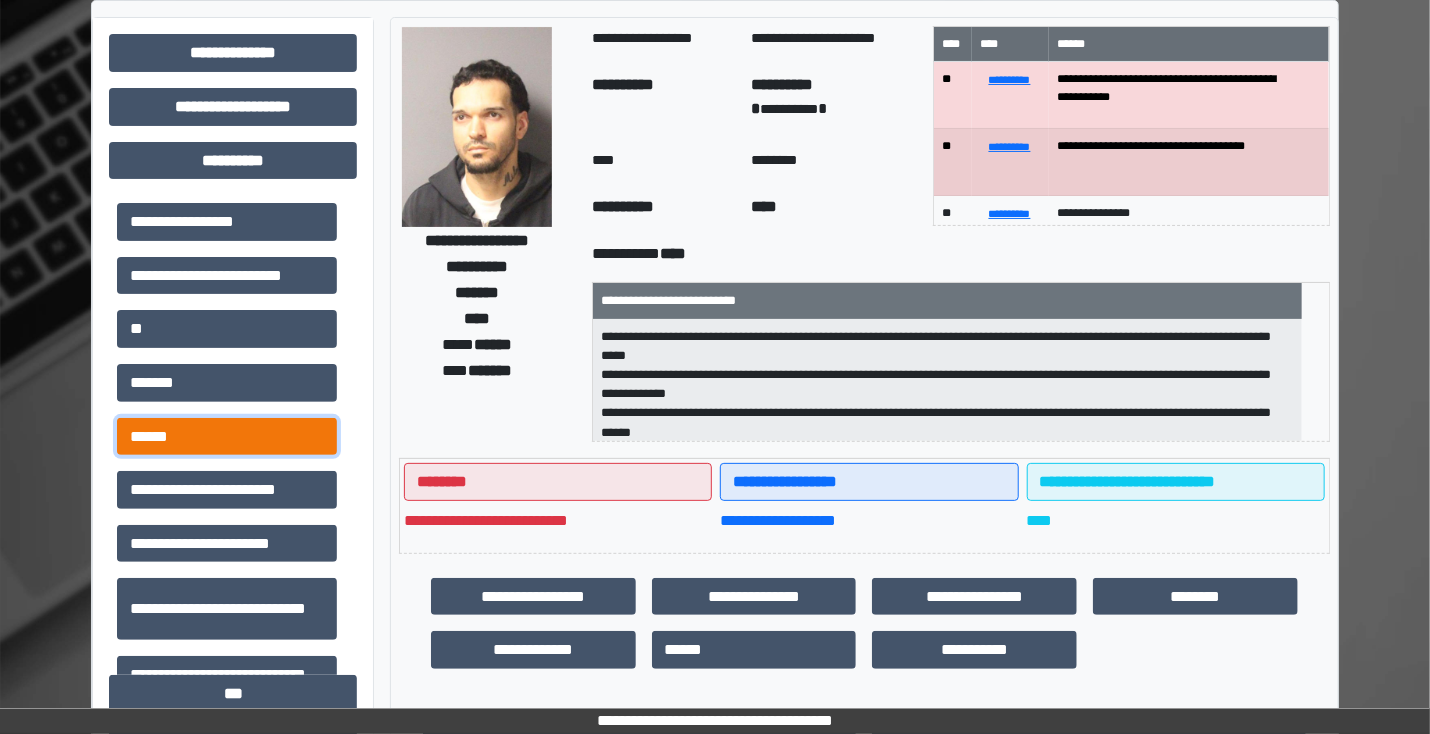 click on "******" at bounding box center [227, 437] 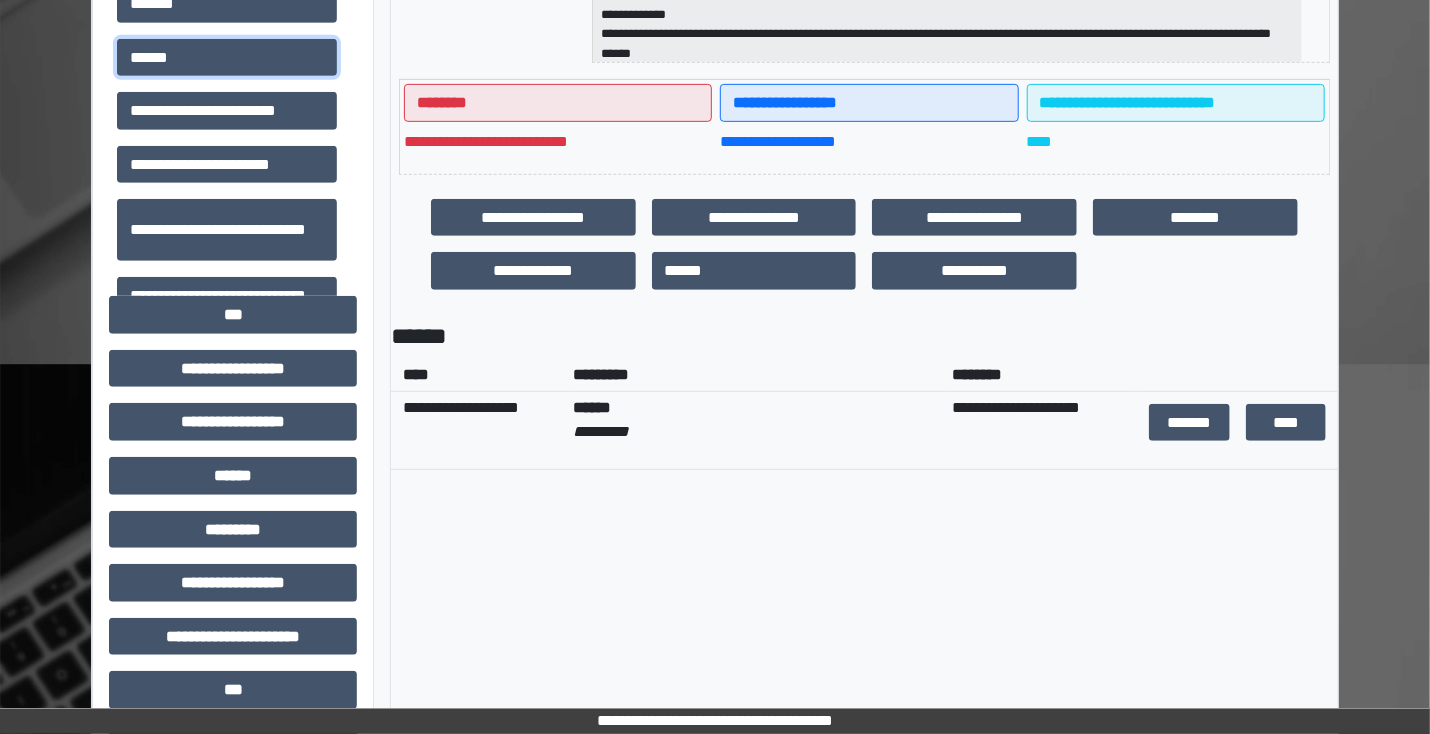 scroll, scrollTop: 480, scrollLeft: 0, axis: vertical 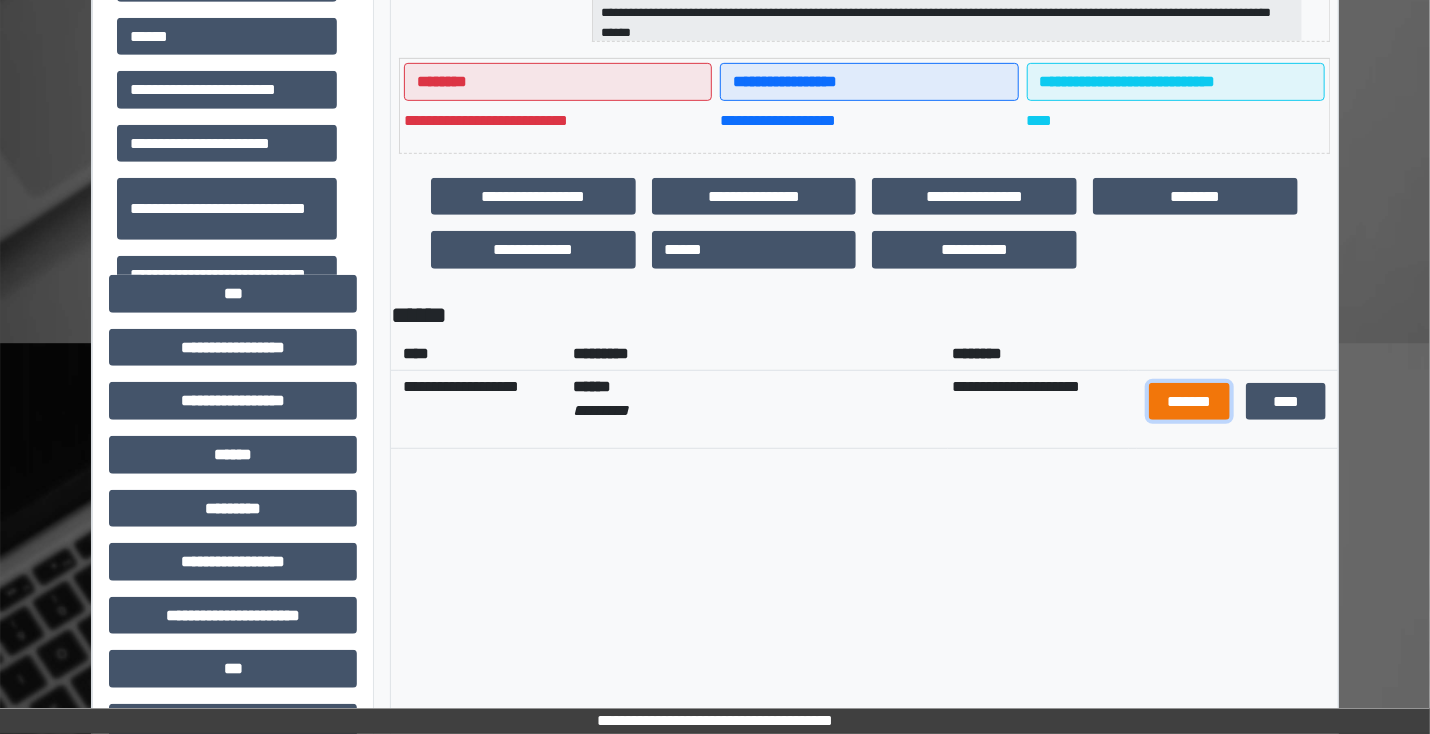 click on "*******" at bounding box center (1189, 402) 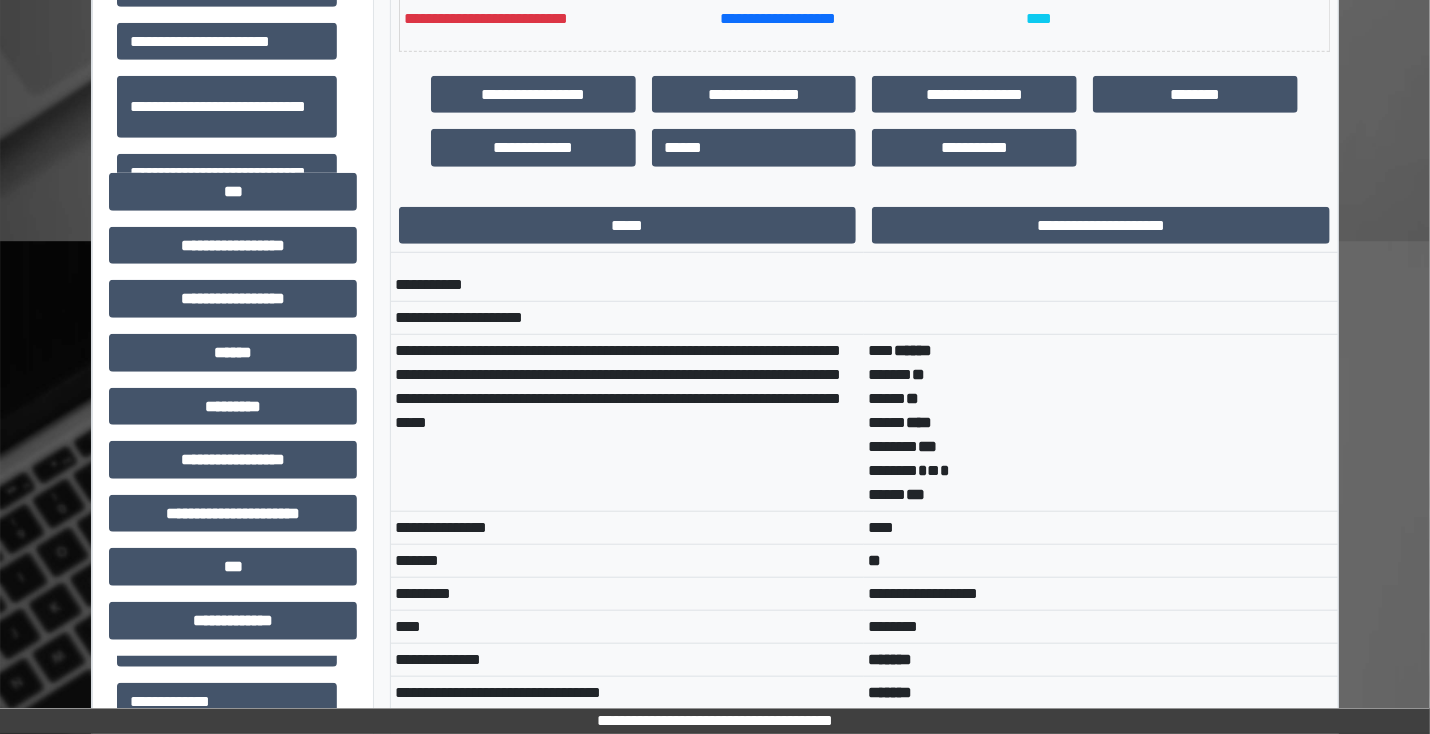scroll, scrollTop: 400, scrollLeft: 0, axis: vertical 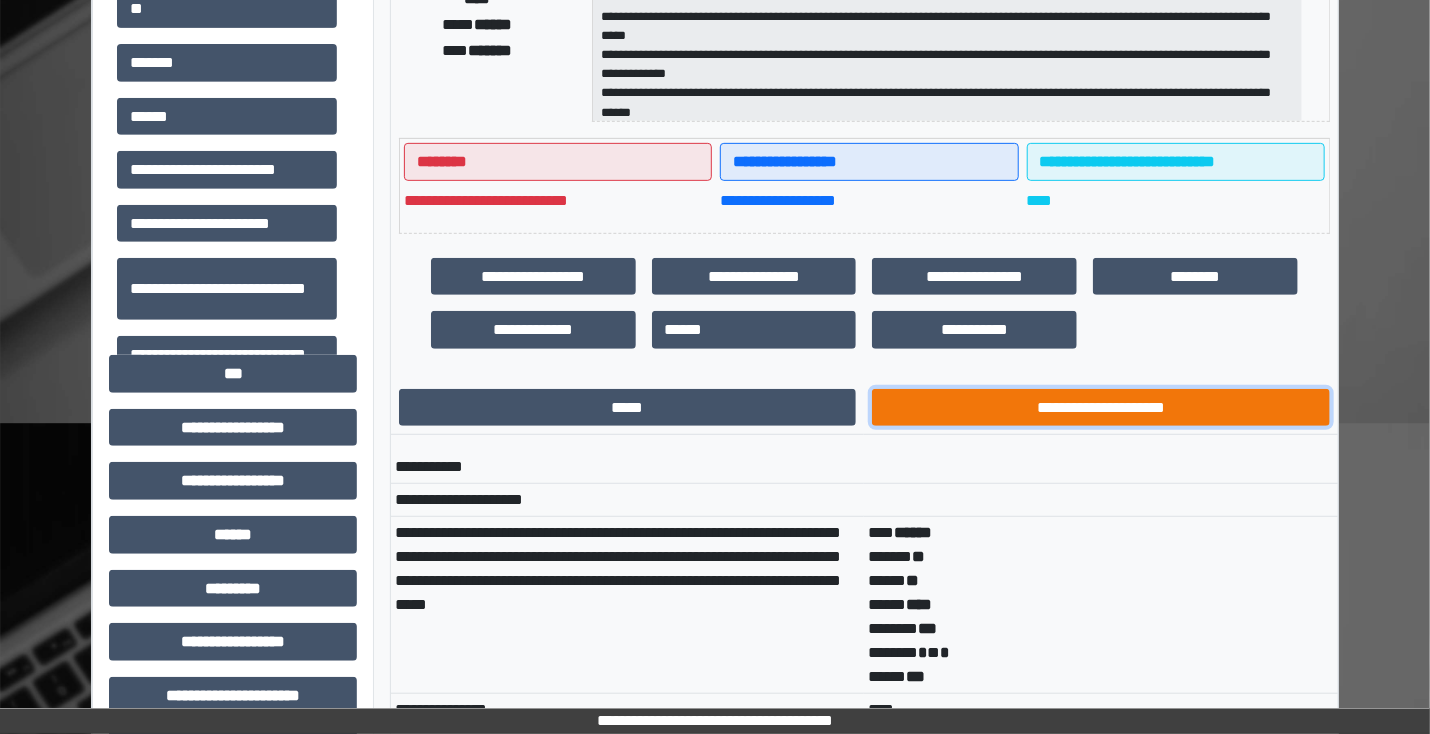 click on "**********" at bounding box center [1101, 408] 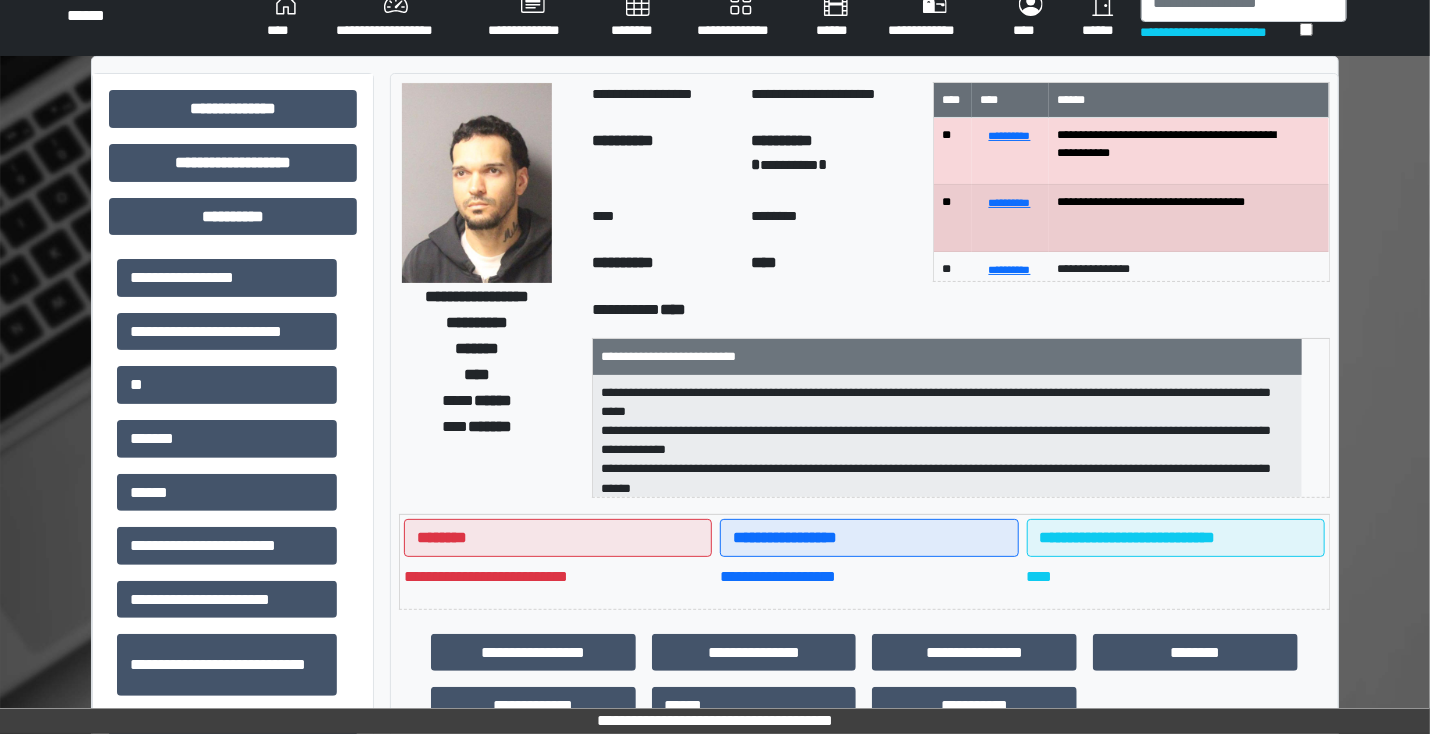scroll, scrollTop: 0, scrollLeft: 0, axis: both 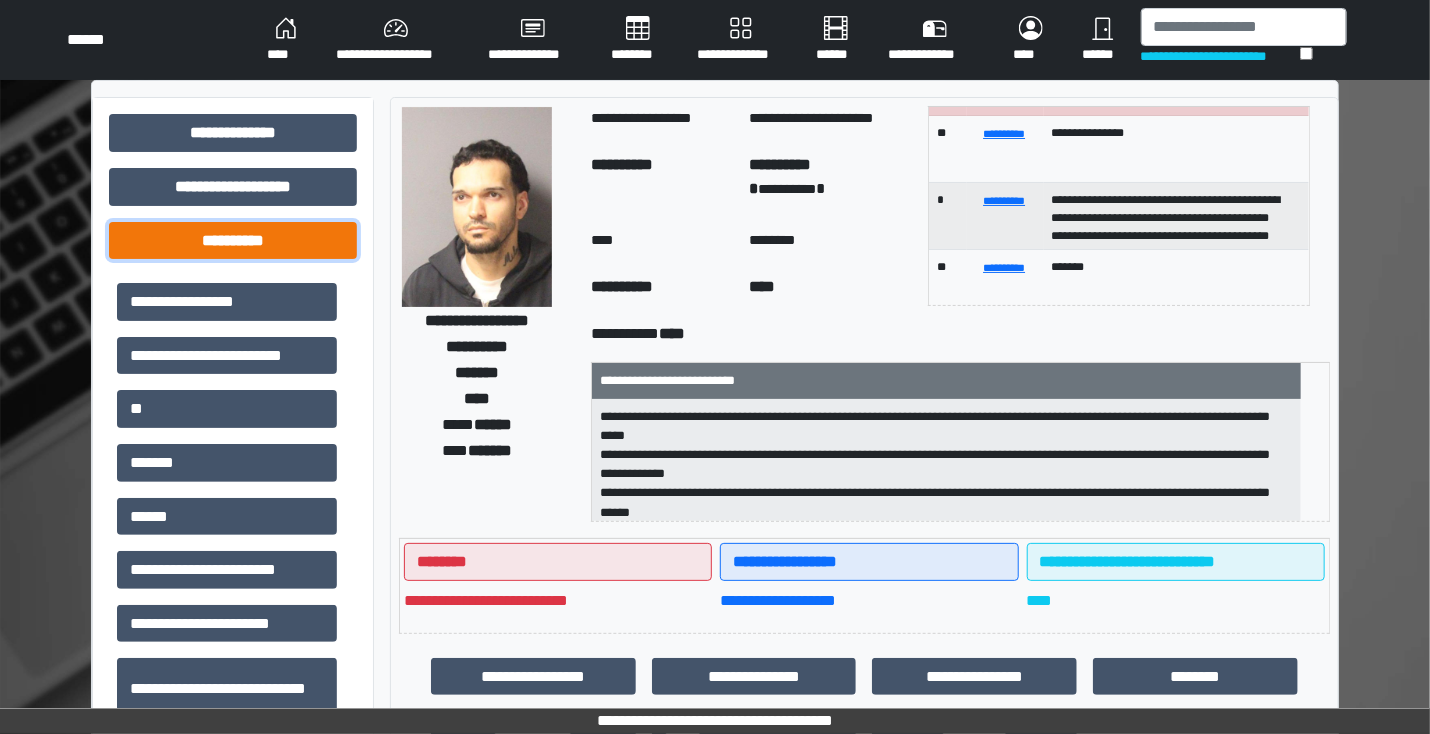 click on "**********" at bounding box center (233, 241) 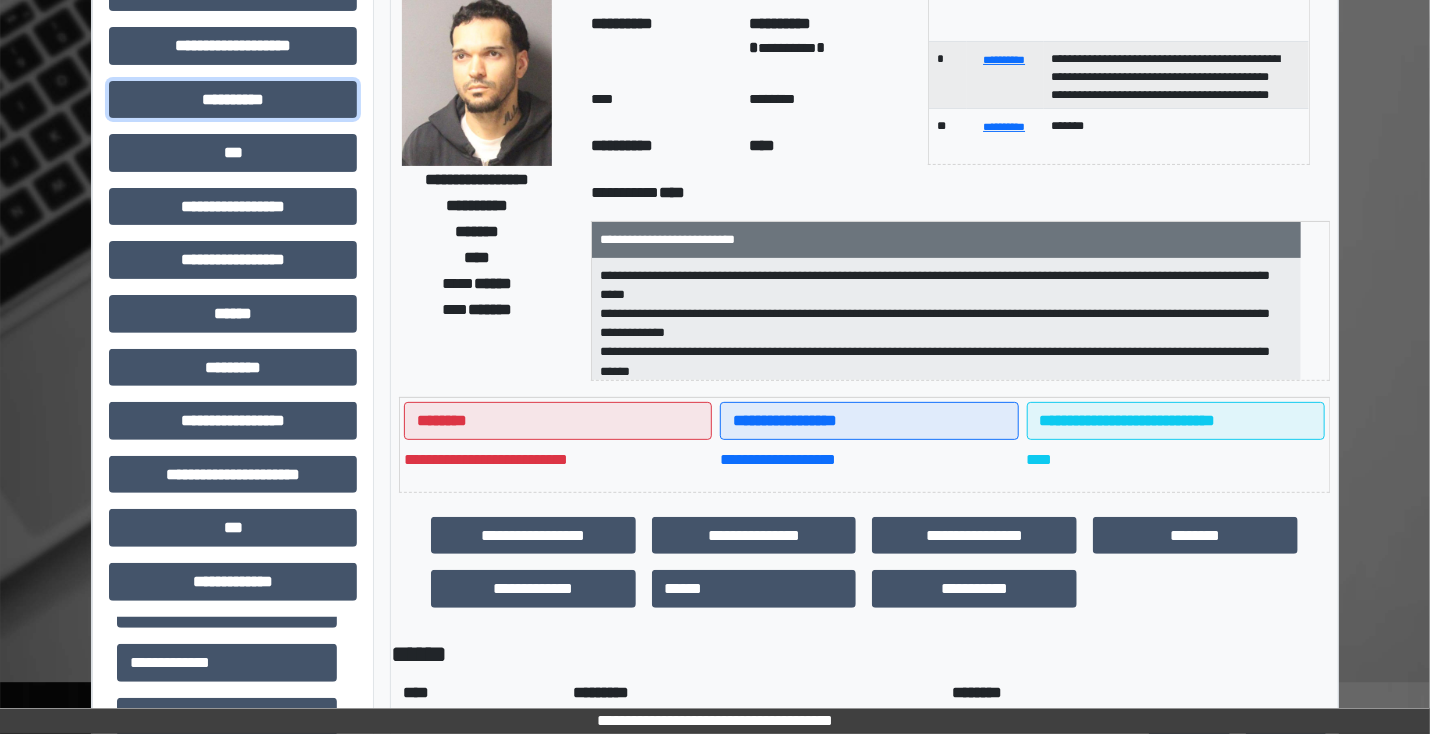 scroll, scrollTop: 0, scrollLeft: 0, axis: both 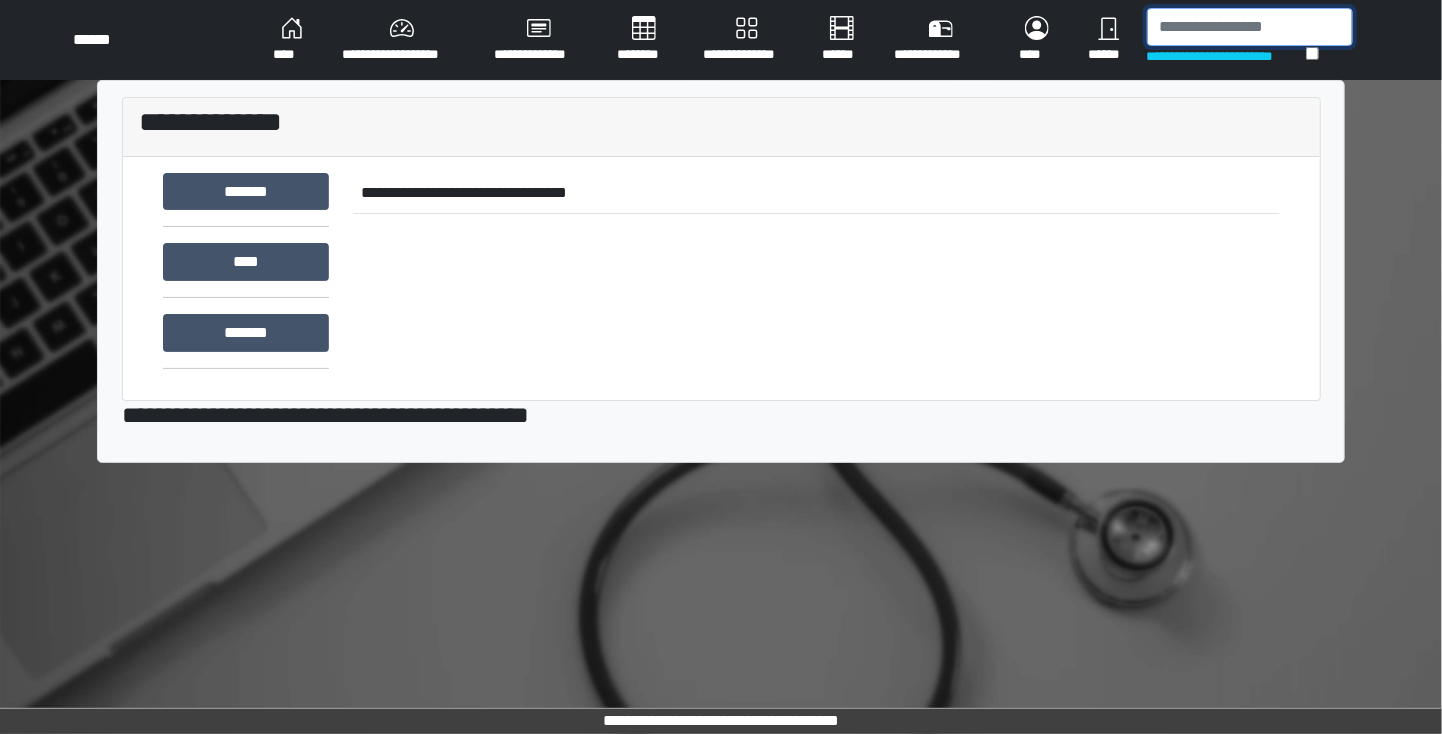 click at bounding box center (1250, 27) 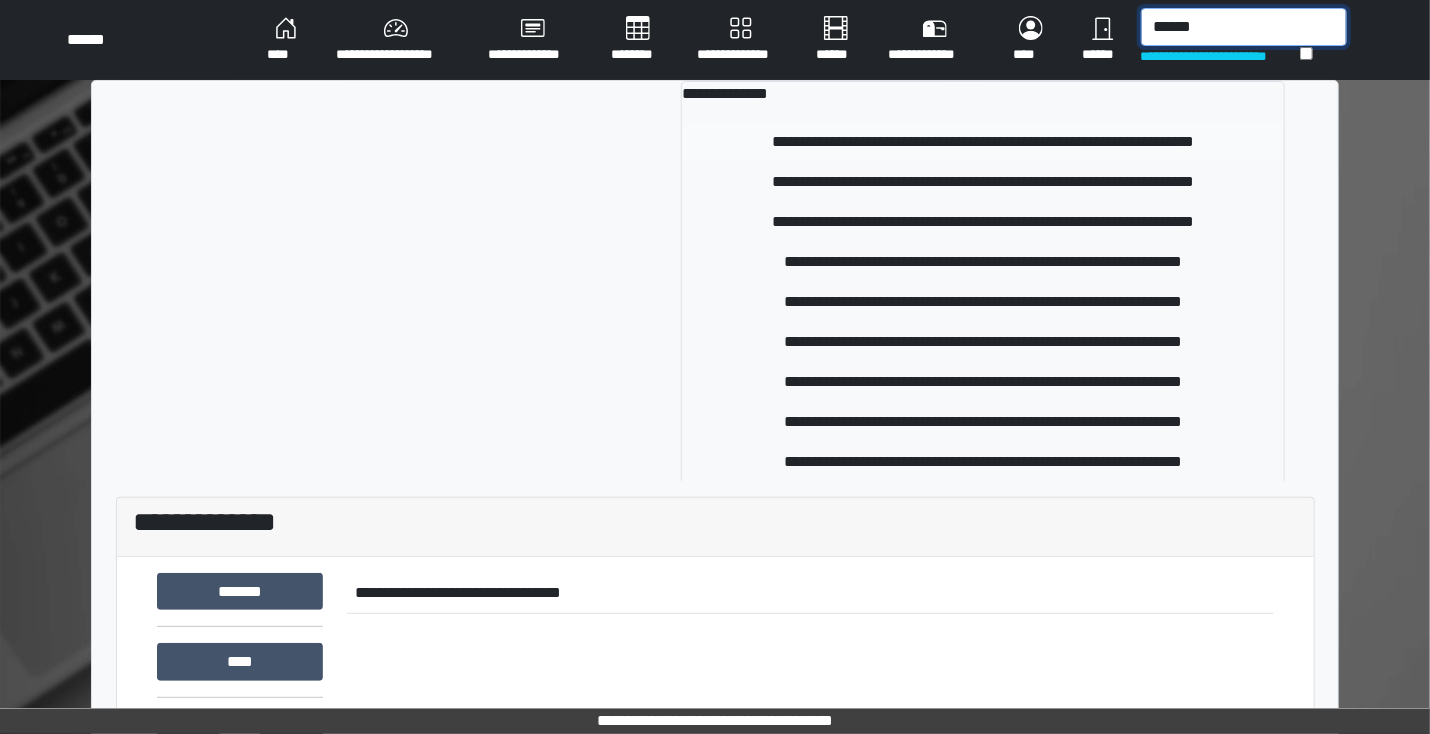 type on "******" 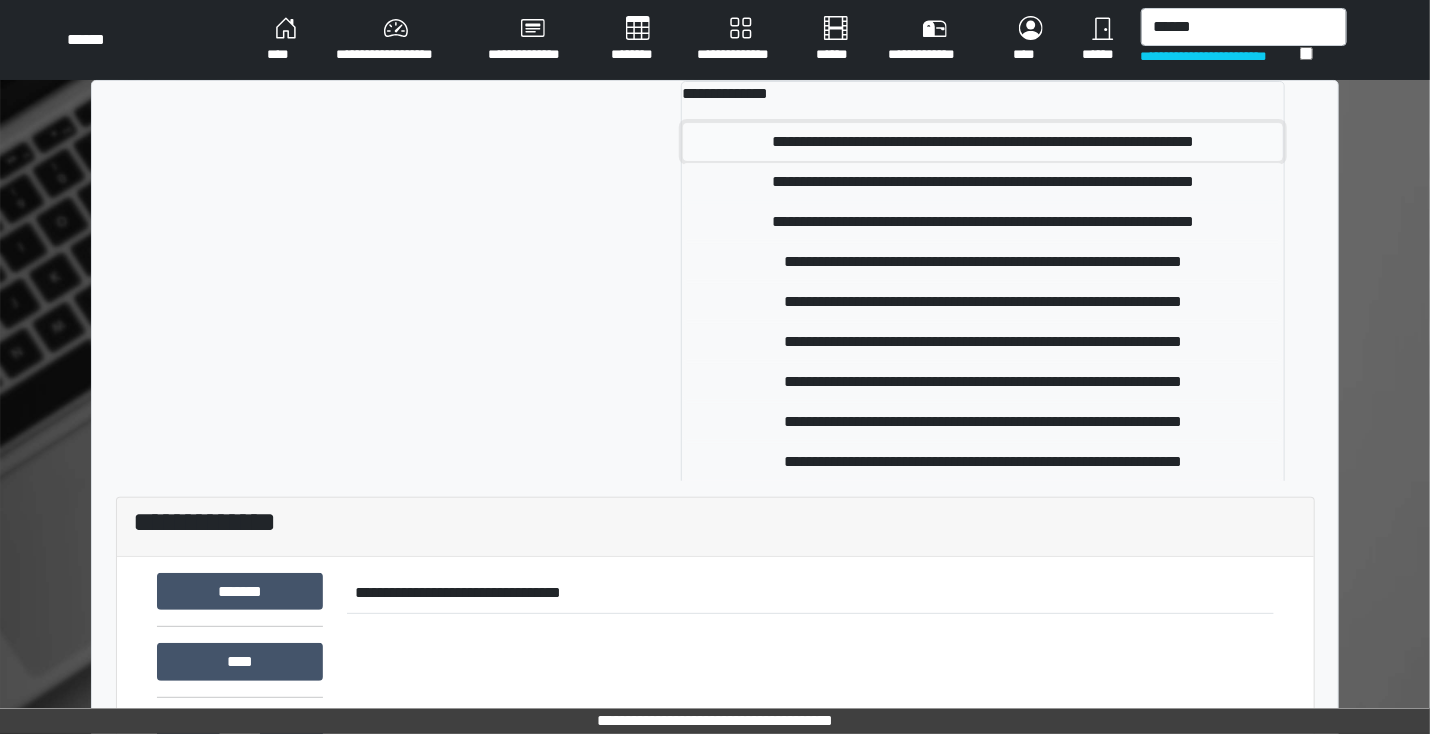 click on "**********" at bounding box center (982, 142) 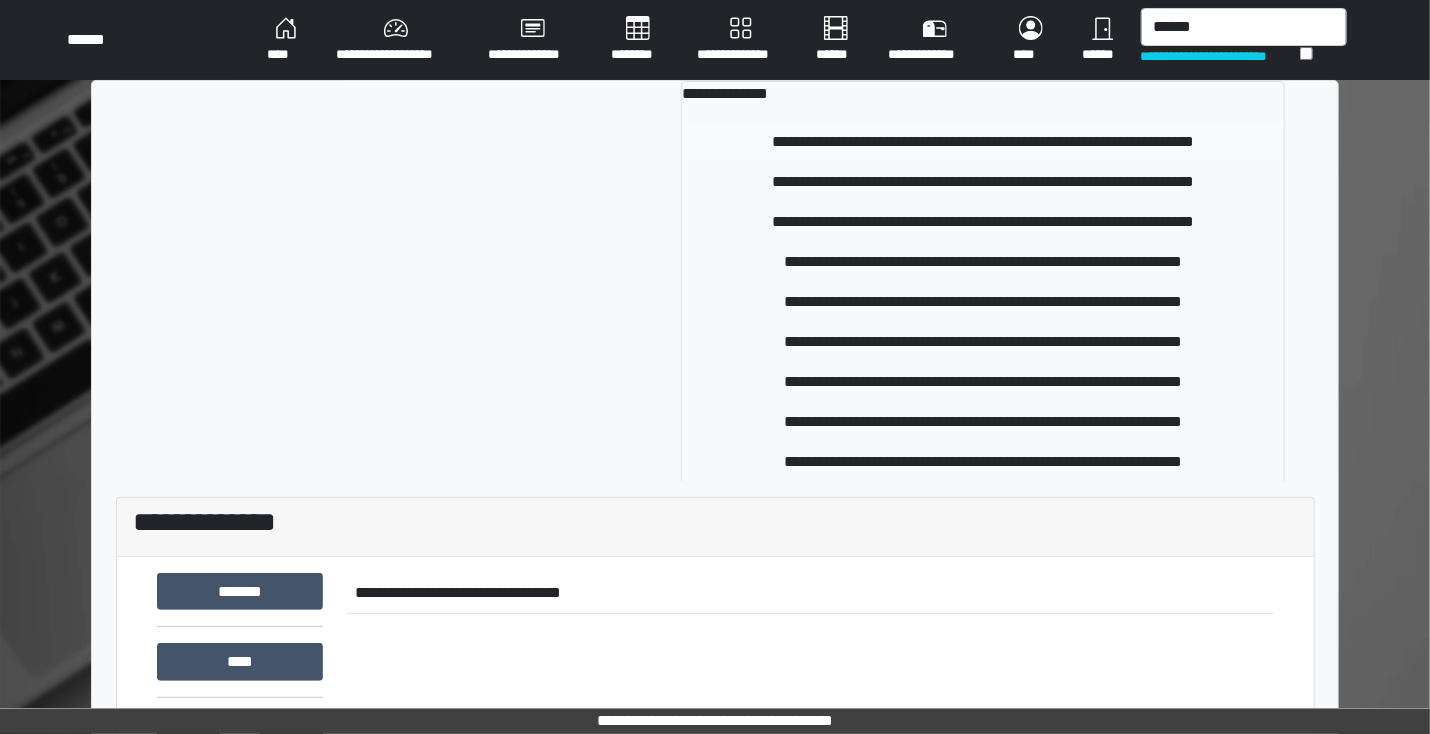 type 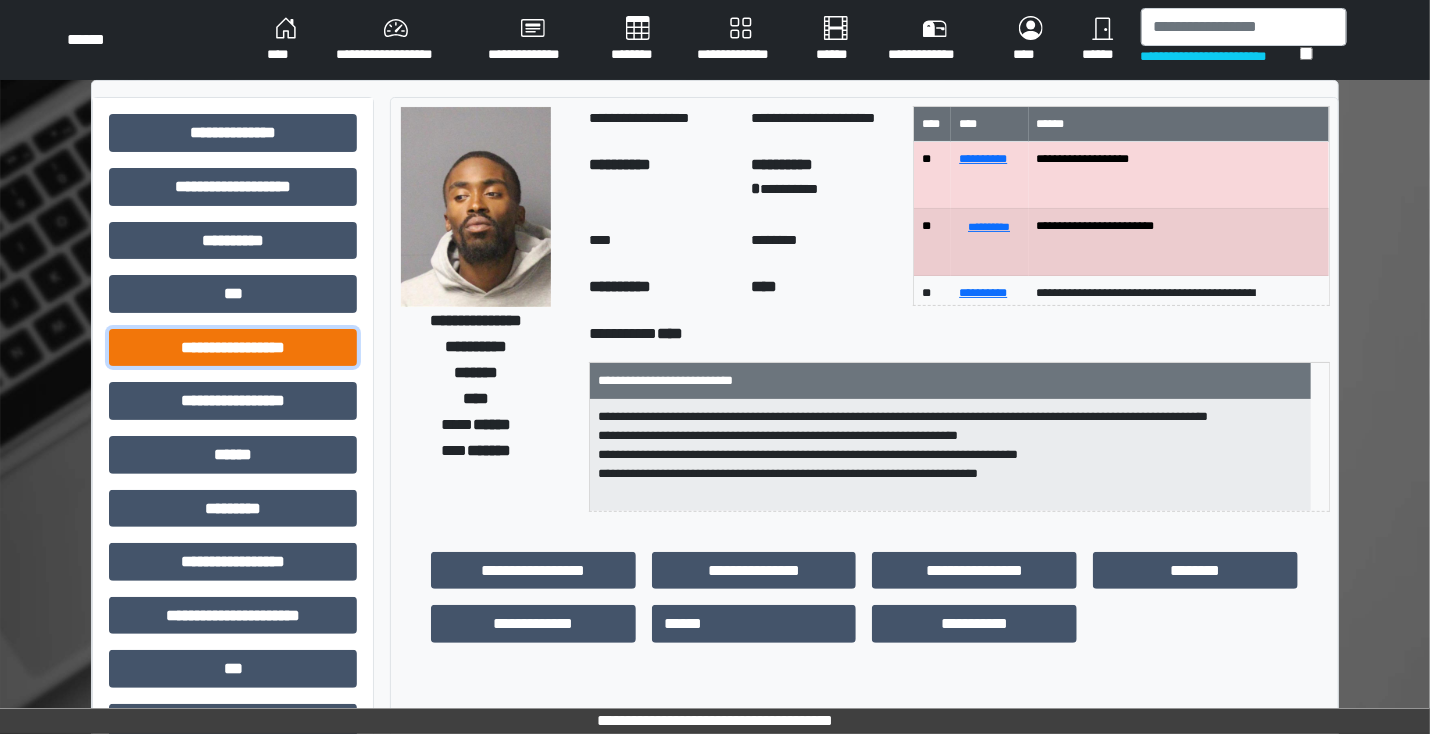 click on "**********" at bounding box center [233, 348] 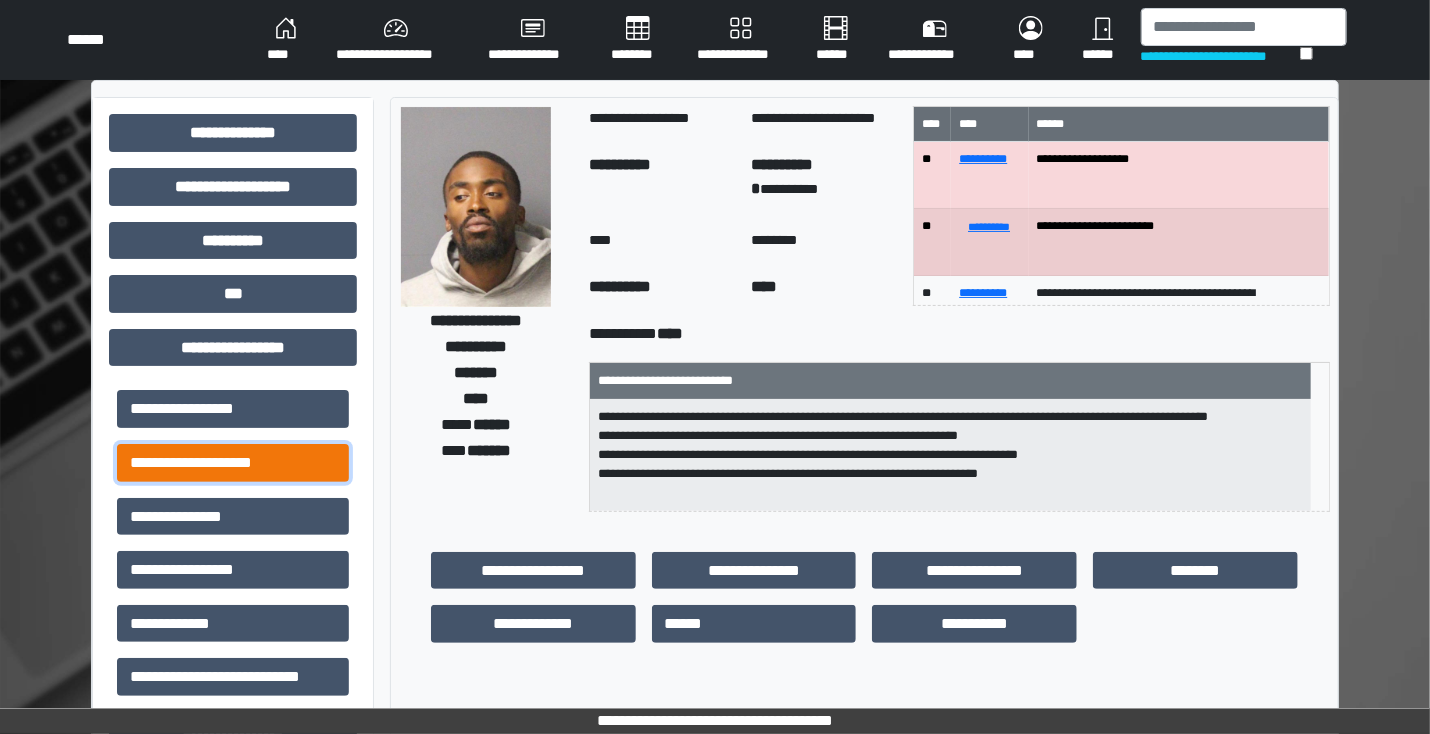 click on "**********" at bounding box center [233, 463] 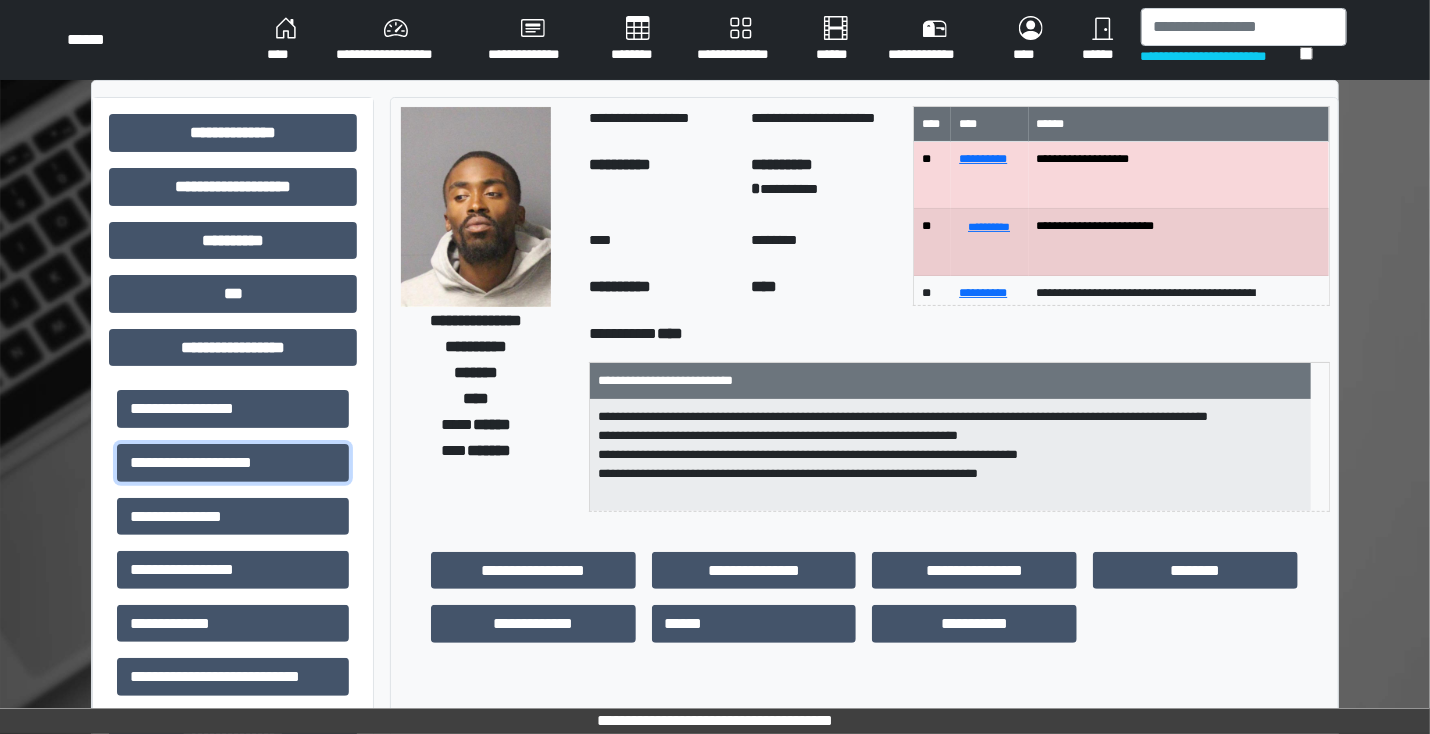 scroll, scrollTop: 0, scrollLeft: 0, axis: both 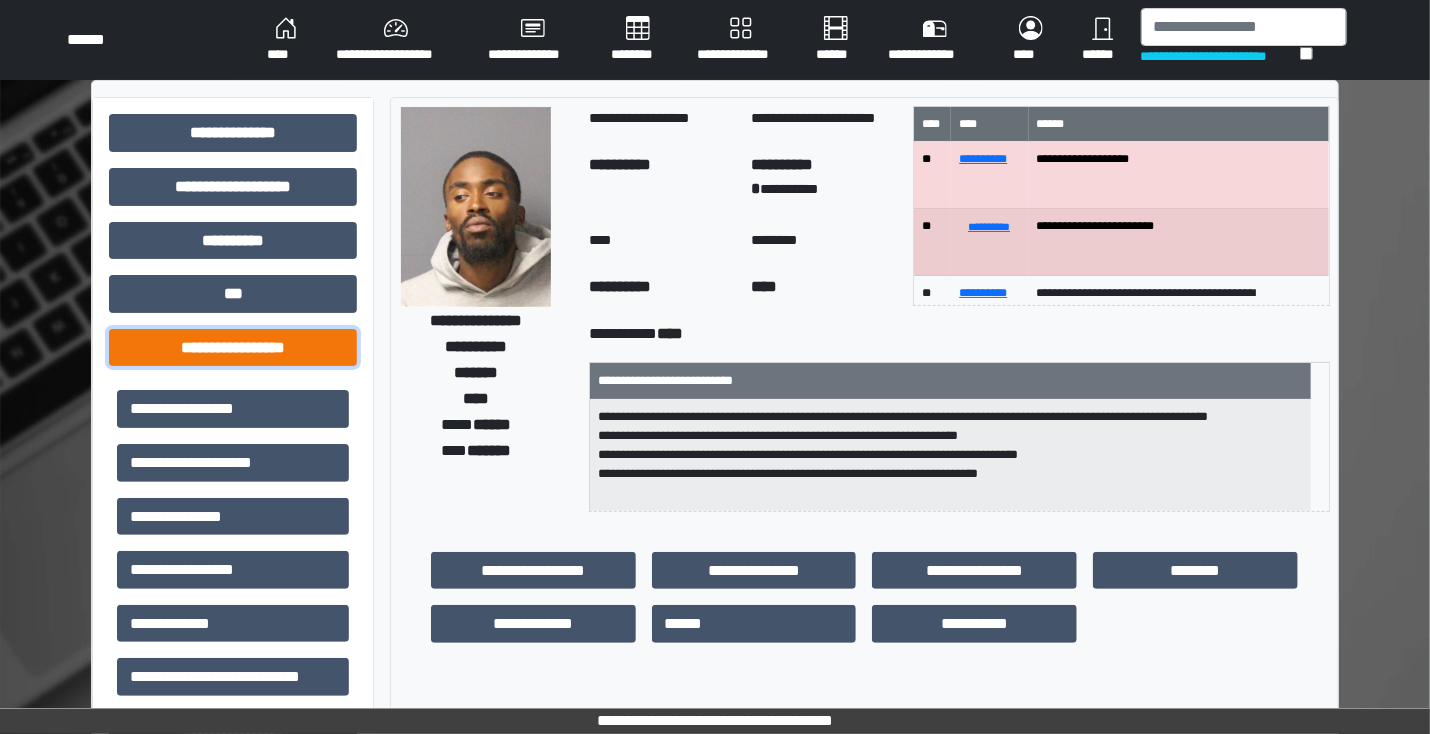 click on "**********" at bounding box center [233, 348] 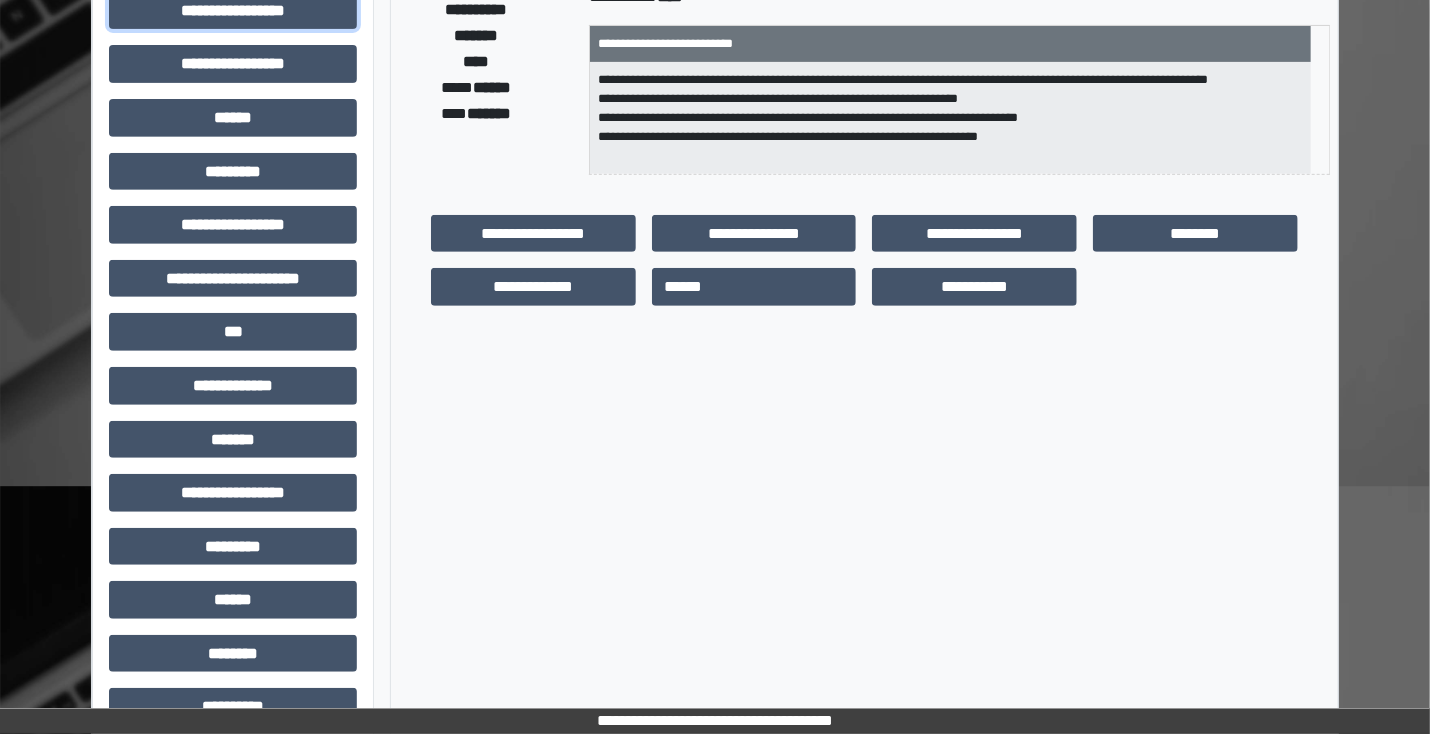scroll, scrollTop: 432, scrollLeft: 0, axis: vertical 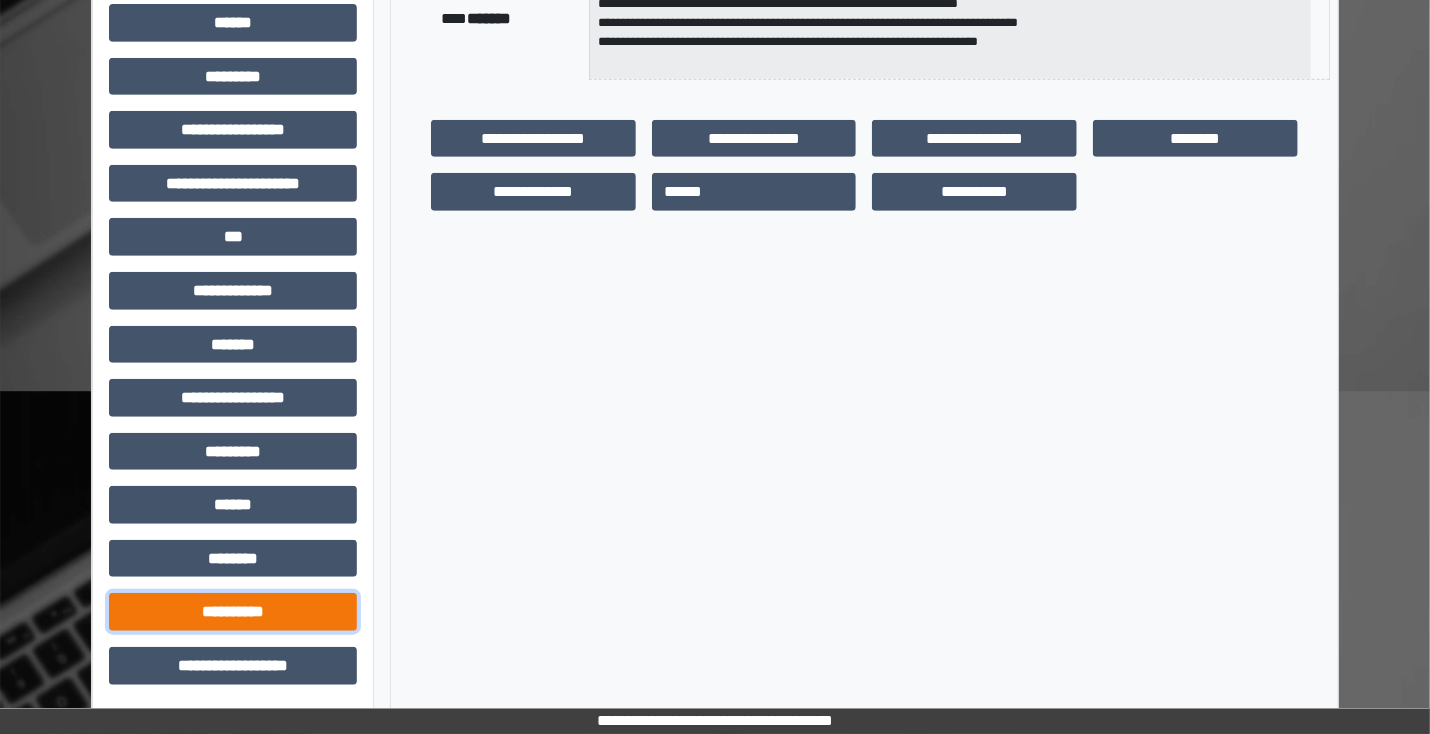 click on "**********" at bounding box center (233, 612) 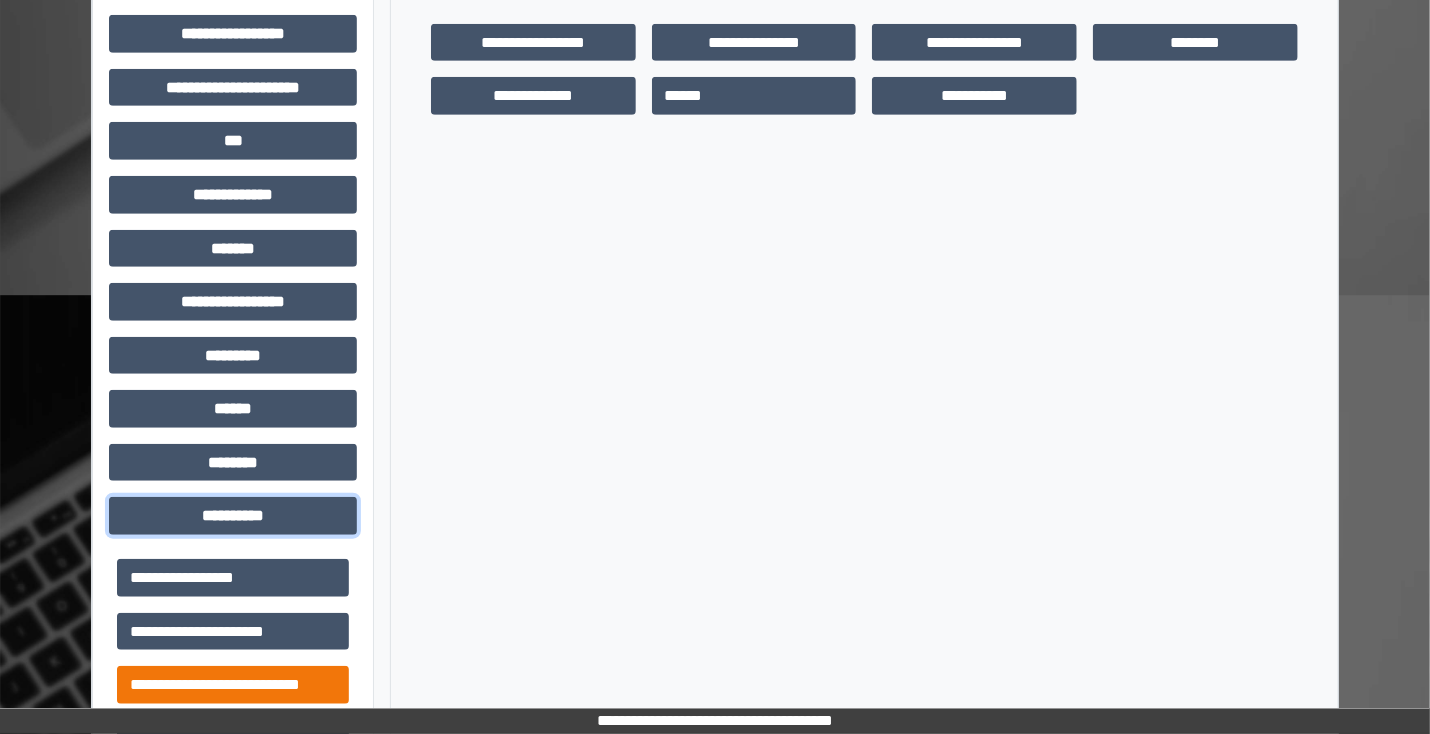 scroll, scrollTop: 672, scrollLeft: 0, axis: vertical 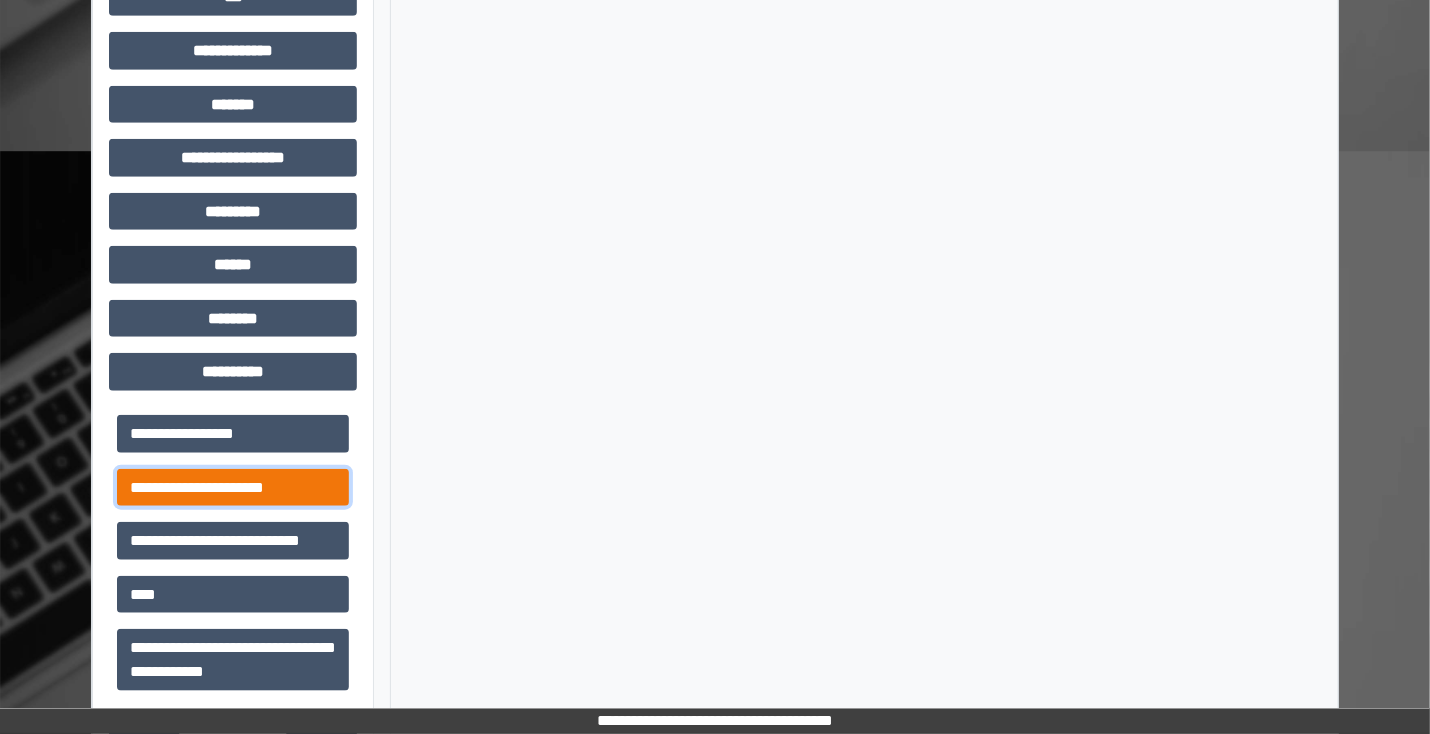 click on "**********" at bounding box center (233, 488) 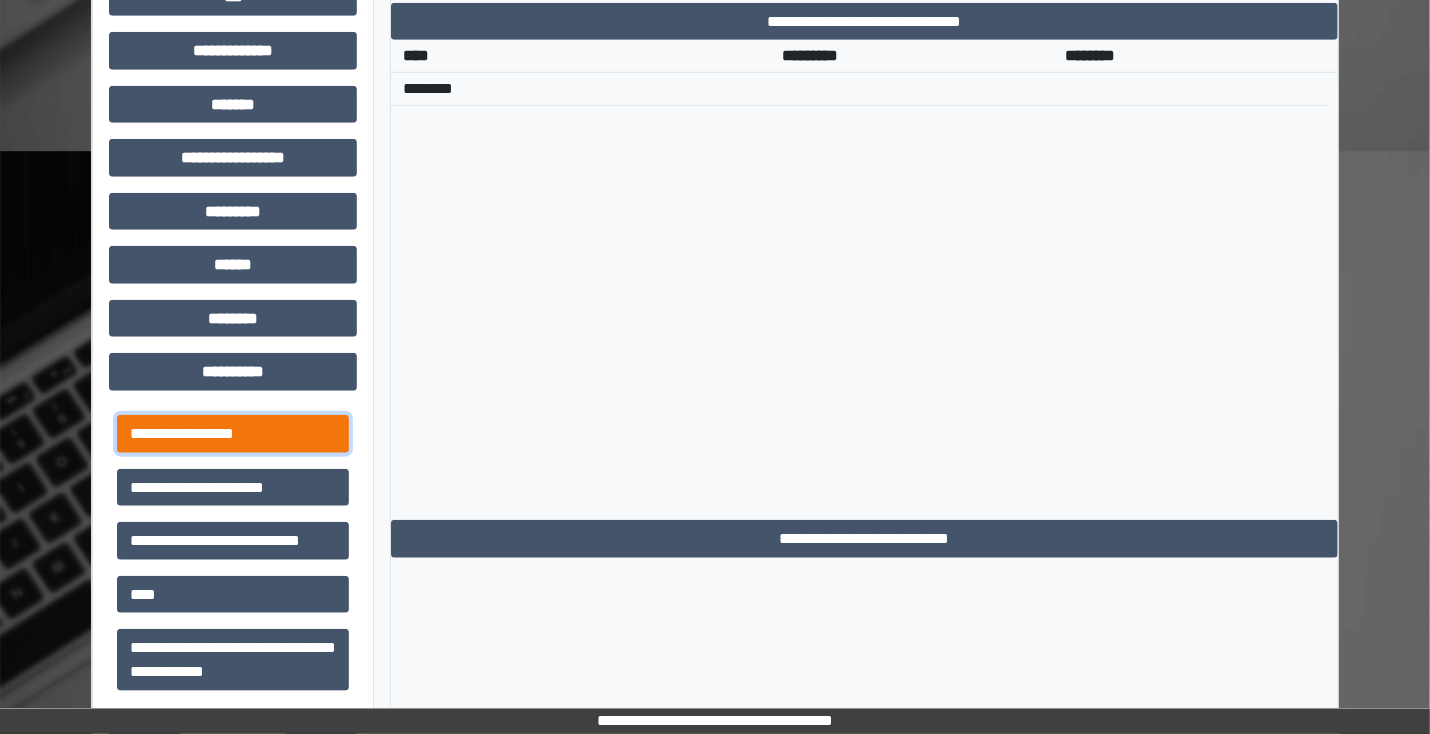 click on "**********" at bounding box center (233, 434) 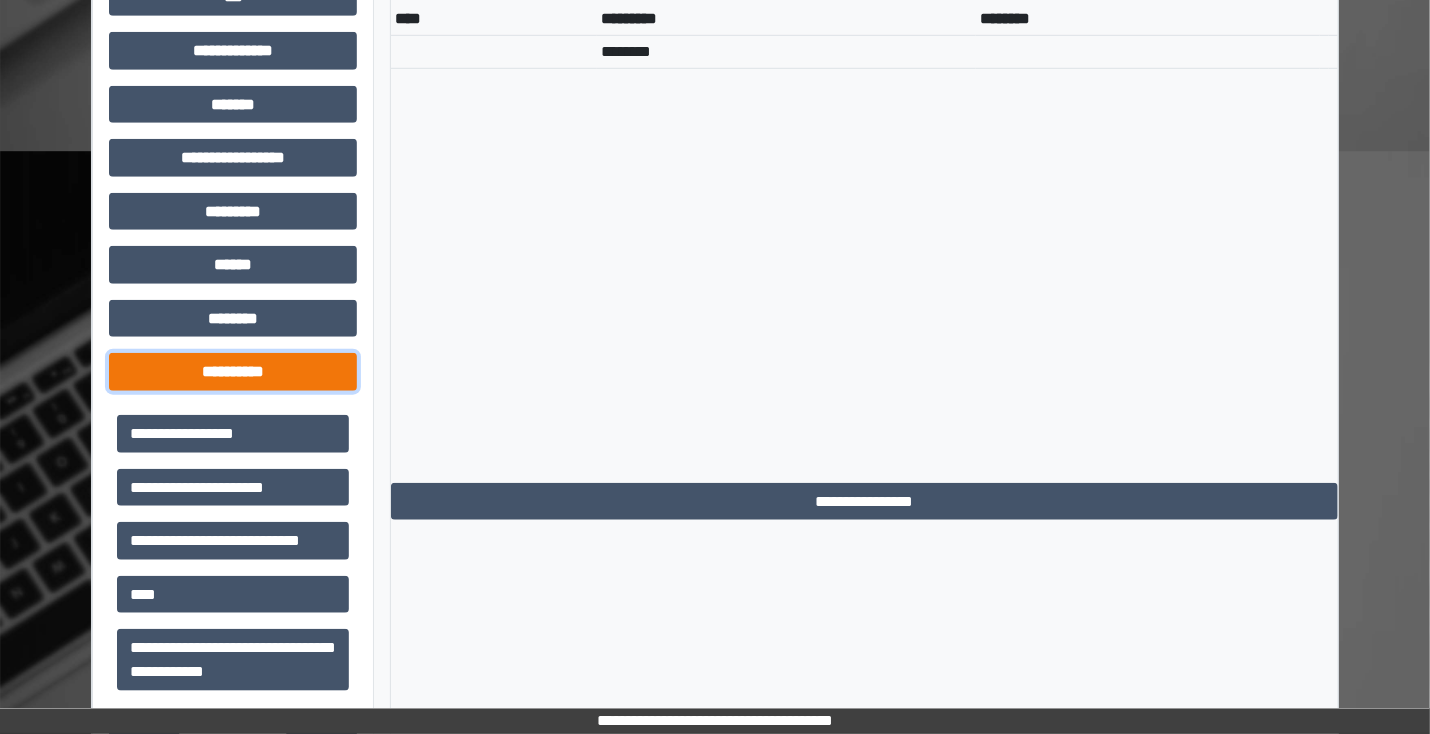click on "**********" at bounding box center [233, 372] 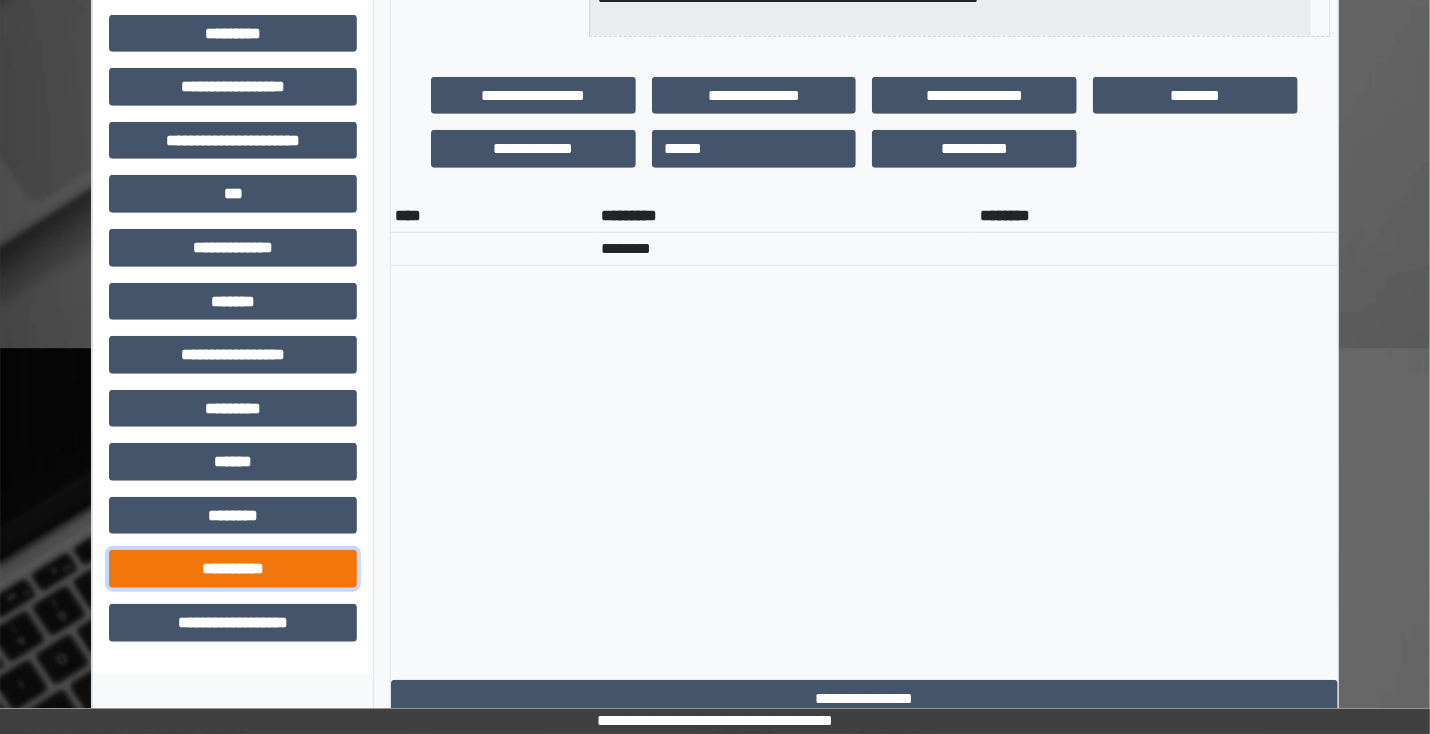 scroll, scrollTop: 475, scrollLeft: 0, axis: vertical 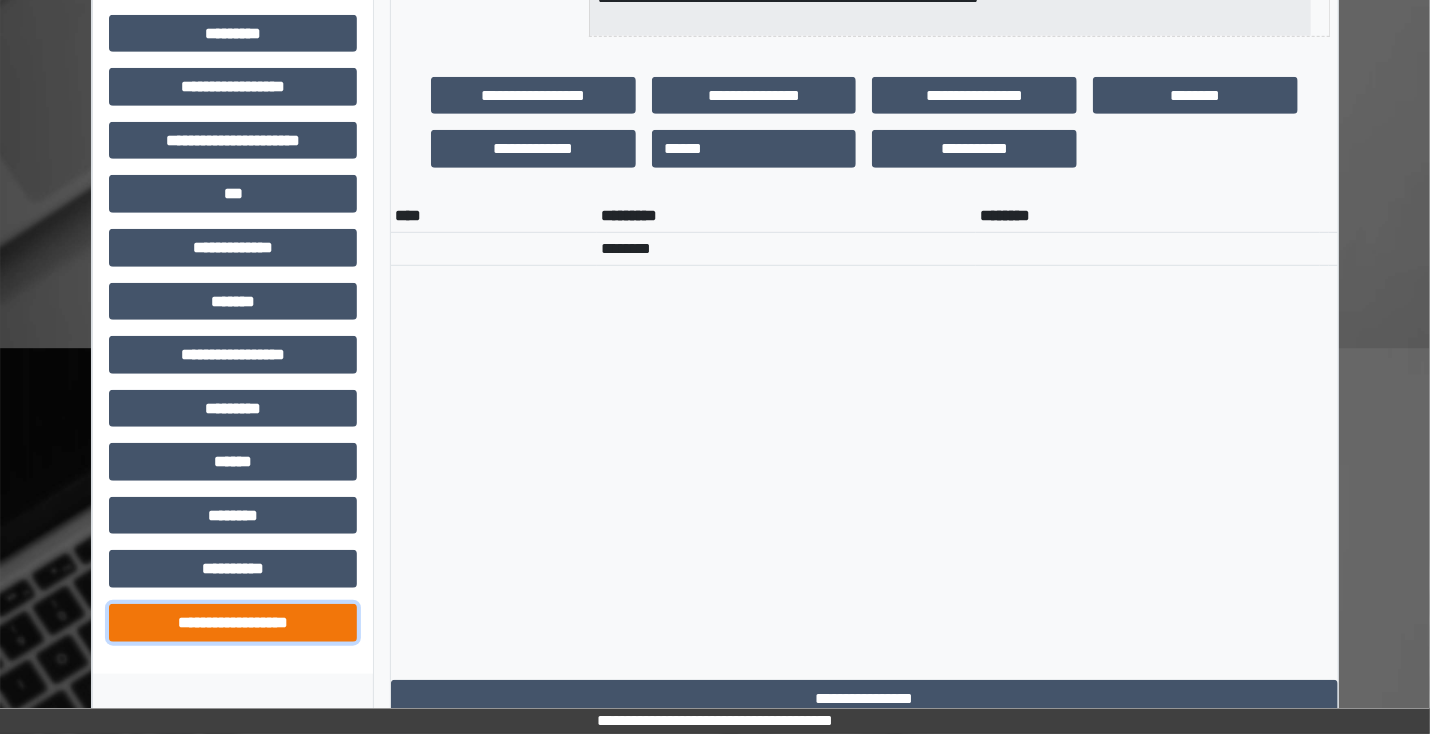 click on "**********" at bounding box center [233, 623] 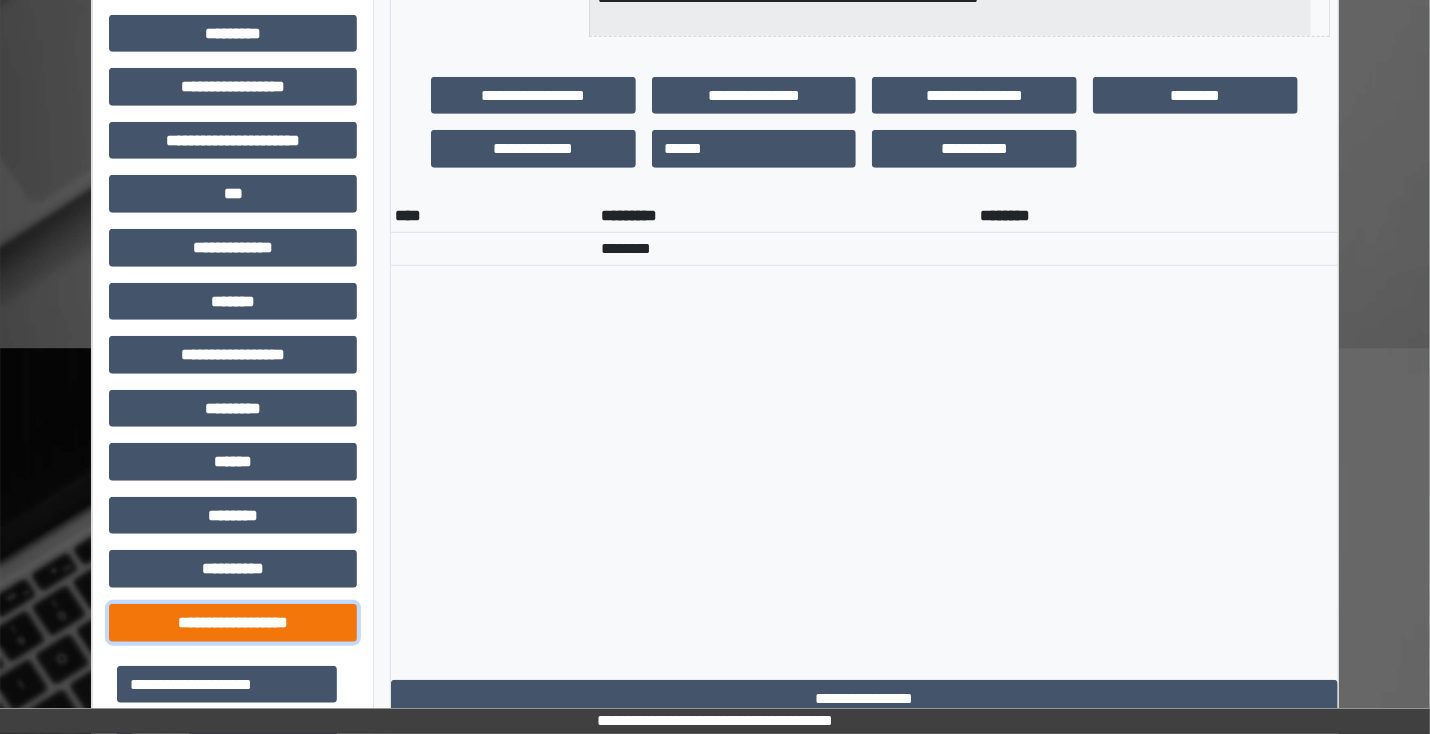 click on "**********" at bounding box center (233, 623) 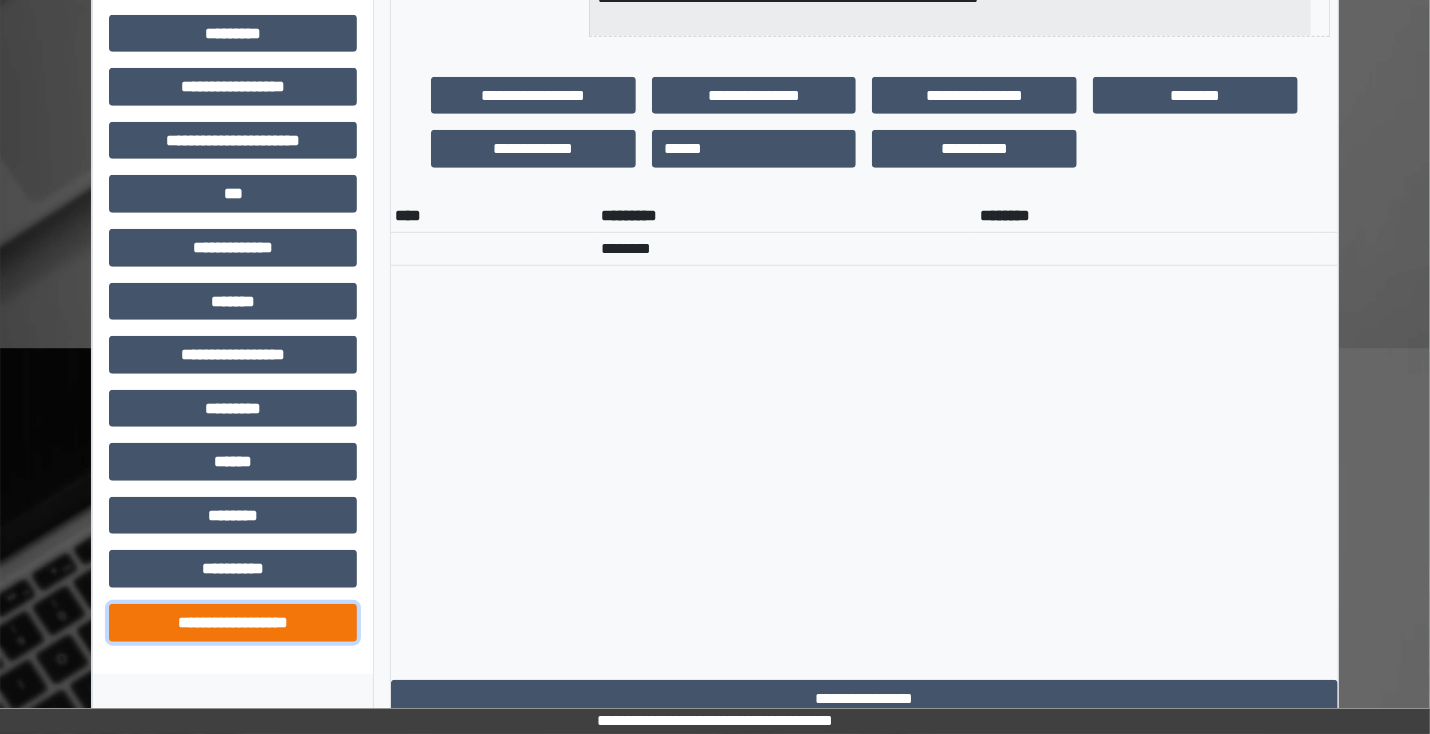 click on "**********" at bounding box center (233, 623) 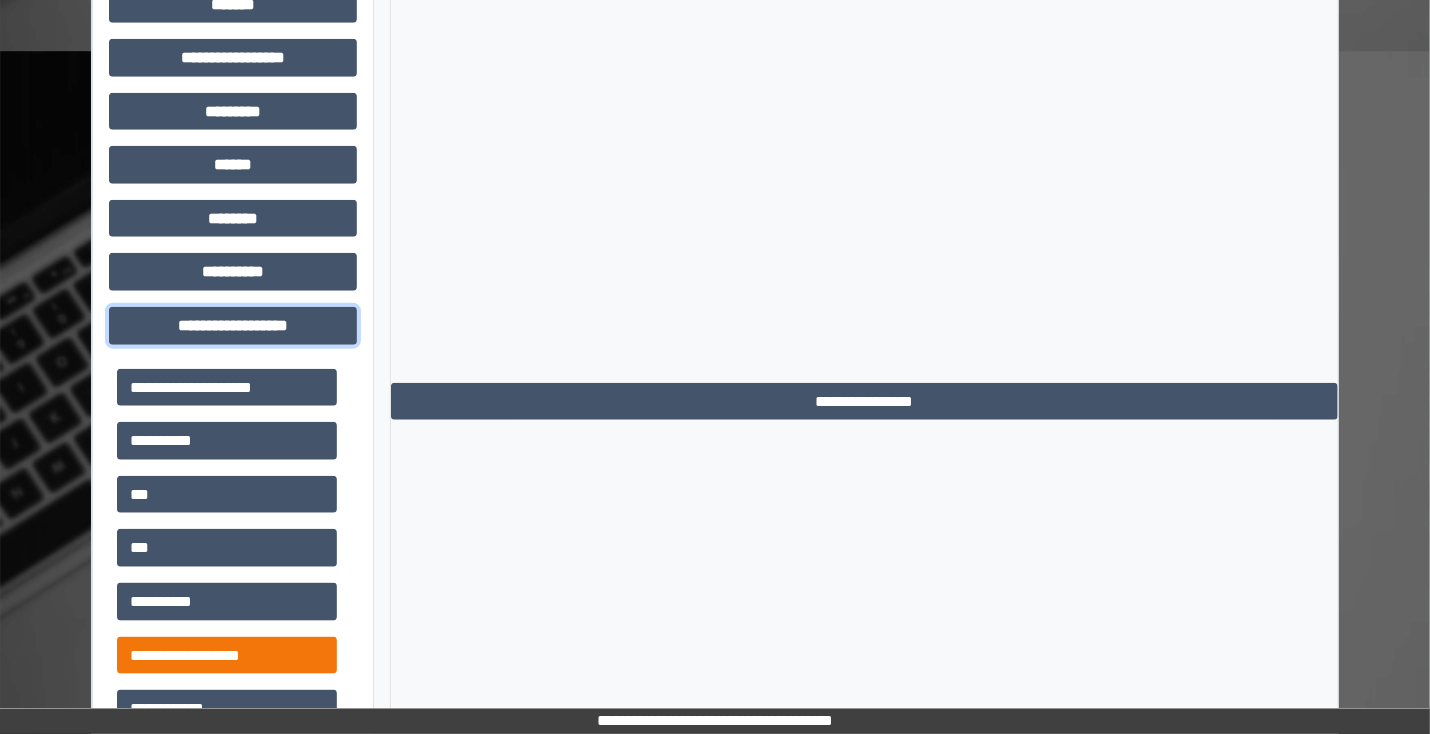 scroll, scrollTop: 875, scrollLeft: 0, axis: vertical 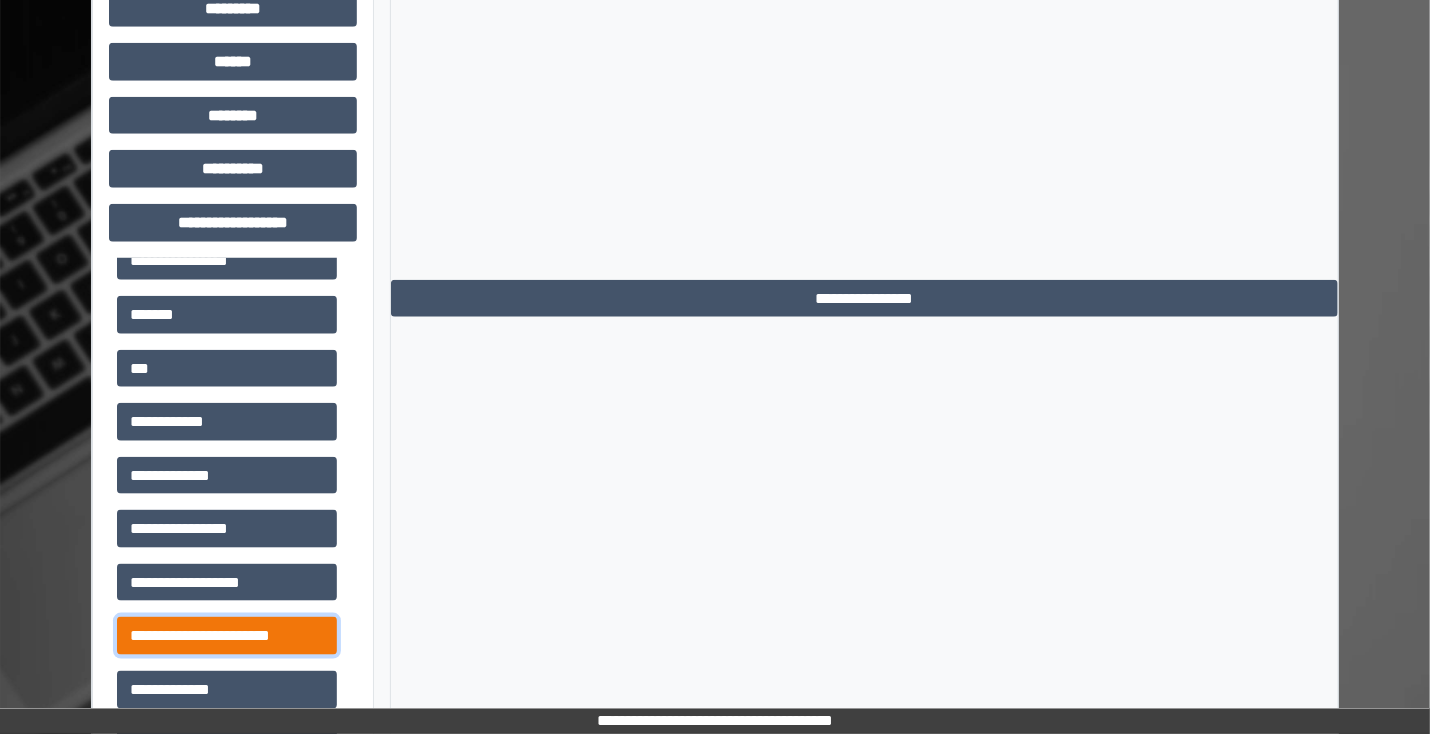 click on "**********" at bounding box center (227, 636) 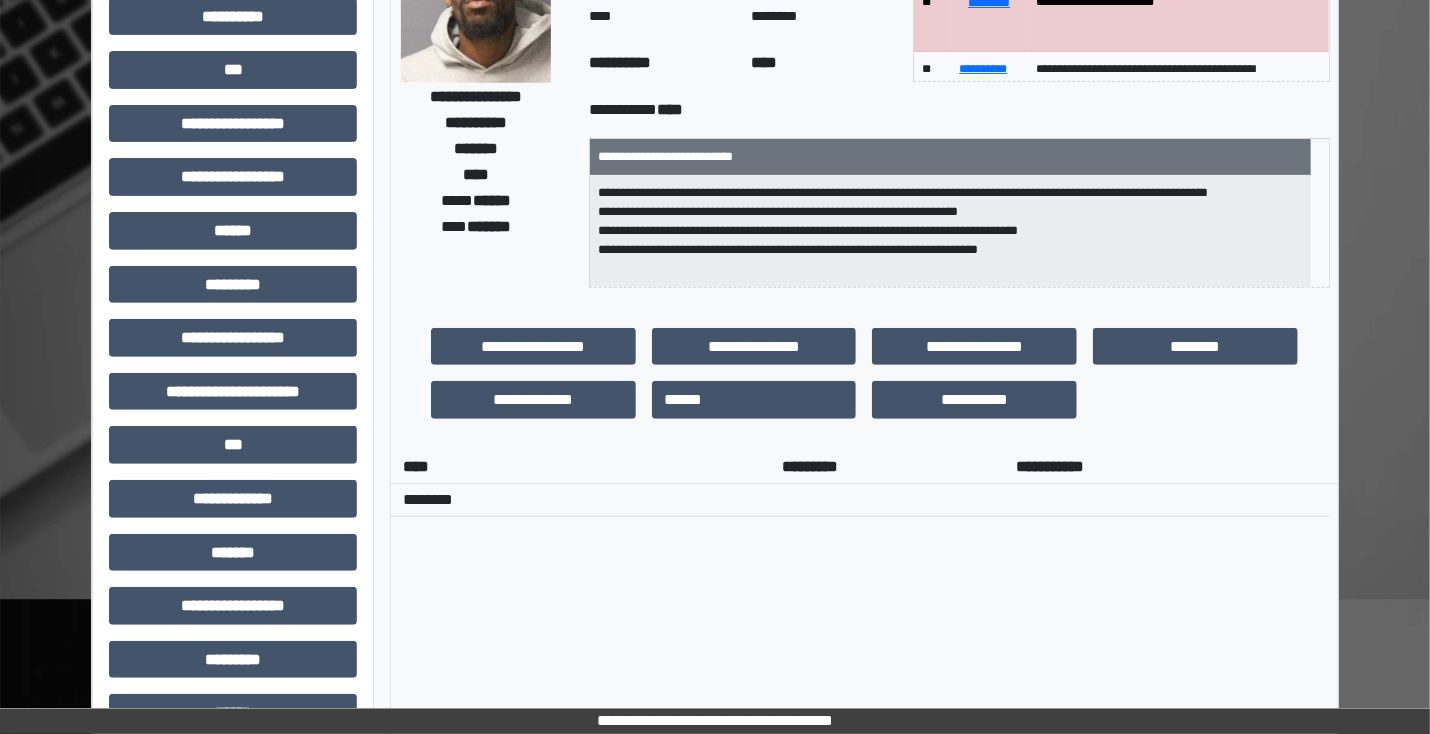 scroll, scrollTop: 0, scrollLeft: 0, axis: both 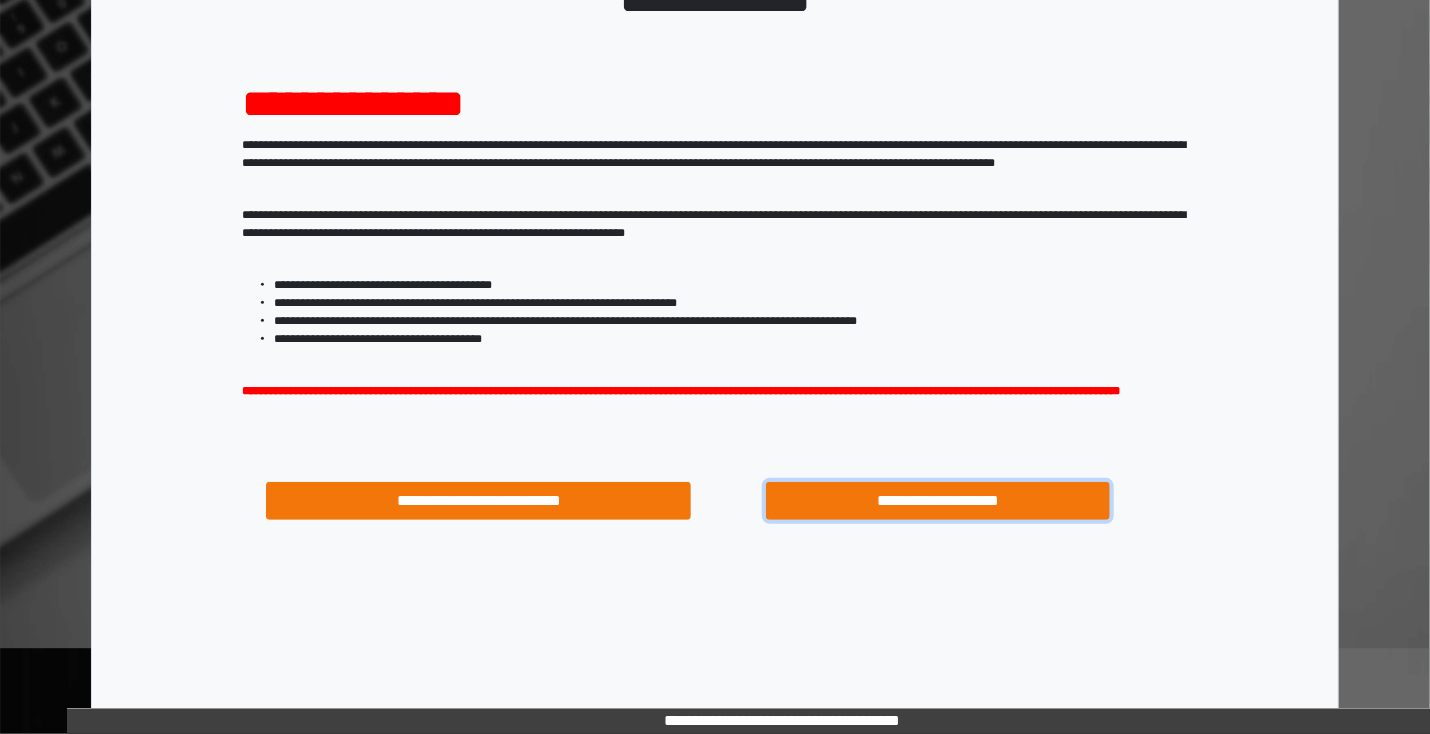 click on "**********" at bounding box center [938, 501] 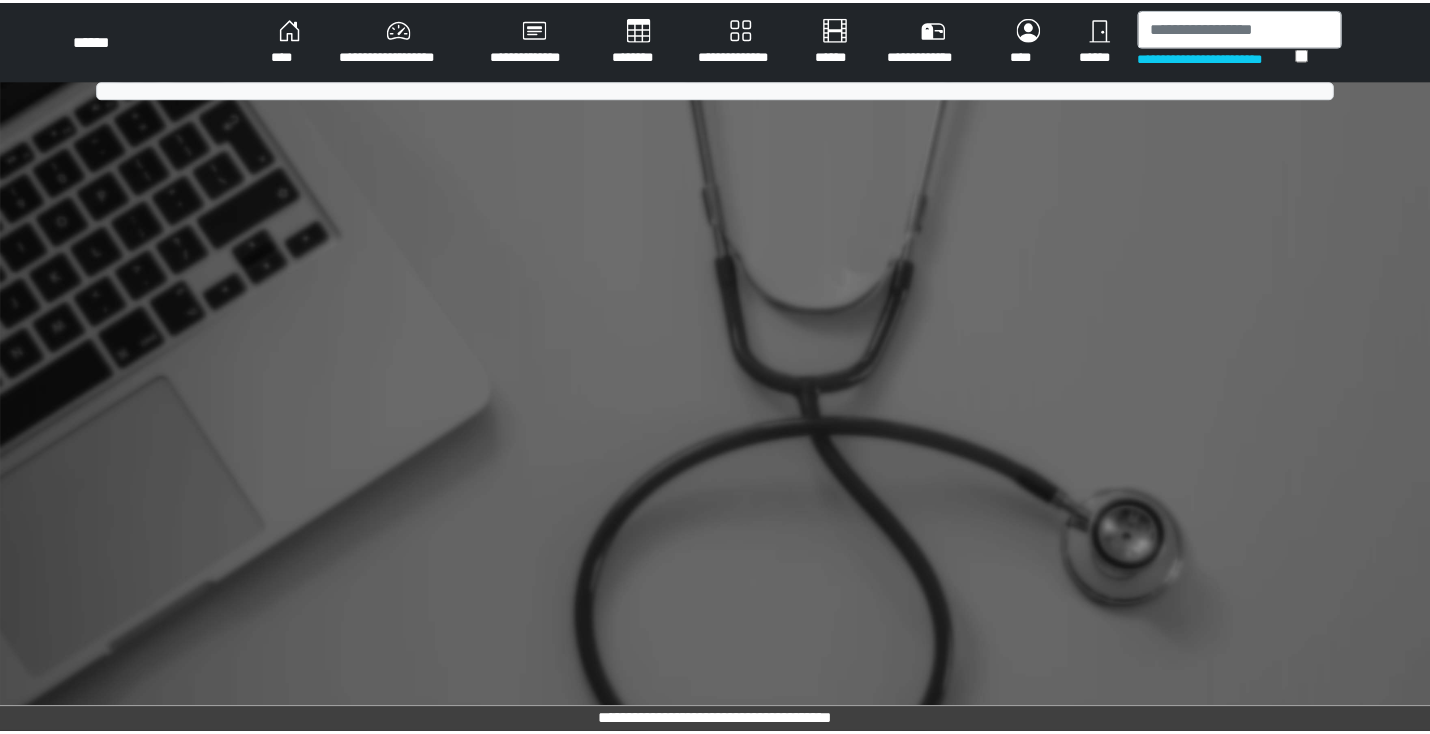 scroll, scrollTop: 0, scrollLeft: 0, axis: both 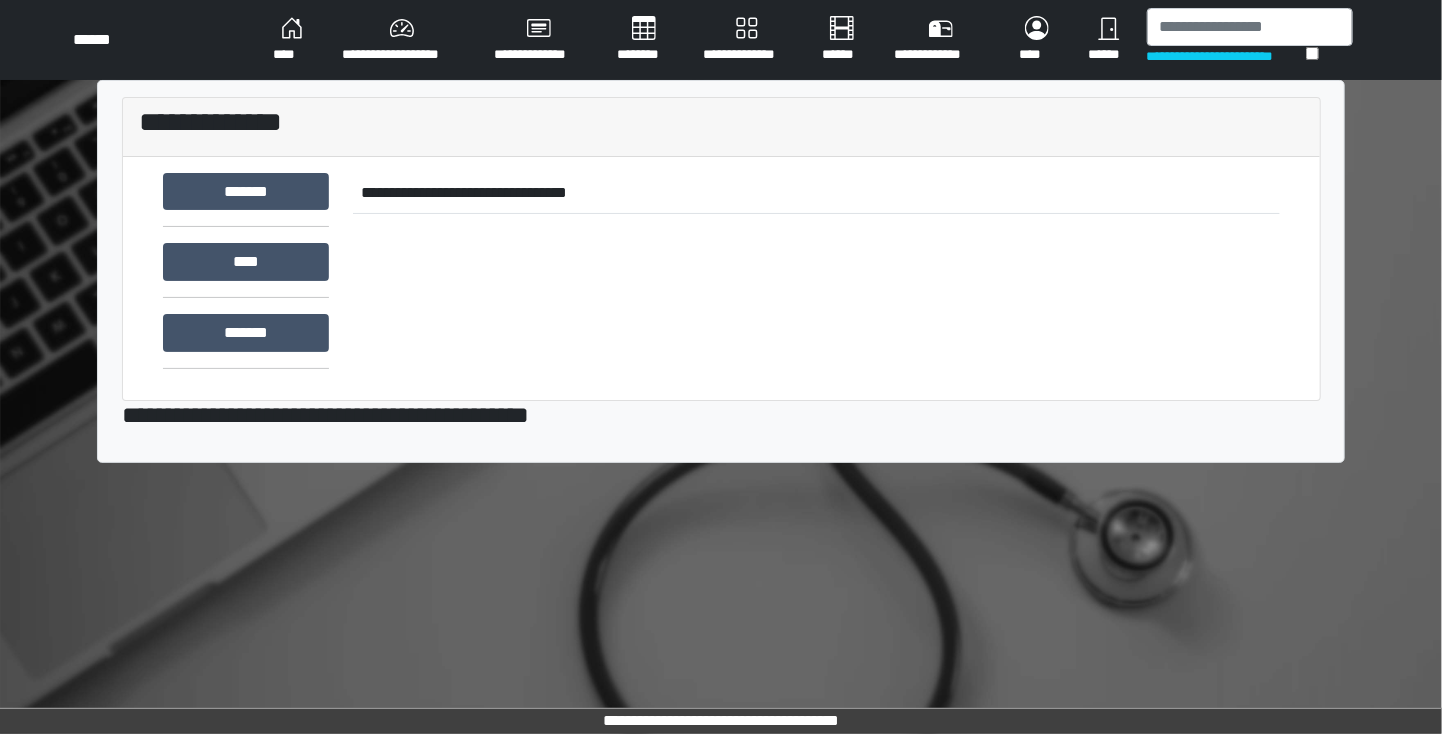 click on "********" at bounding box center [644, 40] 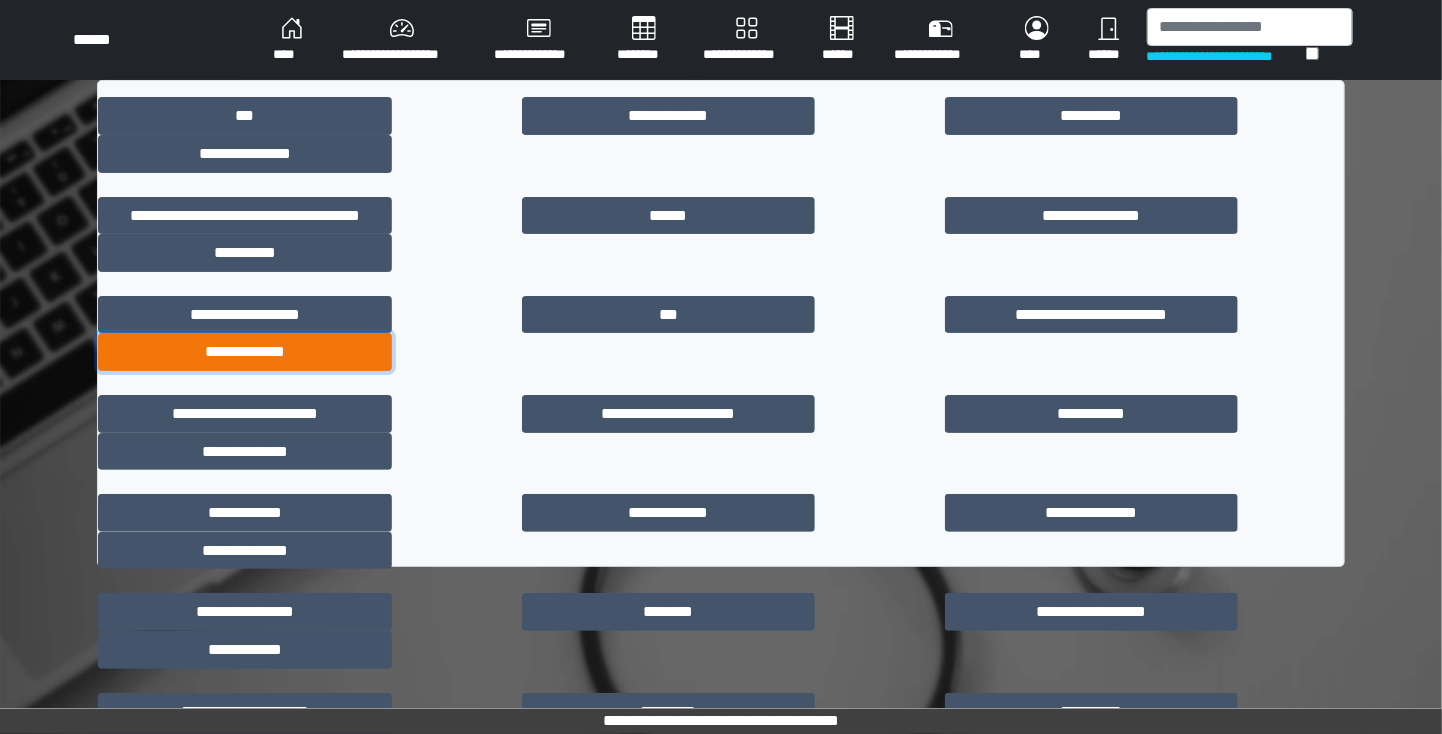 click on "**********" at bounding box center [245, 352] 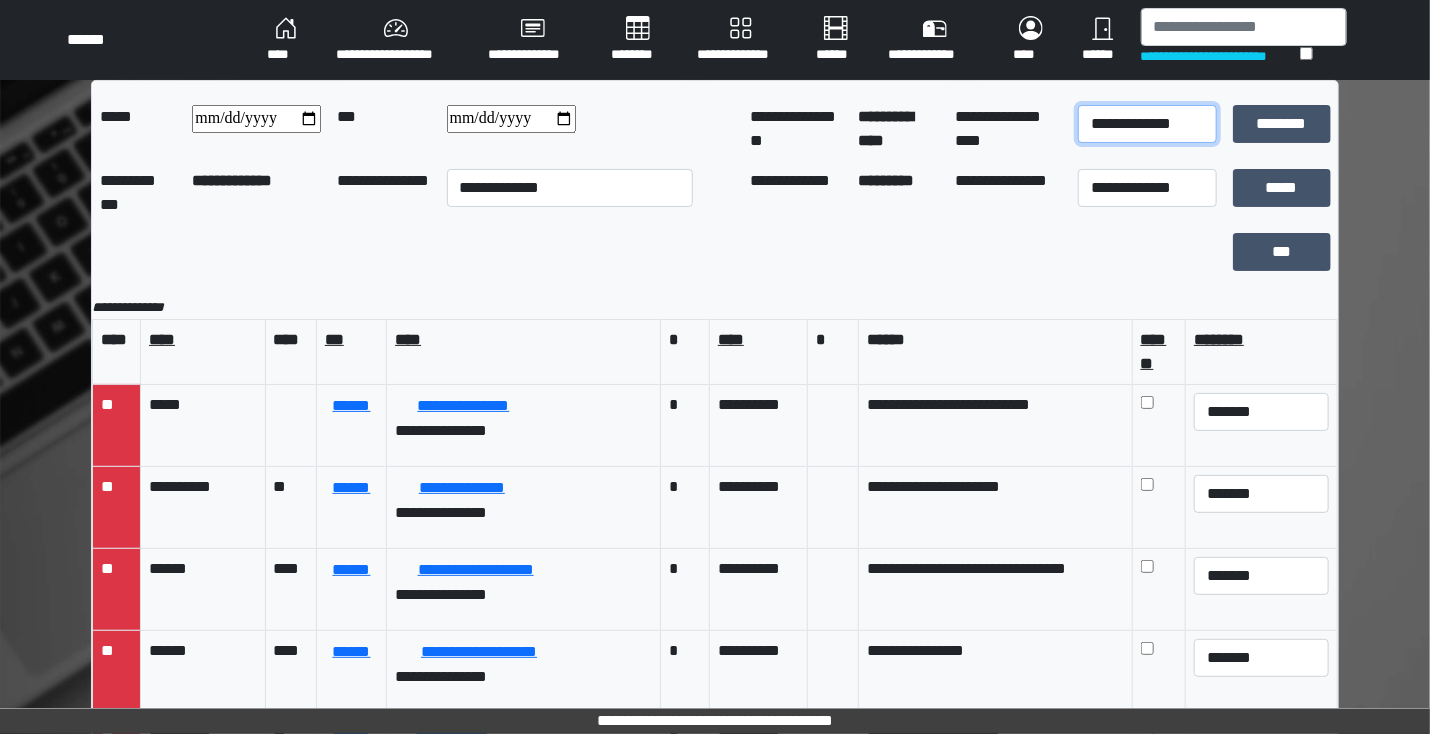 click on "**********" at bounding box center (1147, 124) 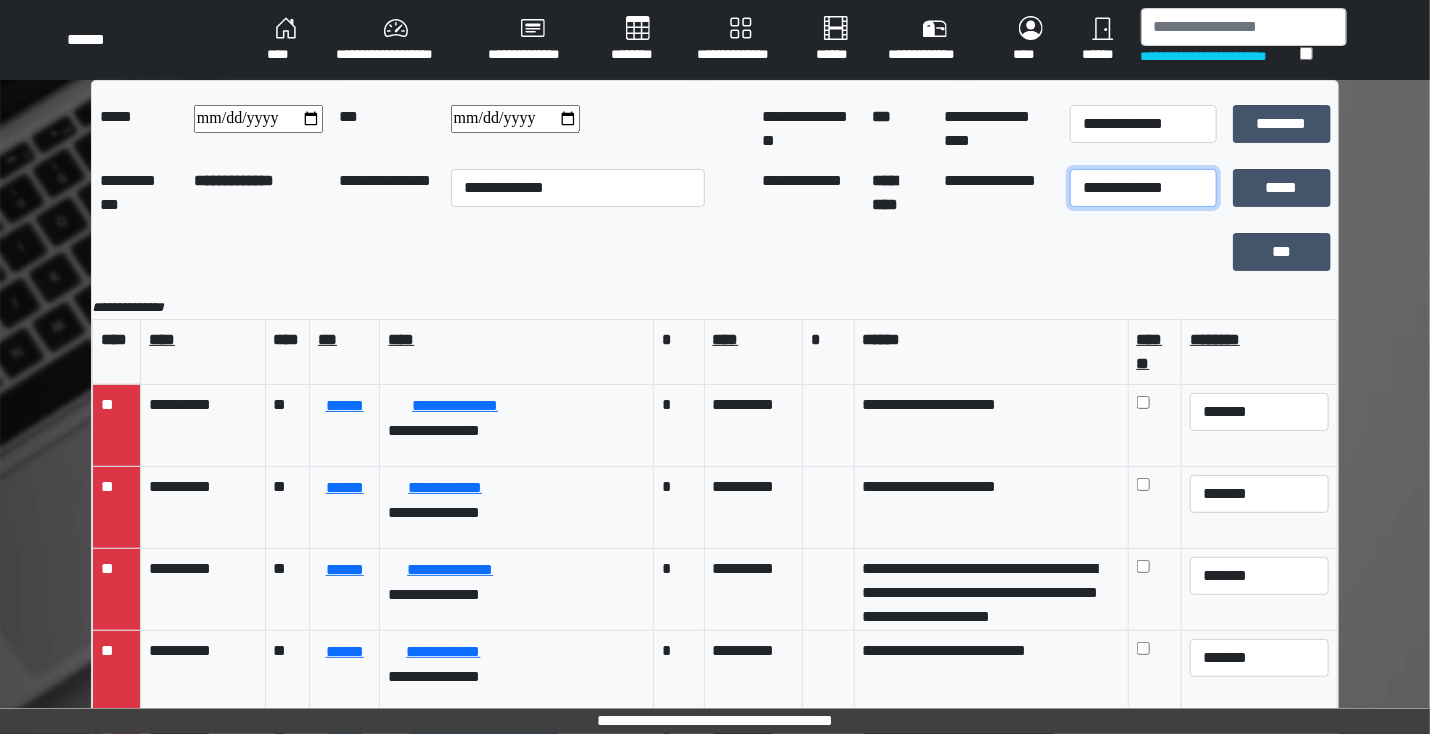 click on "**********" at bounding box center [1143, 188] 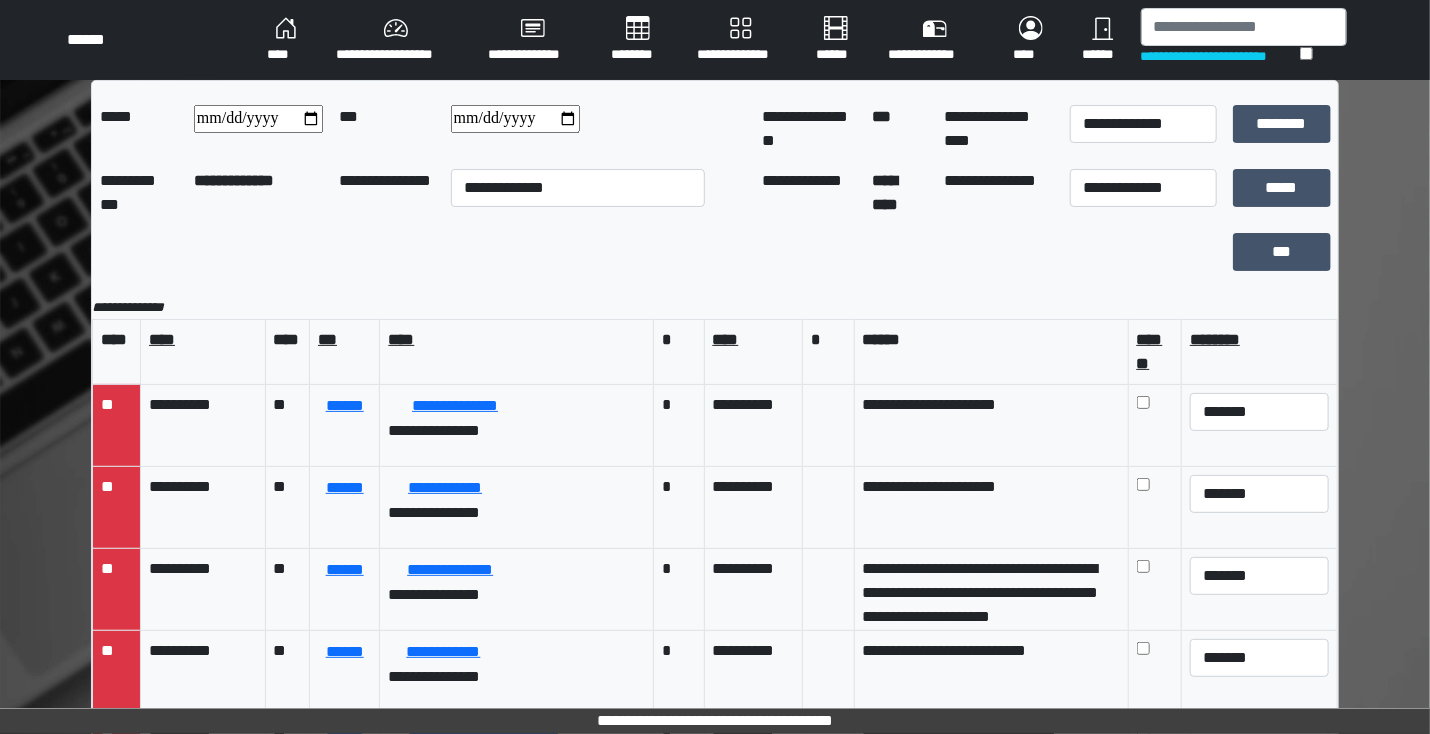 click on "**********" at bounding box center [715, 496] 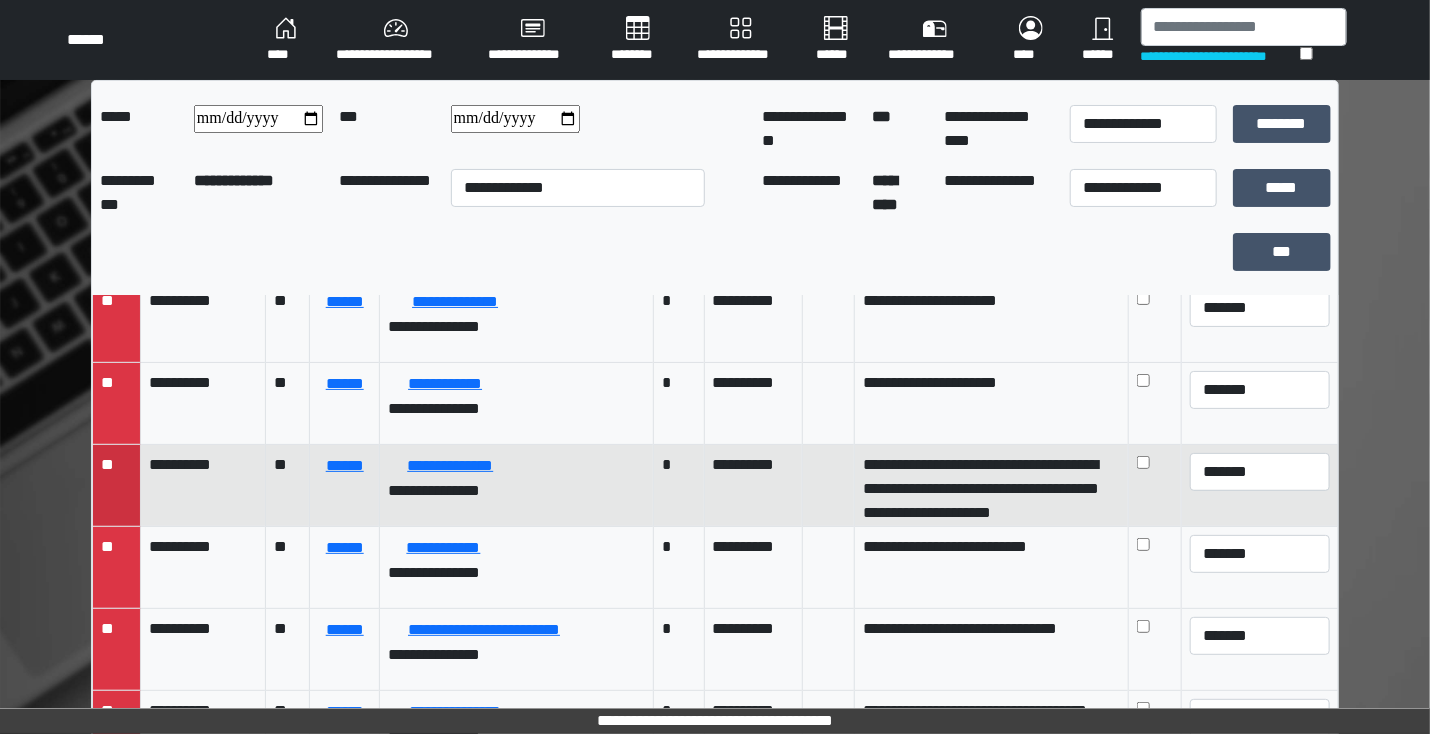 scroll, scrollTop: 0, scrollLeft: 0, axis: both 